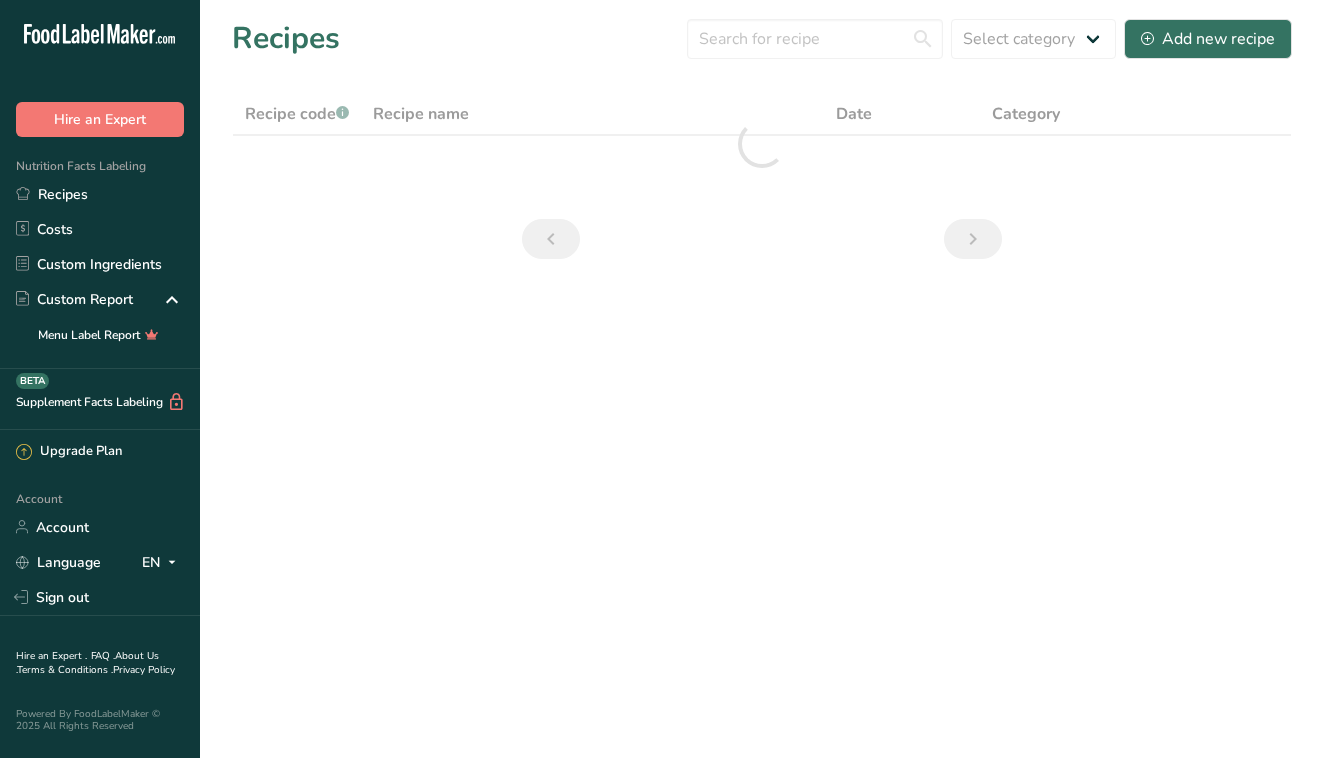 scroll, scrollTop: 0, scrollLeft: 0, axis: both 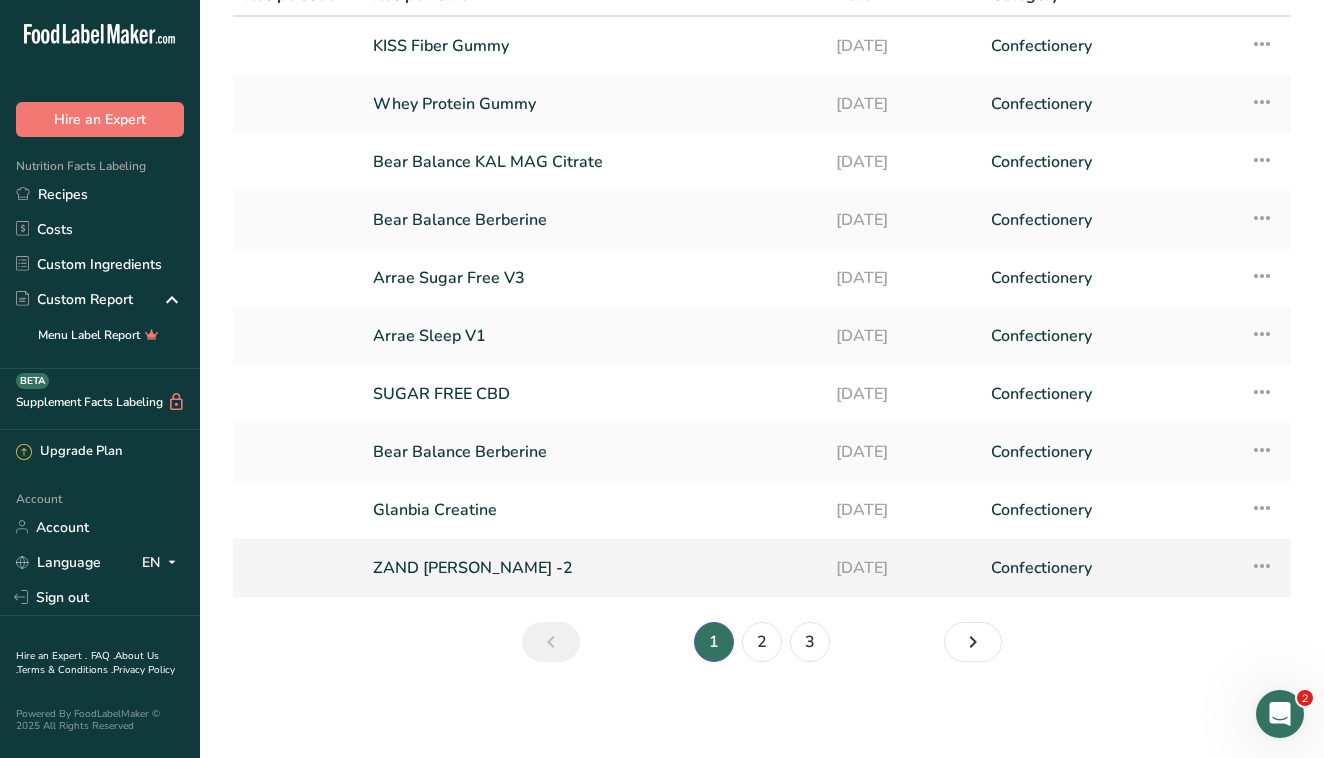 click on "ZAND [PERSON_NAME] -2" at bounding box center (592, 568) 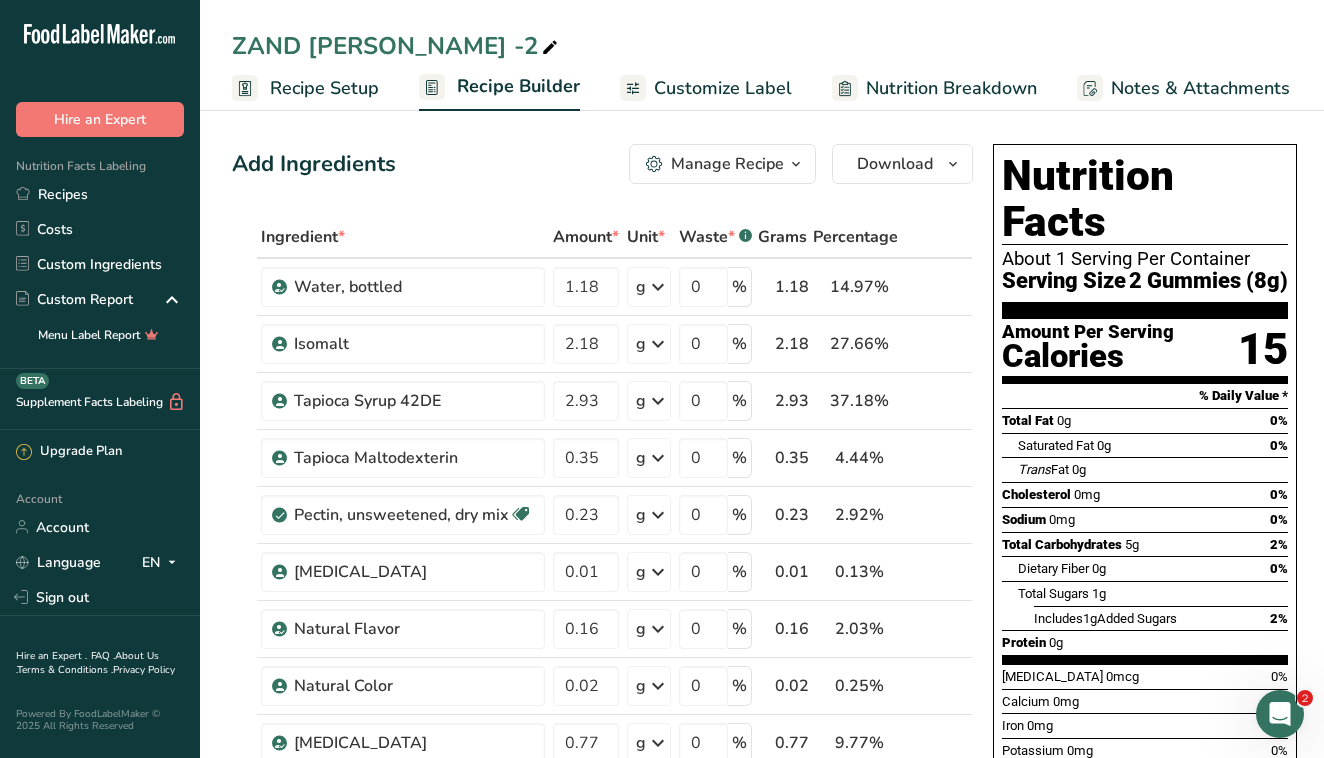scroll, scrollTop: 0, scrollLeft: 0, axis: both 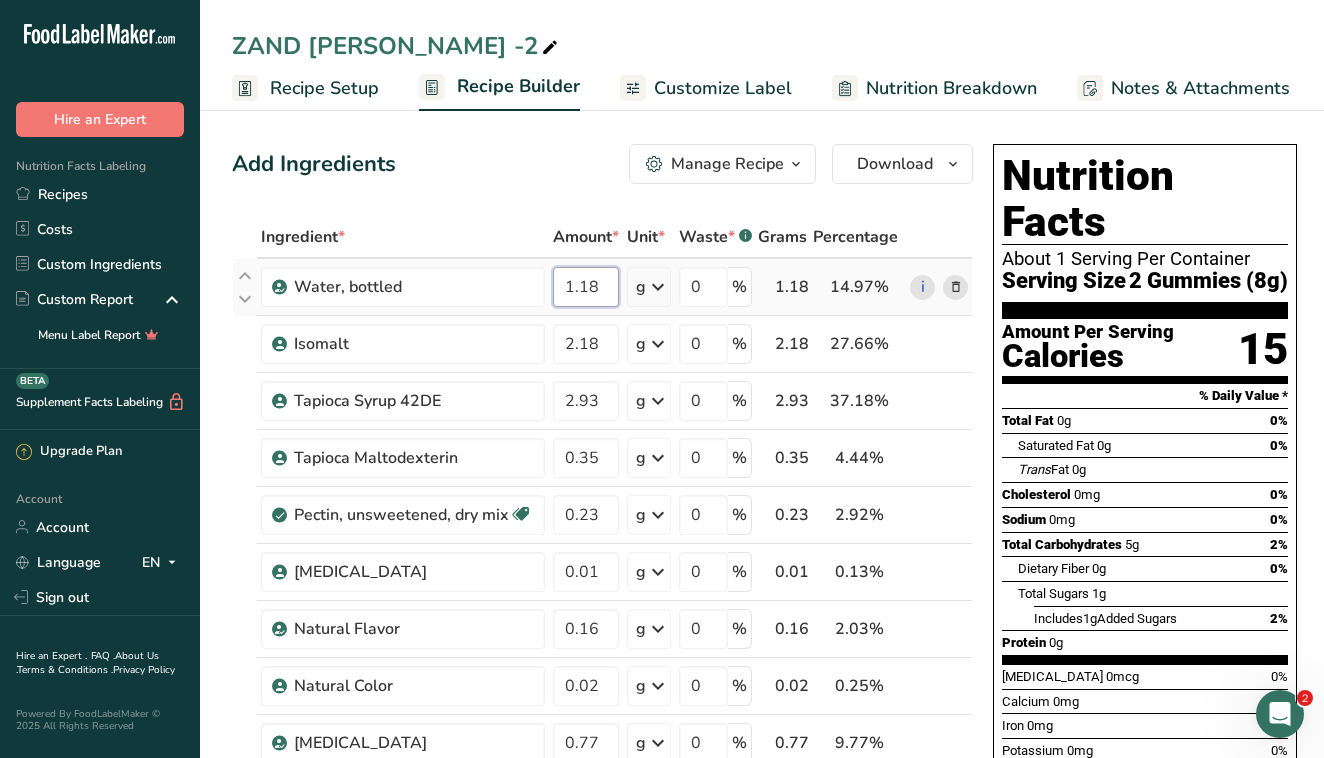 click on "1.18" at bounding box center (586, 287) 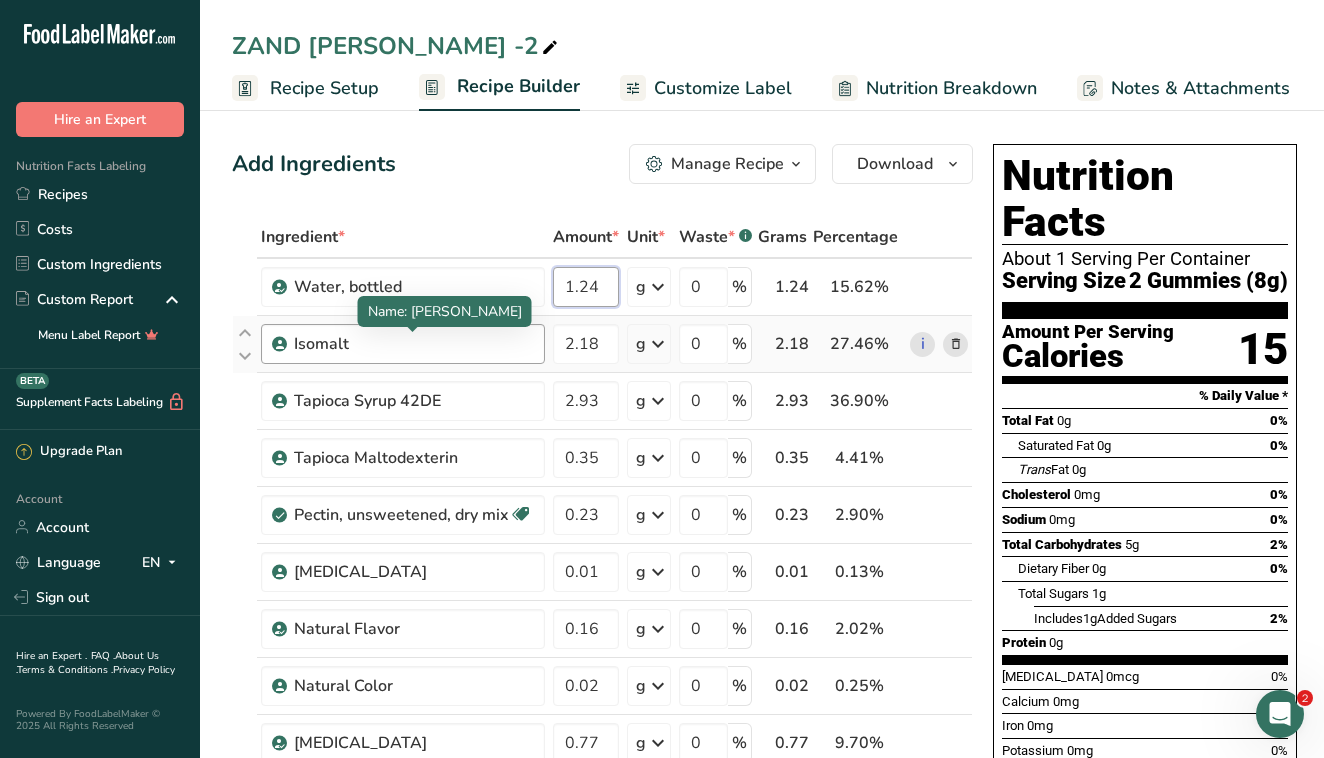 type on "1.24" 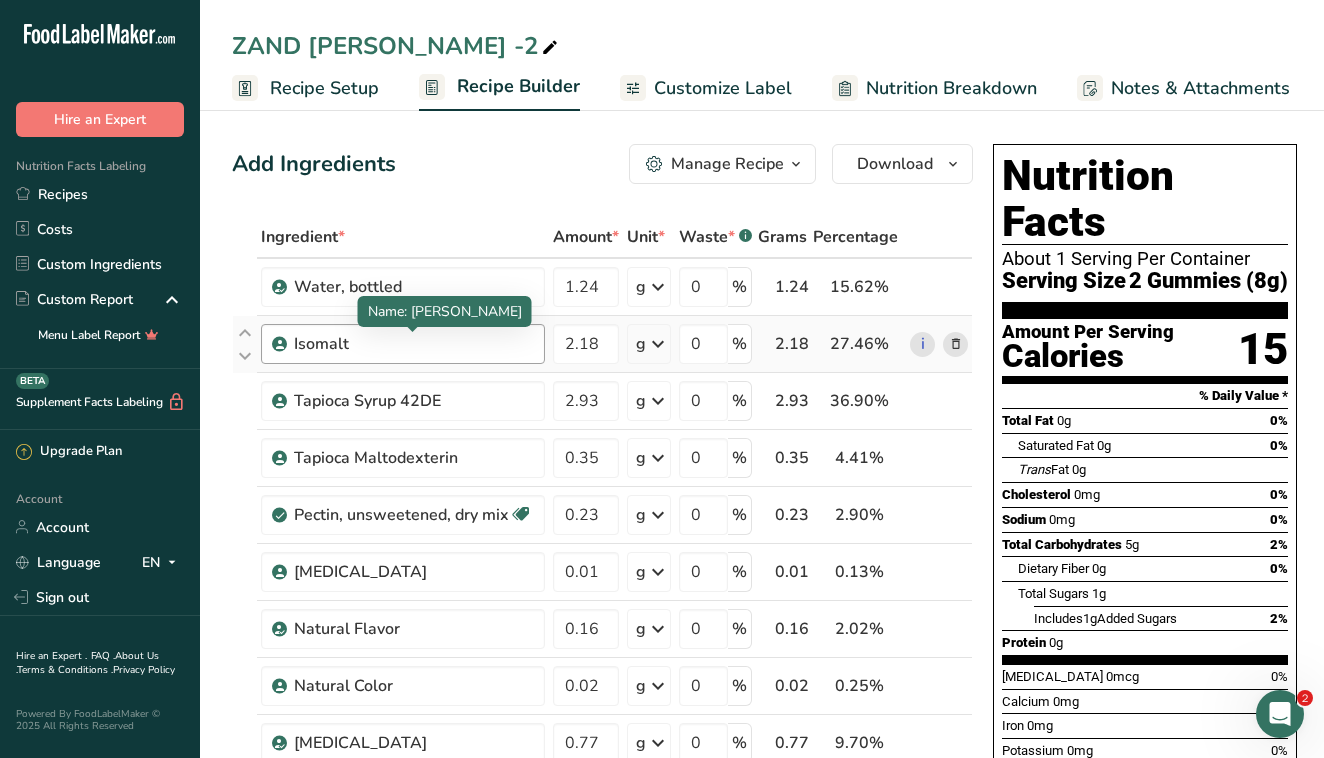 click on "Ingredient *
Amount *
Unit *
Waste *   .a-a{fill:#347362;}.b-a{fill:#fff;}          Grams
Percentage
Water, bottled
1.24
g
Weight Units
g
kg
mg
See more
Volume Units
l
Volume units require a density conversion. If you know your ingredient's density enter it below. Otherwise, click on "RIA" our AI Regulatory bot - she will be able to help you
lb/ft3
g/cm3
Confirm
mL
Volume units require a density conversion. If you know your ingredient's density enter it below. Otherwise, click on "RIA" our AI Regulatory bot - she will be able to help you
lb/ft3" at bounding box center [602, 613] 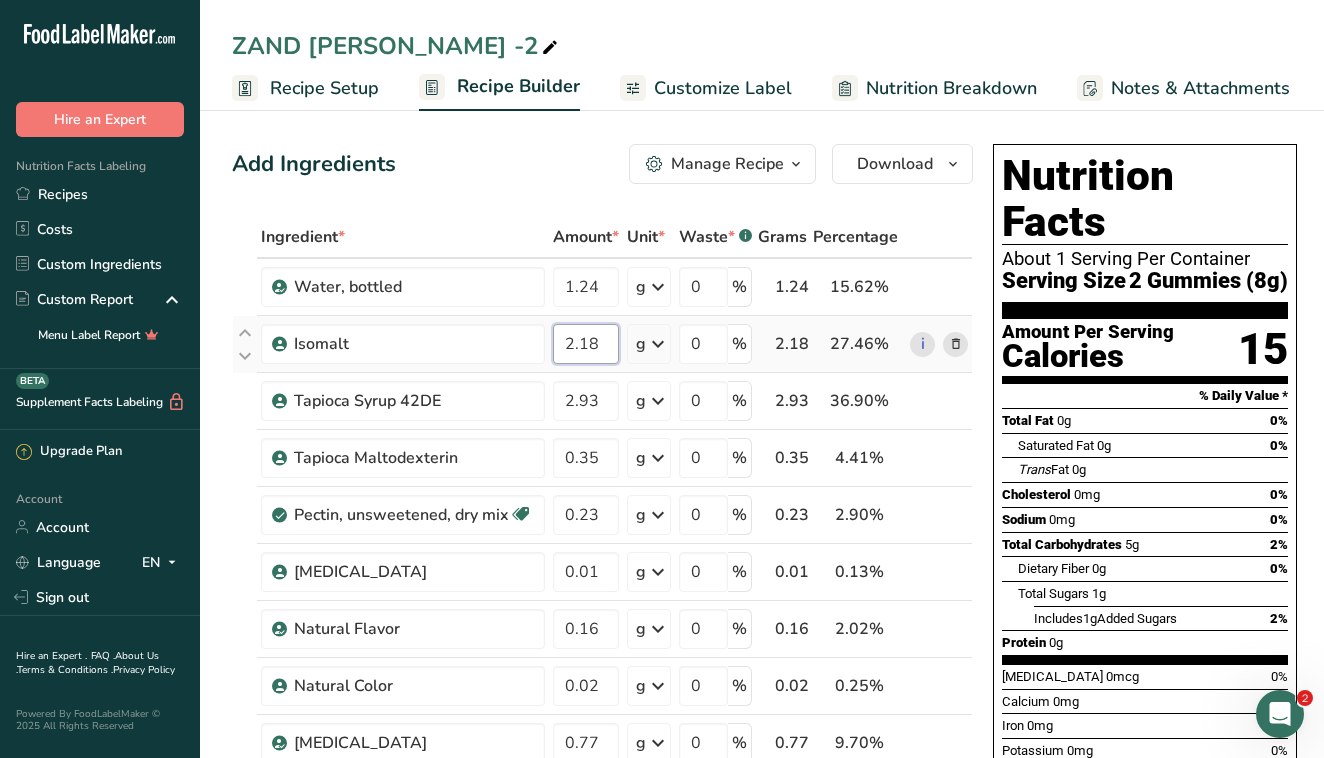 click on "2.18" at bounding box center [586, 344] 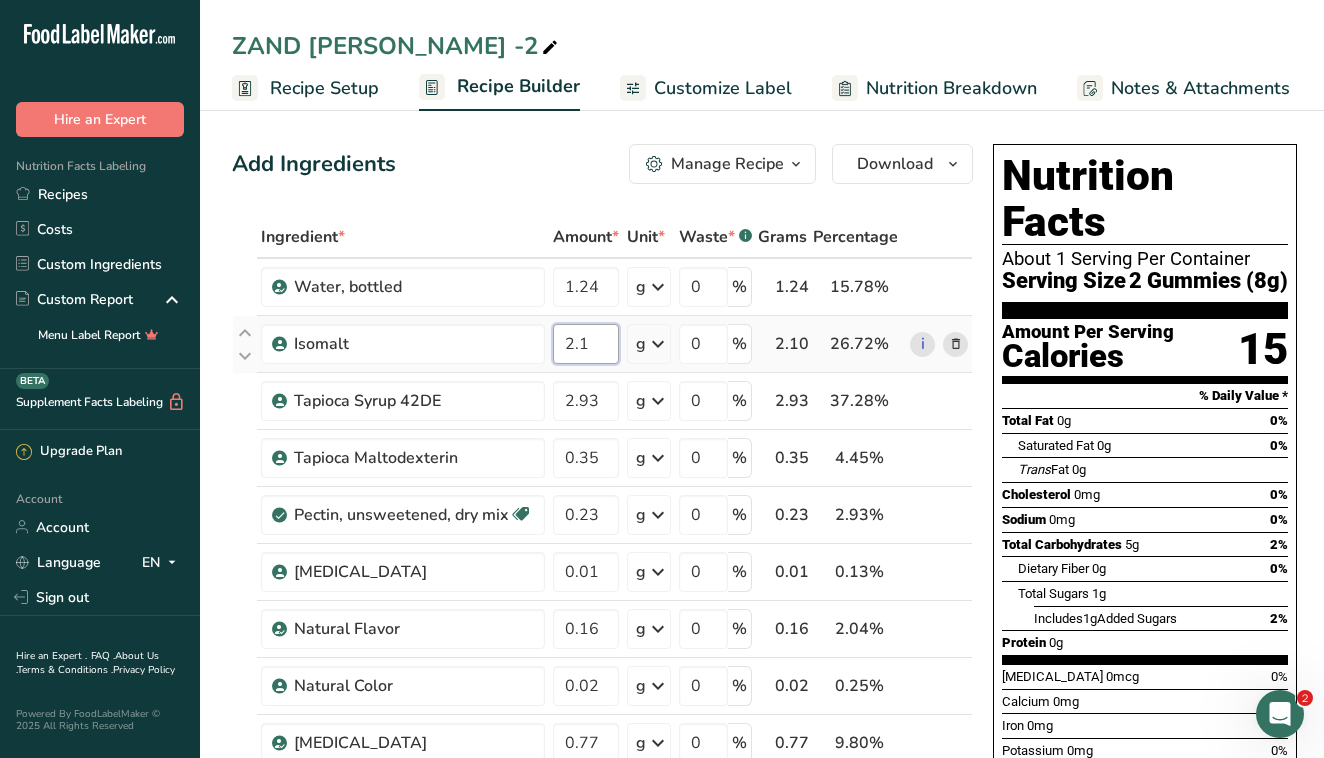 type on "2" 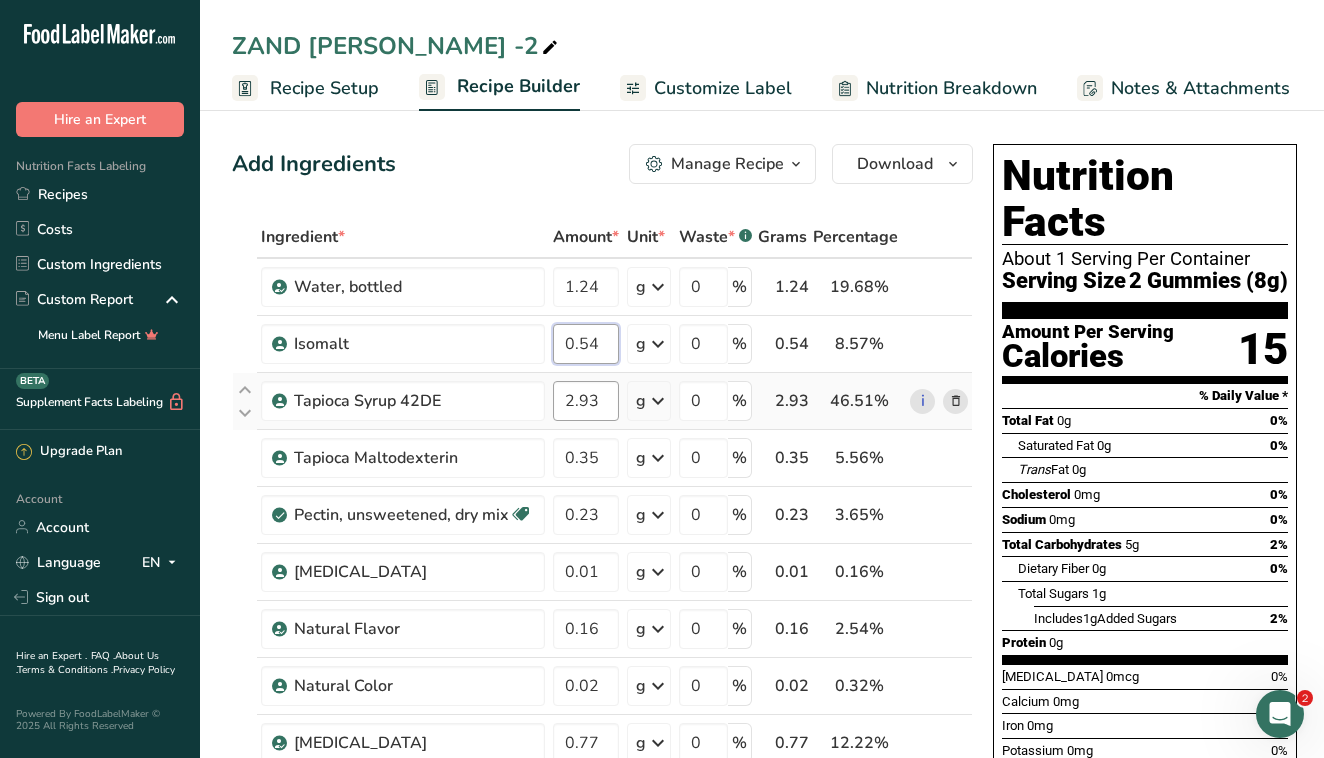 type on "0.54" 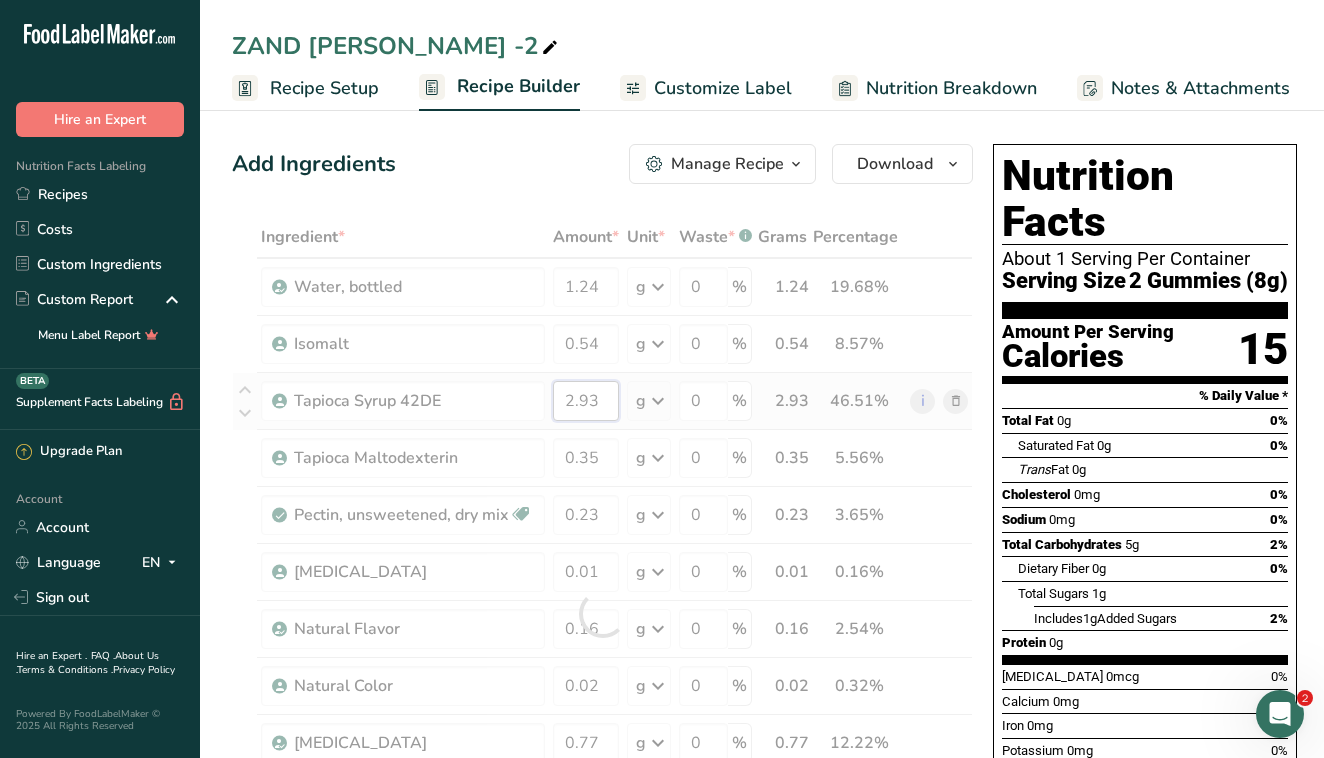 click on "Ingredient *
Amount *
Unit *
Waste *   .a-a{fill:#347362;}.b-a{fill:#fff;}          Grams
Percentage
Water, bottled
1.24
g
Weight Units
g
kg
mg
See more
Volume Units
l
Volume units require a density conversion. If you know your ingredient's density enter it below. Otherwise, click on "RIA" our AI Regulatory bot - she will be able to help you
lb/ft3
g/cm3
Confirm
mL
Volume units require a density conversion. If you know your ingredient's density enter it below. Otherwise, click on "RIA" our AI Regulatory bot - she will be able to help you
lb/ft3" at bounding box center [602, 613] 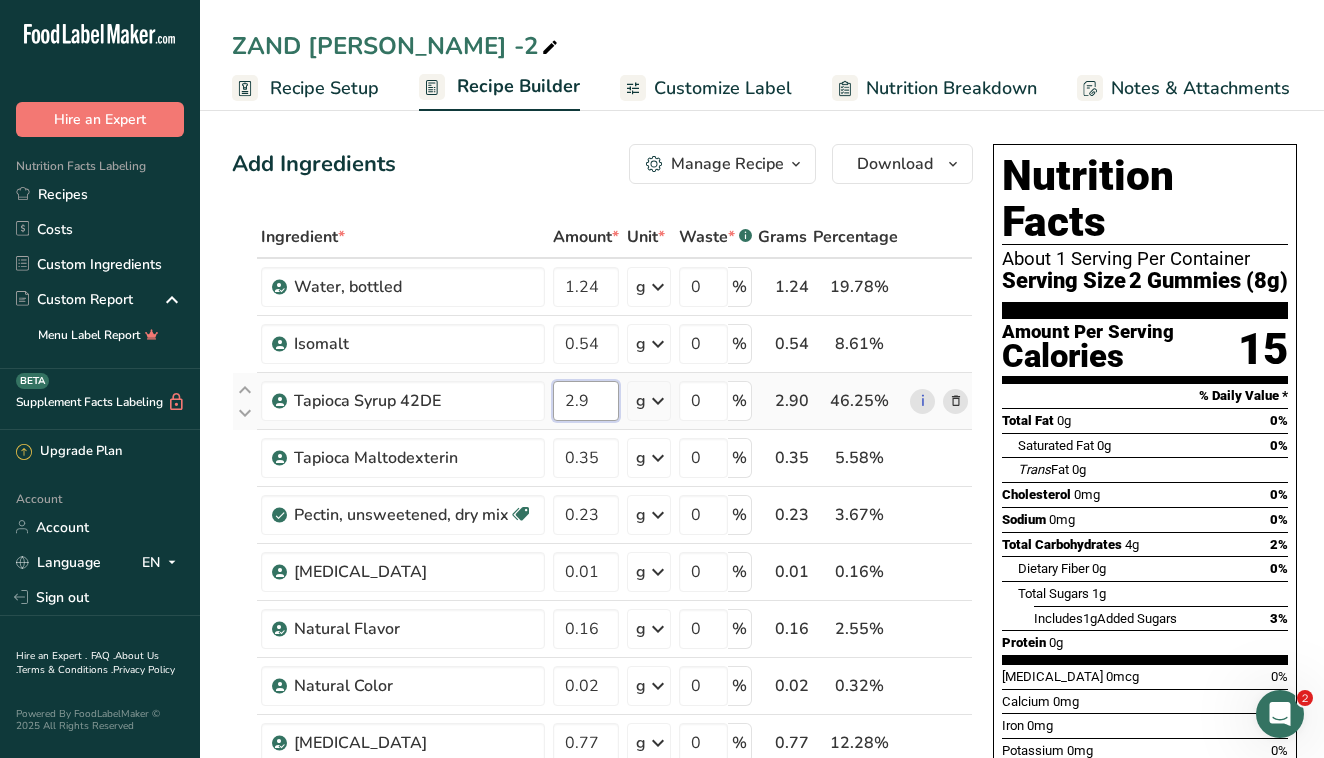 type on "2" 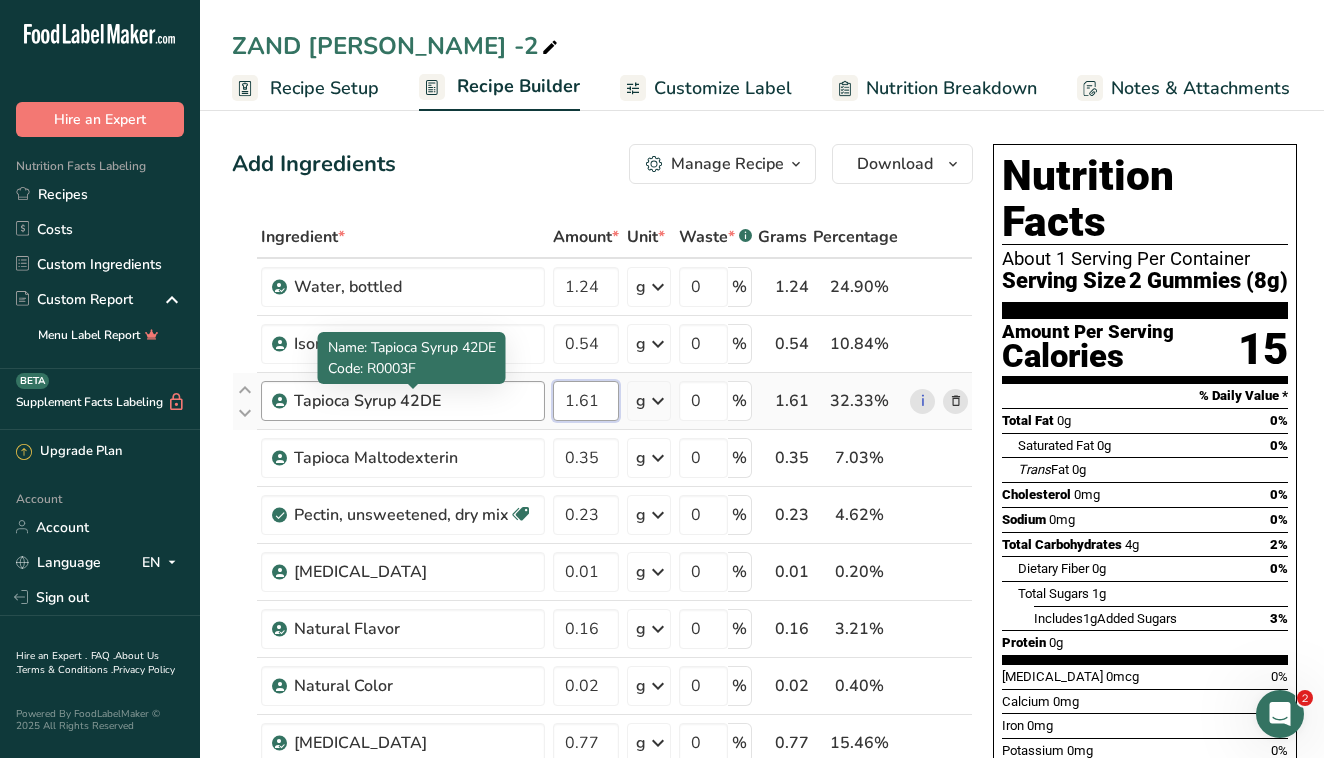 type on "1.61" 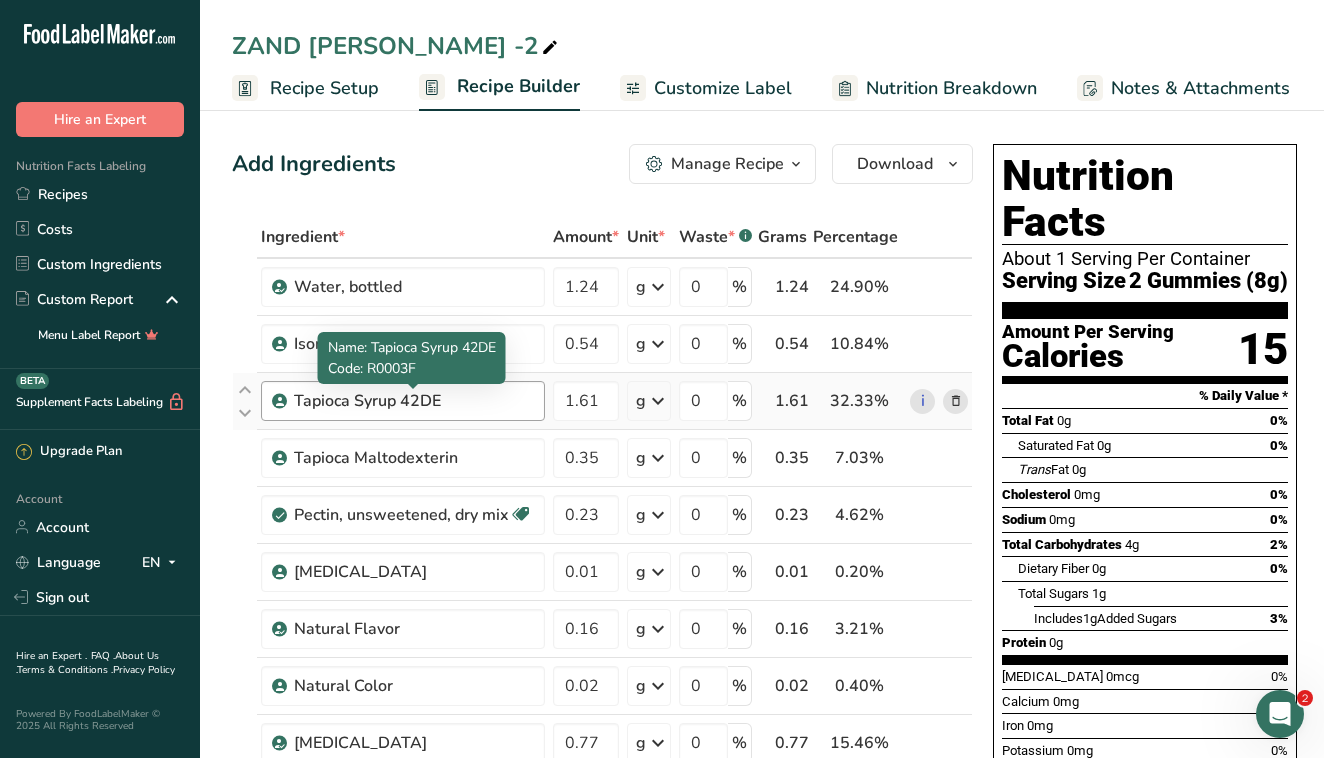 click on "Ingredient *
Amount *
Unit *
Waste *   .a-a{fill:#347362;}.b-a{fill:#fff;}          Grams
Percentage
Water, bottled
1.24
g
Weight Units
g
kg
mg
See more
Volume Units
l
Volume units require a density conversion. If you know your ingredient's density enter it below. Otherwise, click on "RIA" our AI Regulatory bot - she will be able to help you
lb/ft3
g/cm3
Confirm
mL
Volume units require a density conversion. If you know your ingredient's density enter it below. Otherwise, click on "RIA" our AI Regulatory bot - she will be able to help you
lb/ft3" at bounding box center [602, 613] 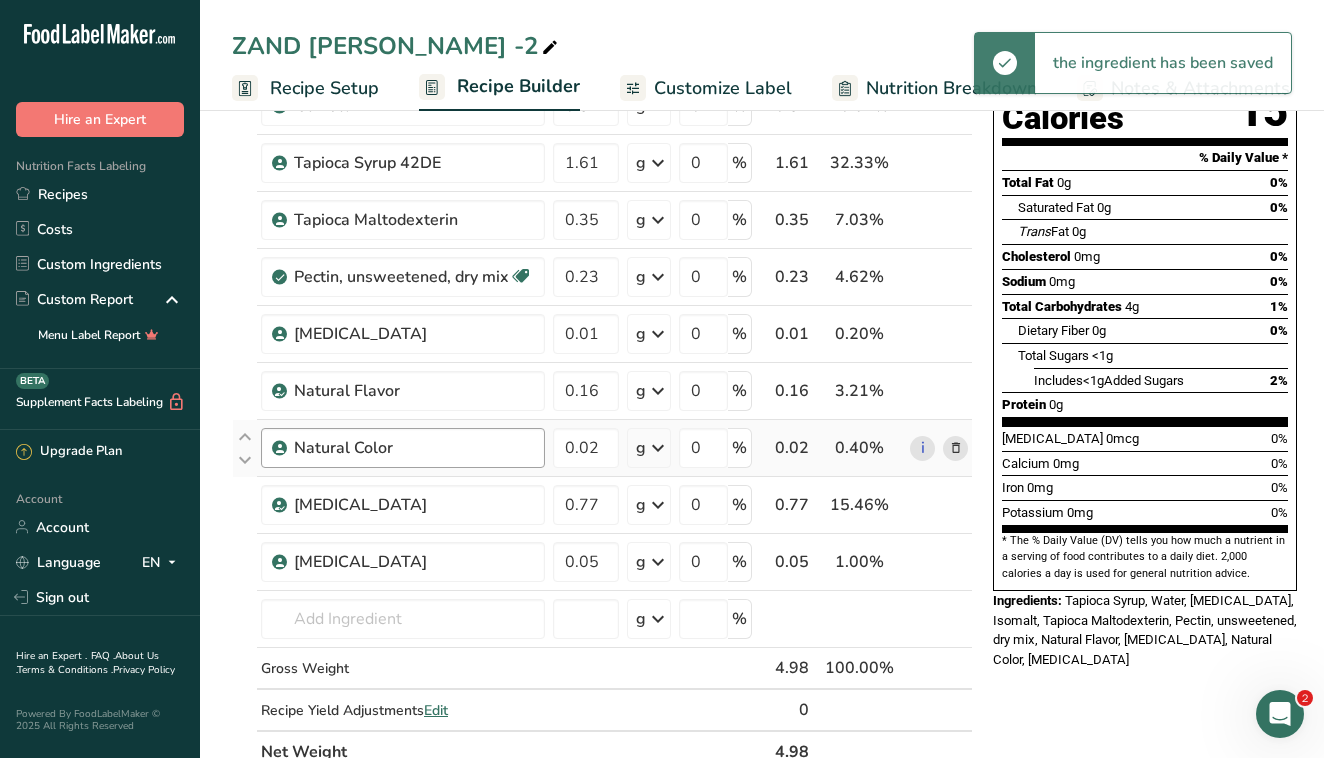 scroll, scrollTop: 240, scrollLeft: 0, axis: vertical 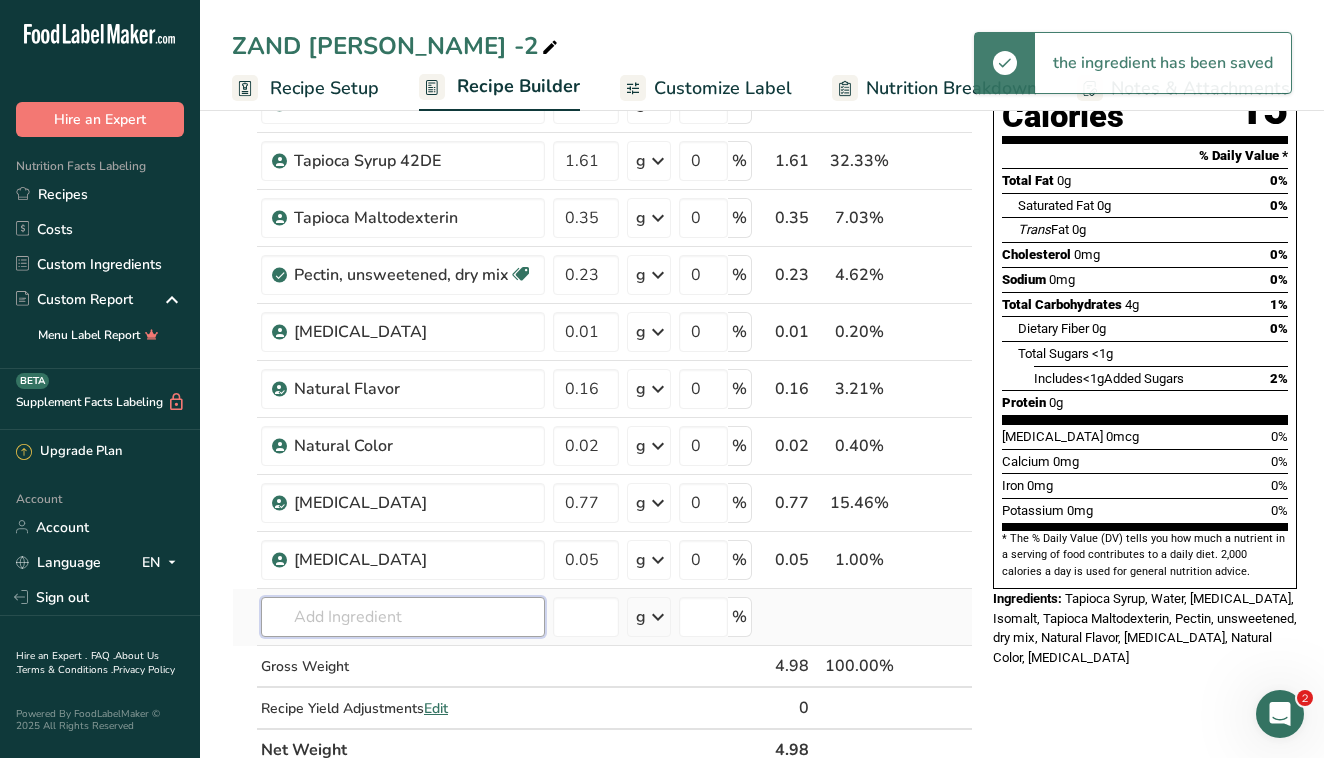 click at bounding box center (403, 617) 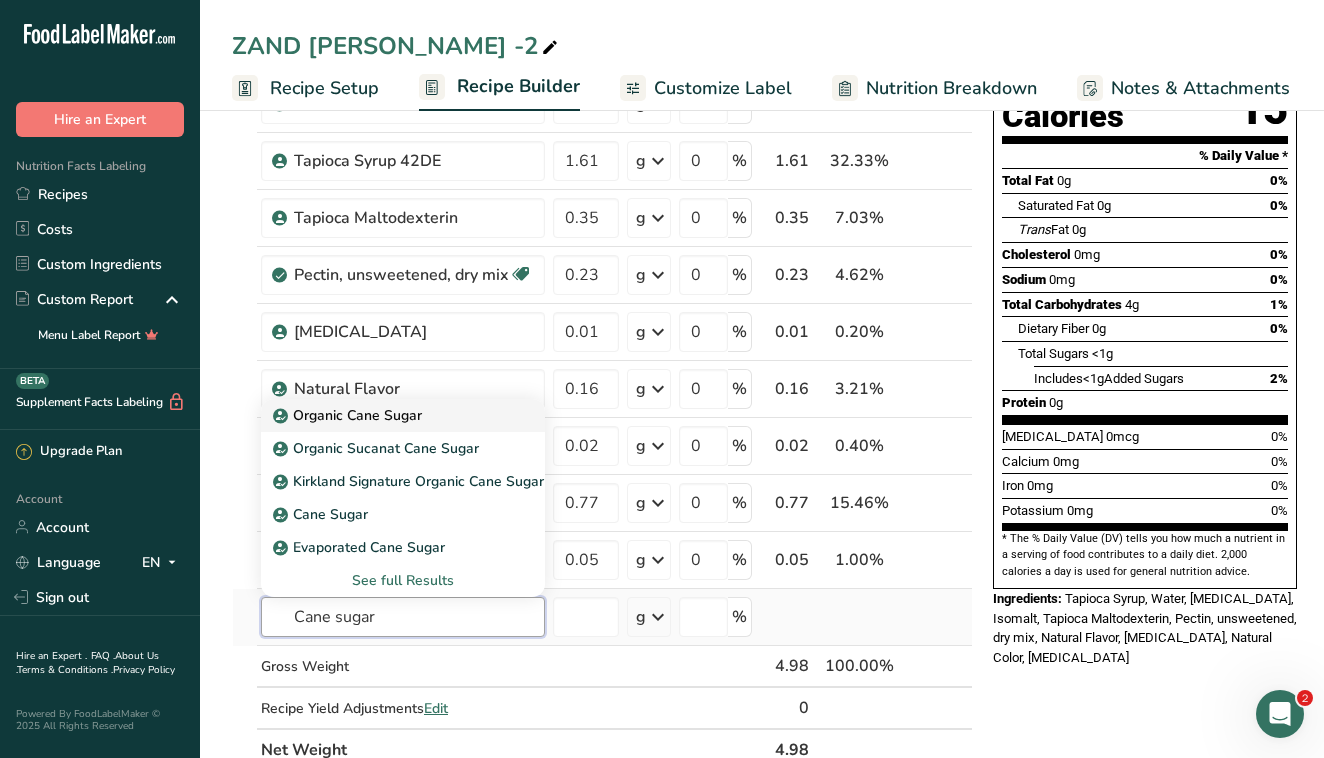 type on "Cane sugar" 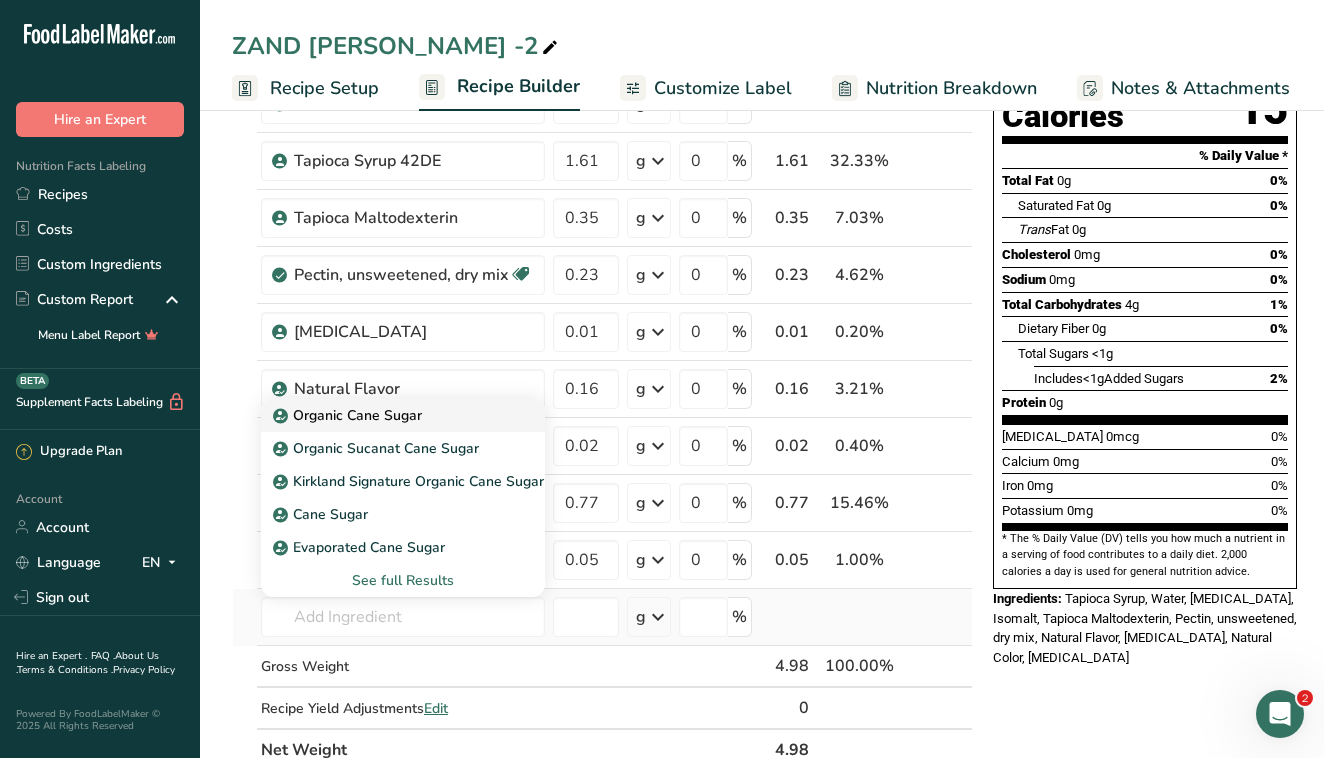 click on "Organic Cane Sugar" at bounding box center (349, 415) 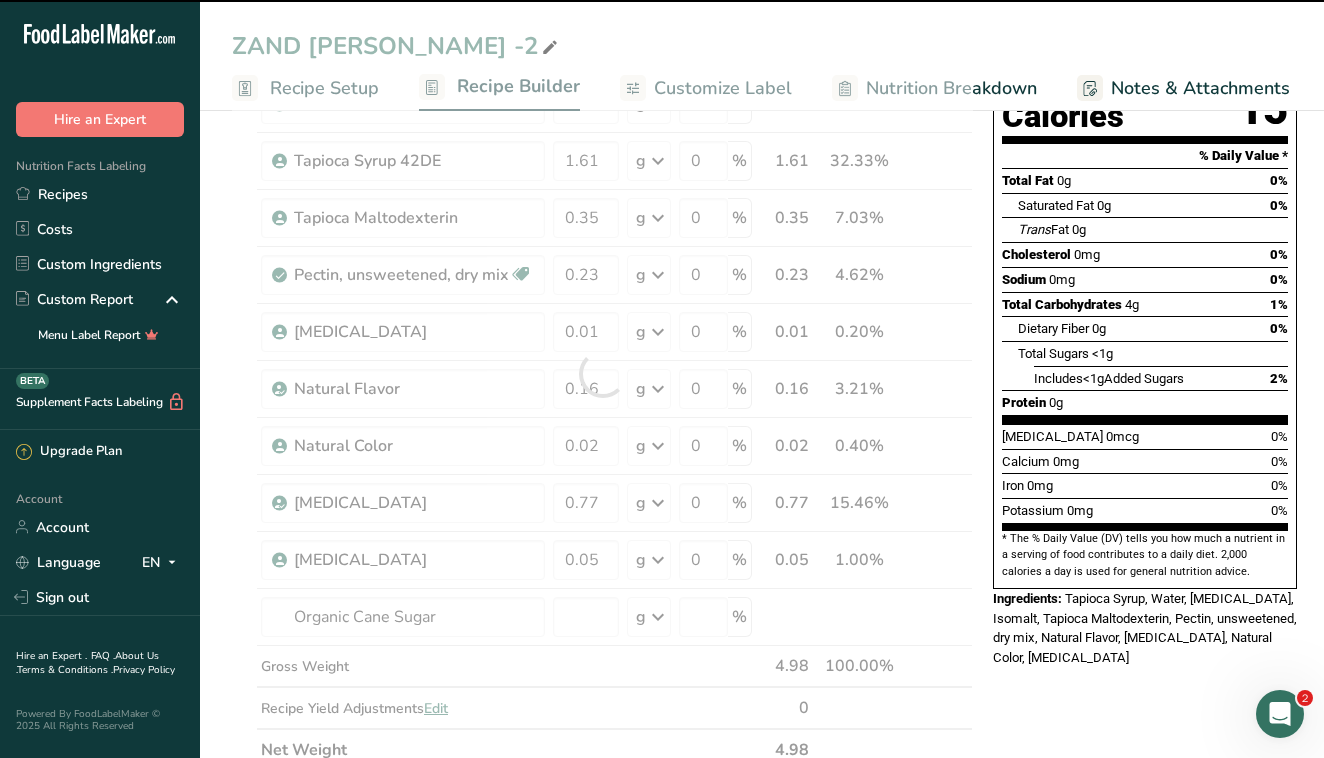 type on "0" 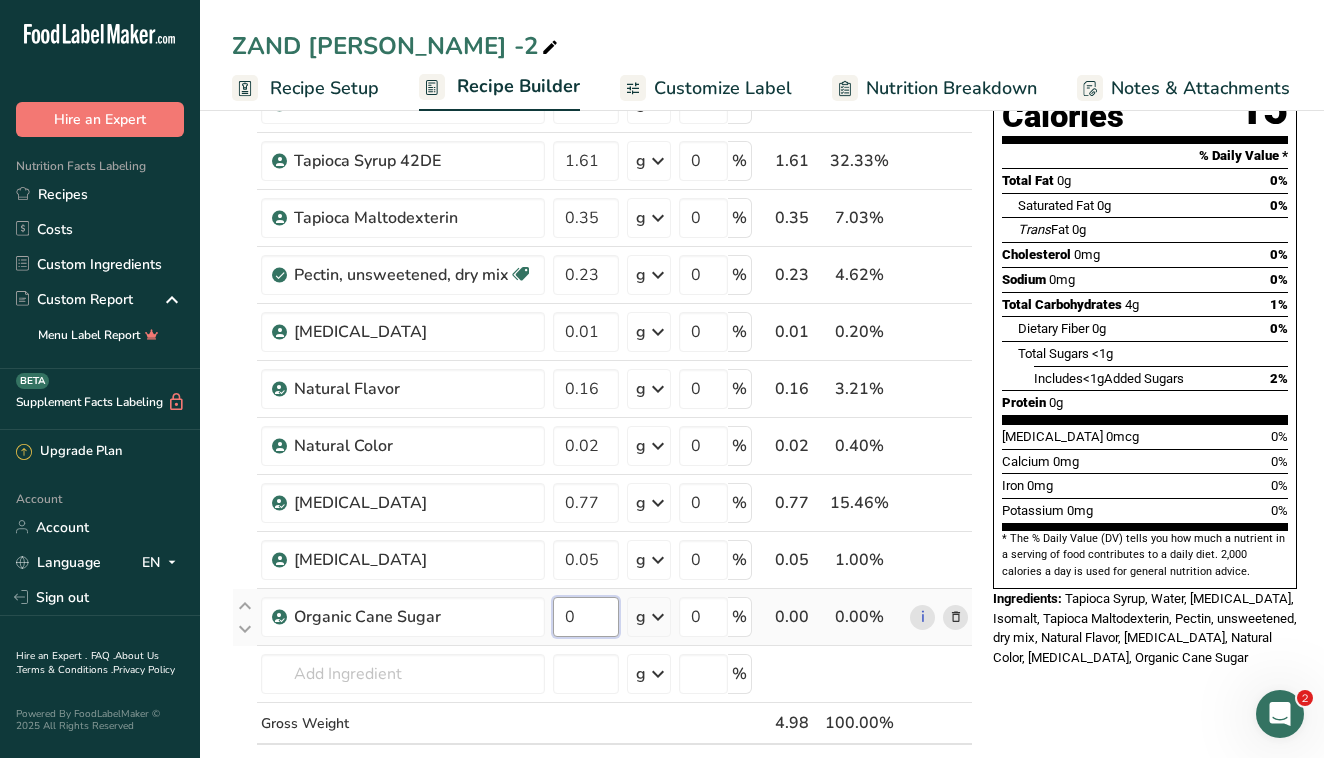 click on "0" at bounding box center [586, 617] 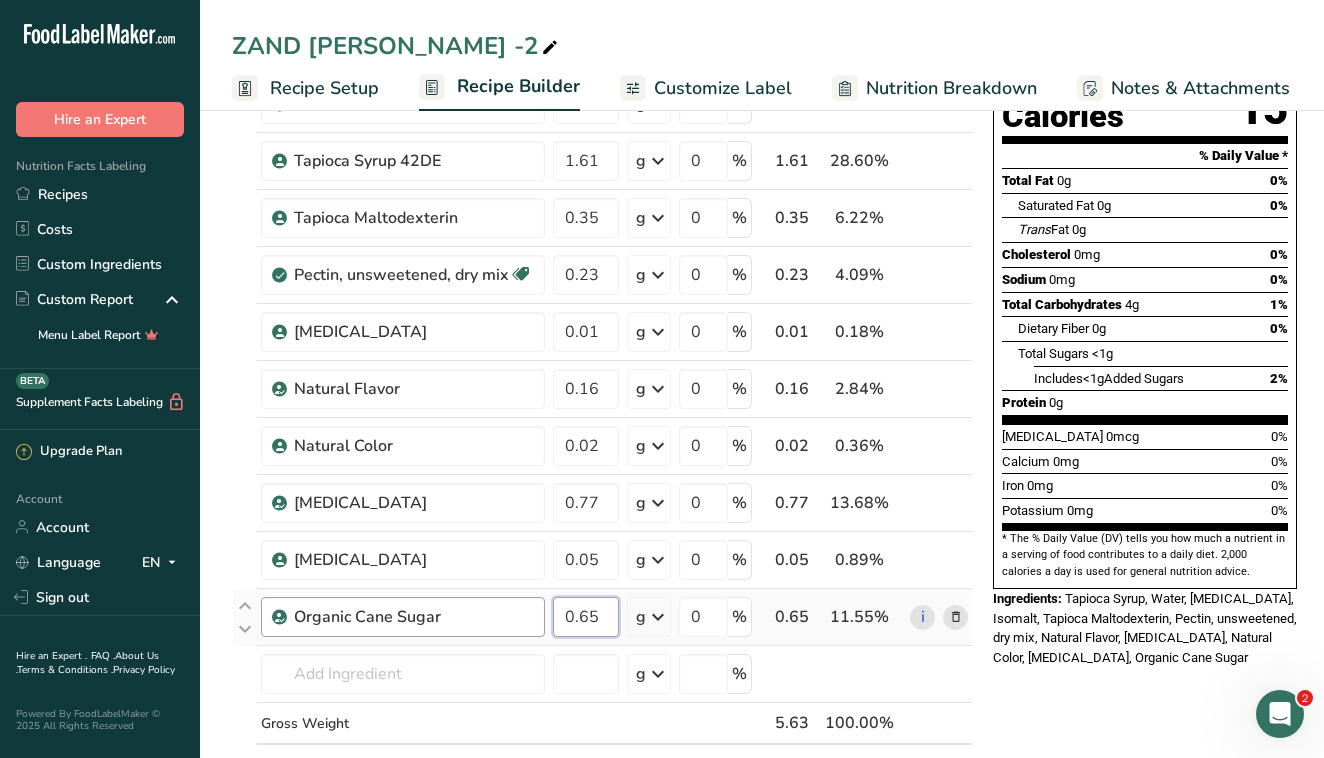 type on "0.65" 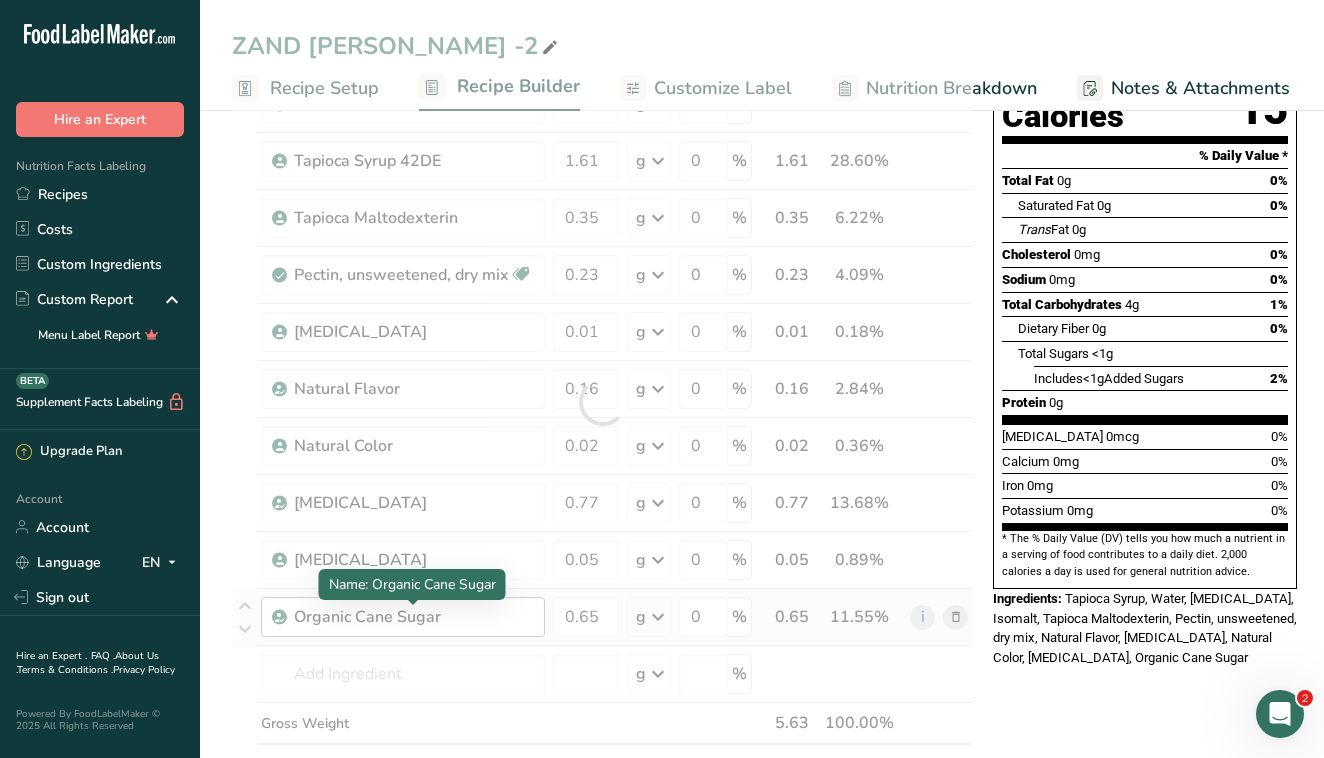 click on "Ingredient *
Amount *
Unit *
Waste *   .a-a{fill:#347362;}.b-a{fill:#fff;}          Grams
Percentage
Water, bottled
1.24
g
Weight Units
g
kg
mg
See more
Volume Units
l
Volume units require a density conversion. If you know your ingredient's density enter it below. Otherwise, click on "RIA" our AI Regulatory bot - she will be able to help you
lb/ft3
g/cm3
Confirm
mL
Volume units require a density conversion. If you know your ingredient's density enter it below. Otherwise, click on "RIA" our AI Regulatory bot - she will be able to help you
lb/ft3" at bounding box center (602, 402) 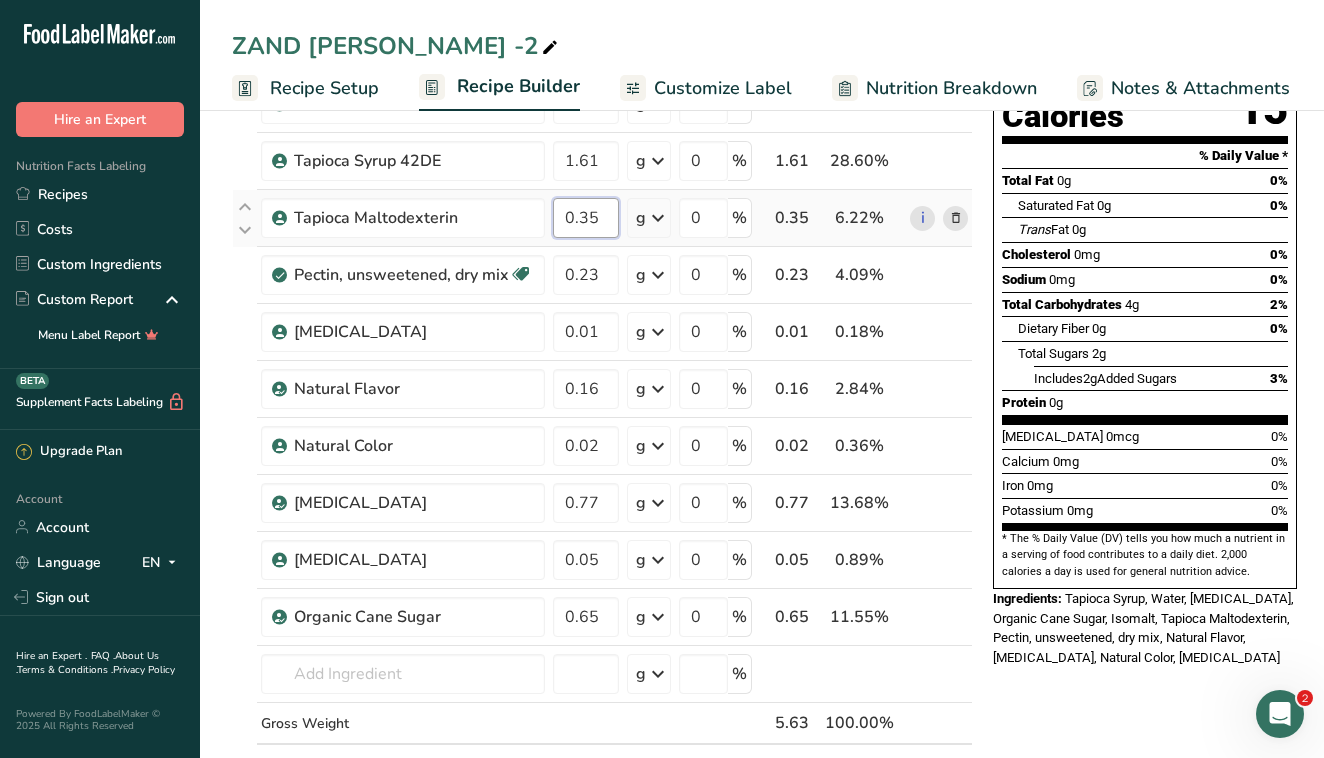 click on "0.35" at bounding box center (586, 218) 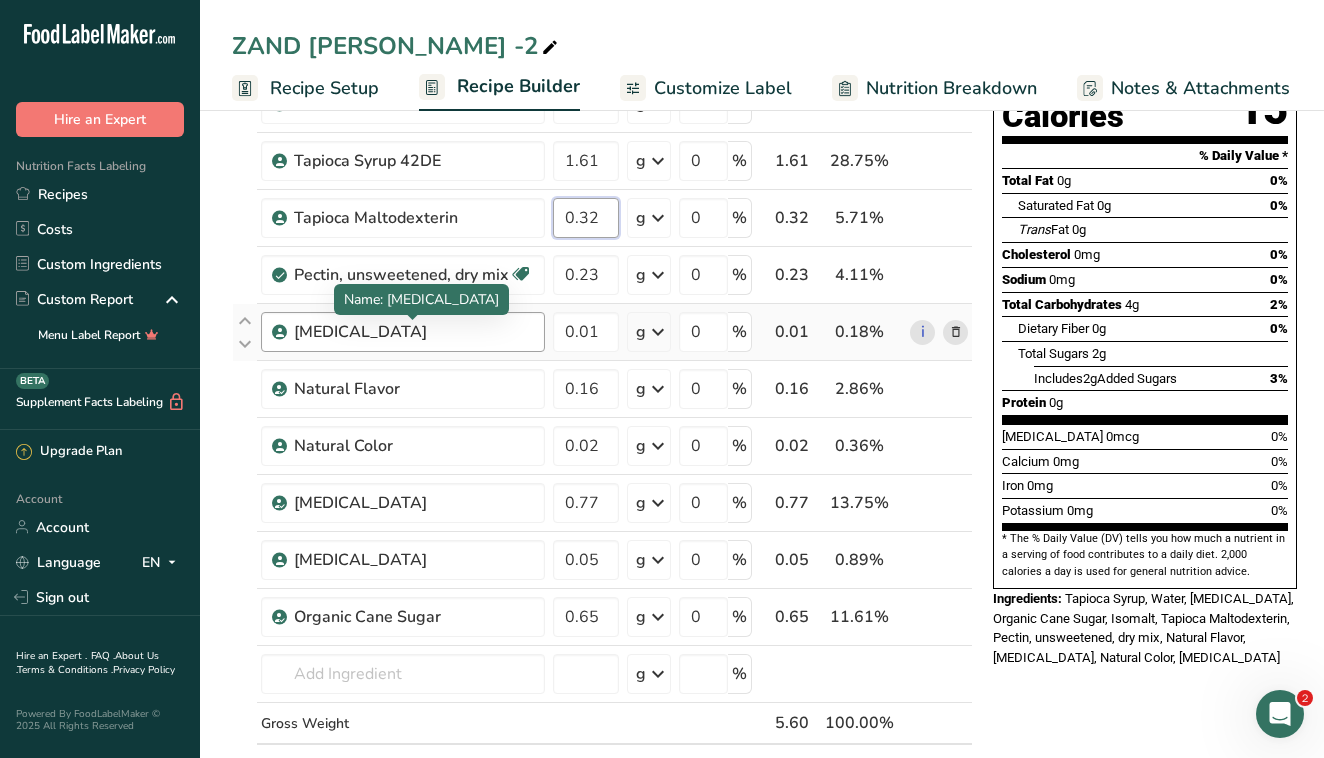 type on "0.32" 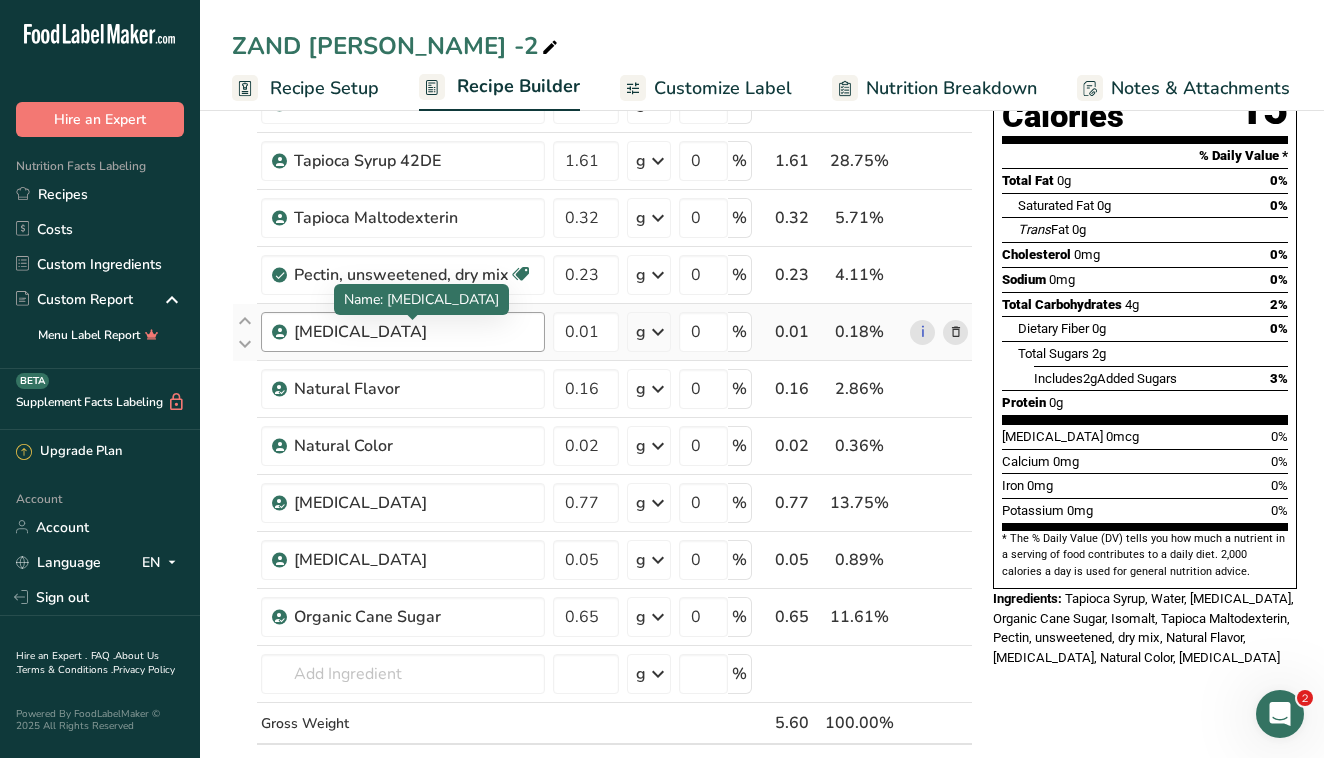 click on "Ingredient *
Amount *
Unit *
Waste *   .a-a{fill:#347362;}.b-a{fill:#fff;}          Grams
Percentage
Water, bottled
1.24
g
Weight Units
g
kg
mg
See more
Volume Units
l
Volume units require a density conversion. If you know your ingredient's density enter it below. Otherwise, click on "RIA" our AI Regulatory bot - she will be able to help you
lb/ft3
g/cm3
Confirm
mL
Volume units require a density conversion. If you know your ingredient's density enter it below. Otherwise, click on "RIA" our AI Regulatory bot - she will be able to help you
lb/ft3" at bounding box center [602, 402] 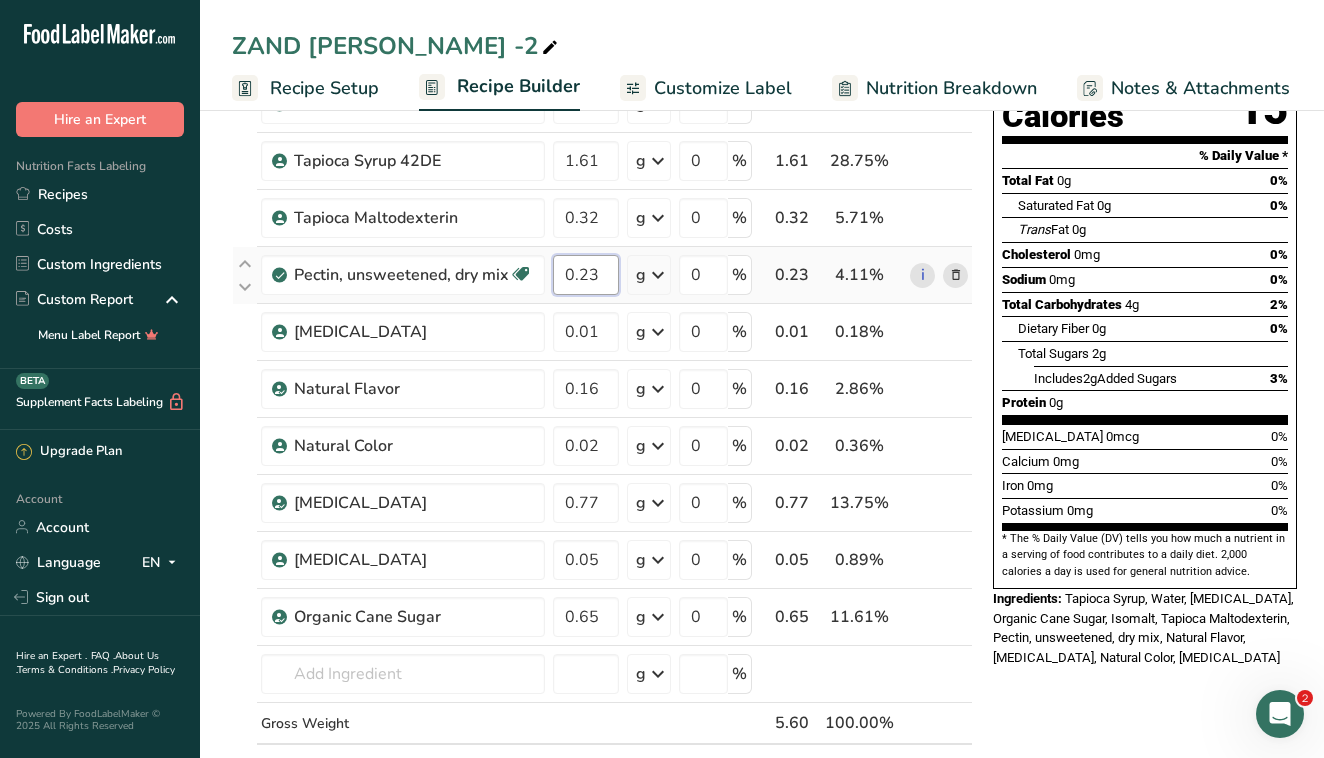 click on "0.23" at bounding box center [586, 275] 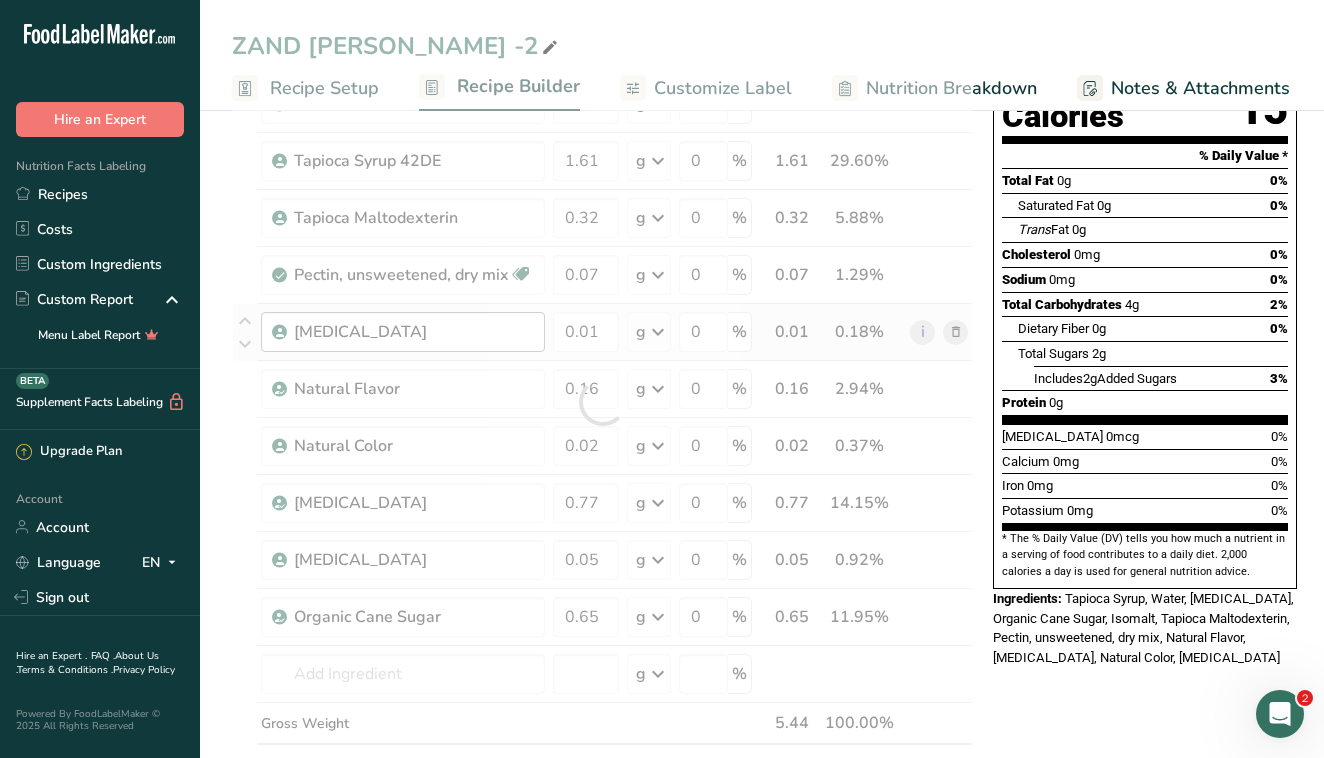 click on "Ingredient *
Amount *
Unit *
Waste *   .a-a{fill:#347362;}.b-a{fill:#fff;}          Grams
Percentage
Water, bottled
1.24
g
Weight Units
g
kg
mg
See more
Volume Units
l
Volume units require a density conversion. If you know your ingredient's density enter it below. Otherwise, click on "RIA" our AI Regulatory bot - she will be able to help you
lb/ft3
g/cm3
Confirm
mL
Volume units require a density conversion. If you know your ingredient's density enter it below. Otherwise, click on "RIA" our AI Regulatory bot - she will be able to help you
lb/ft3" at bounding box center (602, 402) 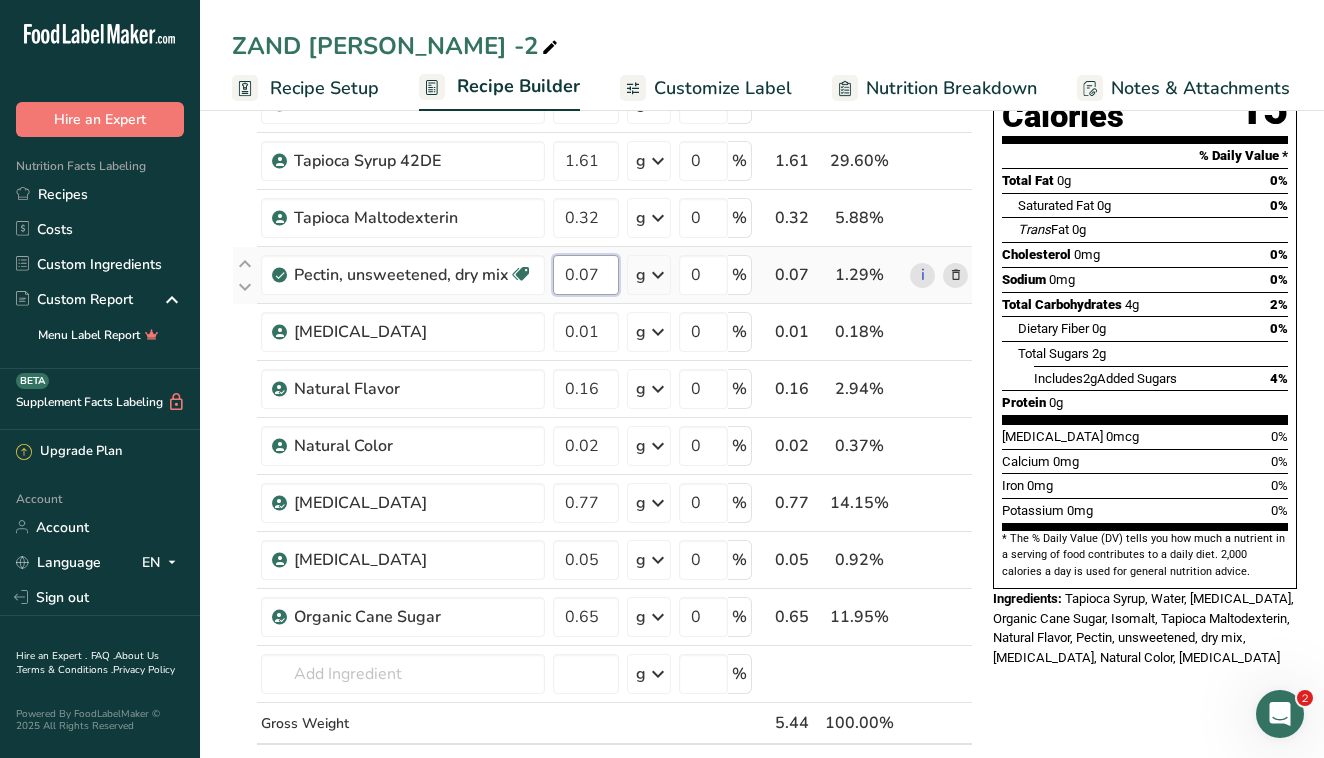 click on "0.07" at bounding box center [586, 275] 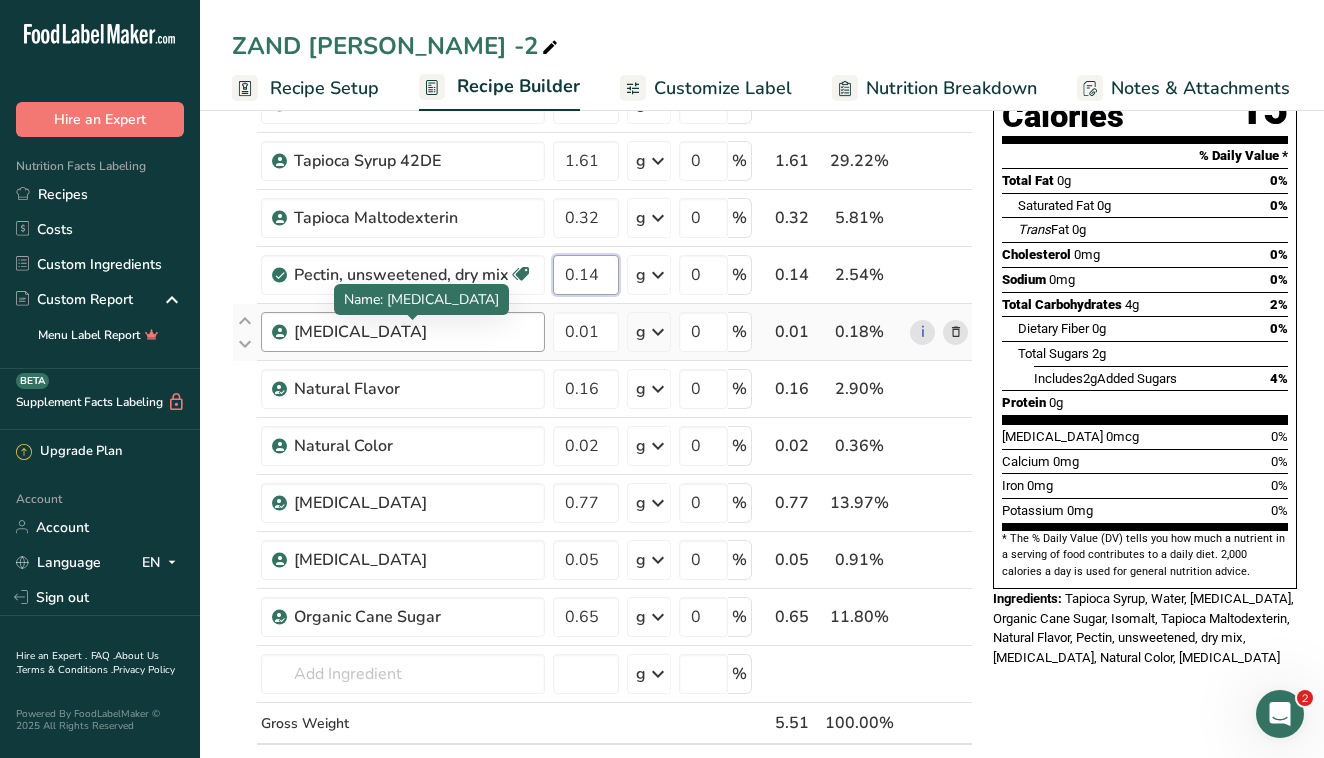 type on "0.14" 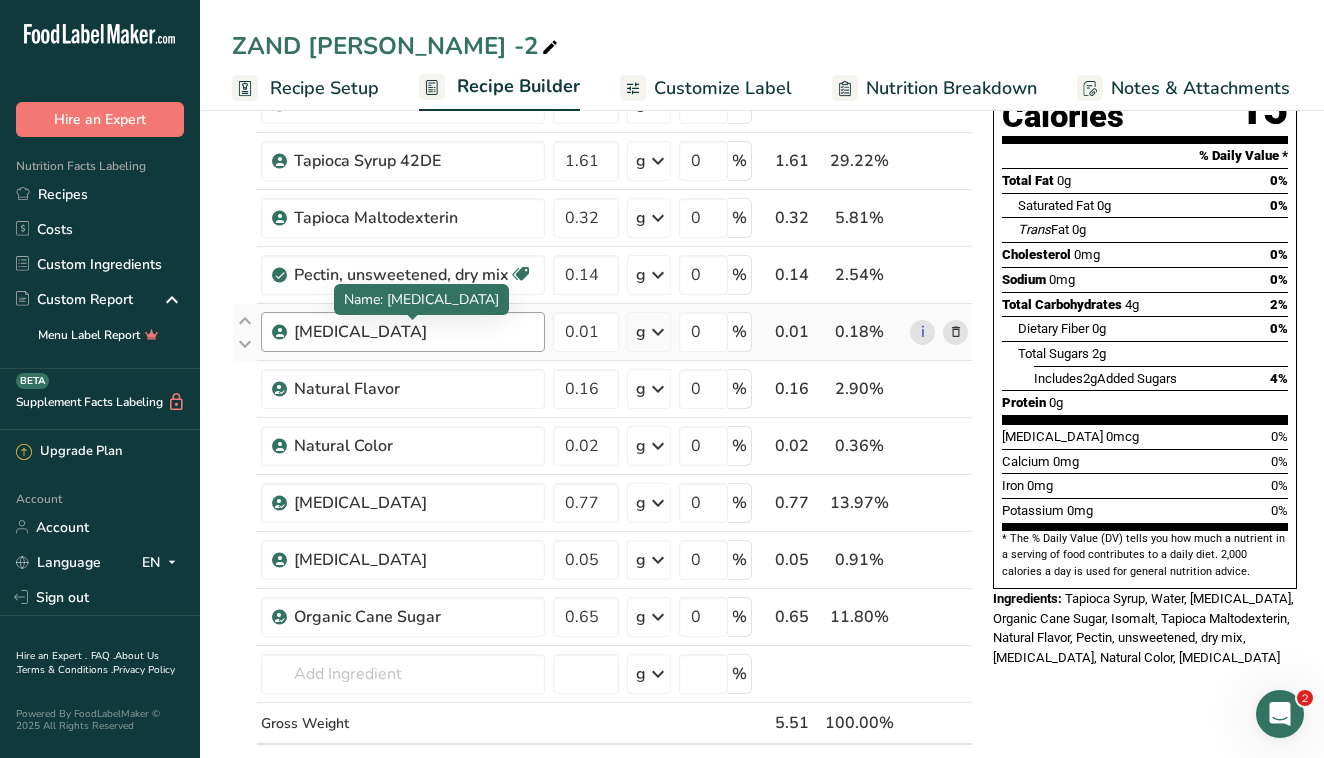 click on "Ingredient *
Amount *
Unit *
Waste *   .a-a{fill:#347362;}.b-a{fill:#fff;}          Grams
Percentage
Water, bottled
1.24
g
Weight Units
g
kg
mg
See more
Volume Units
l
Volume units require a density conversion. If you know your ingredient's density enter it below. Otherwise, click on "RIA" our AI Regulatory bot - she will be able to help you
lb/ft3
g/cm3
Confirm
mL
Volume units require a density conversion. If you know your ingredient's density enter it below. Otherwise, click on "RIA" our AI Regulatory bot - she will be able to help you
lb/ft3" at bounding box center (602, 402) 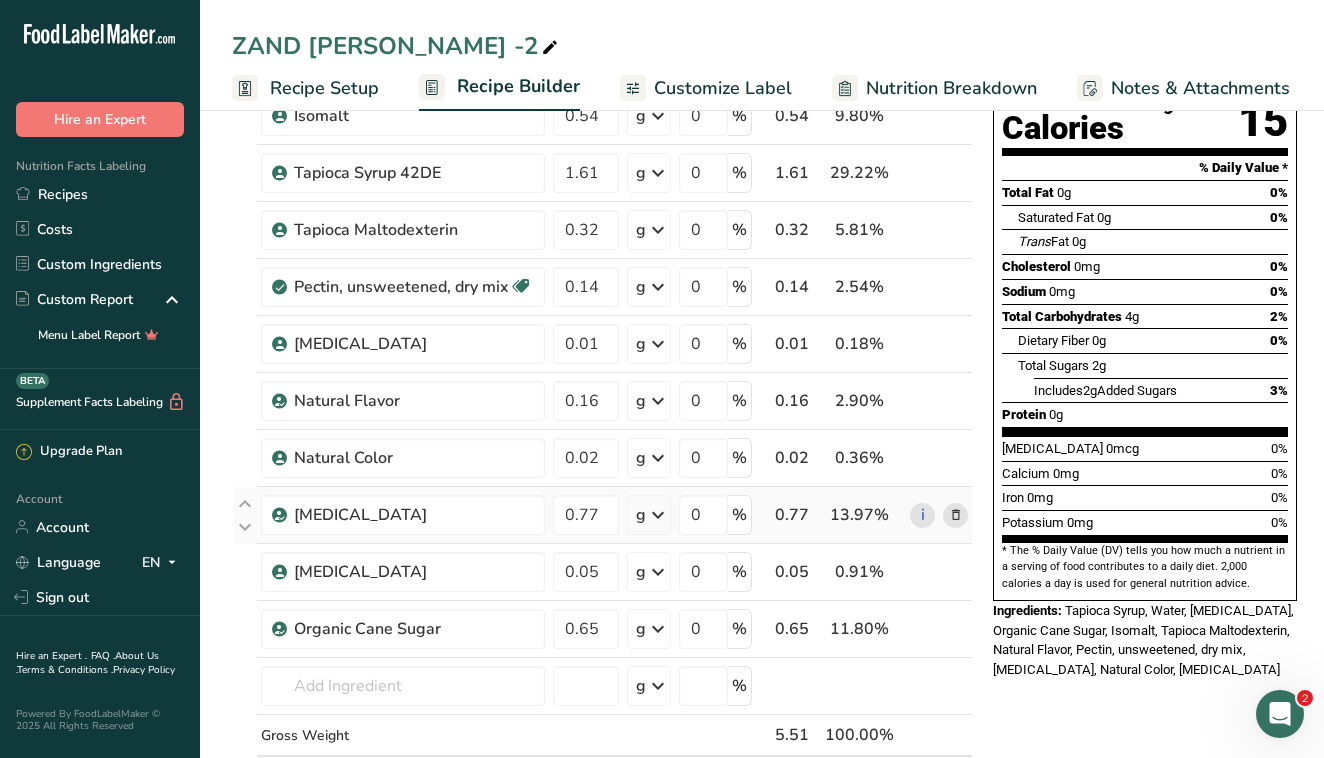 scroll, scrollTop: 219, scrollLeft: 0, axis: vertical 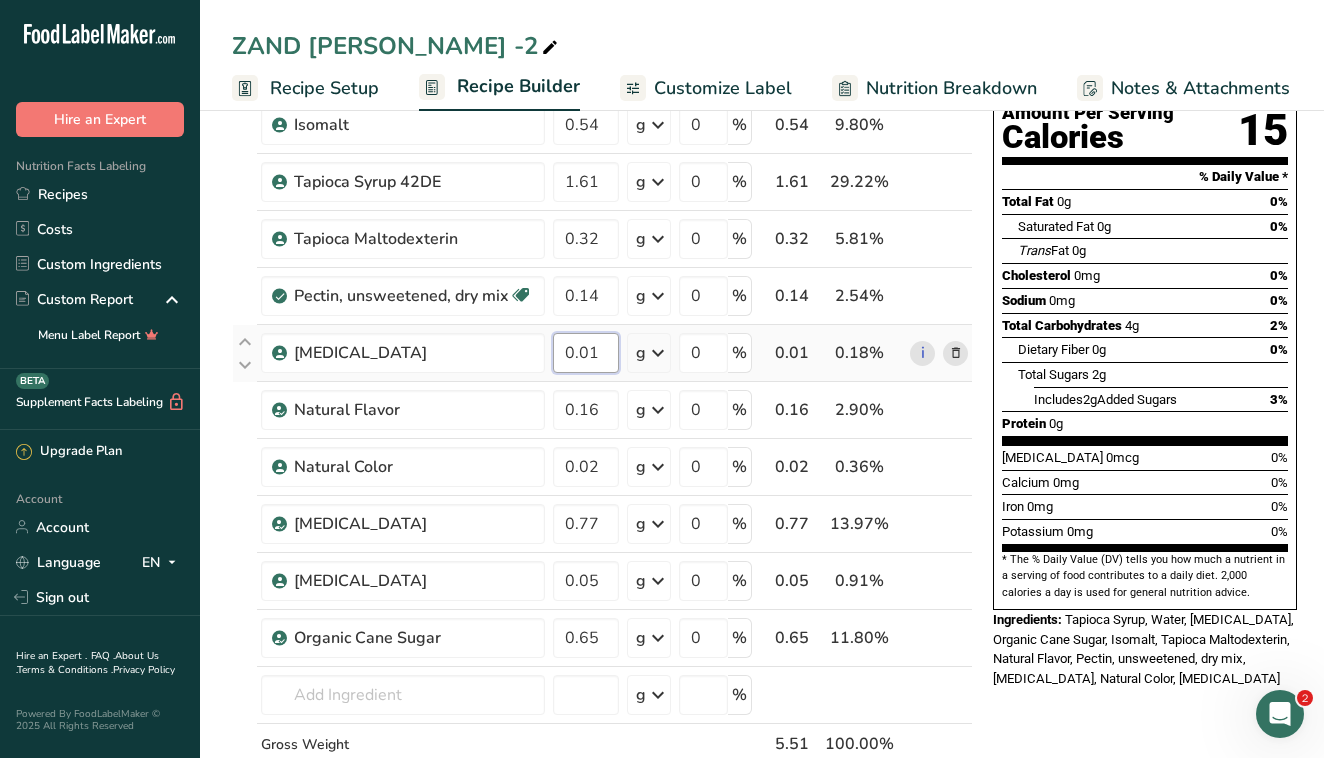 click on "0.01" at bounding box center (586, 353) 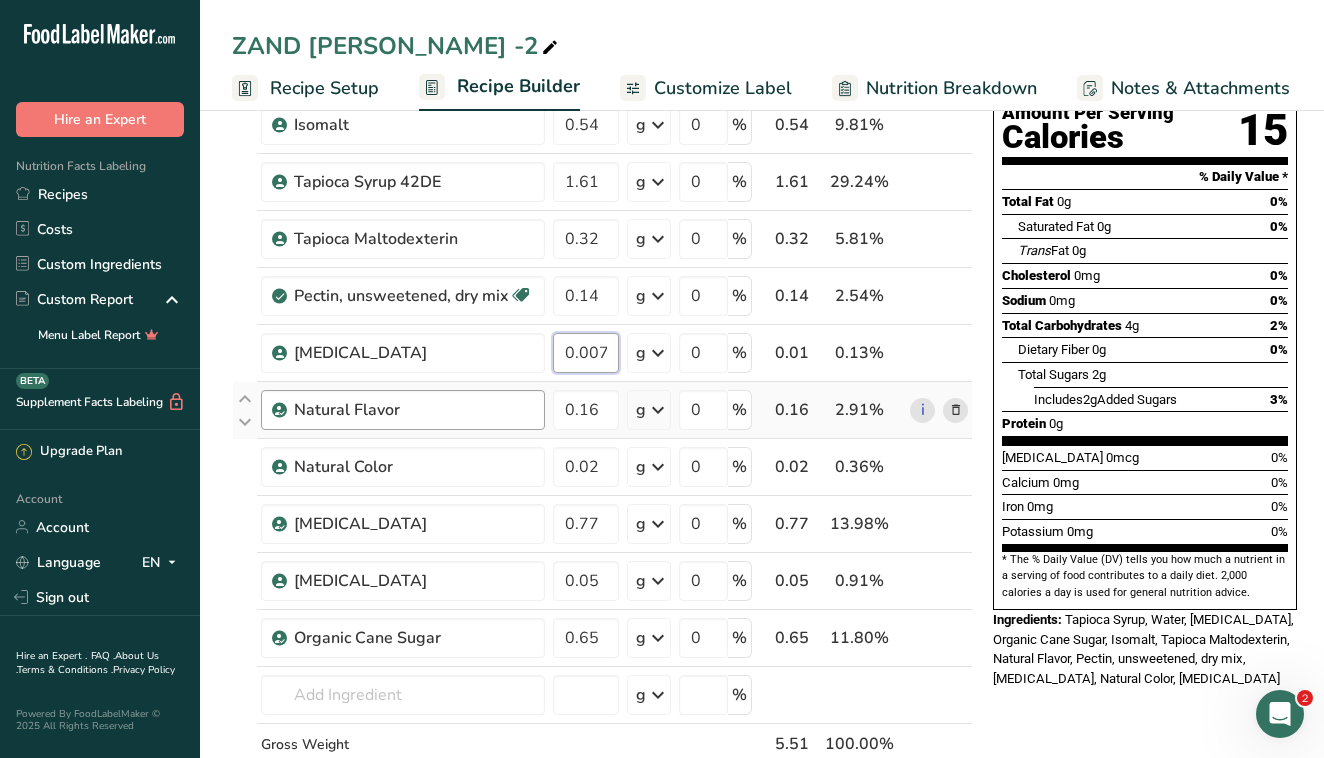 type on "0.007" 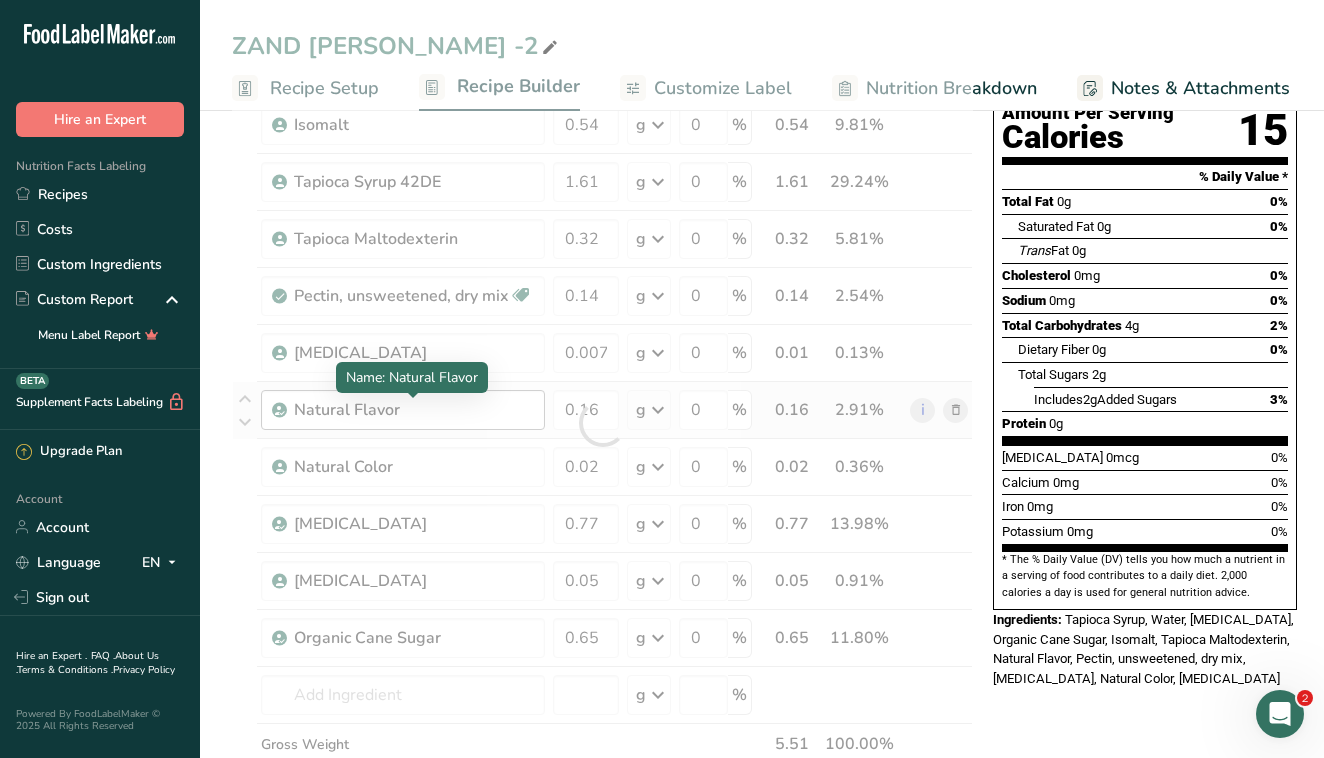 click on "Ingredient *
Amount *
Unit *
Waste *   .a-a{fill:#347362;}.b-a{fill:#fff;}          Grams
Percentage
Water, bottled
1.24
g
Weight Units
g
kg
mg
See more
Volume Units
l
Volume units require a density conversion. If you know your ingredient's density enter it below. Otherwise, click on "RIA" our AI Regulatory bot - she will be able to help you
lb/ft3
g/cm3
Confirm
mL
Volume units require a density conversion. If you know your ingredient's density enter it below. Otherwise, click on "RIA" our AI Regulatory bot - she will be able to help you
lb/ft3" at bounding box center [602, 423] 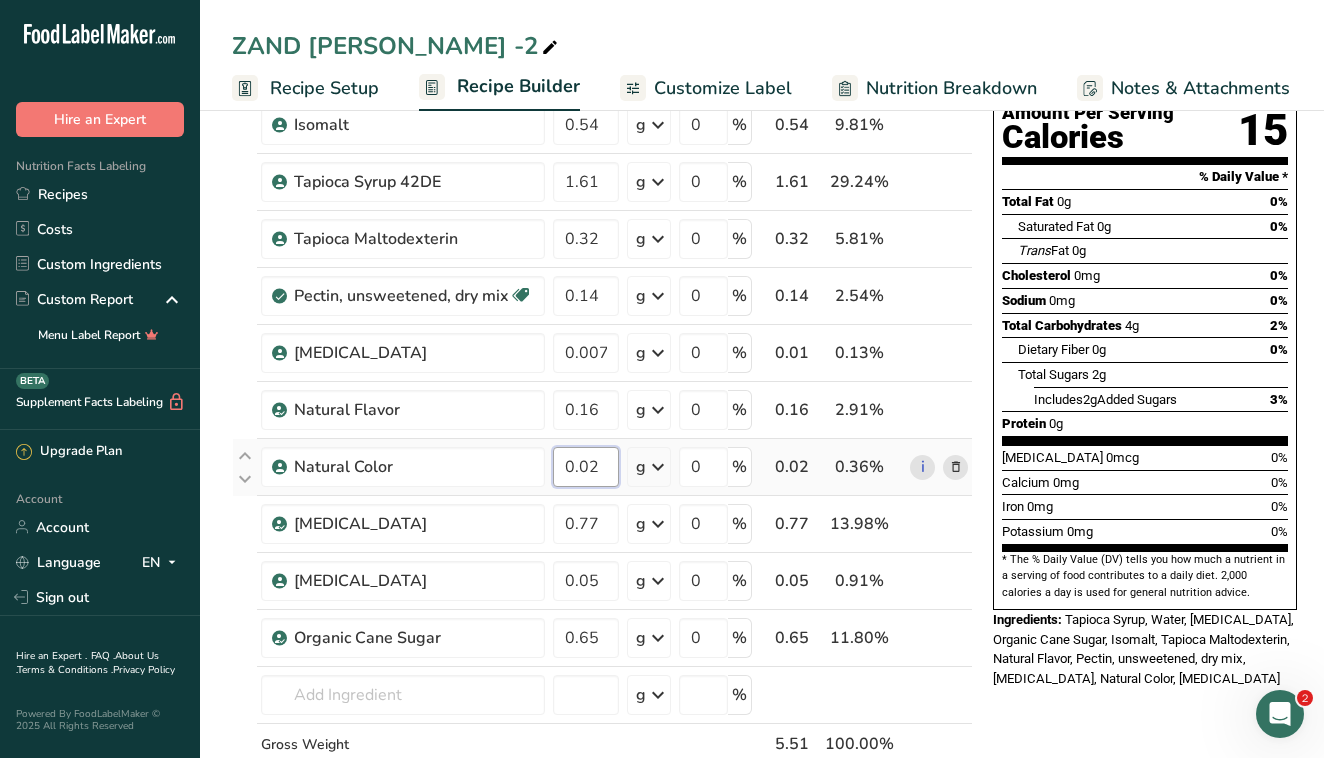 click on "0.02" at bounding box center [586, 467] 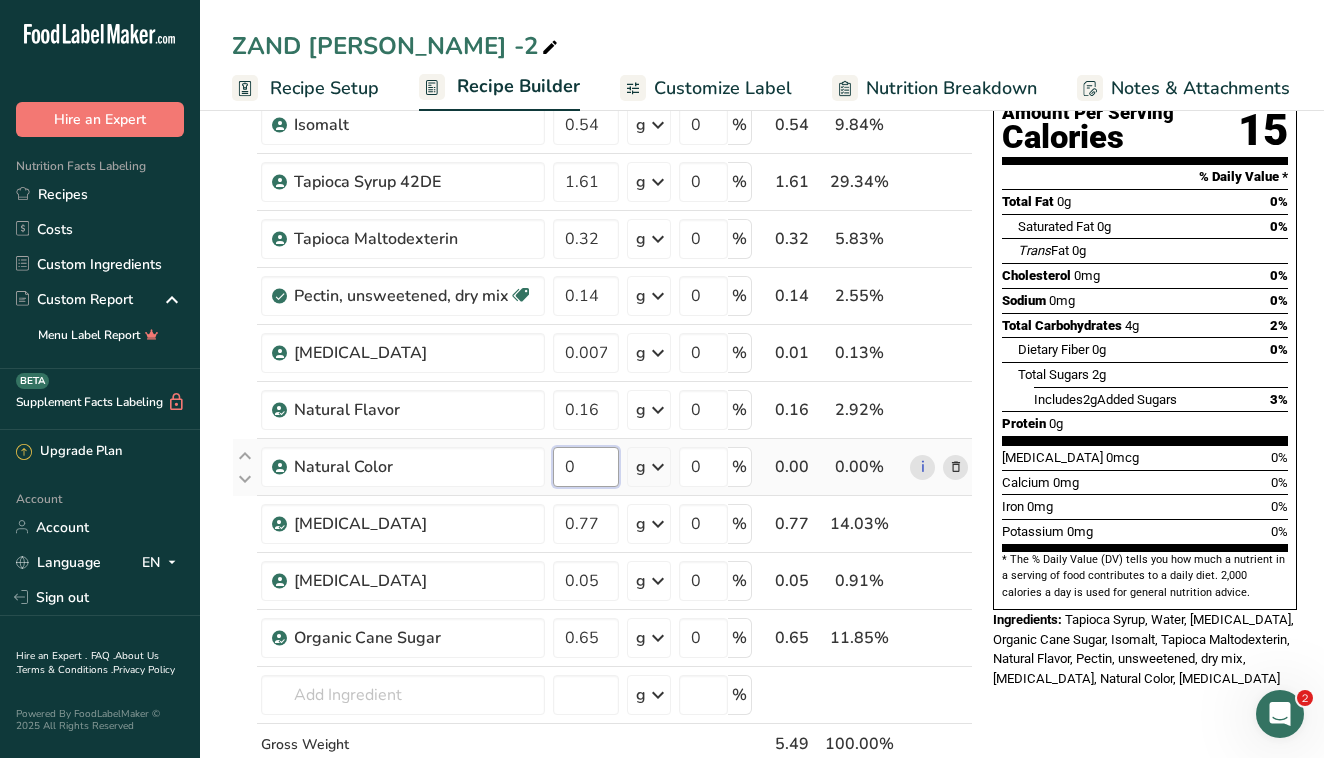 type on "1" 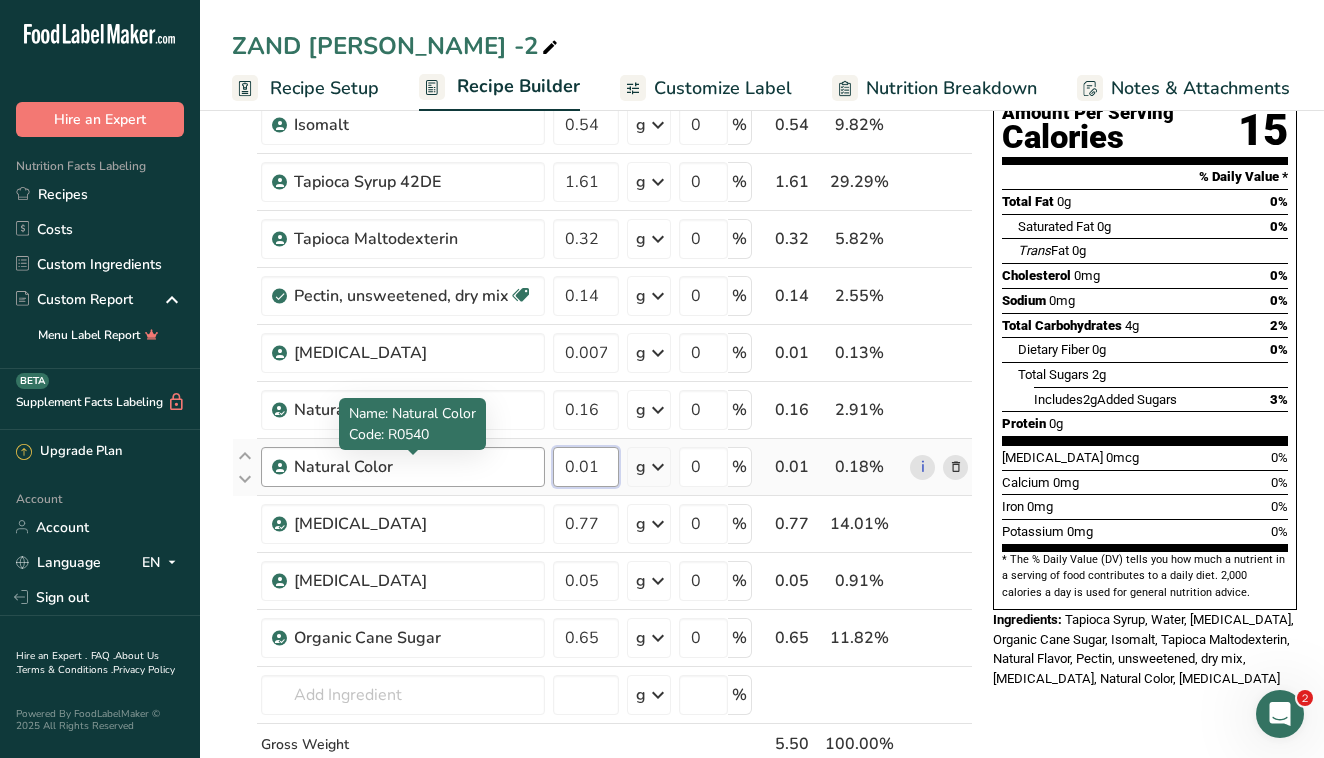 type on "0.01" 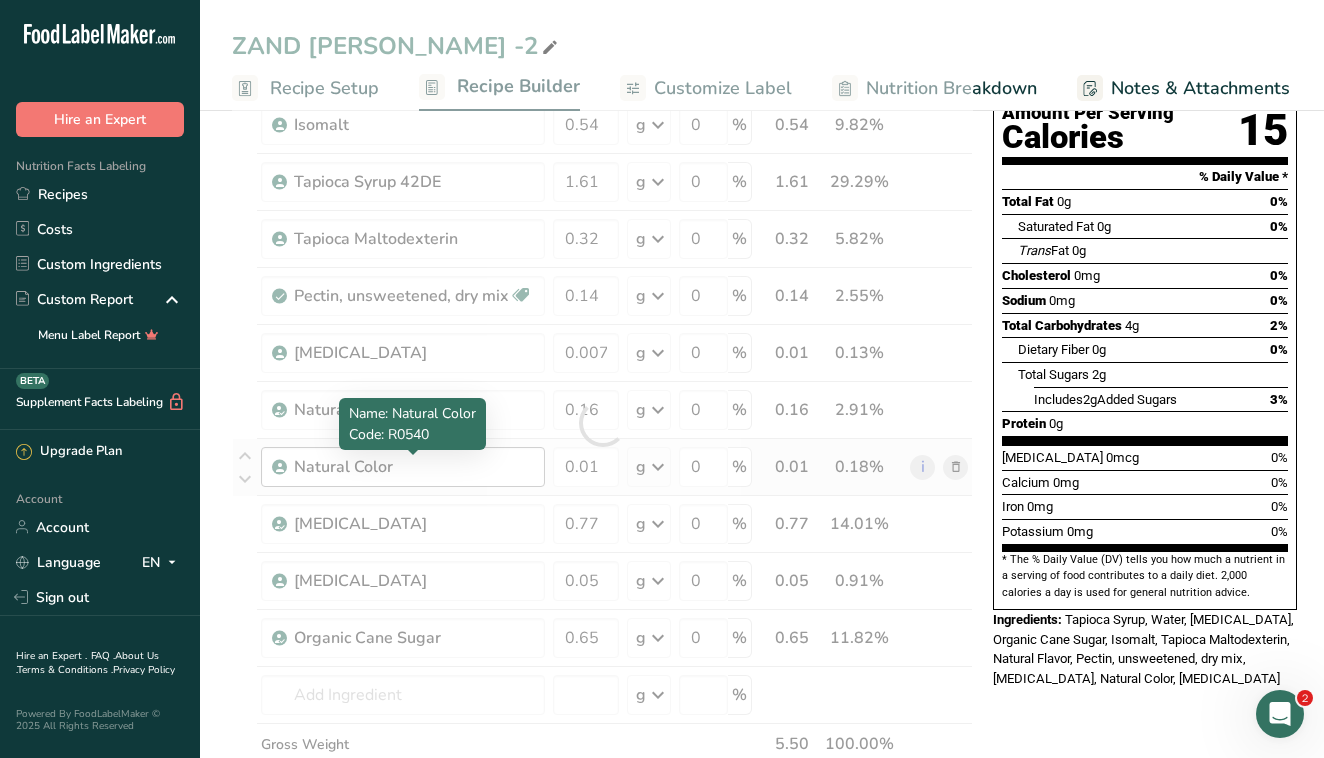 click on "Ingredient *
Amount *
Unit *
Waste *   .a-a{fill:#347362;}.b-a{fill:#fff;}          Grams
Percentage
Water, bottled
1.24
g
Weight Units
g
kg
mg
See more
Volume Units
l
Volume units require a density conversion. If you know your ingredient's density enter it below. Otherwise, click on "RIA" our AI Regulatory bot - she will be able to help you
lb/ft3
g/cm3
Confirm
mL
Volume units require a density conversion. If you know your ingredient's density enter it below. Otherwise, click on "RIA" our AI Regulatory bot - she will be able to help you
lb/ft3" at bounding box center [602, 423] 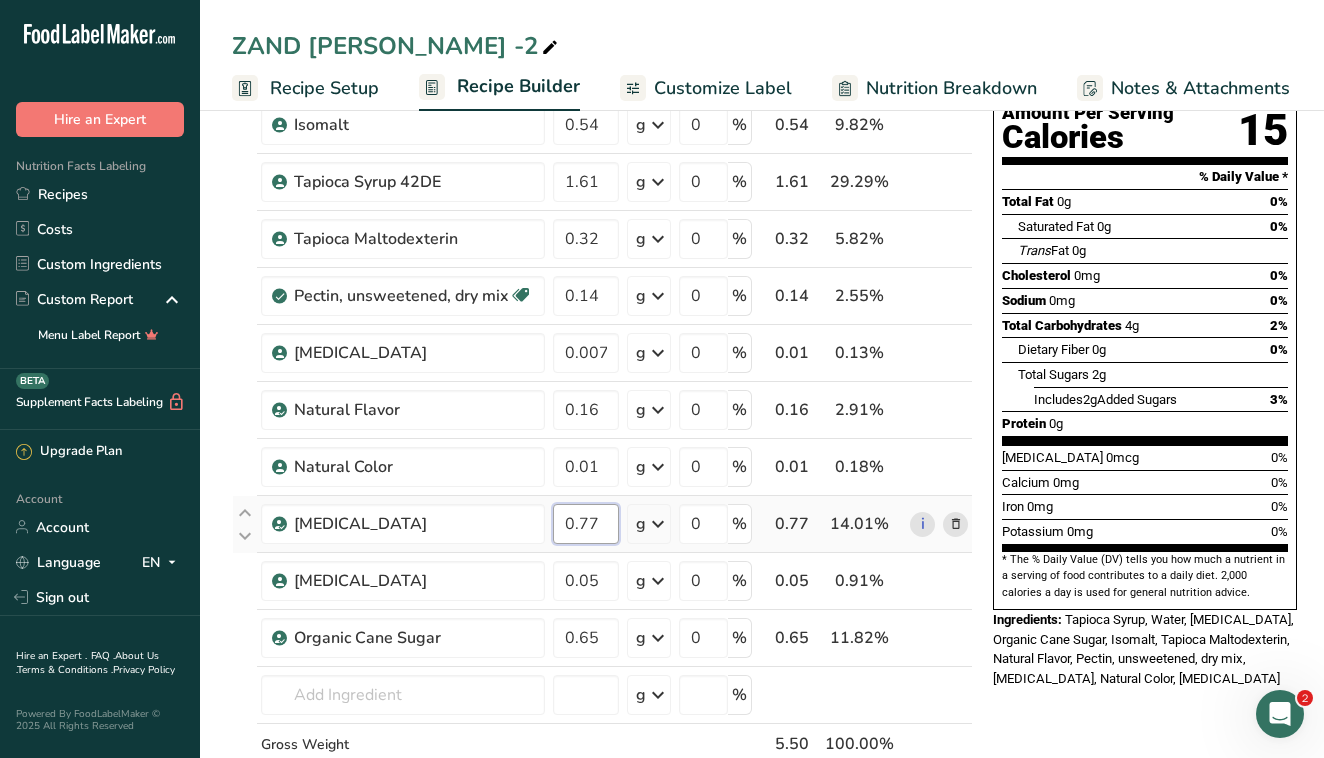 click on "0.77" at bounding box center (586, 524) 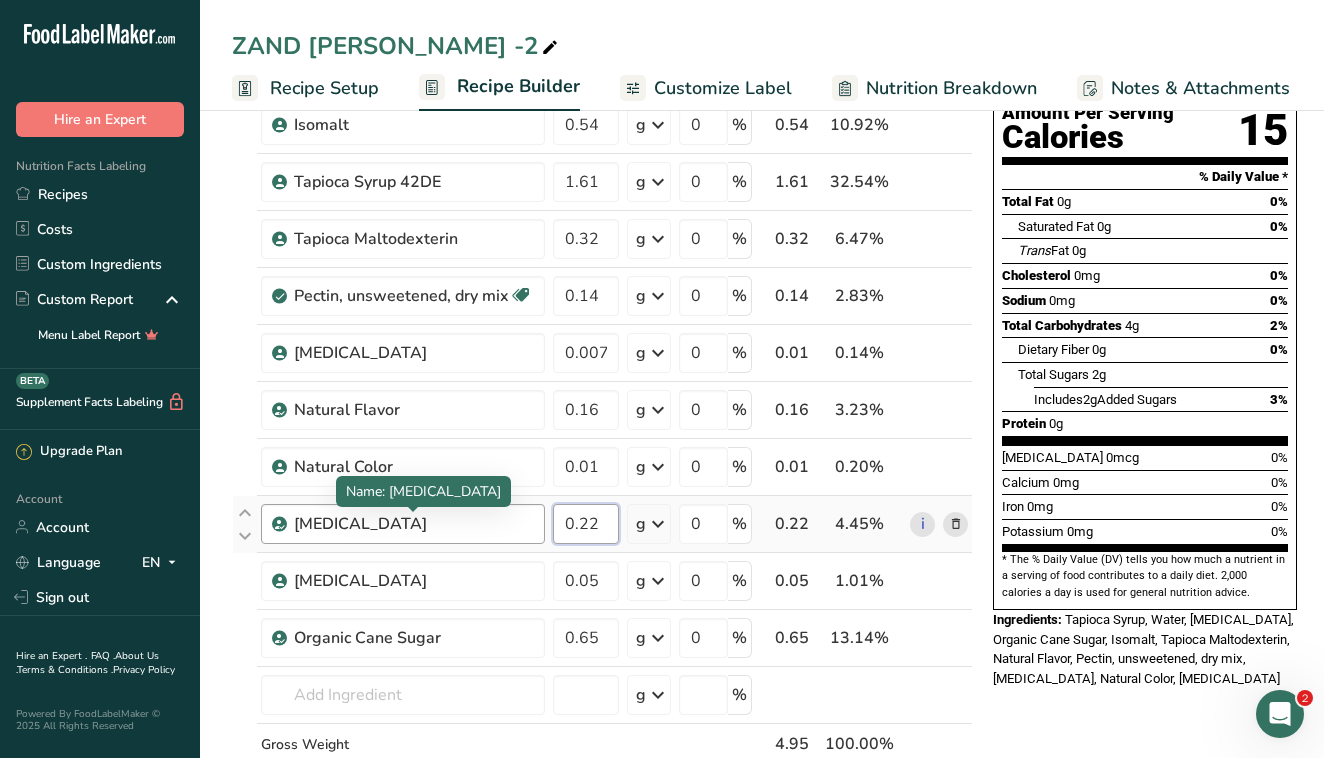 type on "0.22" 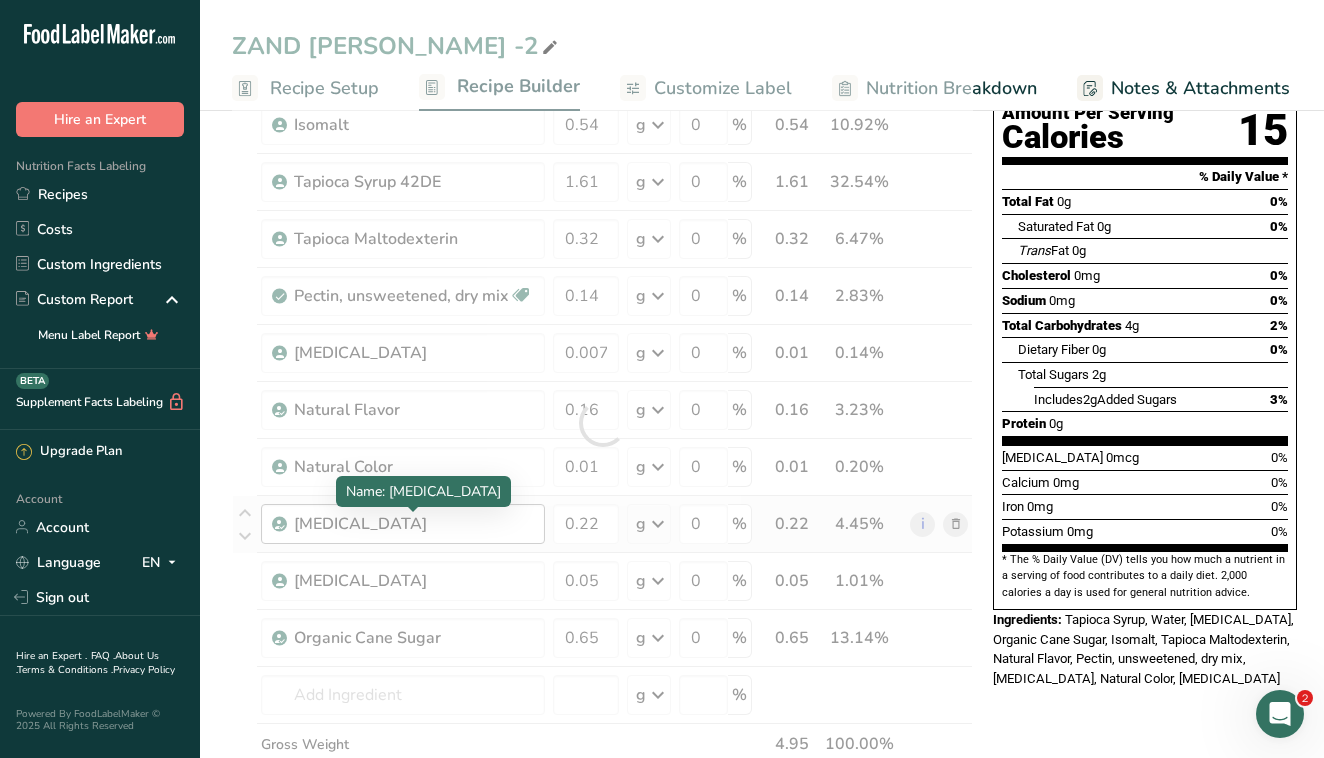 click on "Ingredient *
Amount *
Unit *
Waste *   .a-a{fill:#347362;}.b-a{fill:#fff;}          Grams
Percentage
Water, bottled
1.24
g
Weight Units
g
kg
mg
See more
Volume Units
l
Volume units require a density conversion. If you know your ingredient's density enter it below. Otherwise, click on "RIA" our AI Regulatory bot - she will be able to help you
lb/ft3
g/cm3
Confirm
mL
Volume units require a density conversion. If you know your ingredient's density enter it below. Otherwise, click on "RIA" our AI Regulatory bot - she will be able to help you
lb/ft3" at bounding box center [602, 423] 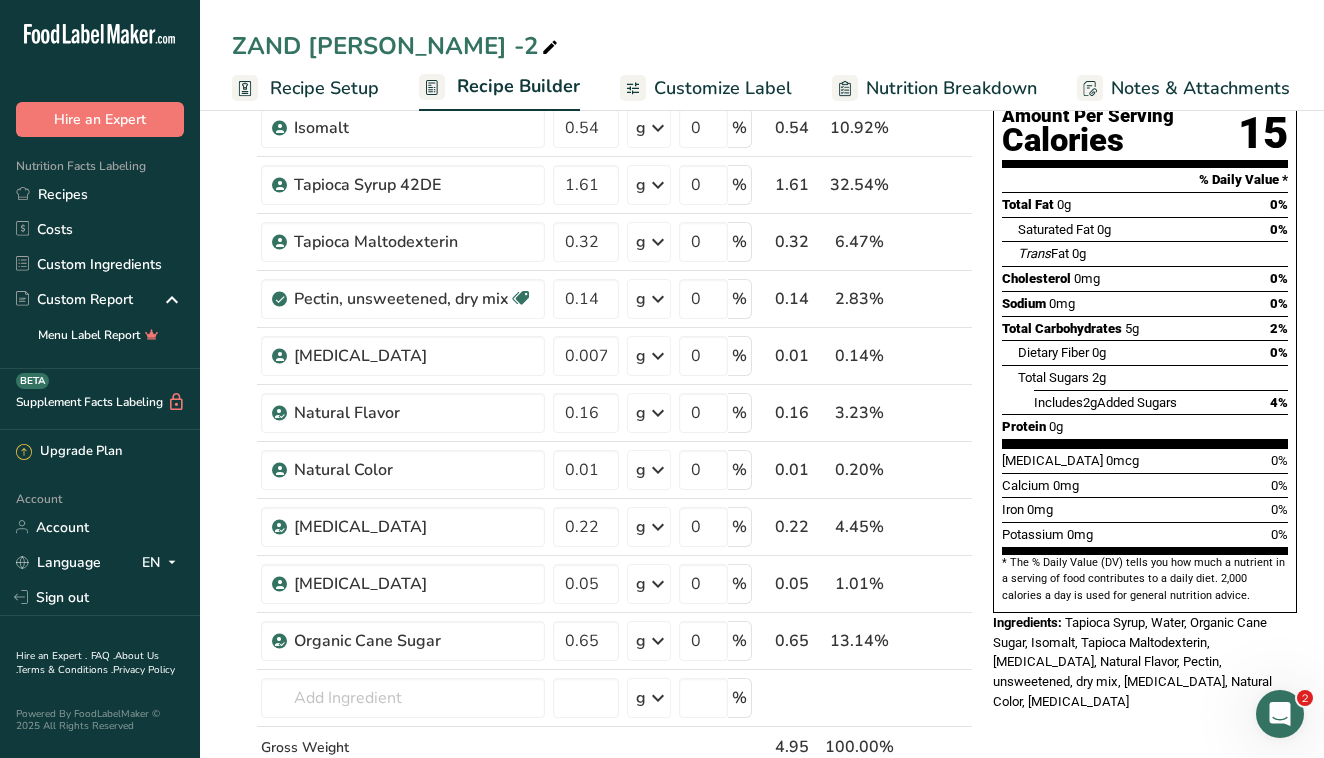scroll, scrollTop: 224, scrollLeft: 0, axis: vertical 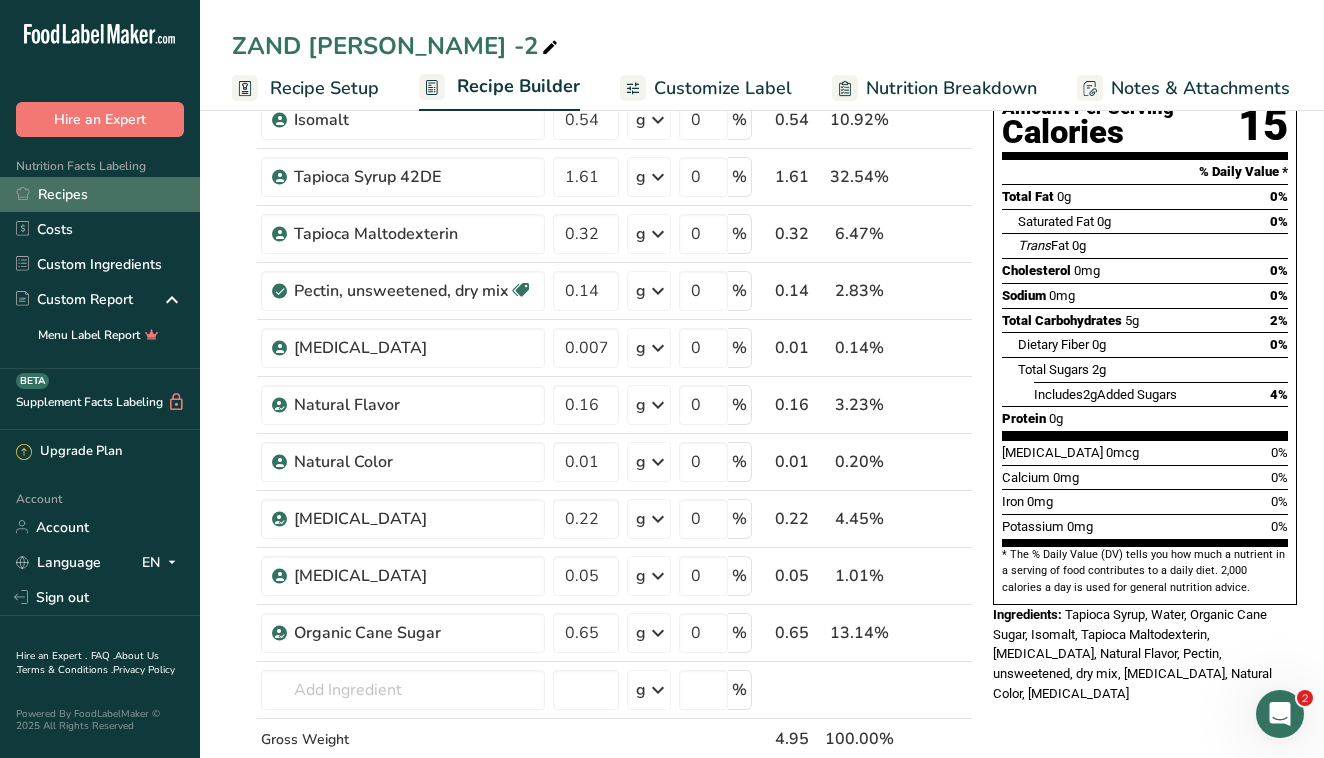 click on "Recipes" at bounding box center [100, 194] 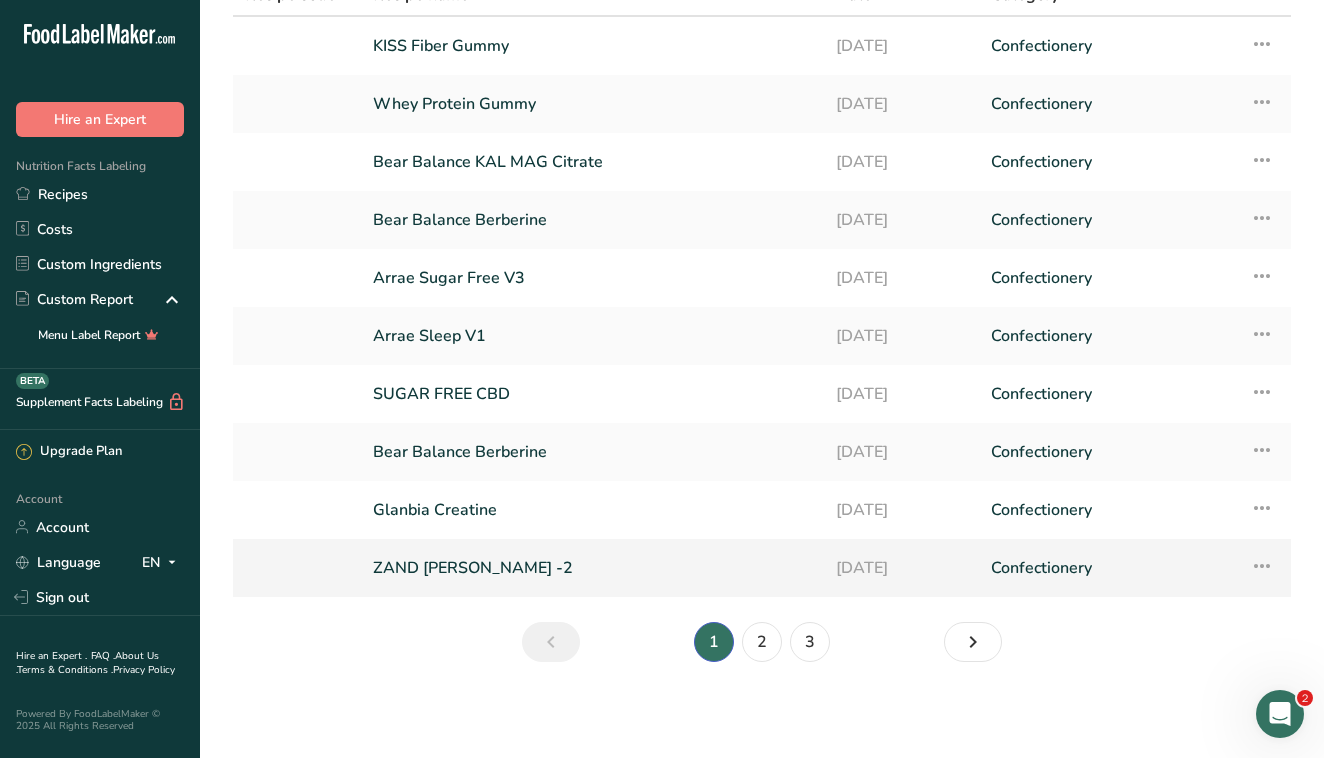 scroll, scrollTop: 119, scrollLeft: 0, axis: vertical 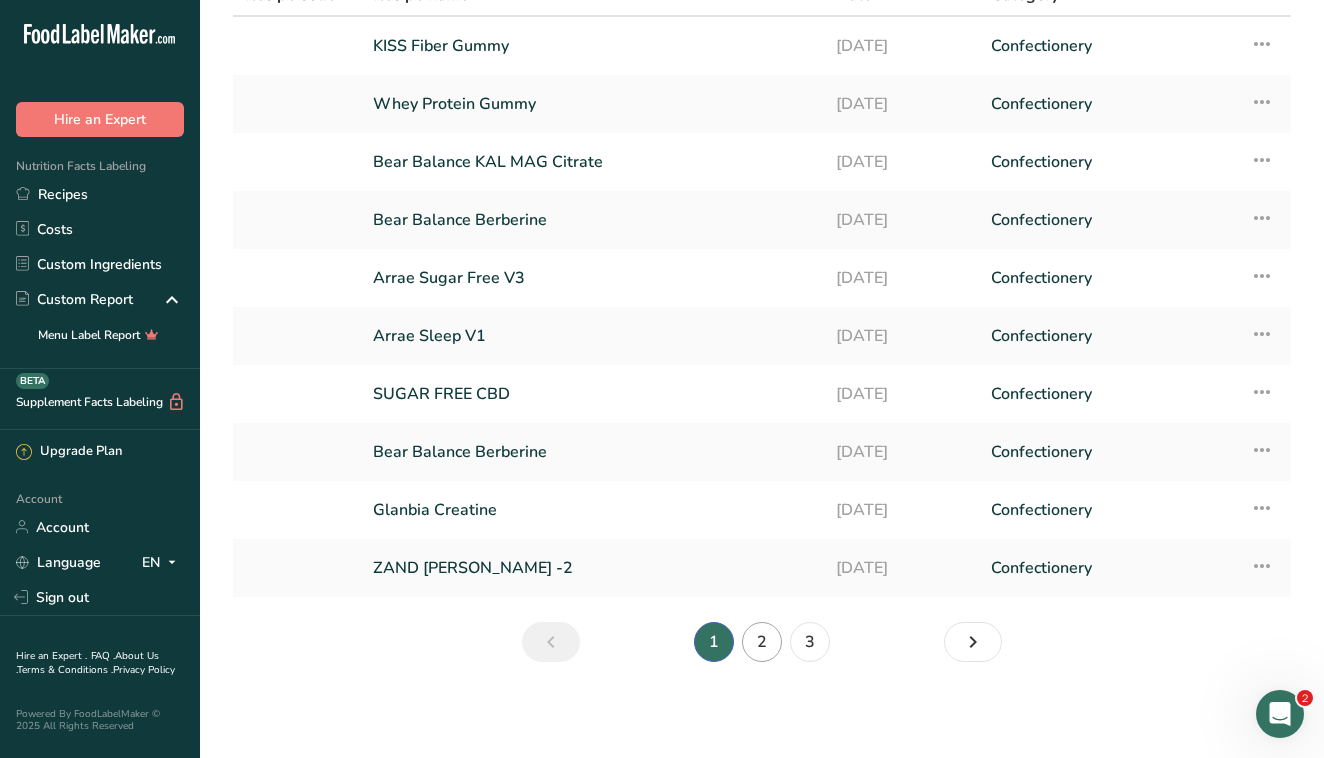 click on "2" at bounding box center [762, 642] 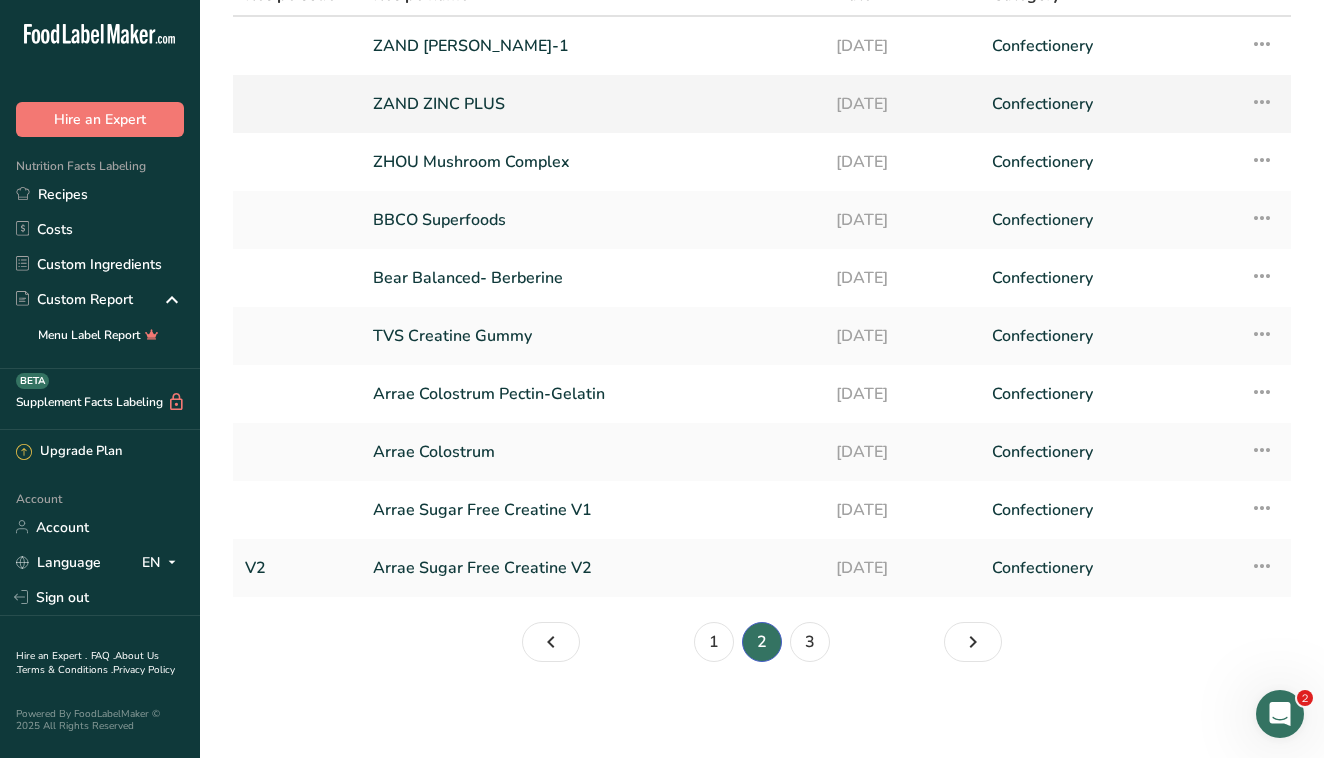 click on "ZAND ZINC PLUS" at bounding box center [592, 104] 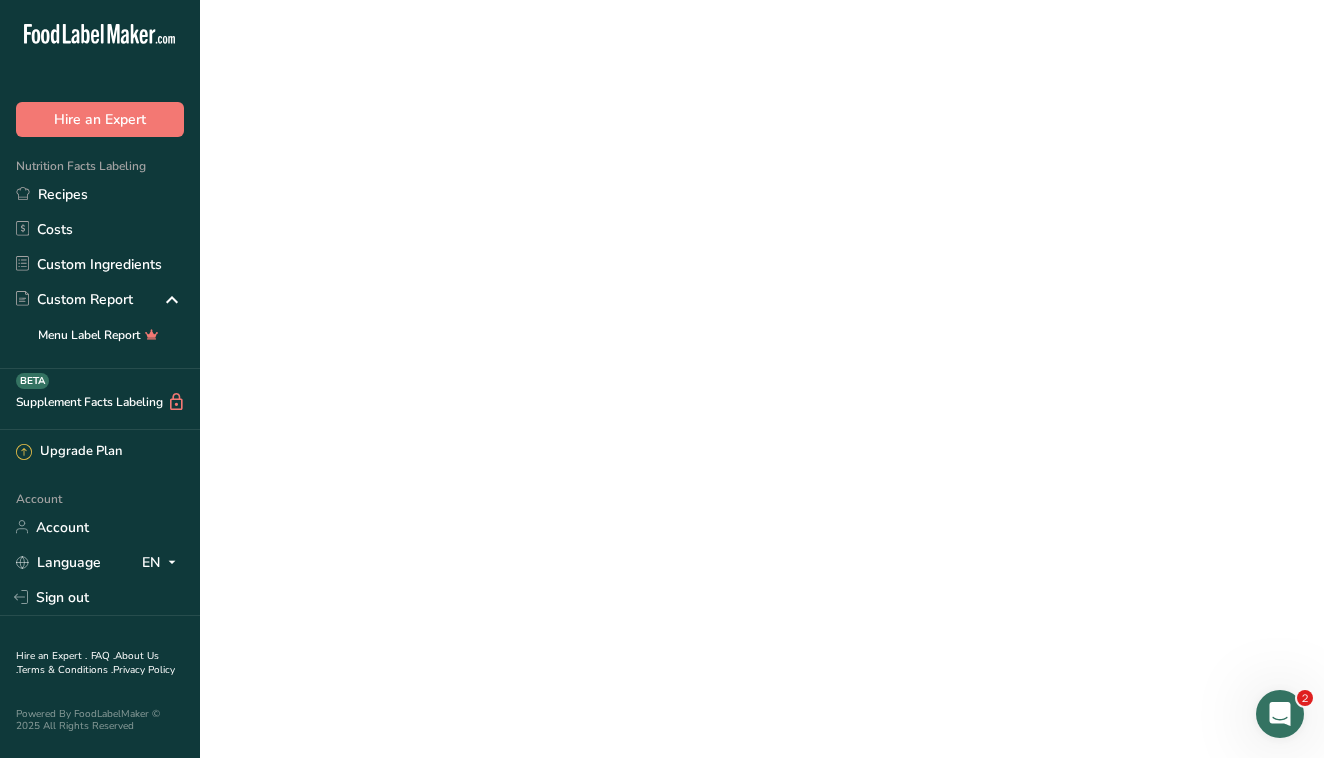 scroll, scrollTop: 0, scrollLeft: 0, axis: both 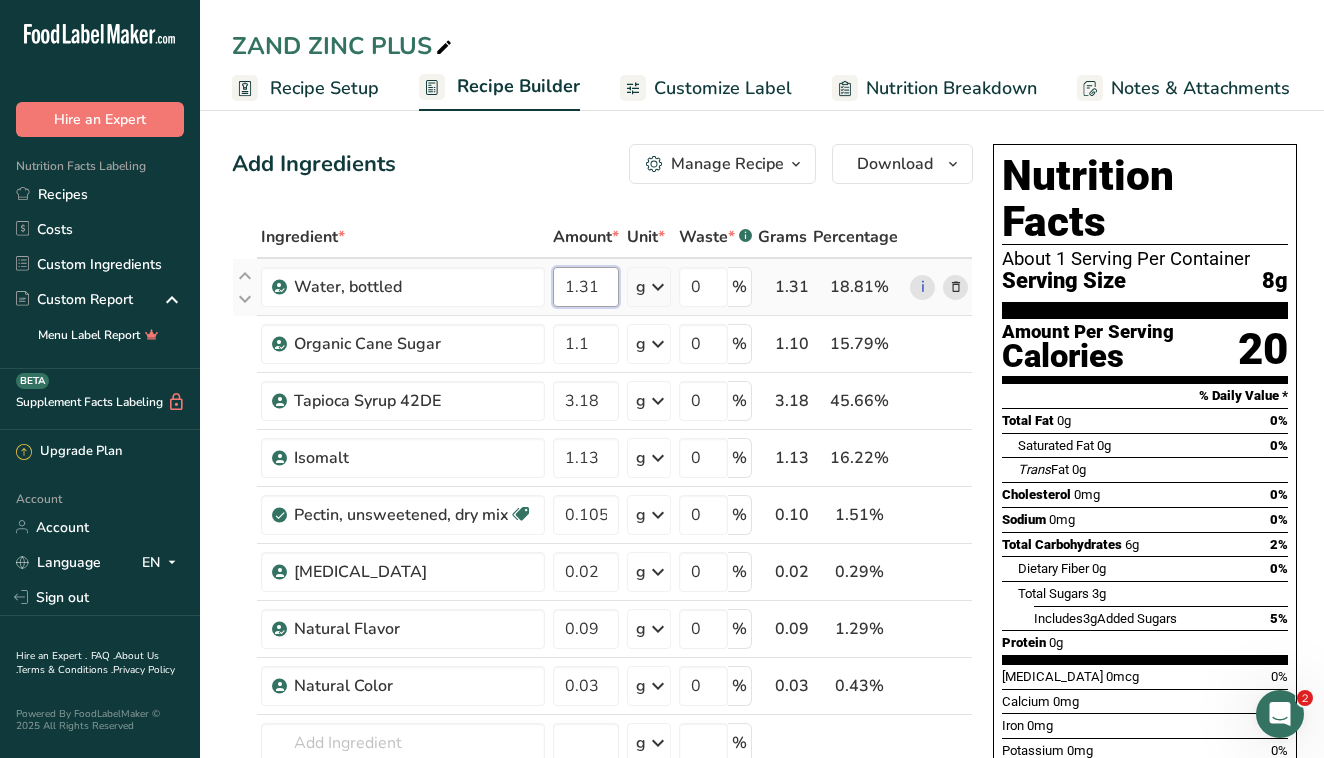 click on "1.31" at bounding box center (586, 287) 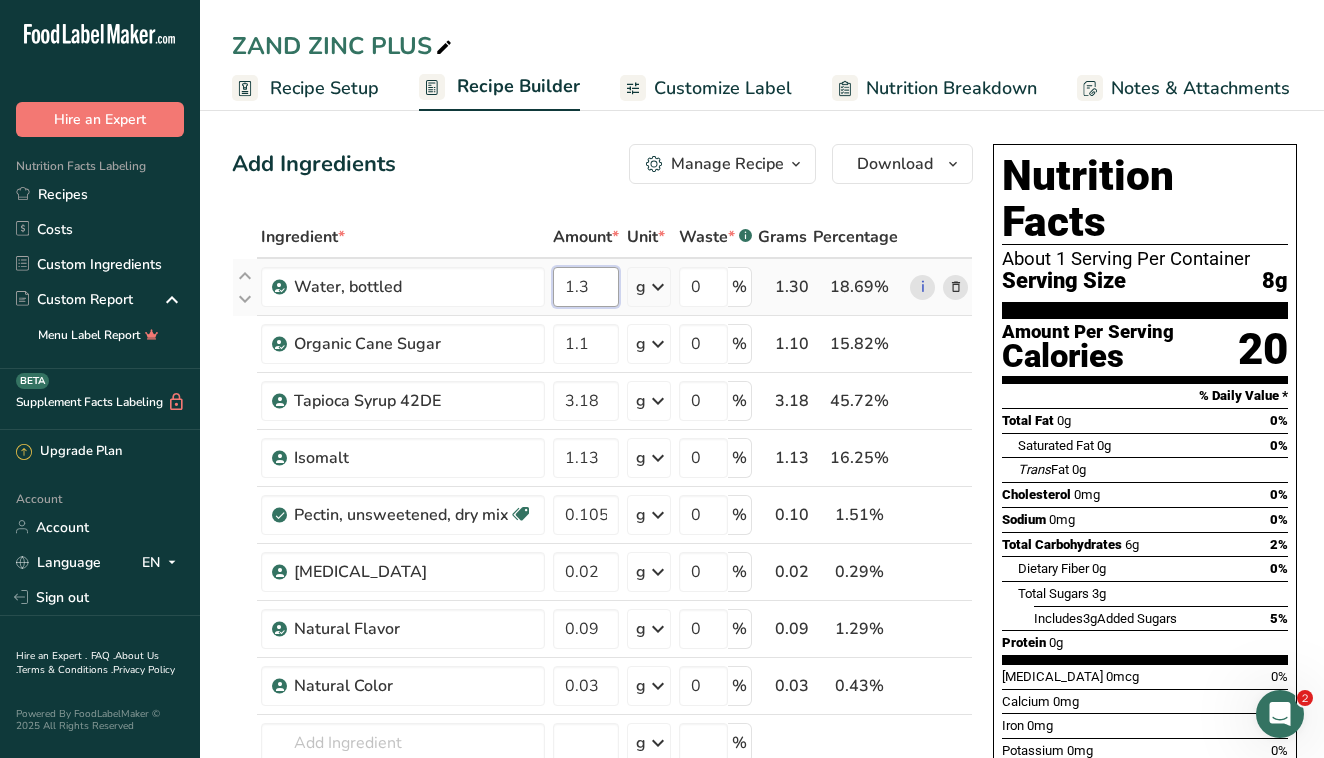 type on "1" 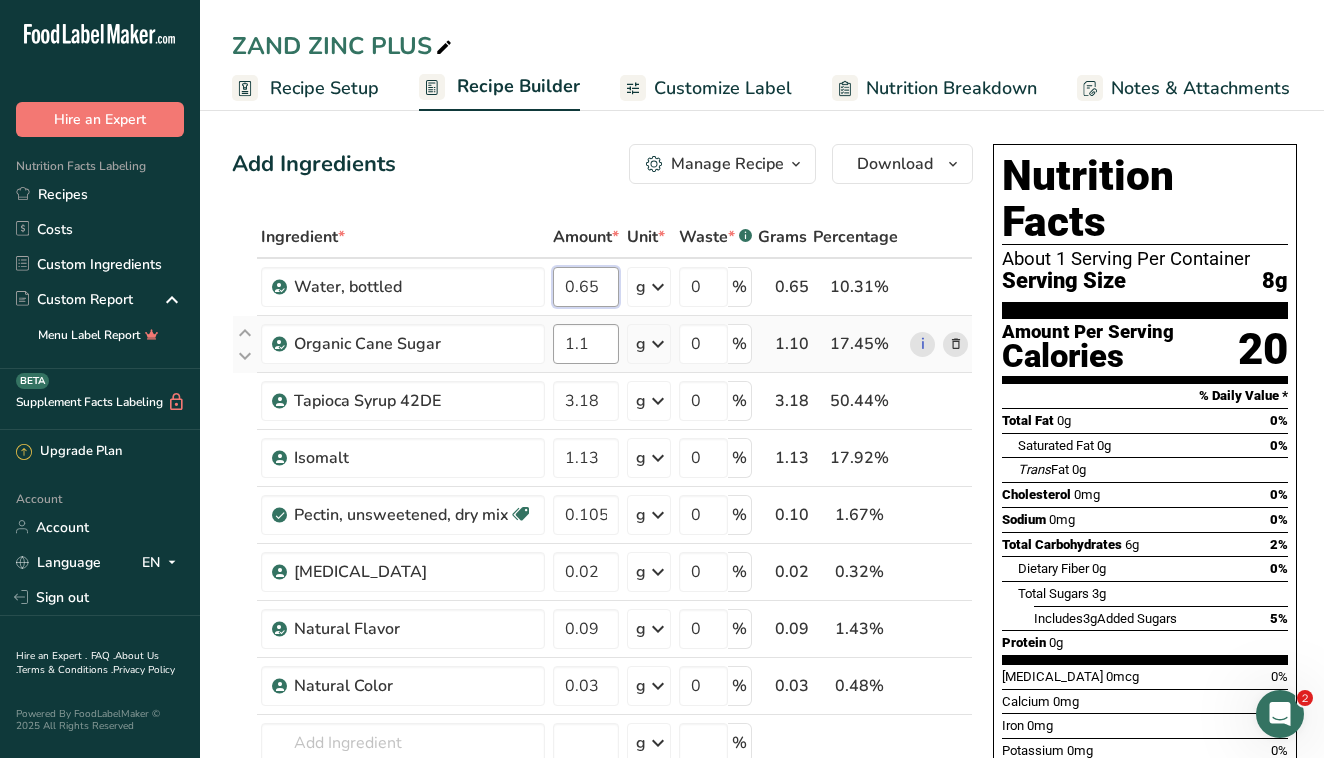 type on "0.65" 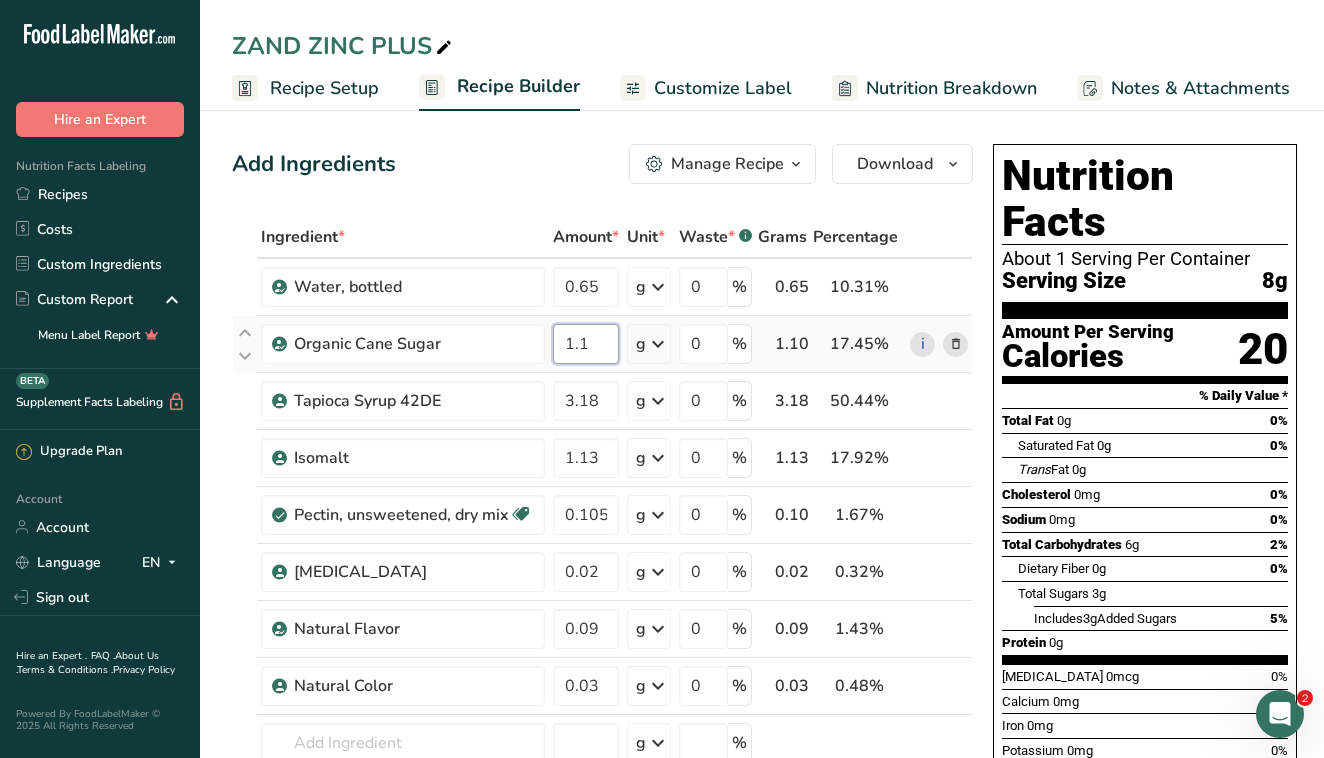 click on "Ingredient *
Amount *
Unit *
Waste *   .a-a{fill:#347362;}.b-a{fill:#fff;}          Grams
Percentage
Water, bottled
0.65
g
Weight Units
g
kg
mg
See more
Volume Units
l
Volume units require a density conversion. If you know your ingredient's density enter it below. Otherwise, click on "RIA" our AI Regulatory bot - she will be able to help you
lb/ft3
g/cm3
Confirm
mL
Volume units require a density conversion. If you know your ingredient's density enter it below. Otherwise, click on "RIA" our AI Regulatory bot - she will be able to help you
lb/ft3" at bounding box center (602, 556) 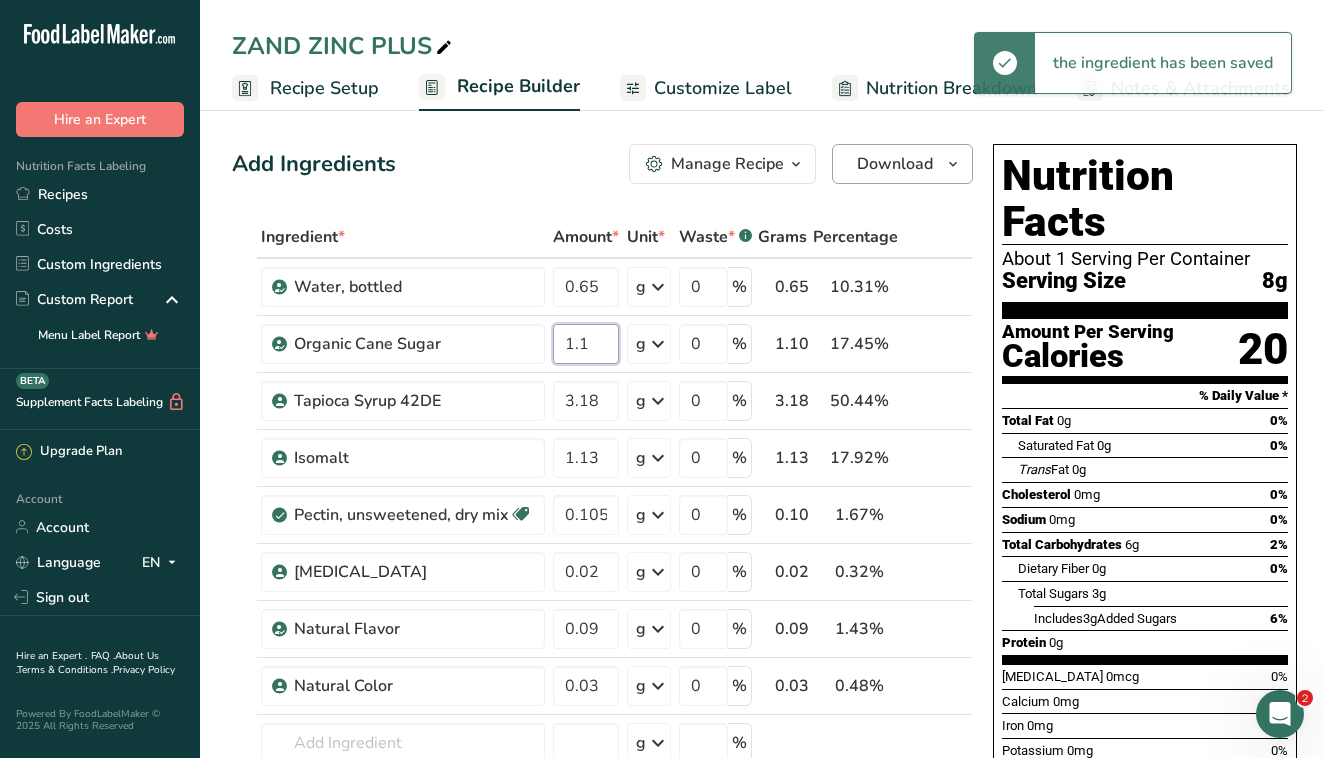 type on "1" 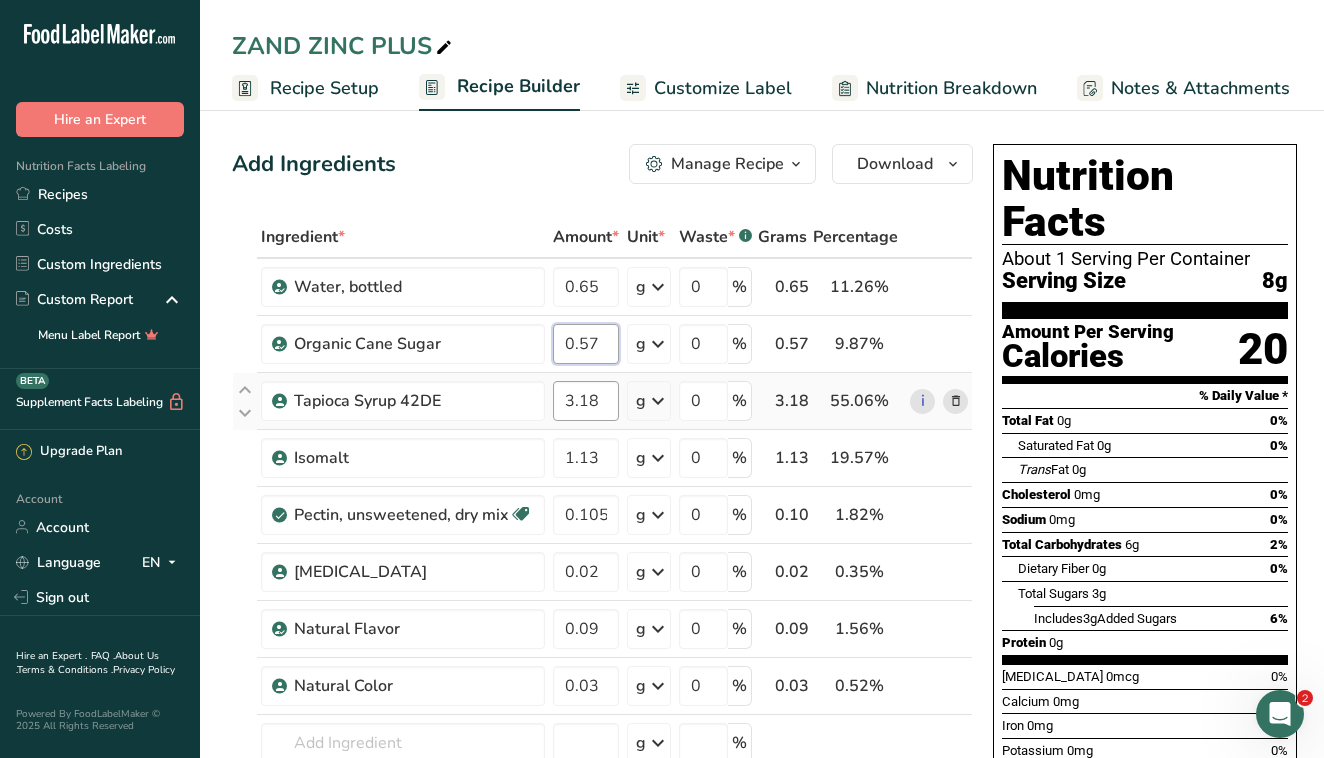 type on "0.57" 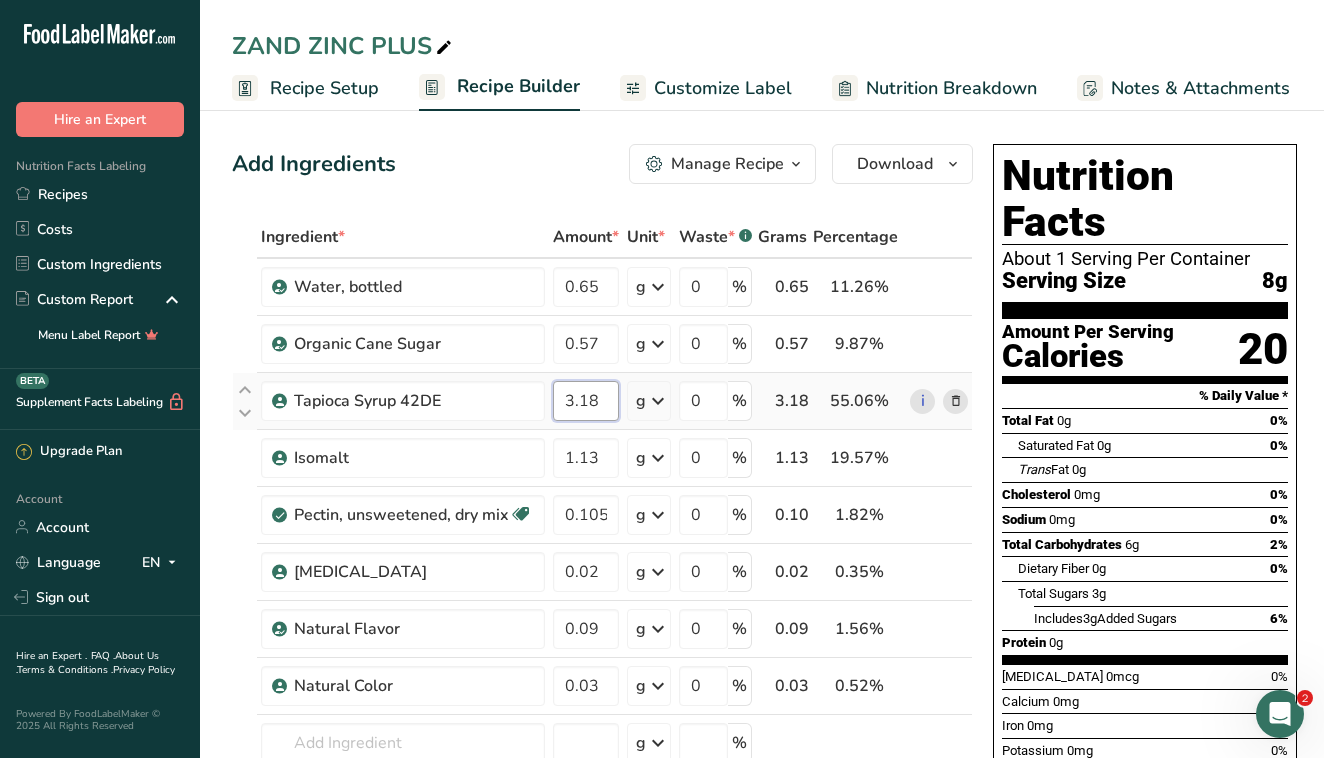 click on "Ingredient *
Amount *
Unit *
Waste *   .a-a{fill:#347362;}.b-a{fill:#fff;}          Grams
Percentage
Water, bottled
0.65
g
Weight Units
g
kg
mg
See more
Volume Units
l
Volume units require a density conversion. If you know your ingredient's density enter it below. Otherwise, click on "RIA" our AI Regulatory bot - she will be able to help you
lb/ft3
g/cm3
Confirm
mL
Volume units require a density conversion. If you know your ingredient's density enter it below. Otherwise, click on "RIA" our AI Regulatory bot - she will be able to help you
lb/ft3" at bounding box center [602, 556] 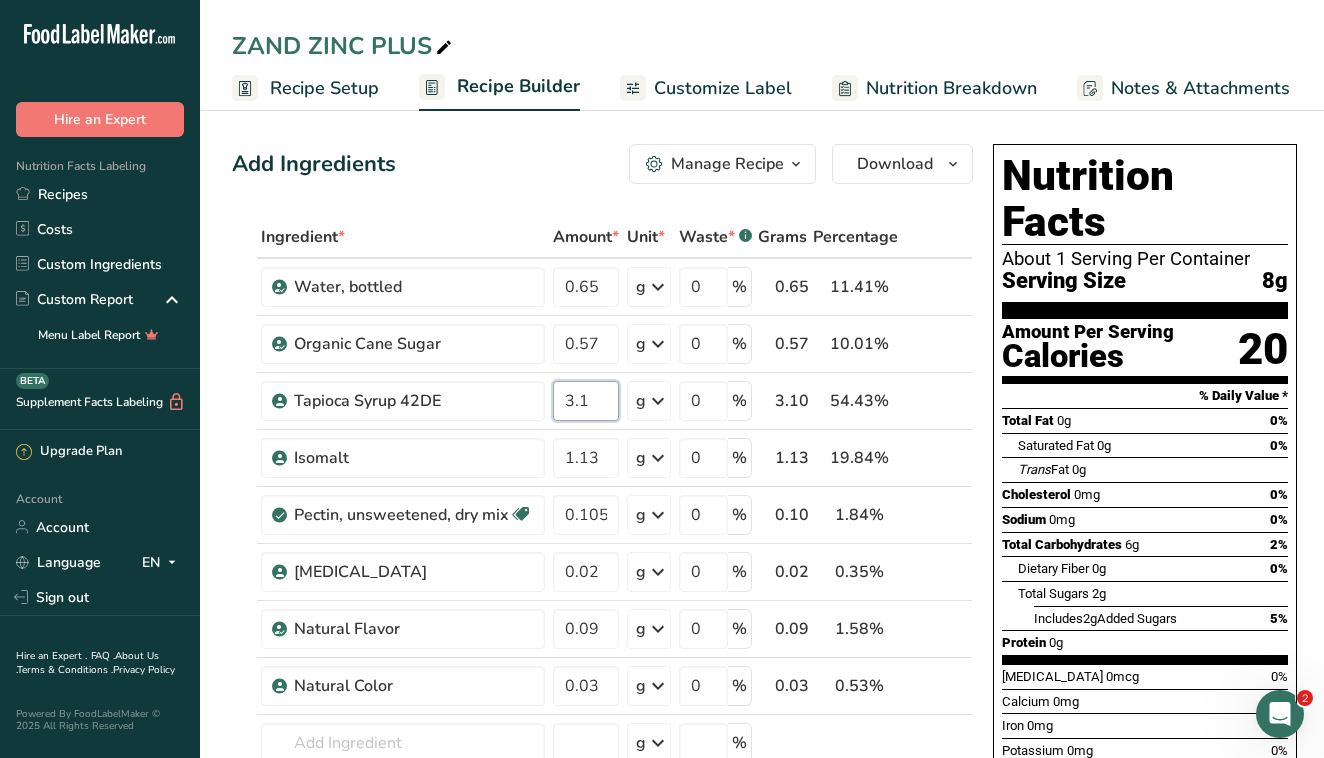 type on "3" 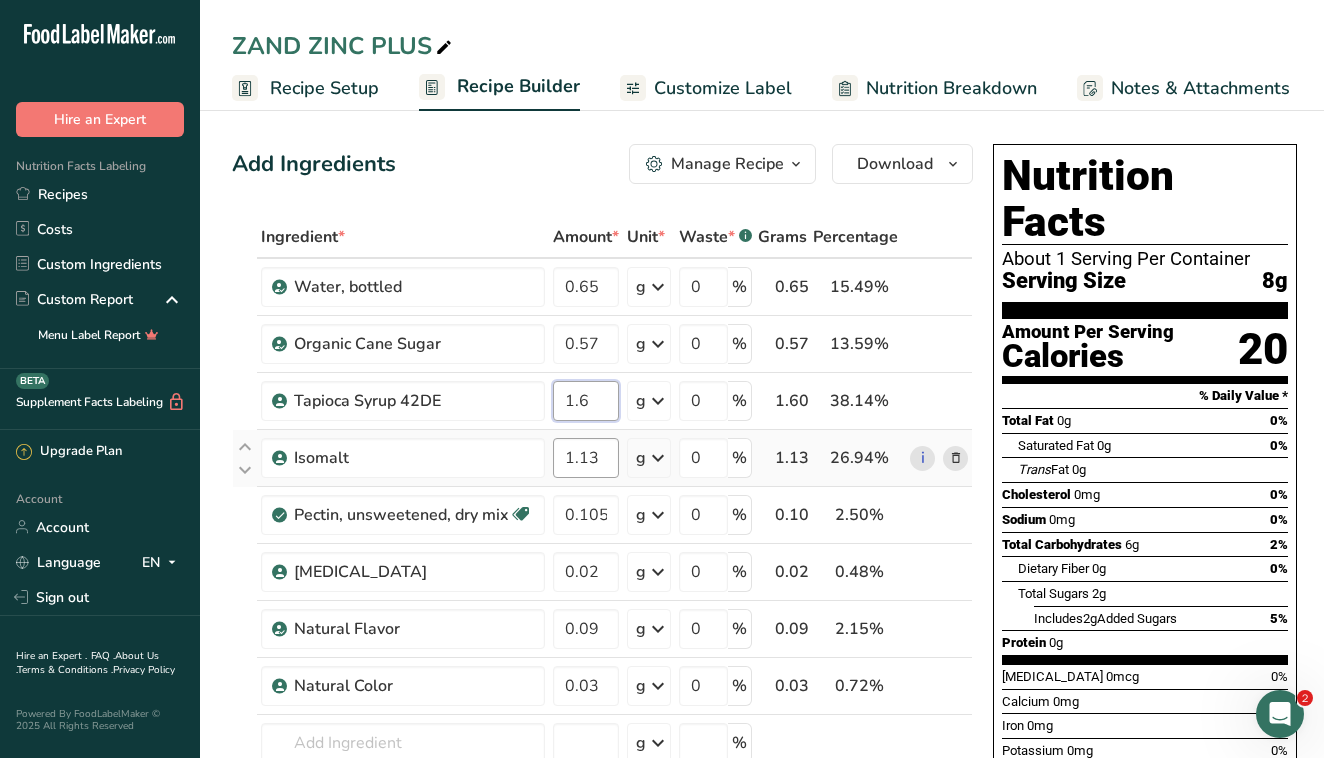 type on "1.6" 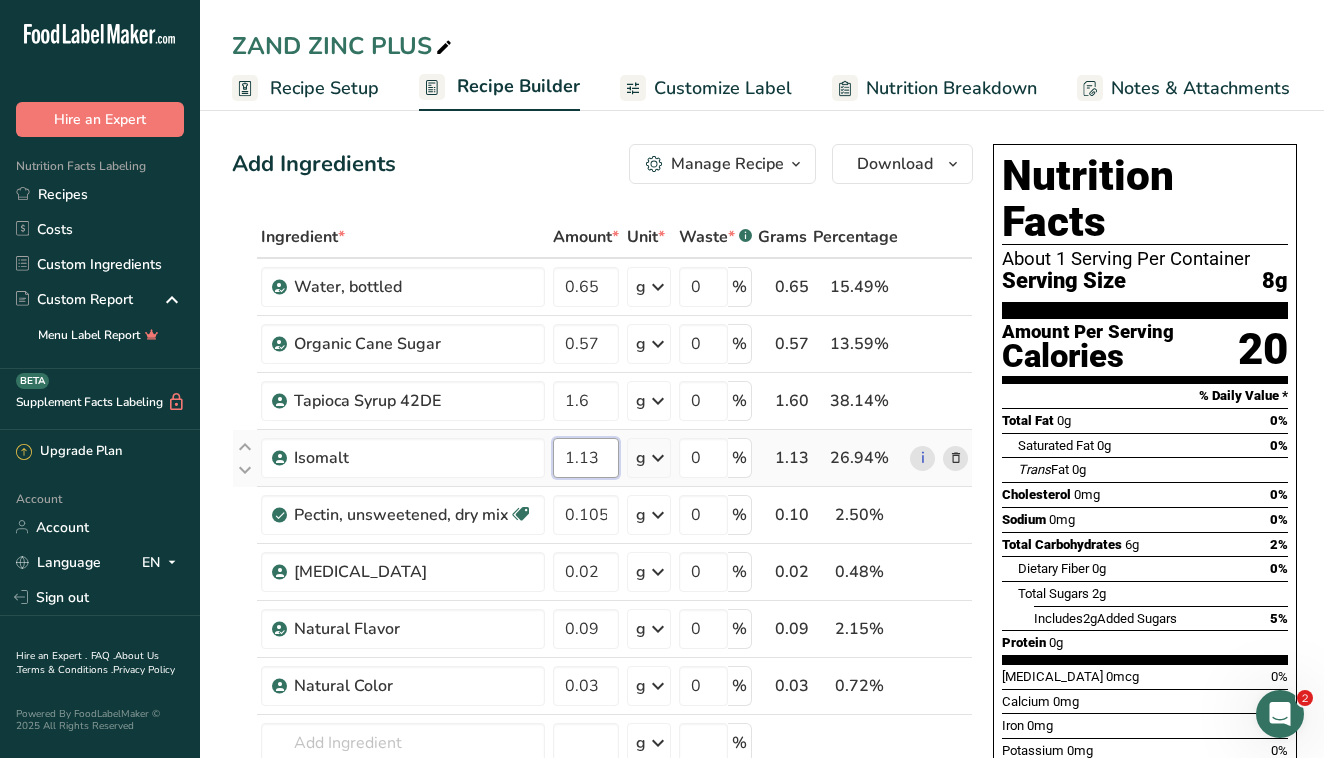 click on "Ingredient *
Amount *
Unit *
Waste *   .a-a{fill:#347362;}.b-a{fill:#fff;}          Grams
Percentage
Water, bottled
0.65
g
Weight Units
g
kg
mg
See more
Volume Units
l
Volume units require a density conversion. If you know your ingredient's density enter it below. Otherwise, click on "RIA" our AI Regulatory bot - she will be able to help you
lb/ft3
g/cm3
Confirm
mL
Volume units require a density conversion. If you know your ingredient's density enter it below. Otherwise, click on "RIA" our AI Regulatory bot - she will be able to help you
lb/ft3" at bounding box center [602, 556] 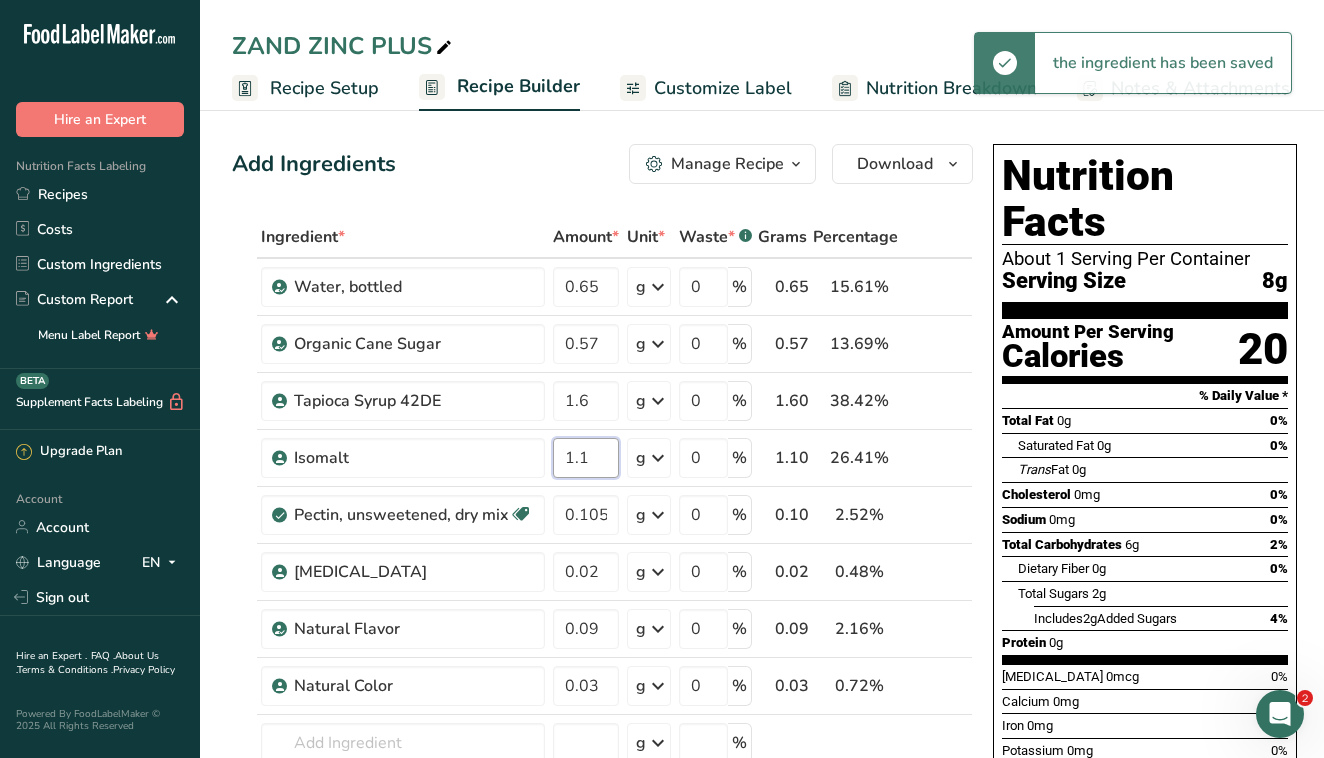 type on "1" 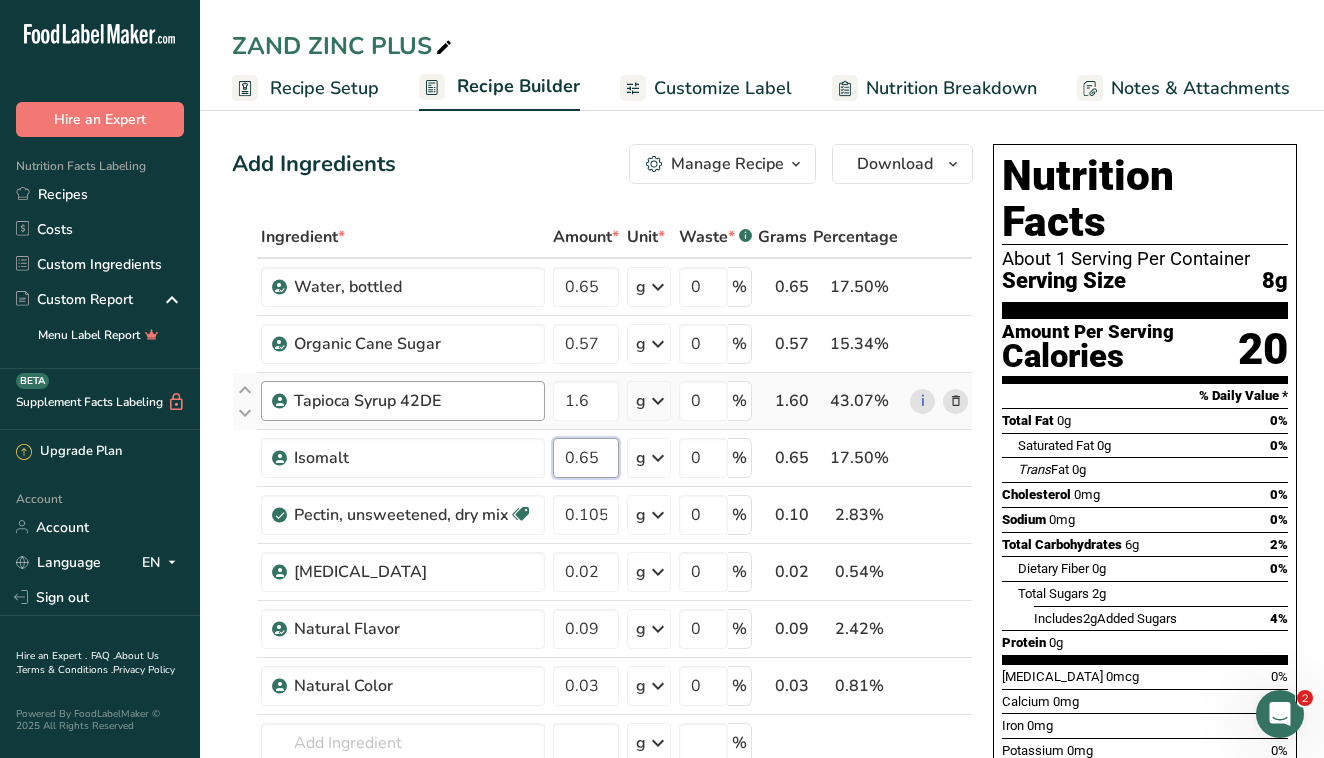 type on "0.65" 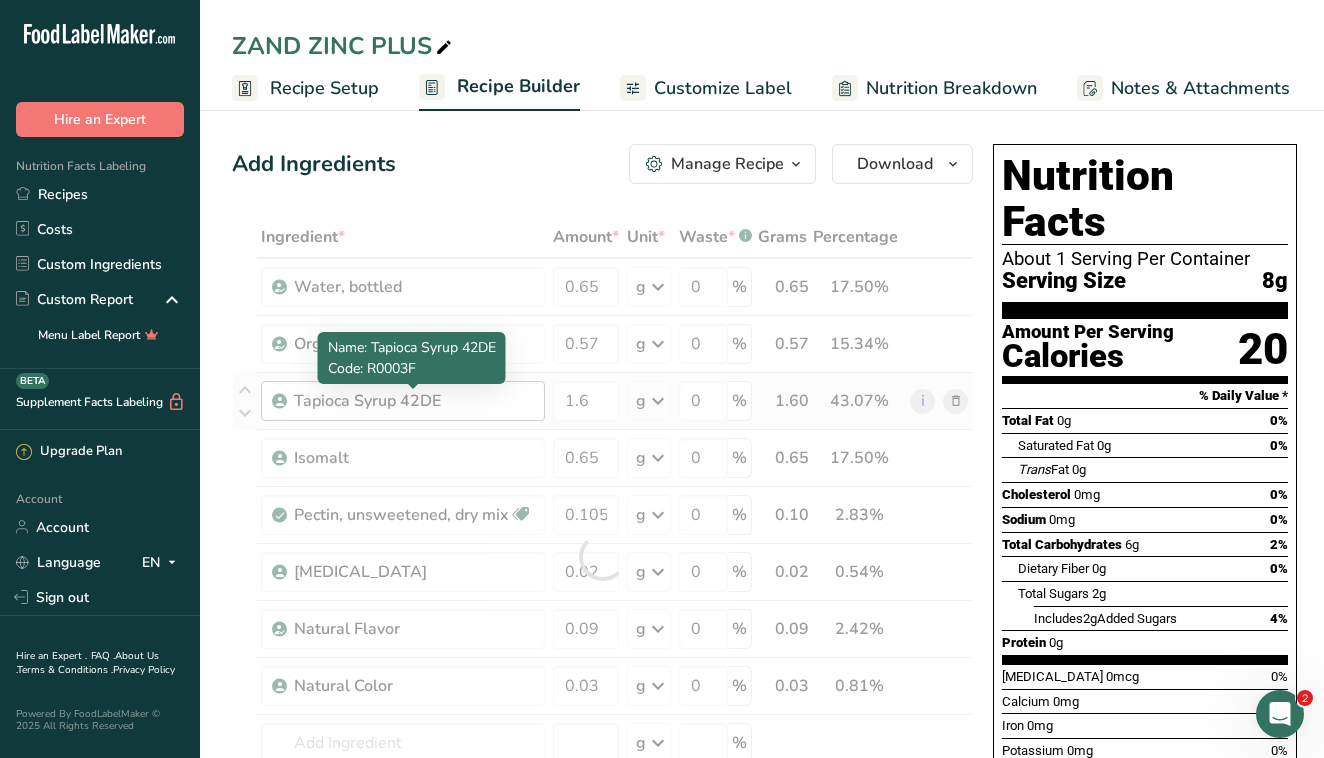 click on "Ingredient *
Amount *
Unit *
Waste *   .a-a{fill:#347362;}.b-a{fill:#fff;}          Grams
Percentage
Water, bottled
0.65
g
Weight Units
g
kg
mg
See more
Volume Units
l
Volume units require a density conversion. If you know your ingredient's density enter it below. Otherwise, click on "RIA" our AI Regulatory bot - she will be able to help you
lb/ft3
g/cm3
Confirm
mL
Volume units require a density conversion. If you know your ingredient's density enter it below. Otherwise, click on "RIA" our AI Regulatory bot - she will be able to help you
lb/ft3" at bounding box center (602, 556) 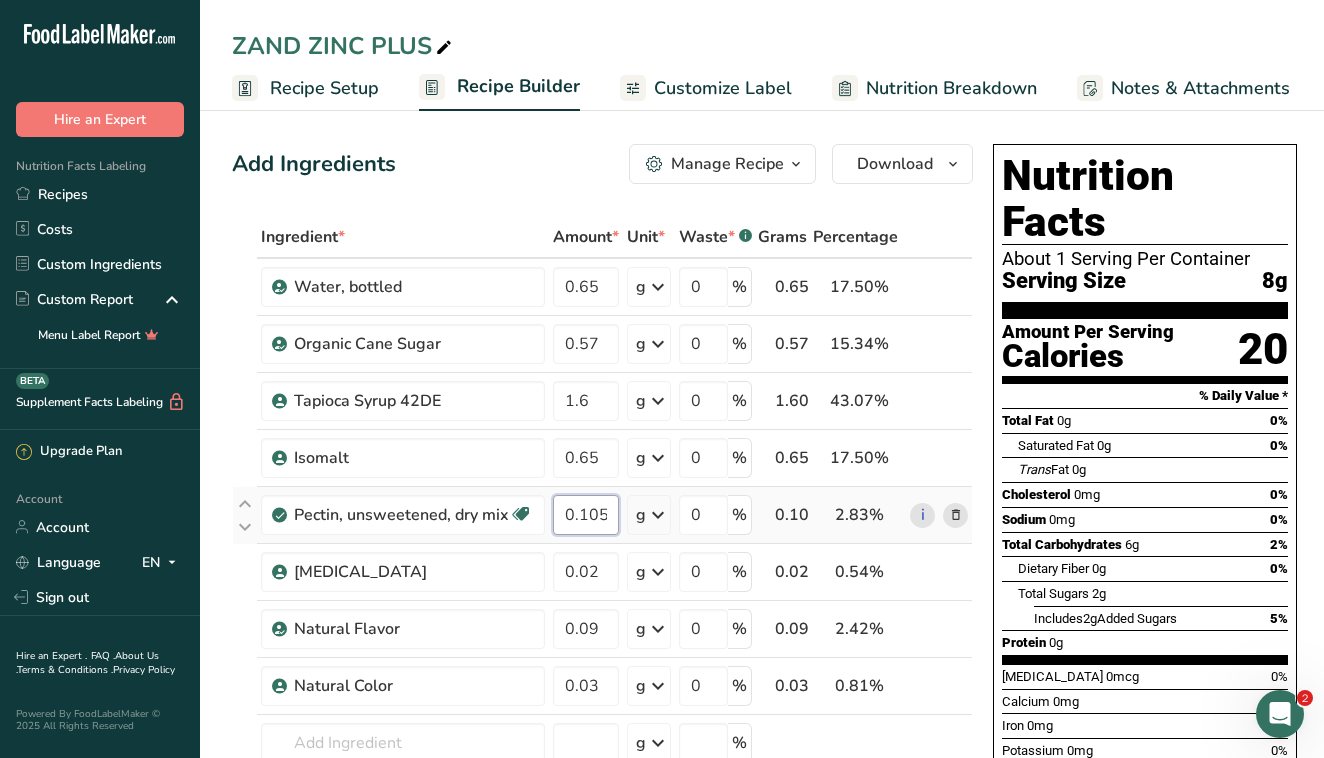 click on "0.105" at bounding box center [586, 515] 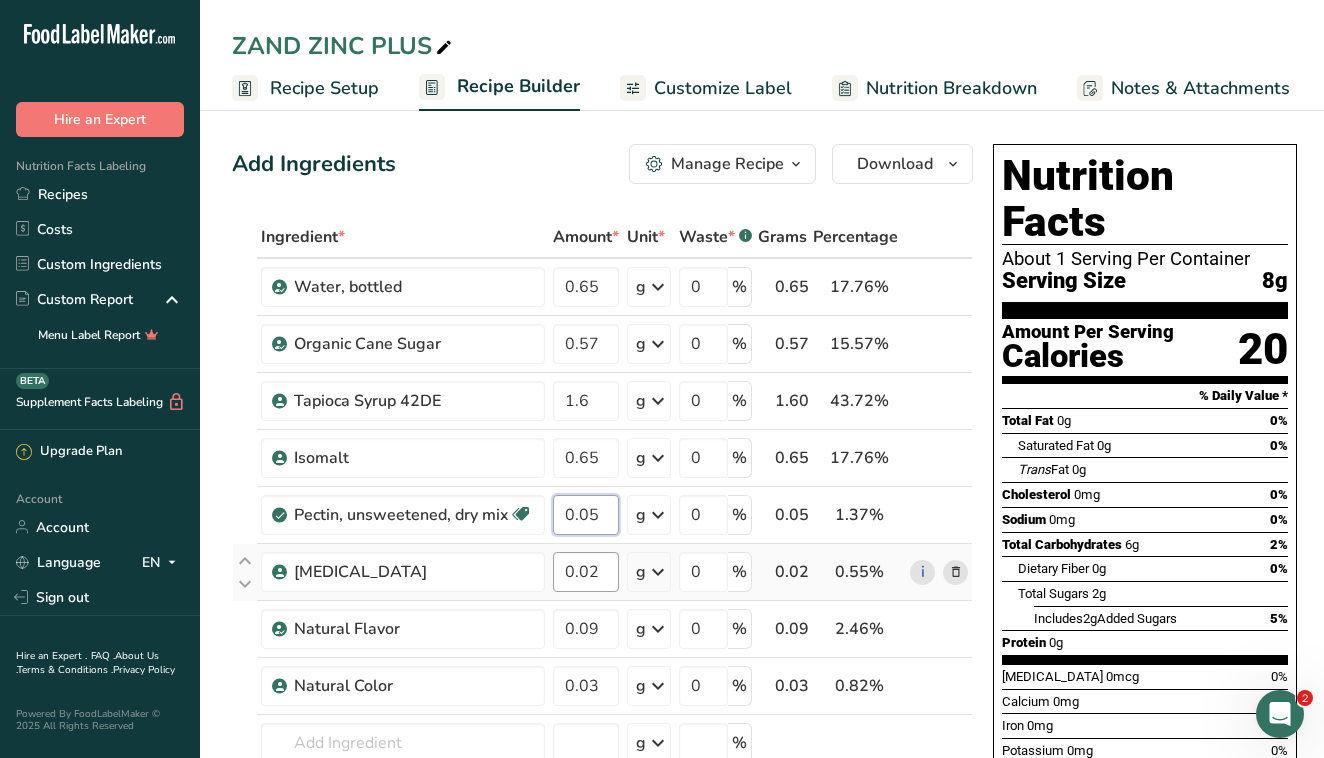 type on "0.05" 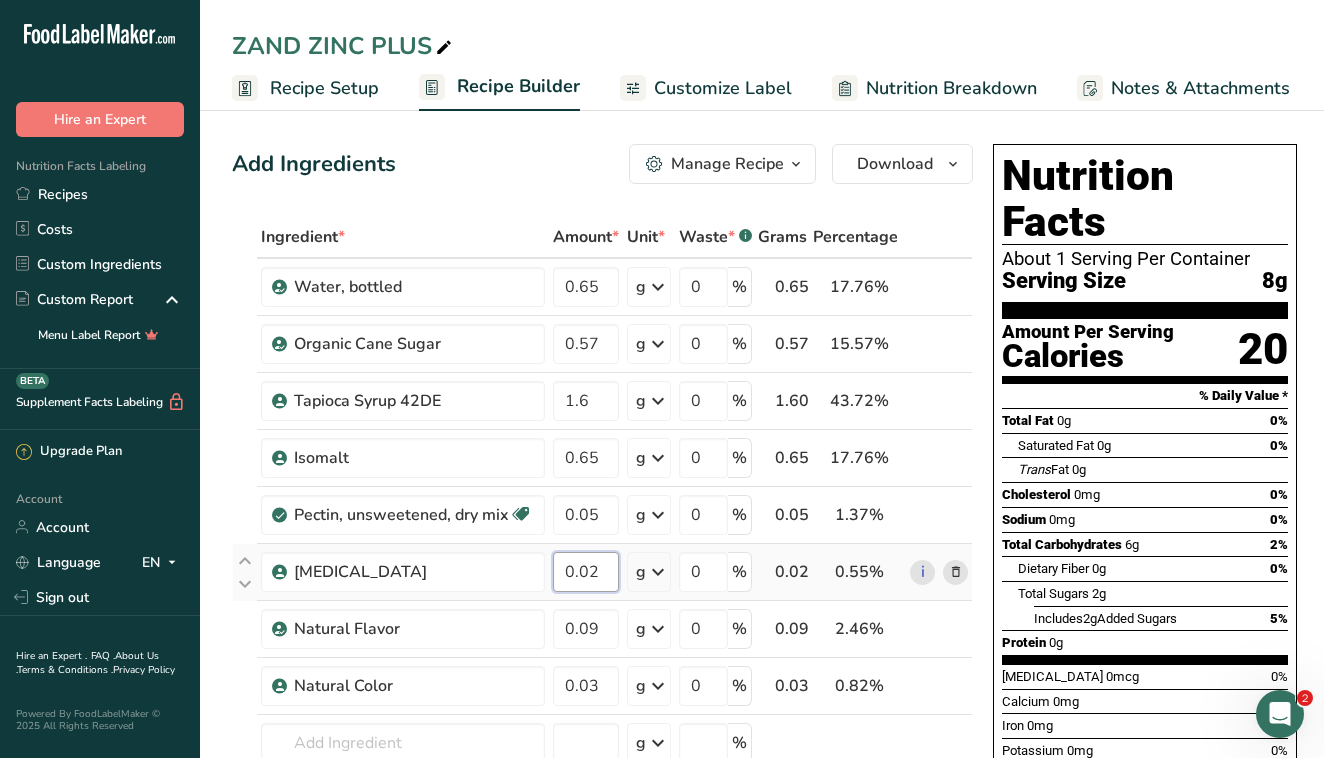 click on "Ingredient *
Amount *
Unit *
Waste *   .a-a{fill:#347362;}.b-a{fill:#fff;}          Grams
Percentage
Water, bottled
0.65
g
Weight Units
g
kg
mg
See more
Volume Units
l
Volume units require a density conversion. If you know your ingredient's density enter it below. Otherwise, click on "RIA" our AI Regulatory bot - she will be able to help you
lb/ft3
g/cm3
Confirm
mL
Volume units require a density conversion. If you know your ingredient's density enter it below. Otherwise, click on "RIA" our AI Regulatory bot - she will be able to help you
lb/ft3" at bounding box center (602, 556) 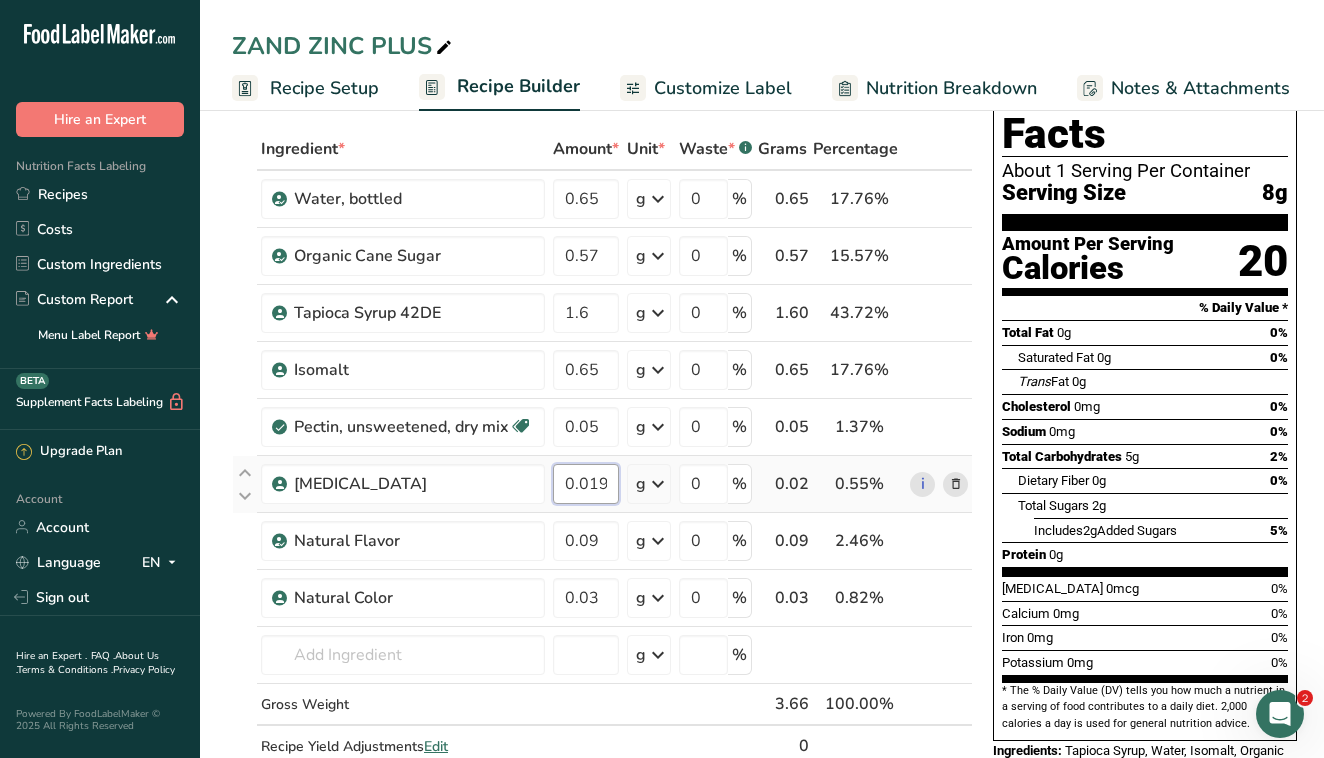 type on "0.019972" 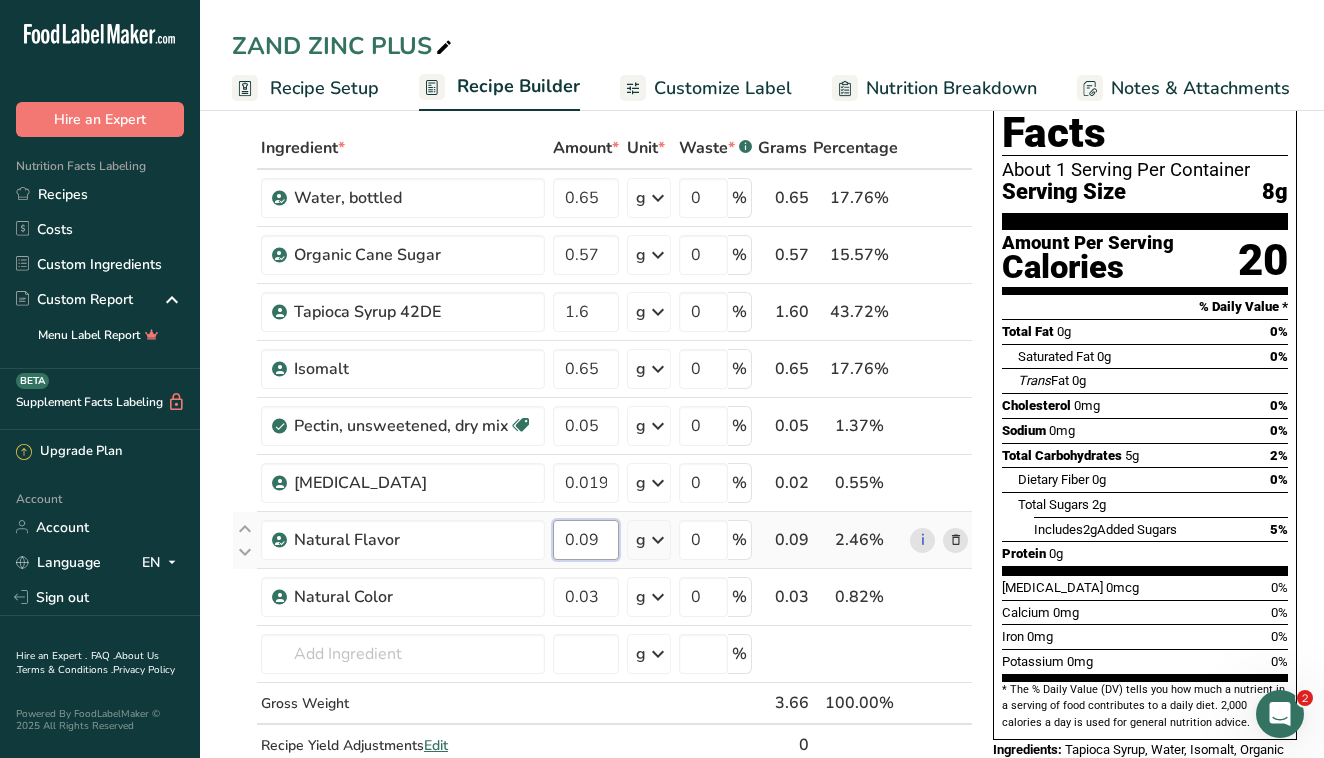 click on "Ingredient *
Amount *
Unit *
Waste *   .a-a{fill:#347362;}.b-a{fill:#fff;}          Grams
Percentage
Water, bottled
0.65
g
Weight Units
g
kg
mg
See more
Volume Units
l
Volume units require a density conversion. If you know your ingredient's density enter it below. Otherwise, click on "RIA" our AI Regulatory bot - she will be able to help you
lb/ft3
g/cm3
Confirm
mL
Volume units require a density conversion. If you know your ingredient's density enter it below. Otherwise, click on "RIA" our AI Regulatory bot - she will be able to help you
lb/ft3" at bounding box center (602, 467) 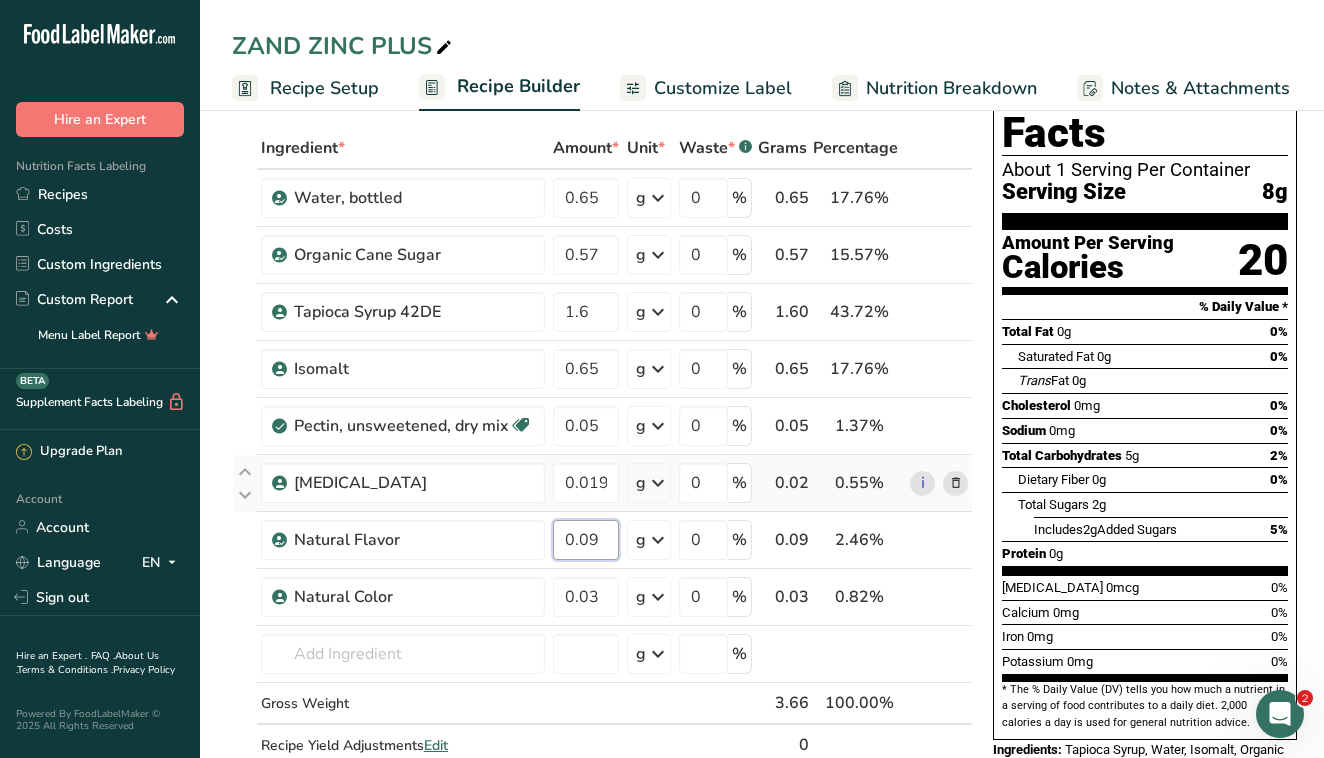 type on "0" 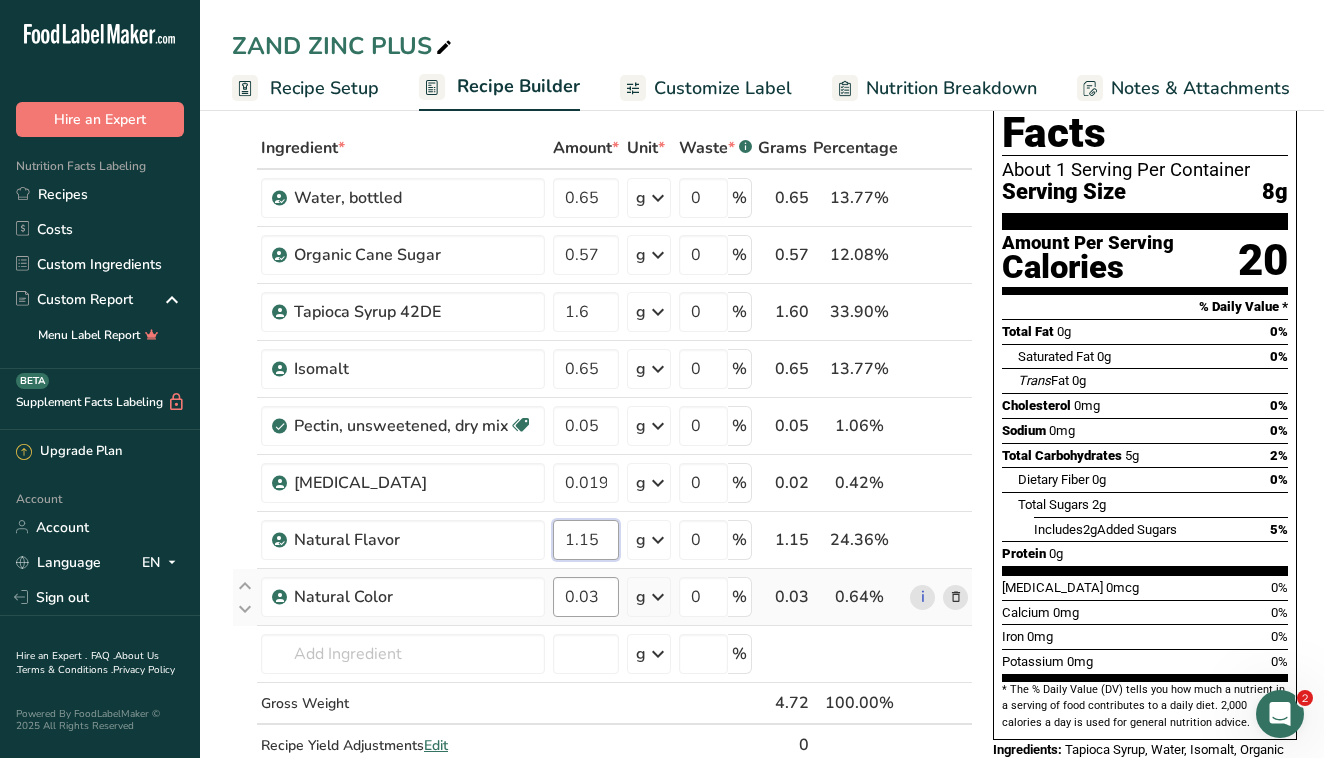 type on "1.15" 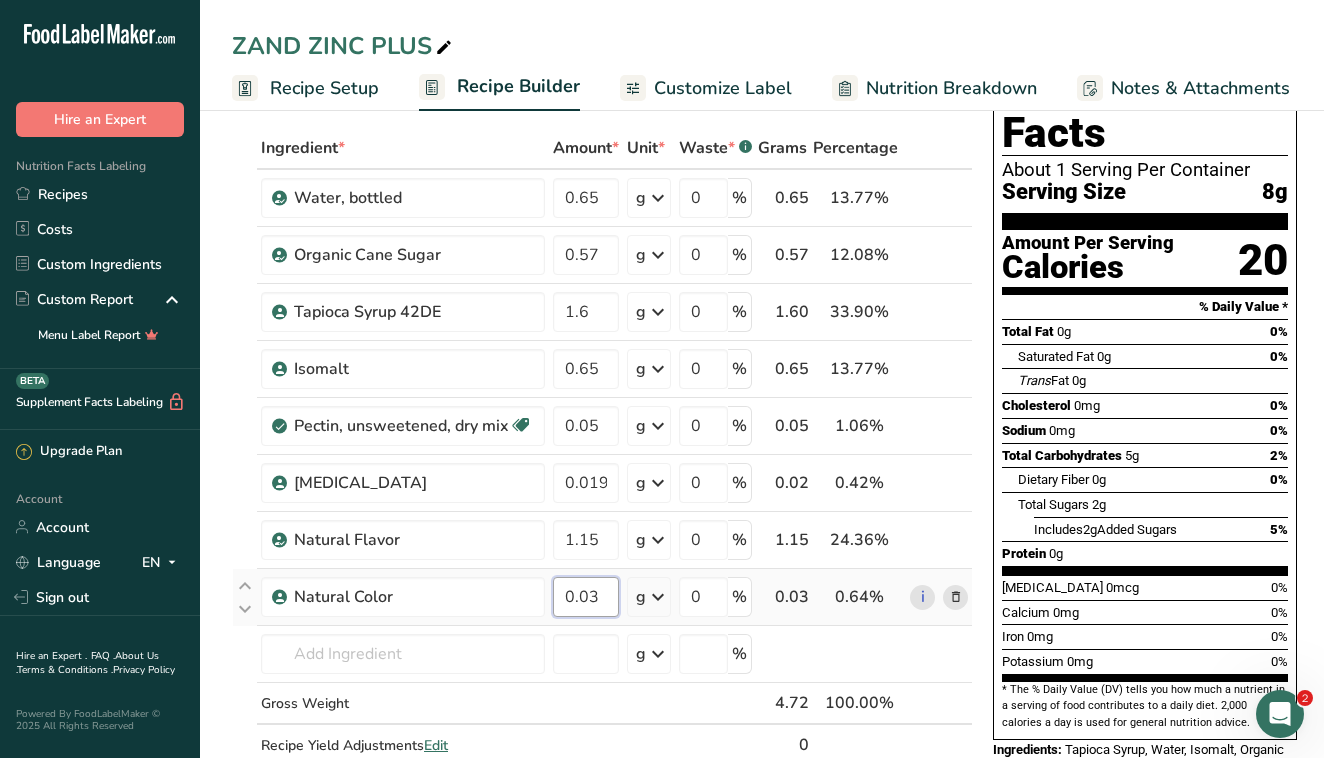 click on "Ingredient *
Amount *
Unit *
Waste *   .a-a{fill:#347362;}.b-a{fill:#fff;}          Grams
Percentage
Water, bottled
0.65
g
Weight Units
g
kg
mg
See more
Volume Units
l
Volume units require a density conversion. If you know your ingredient's density enter it below. Otherwise, click on "RIA" our AI Regulatory bot - she will be able to help you
lb/ft3
g/cm3
Confirm
mL
Volume units require a density conversion. If you know your ingredient's density enter it below. Otherwise, click on "RIA" our AI Regulatory bot - she will be able to help you
lb/ft3" at bounding box center (602, 467) 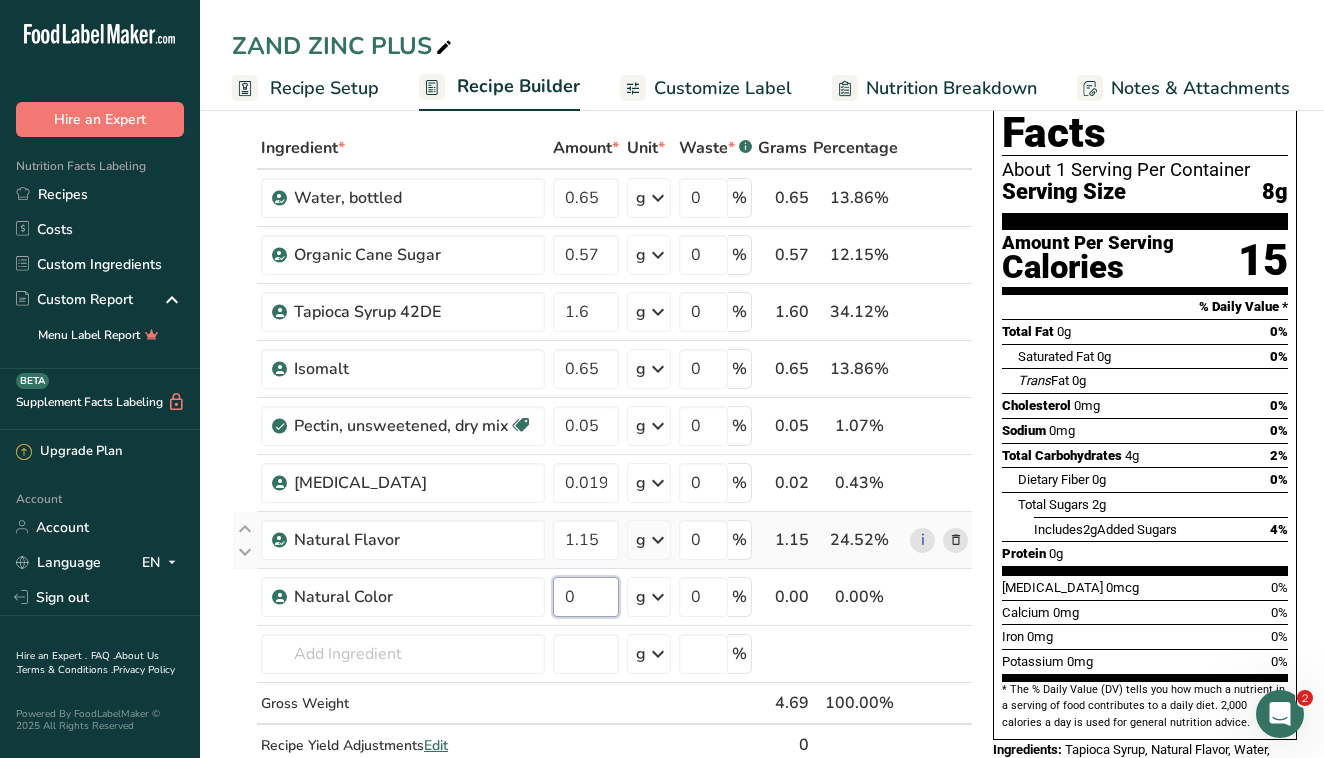 type on "2" 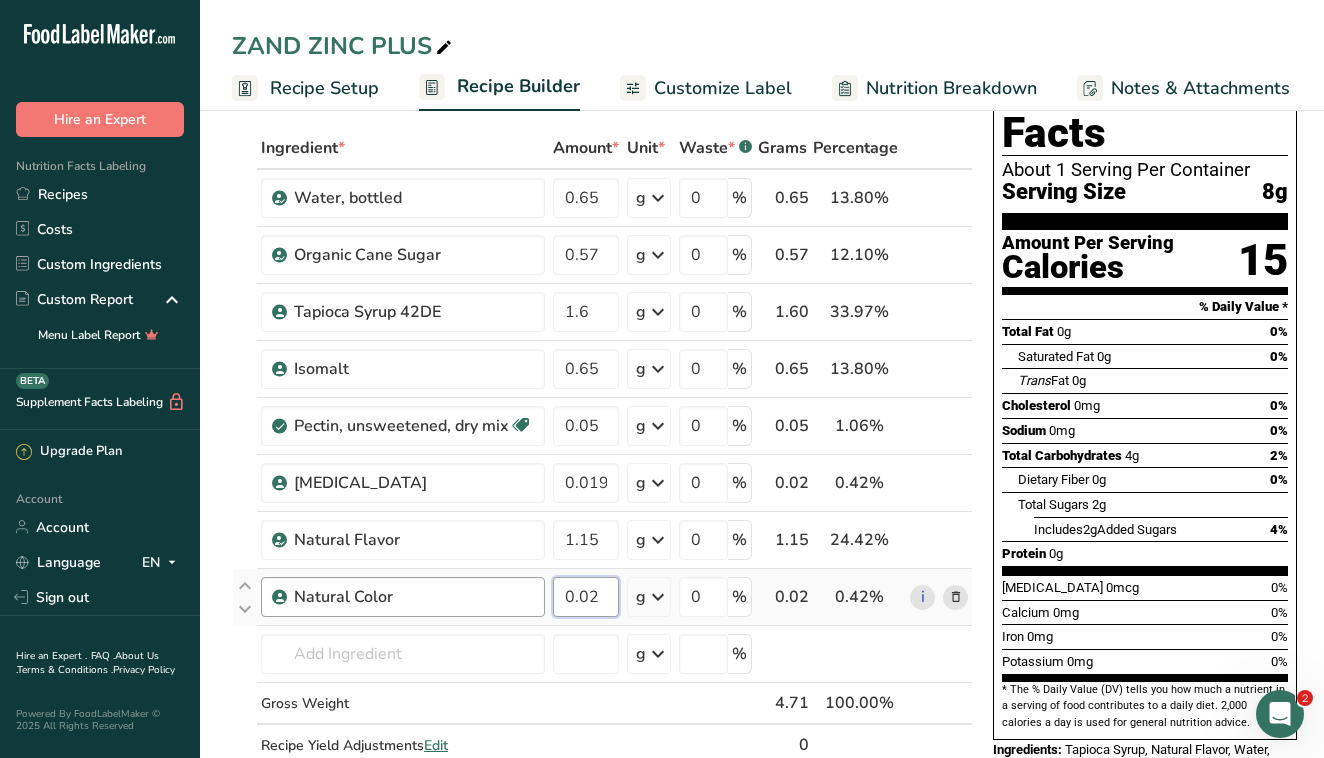 type on "0.02" 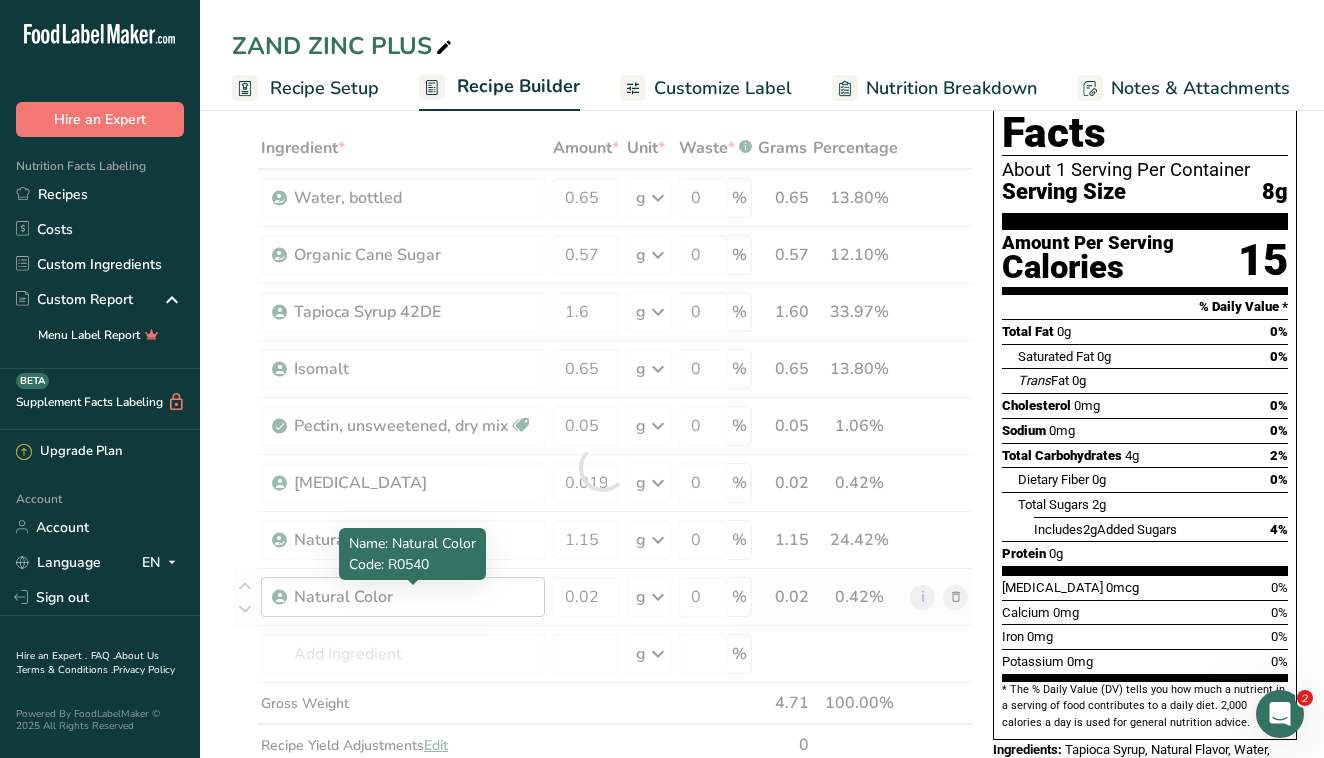 click on "Ingredient *
Amount *
Unit *
Waste *   .a-a{fill:#347362;}.b-a{fill:#fff;}          Grams
Percentage
Water, bottled
0.65
g
Weight Units
g
kg
mg
See more
Volume Units
l
Volume units require a density conversion. If you know your ingredient's density enter it below. Otherwise, click on "RIA" our AI Regulatory bot - she will be able to help you
lb/ft3
g/cm3
Confirm
mL
Volume units require a density conversion. If you know your ingredient's density enter it below. Otherwise, click on "RIA" our AI Regulatory bot - she will be able to help you
lb/ft3" at bounding box center [602, 467] 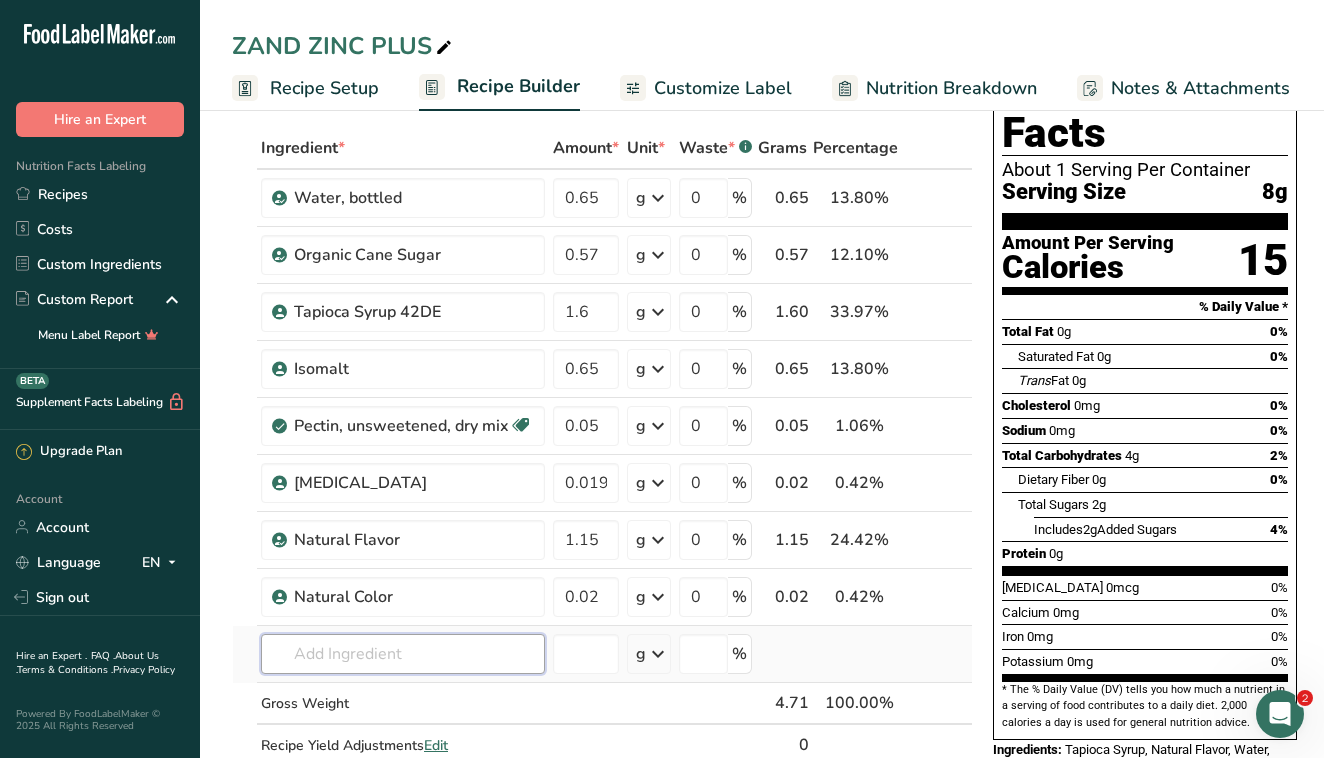 click at bounding box center [403, 654] 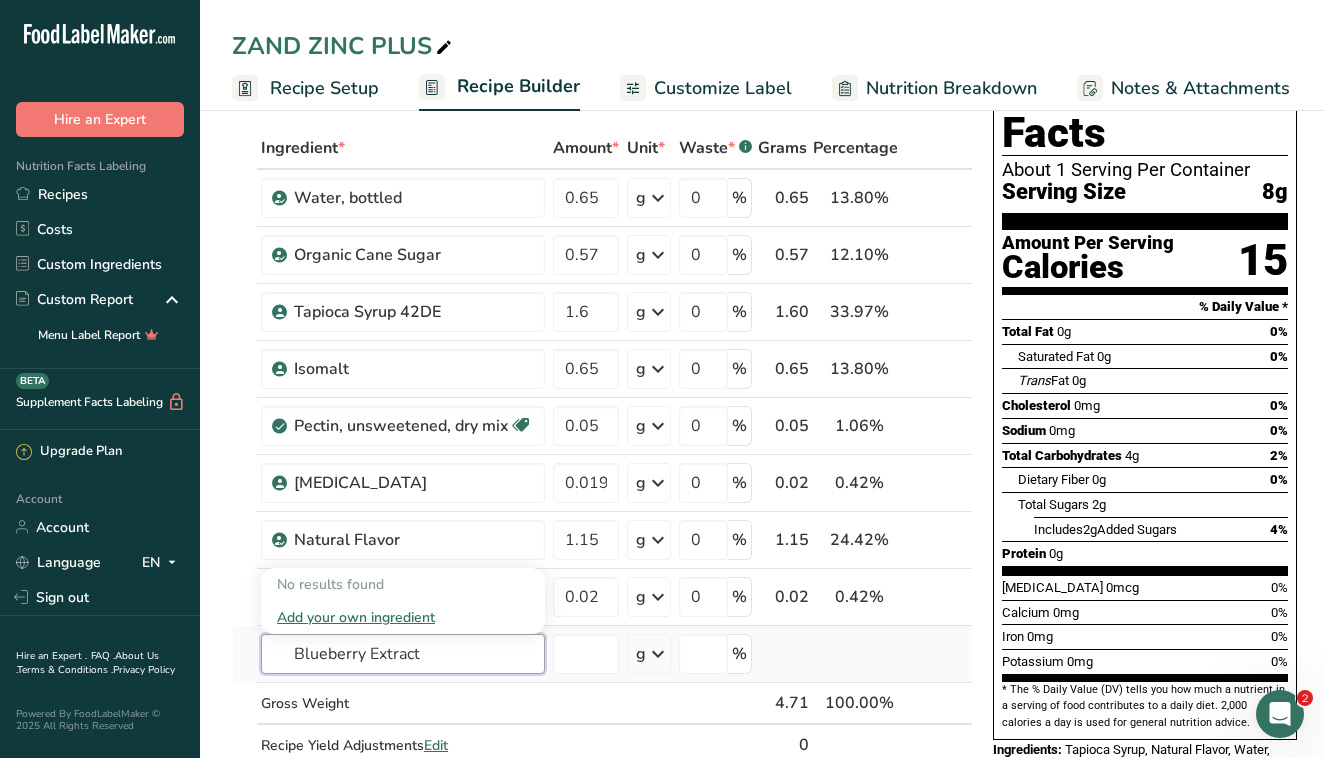 type on "Blueberry Extract" 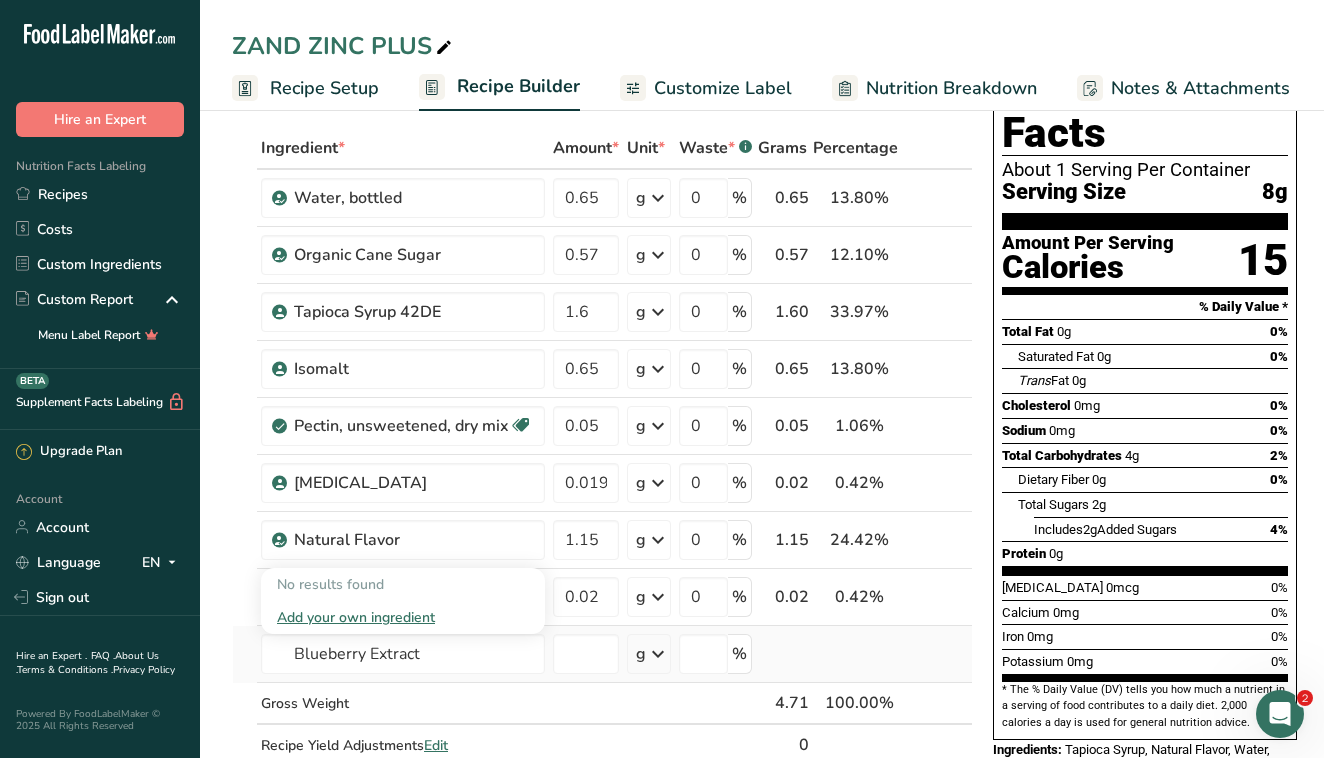 type 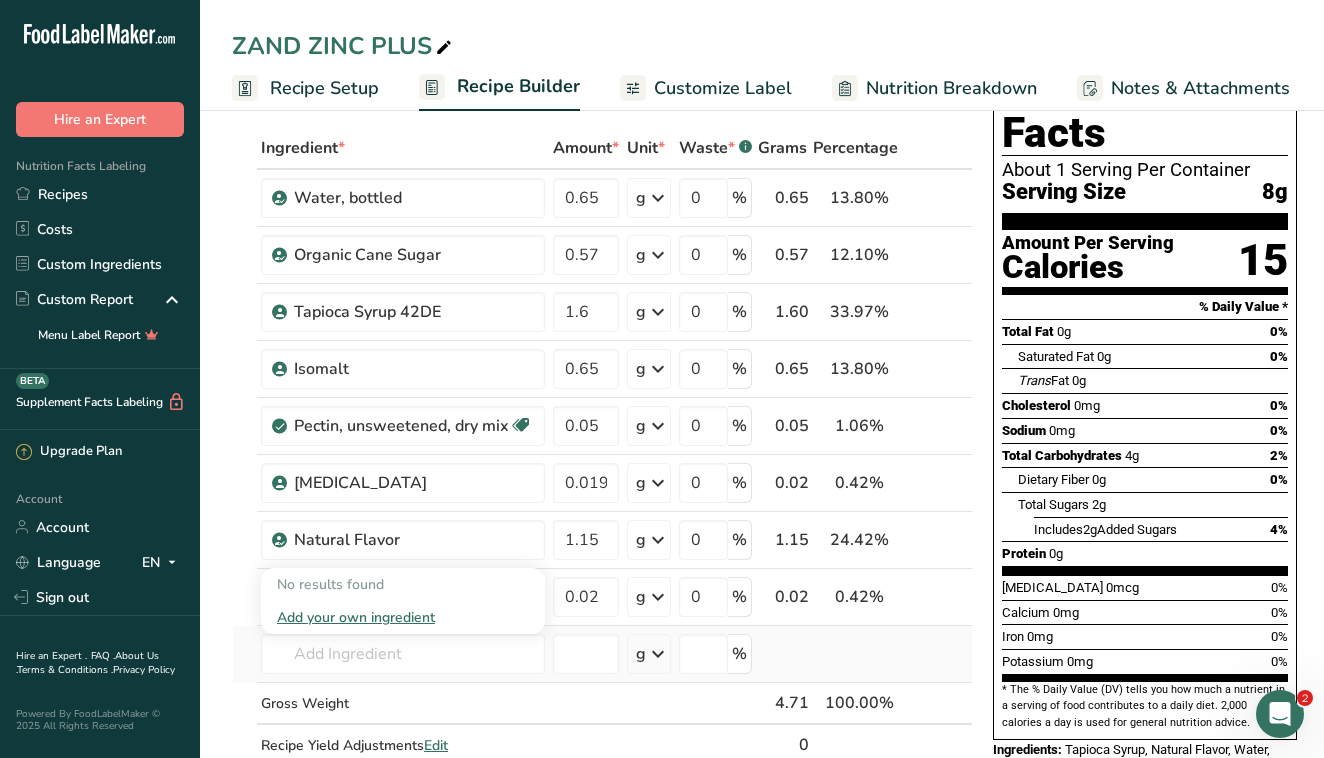 click on "Add your own ingredient" at bounding box center [403, 617] 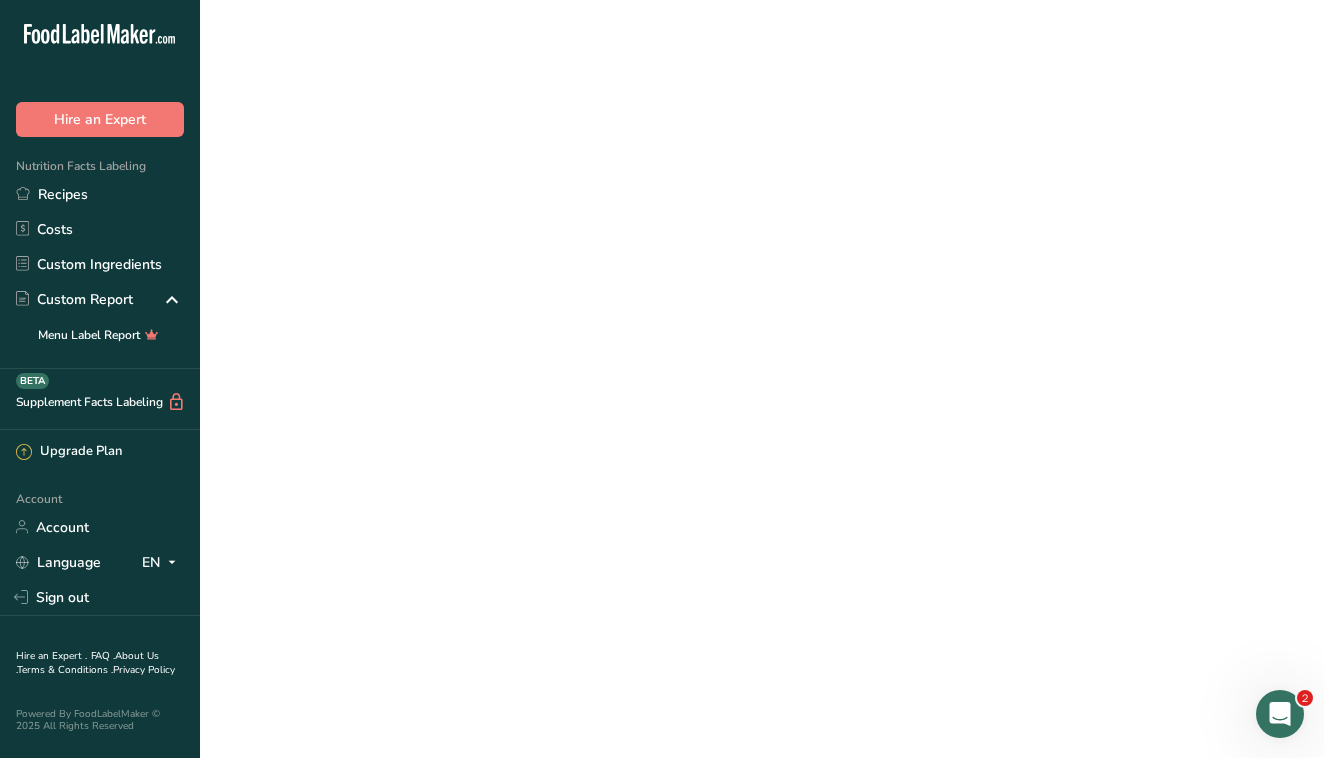 scroll, scrollTop: 0, scrollLeft: 0, axis: both 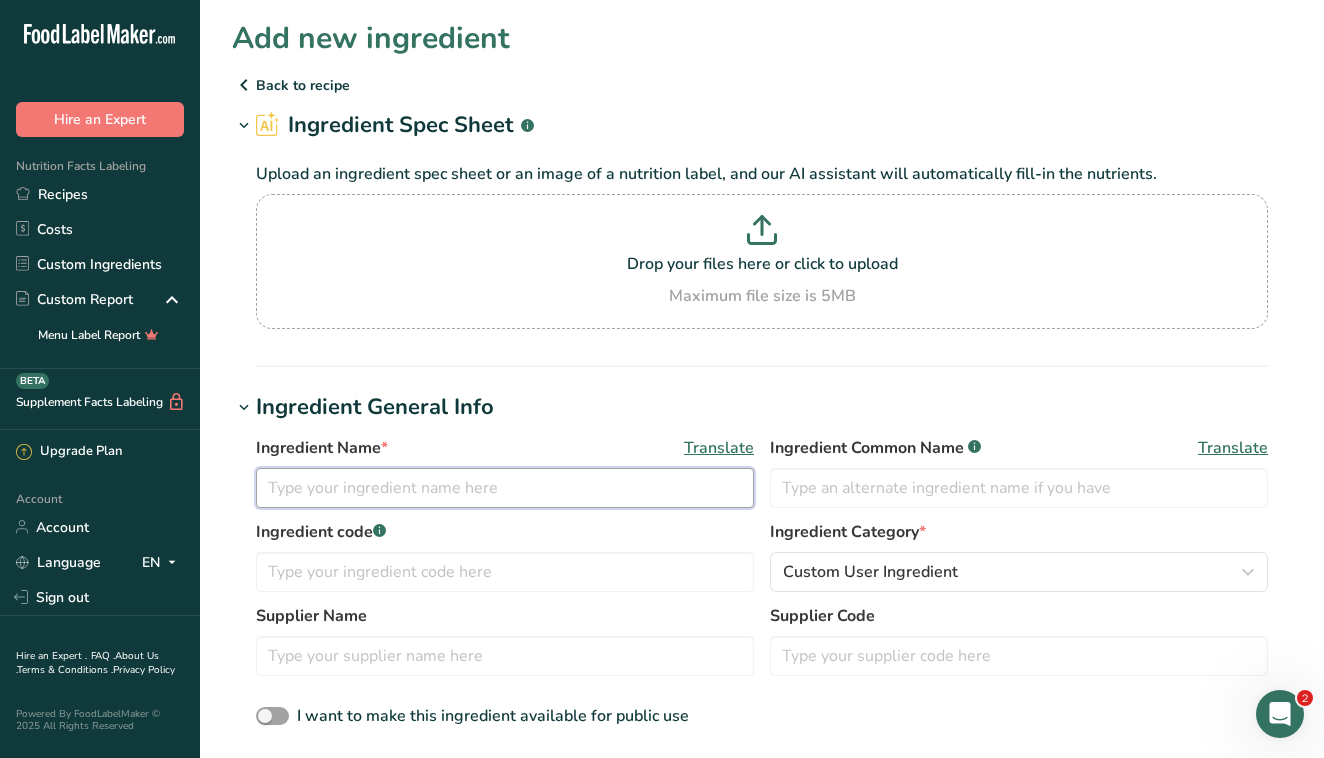 click at bounding box center [505, 488] 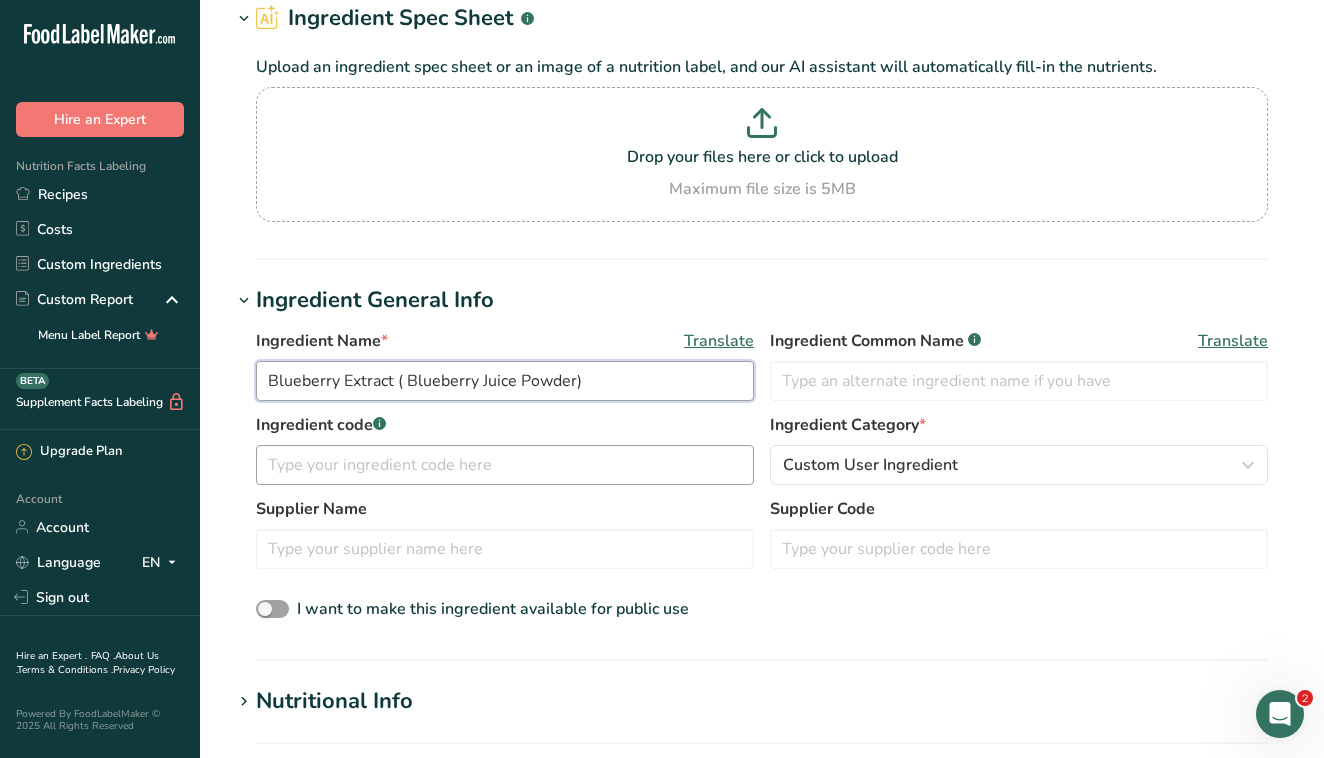 scroll, scrollTop: 109, scrollLeft: 0, axis: vertical 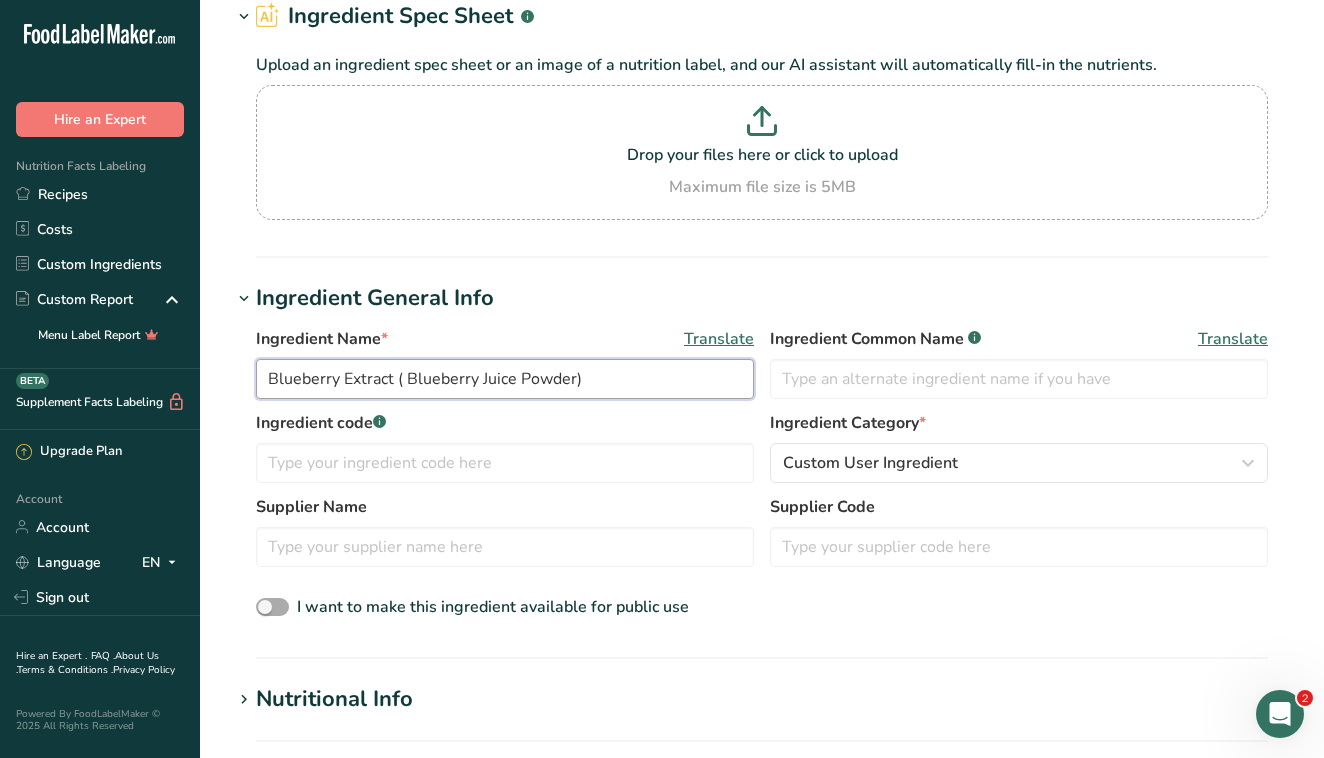 type on "Blueberry Extract ( Blueberry Juice Powder)" 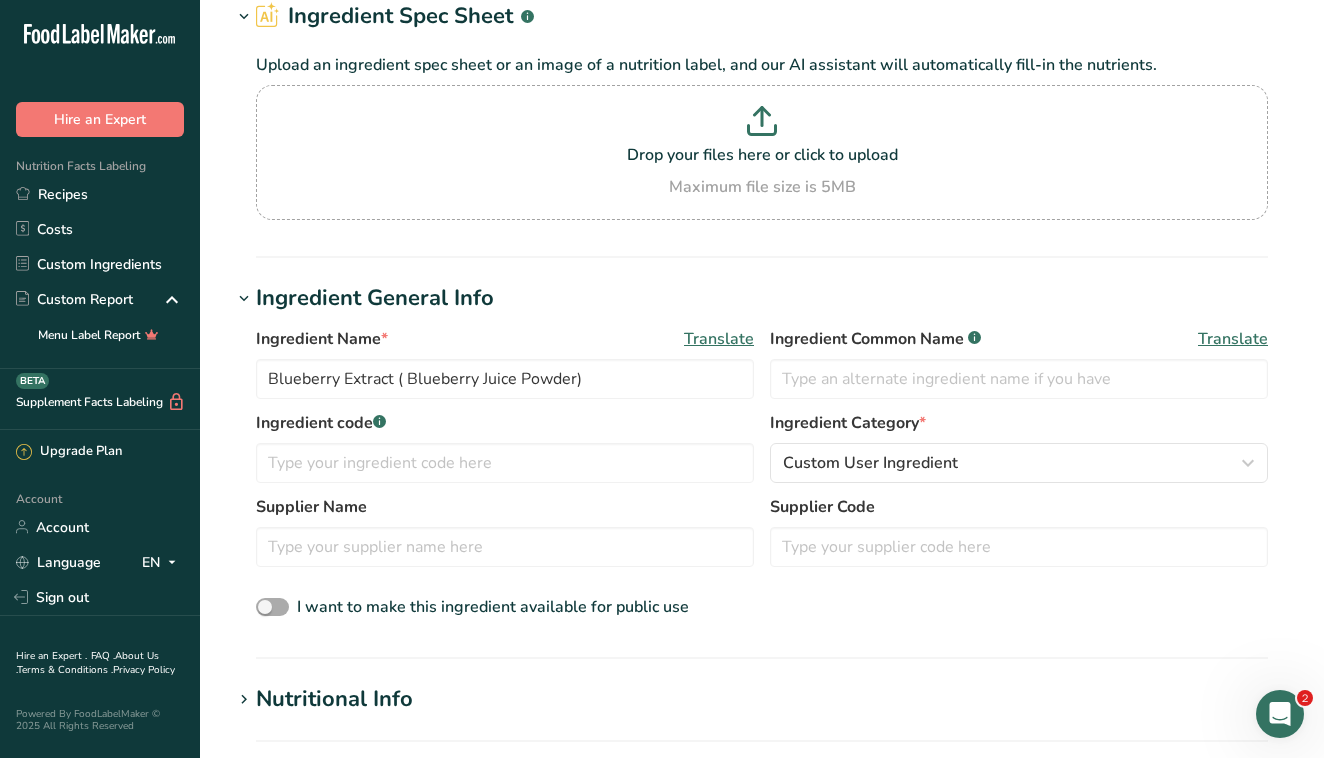 click at bounding box center (272, 607) 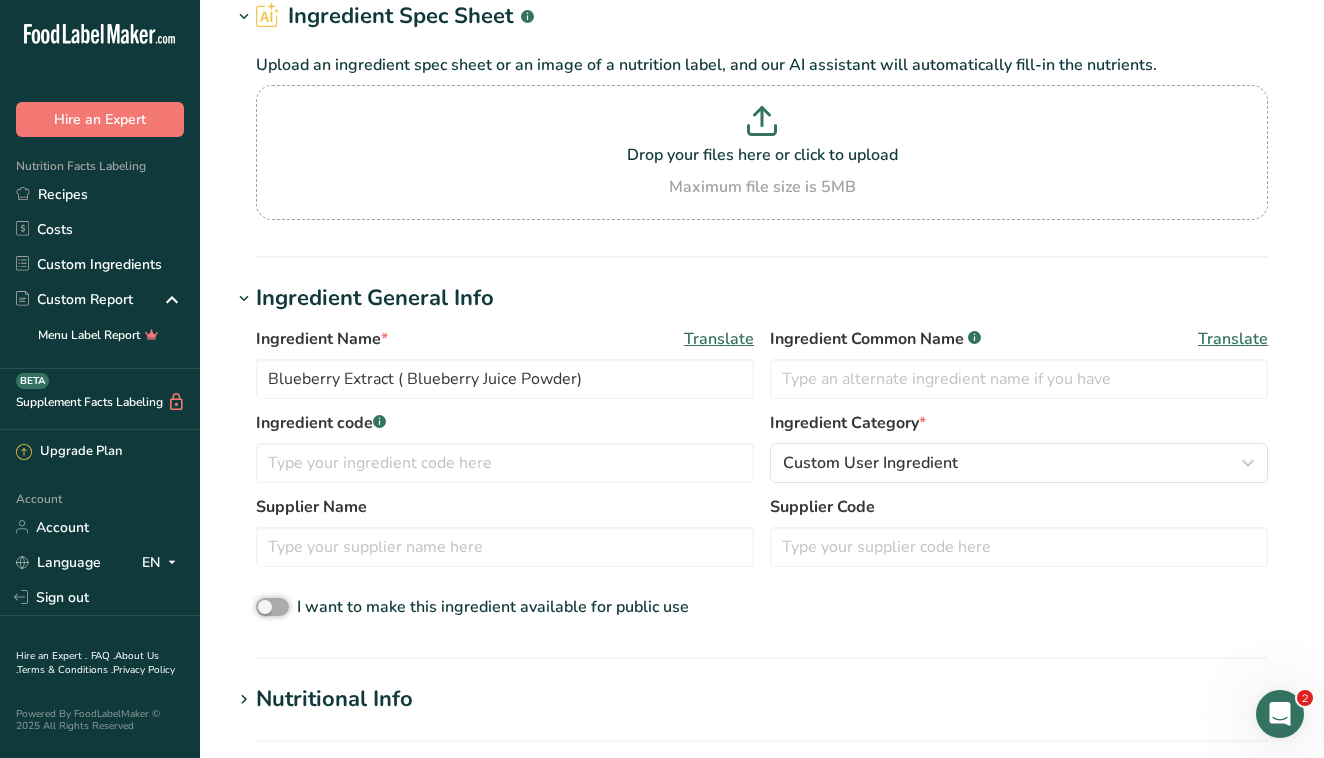 click on "I want to make this ingredient available for public use" at bounding box center (262, 607) 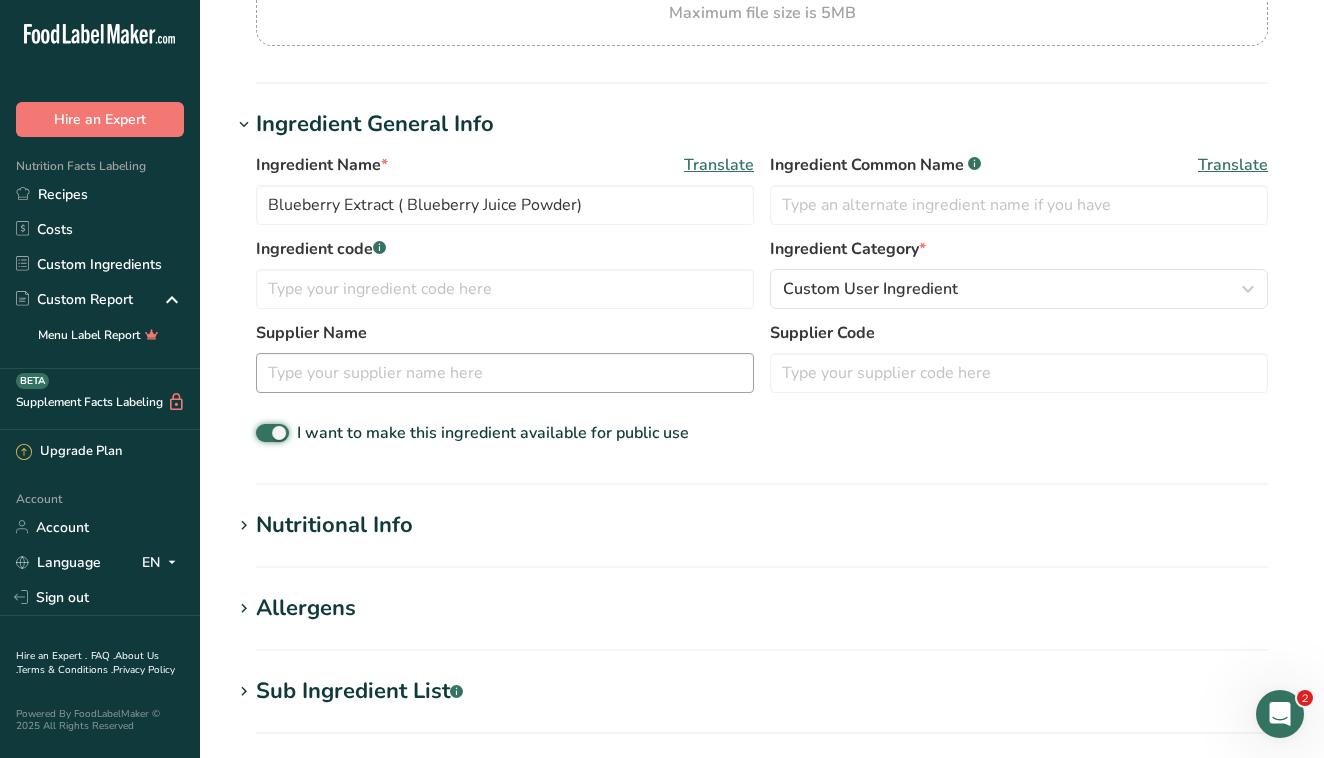 scroll, scrollTop: 293, scrollLeft: 0, axis: vertical 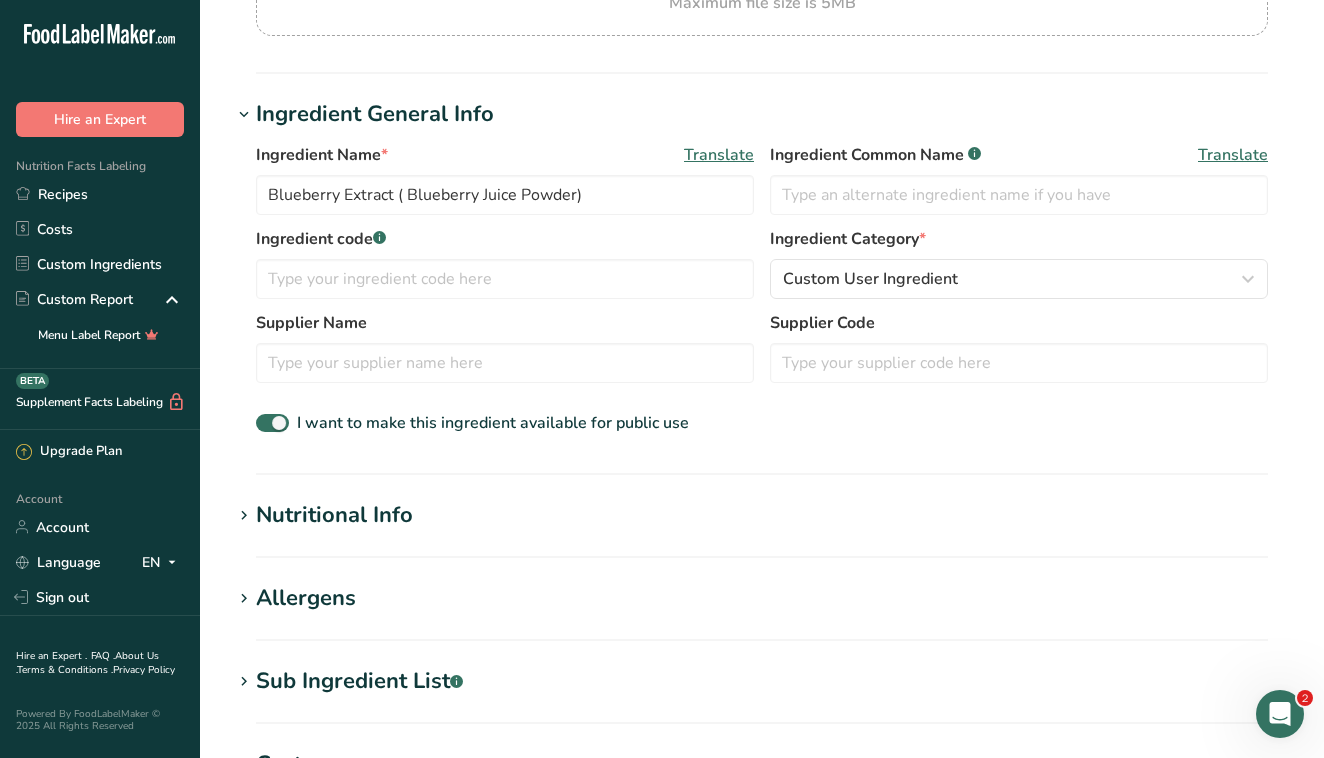 click at bounding box center [244, 516] 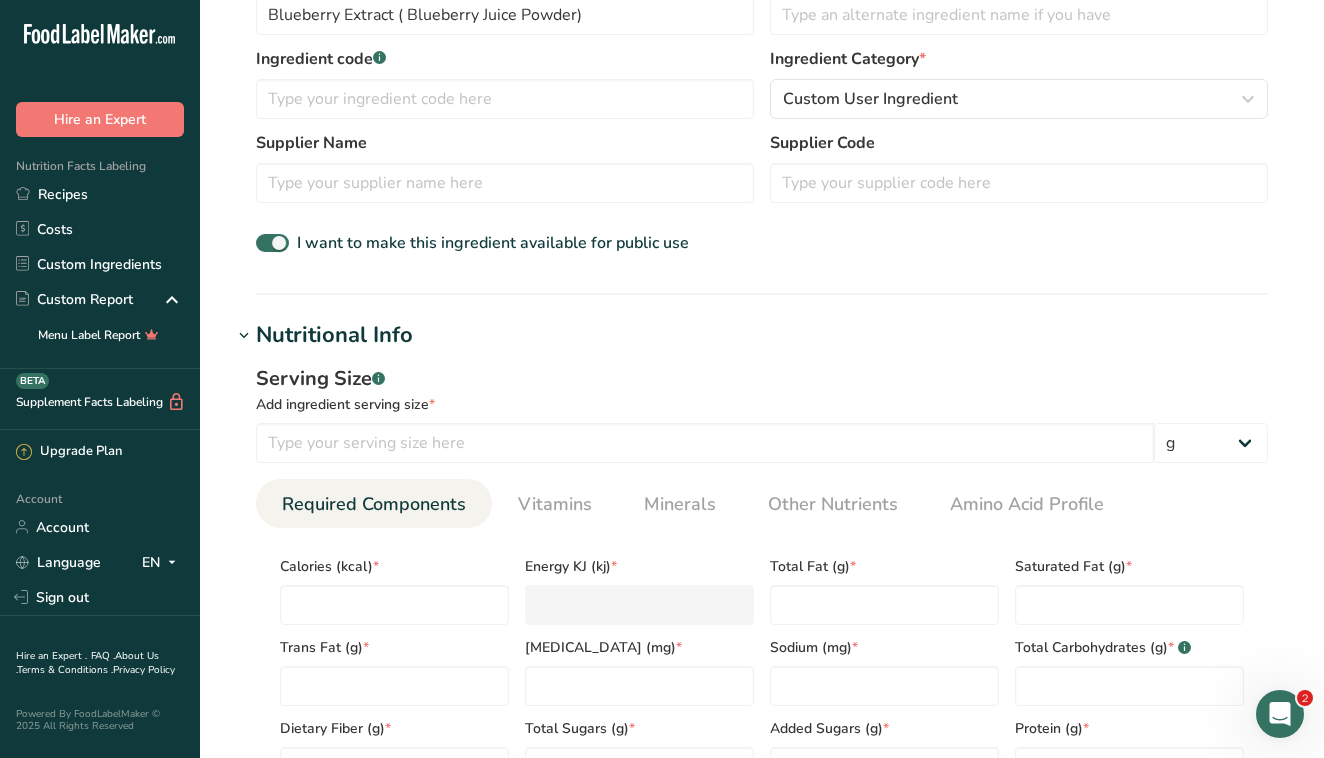 scroll, scrollTop: 489, scrollLeft: 0, axis: vertical 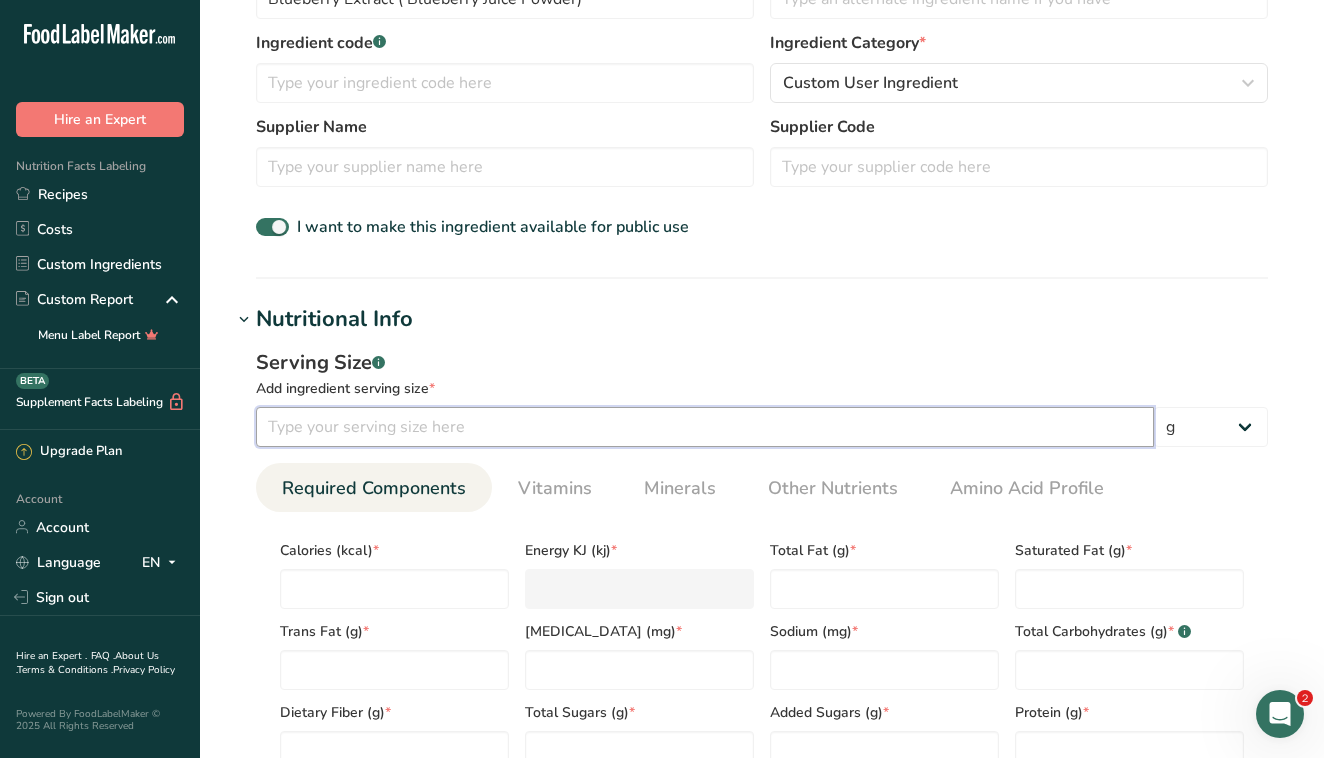 click at bounding box center [705, 427] 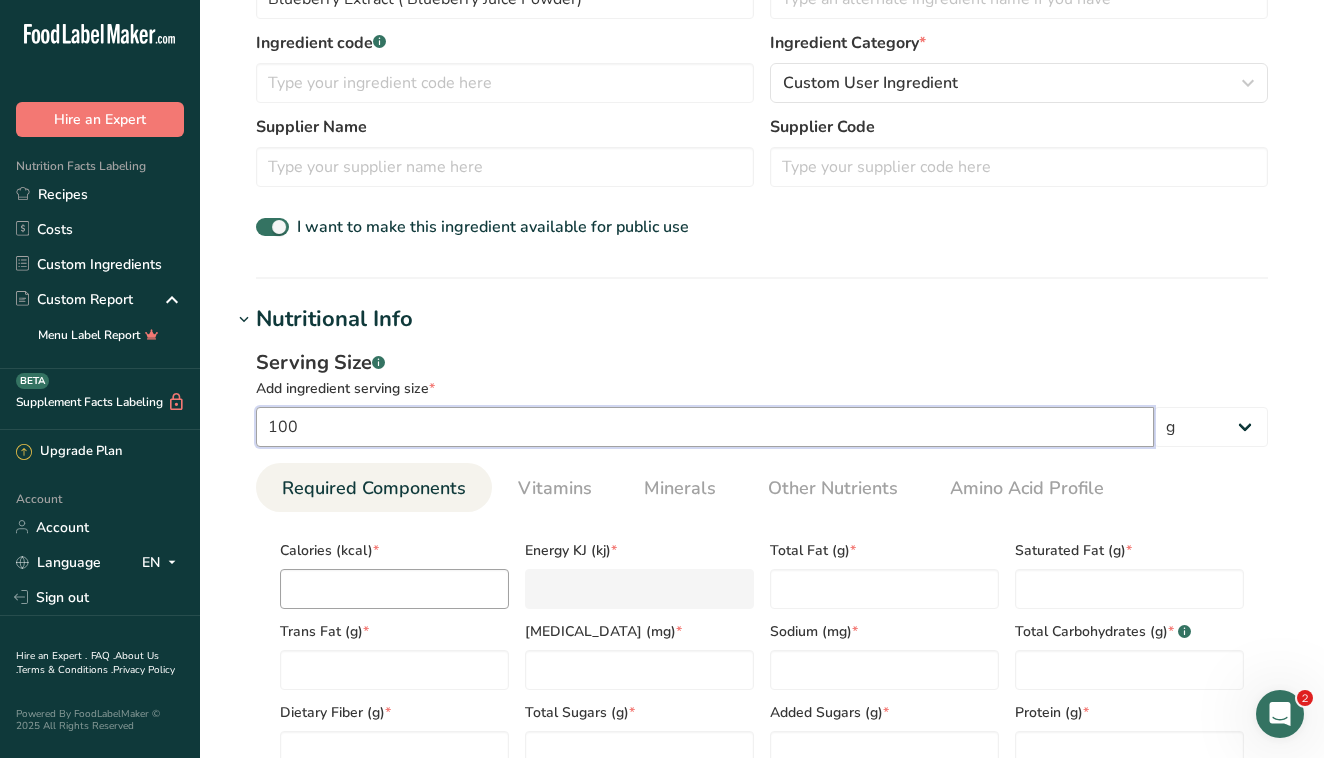 type on "100" 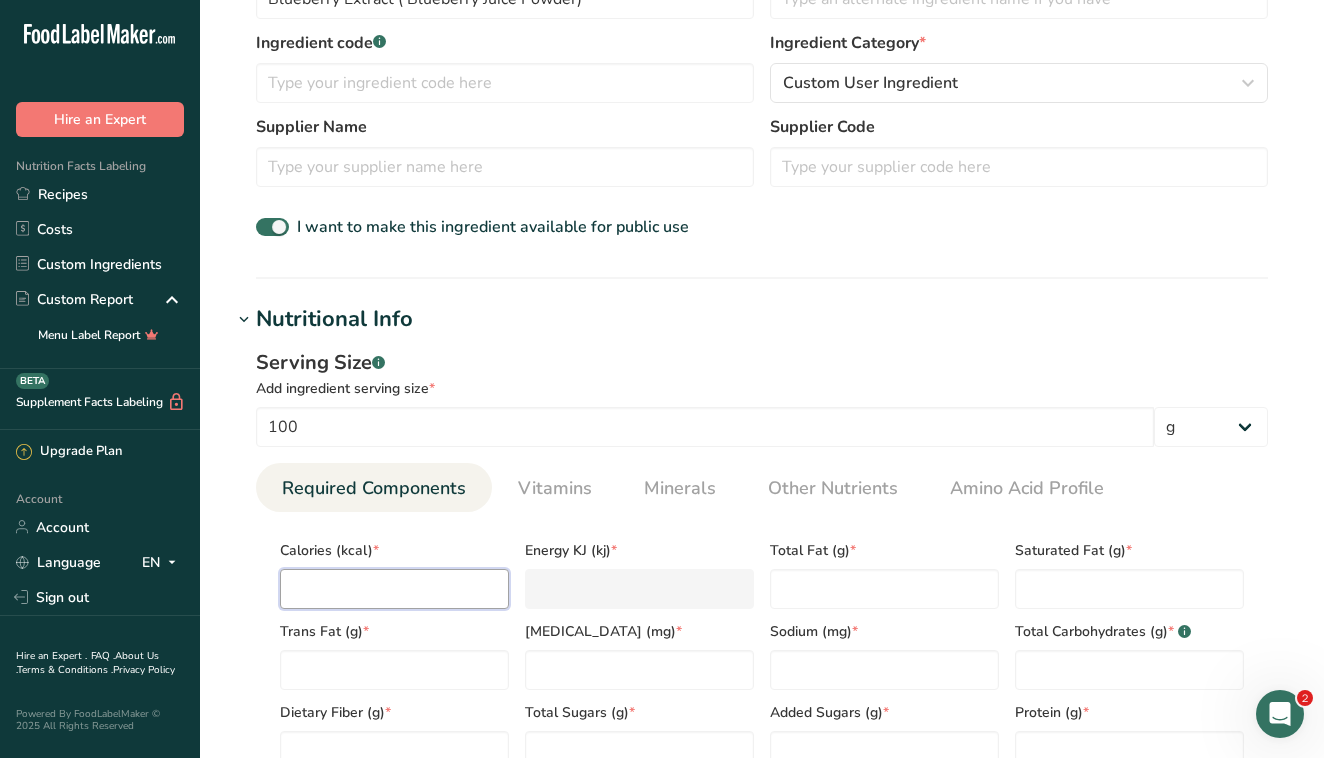 click at bounding box center [394, 589] 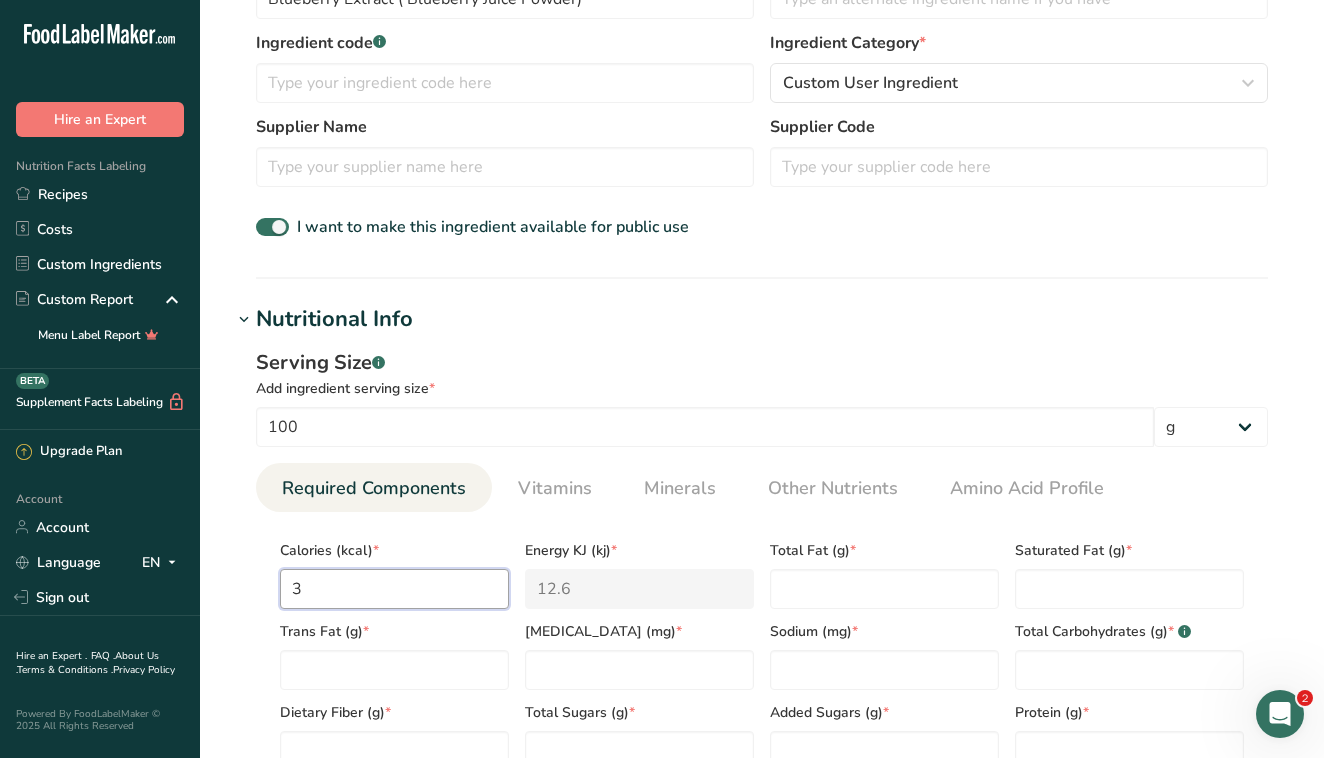 type on "32" 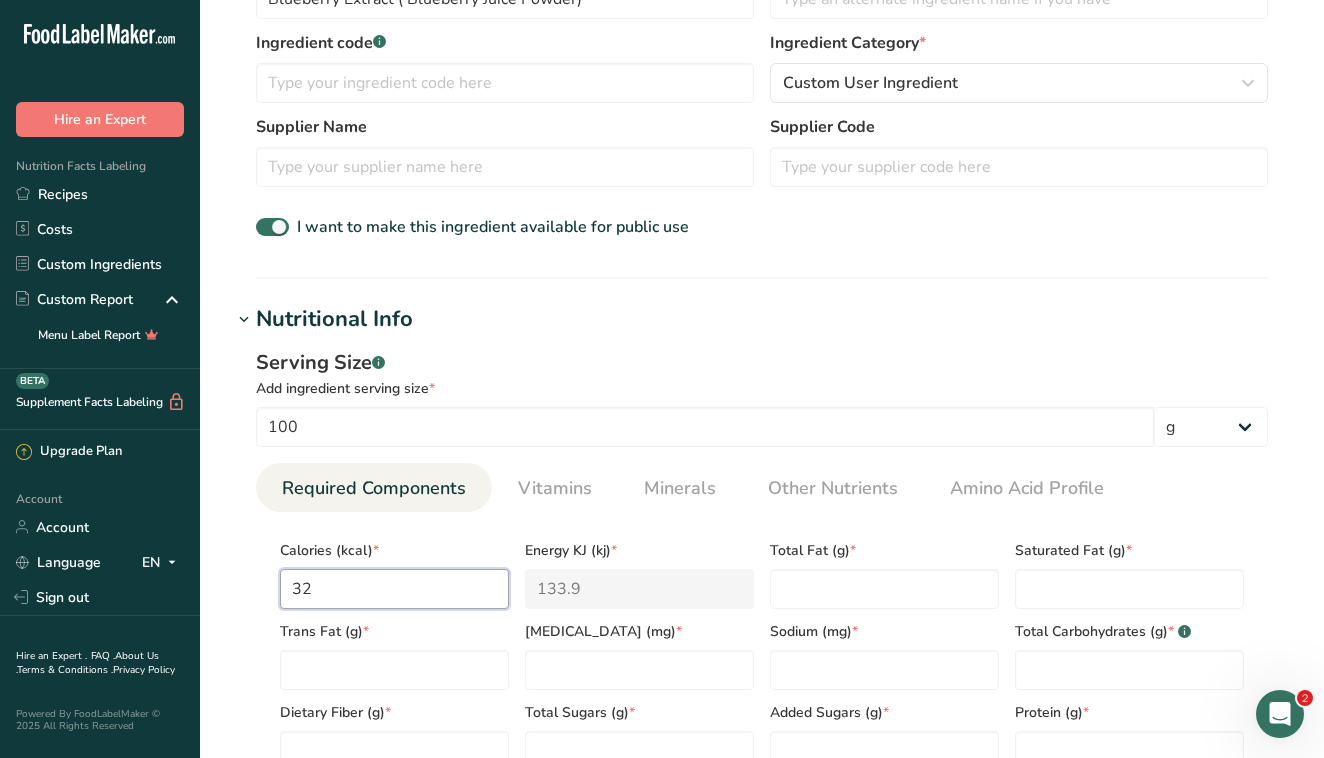 type on "325" 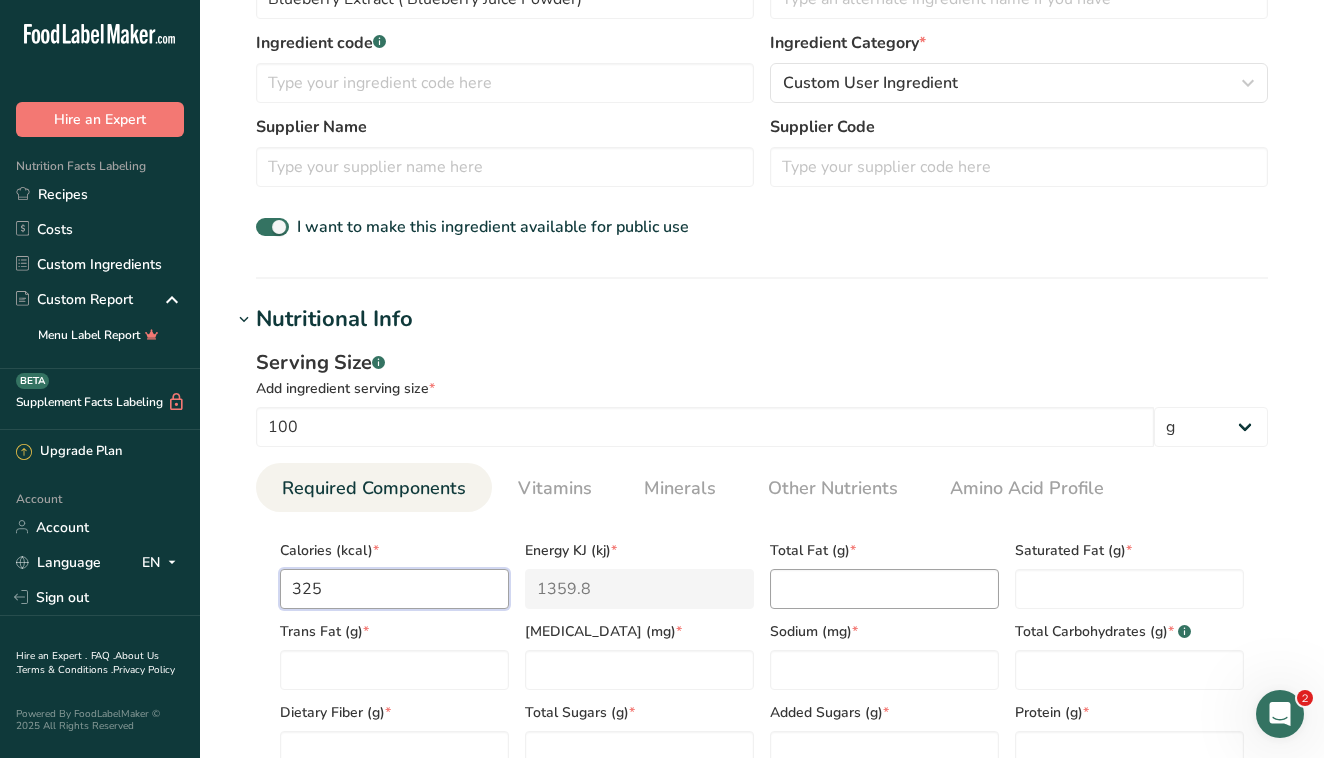 type on "325" 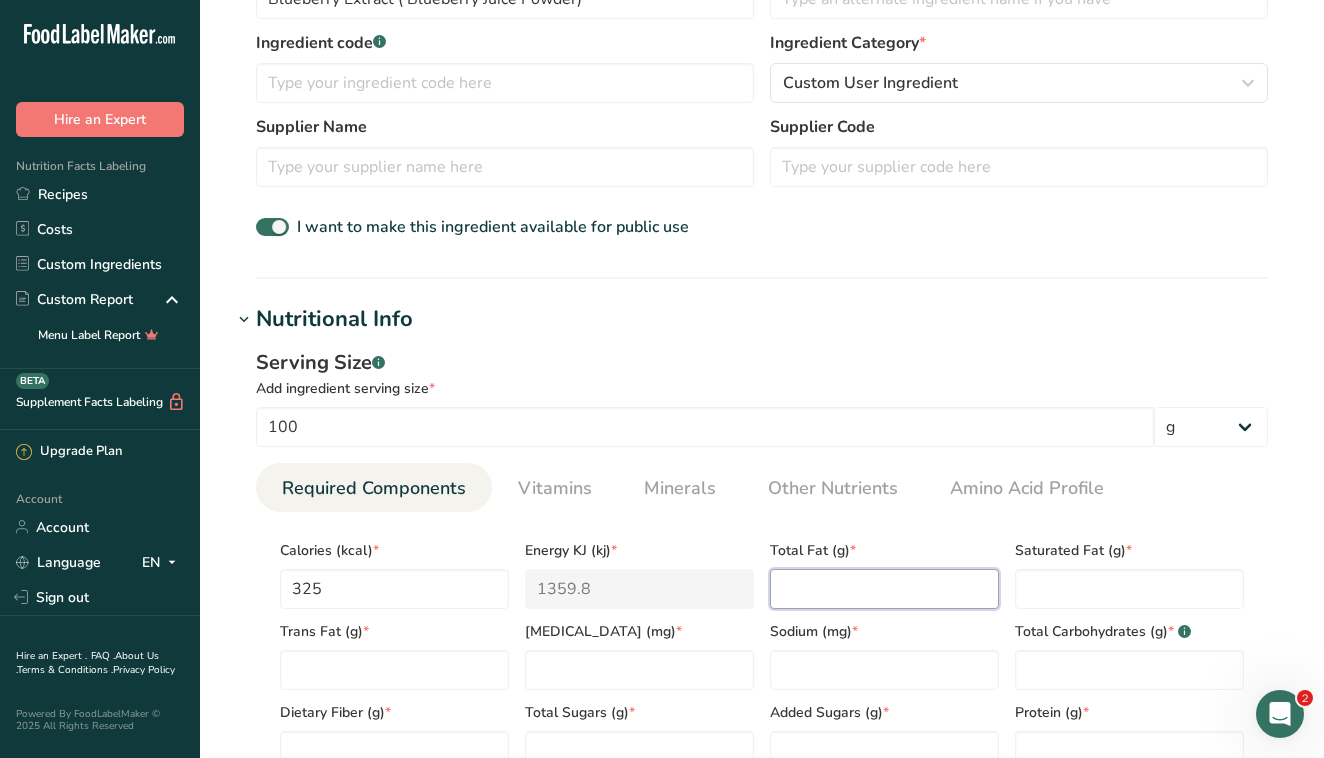 click at bounding box center [884, 589] 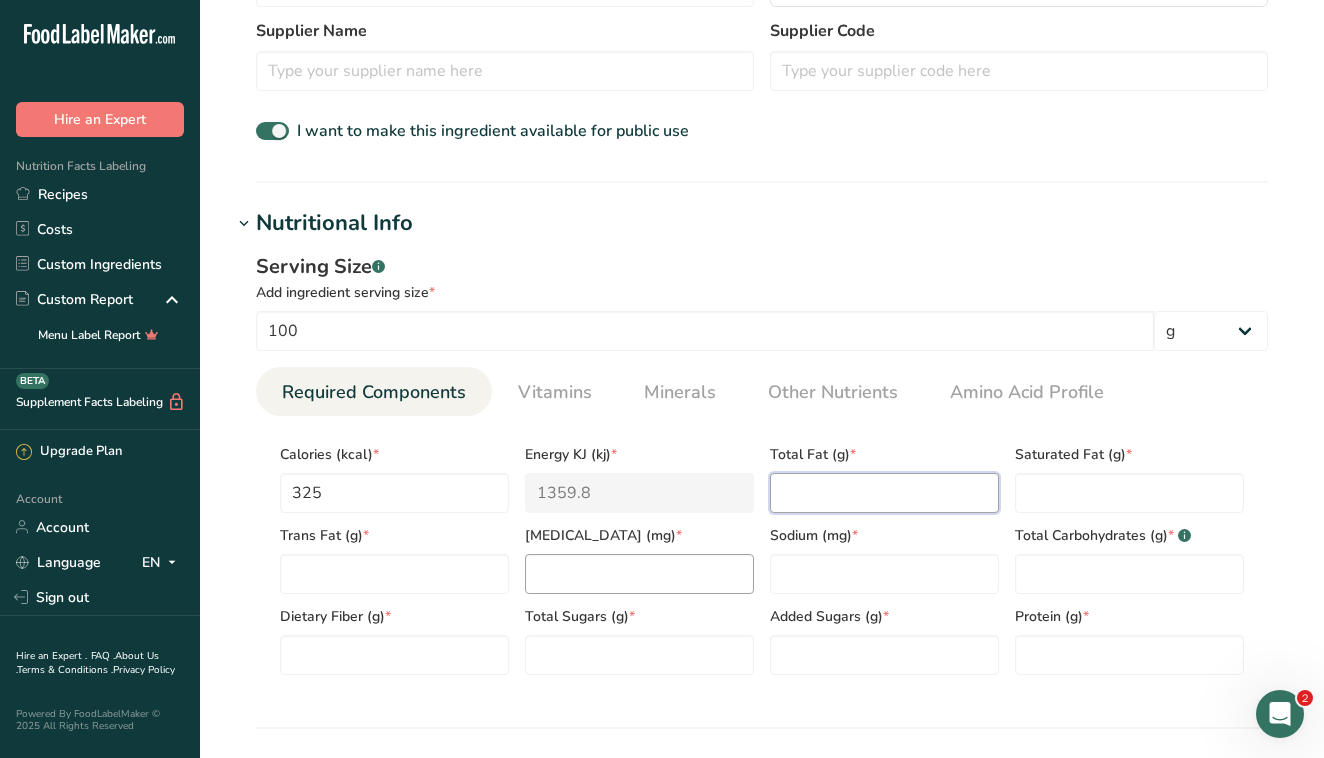 scroll, scrollTop: 587, scrollLeft: 0, axis: vertical 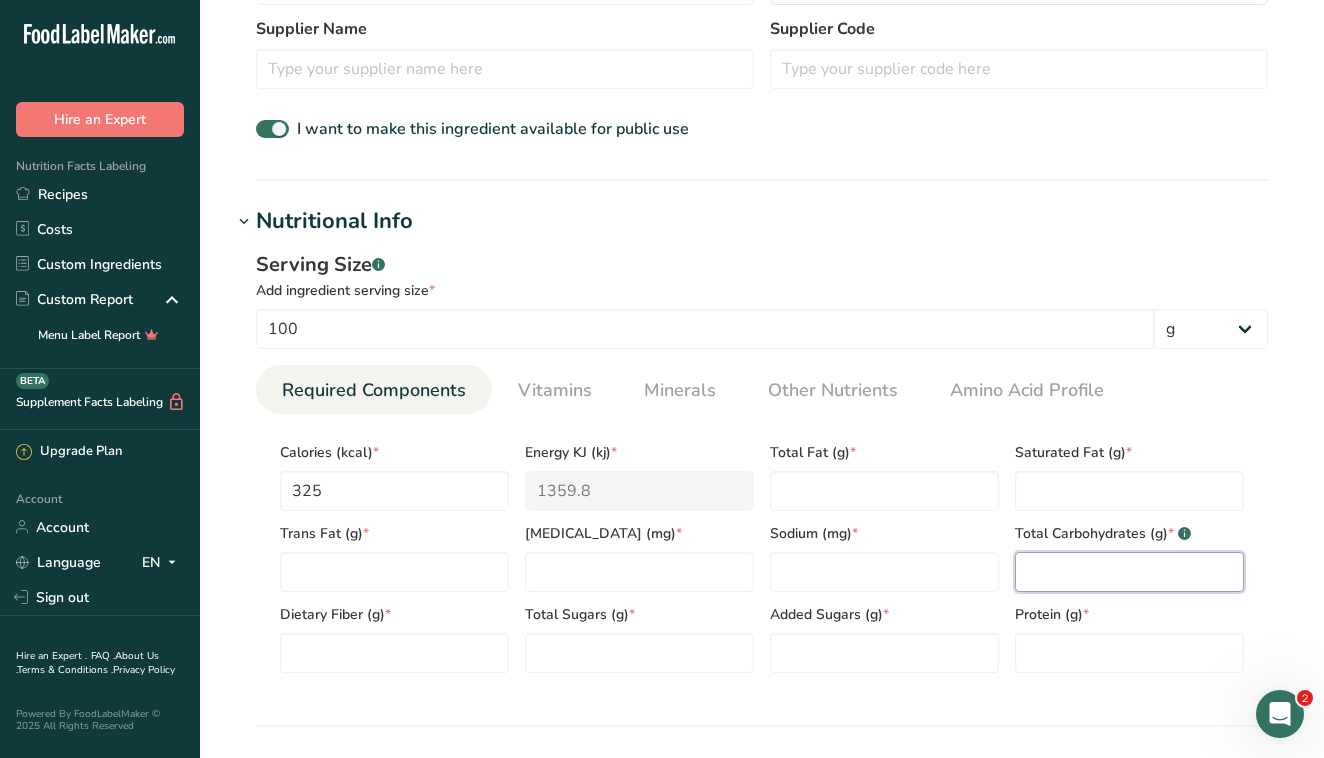 click at bounding box center (1129, 572) 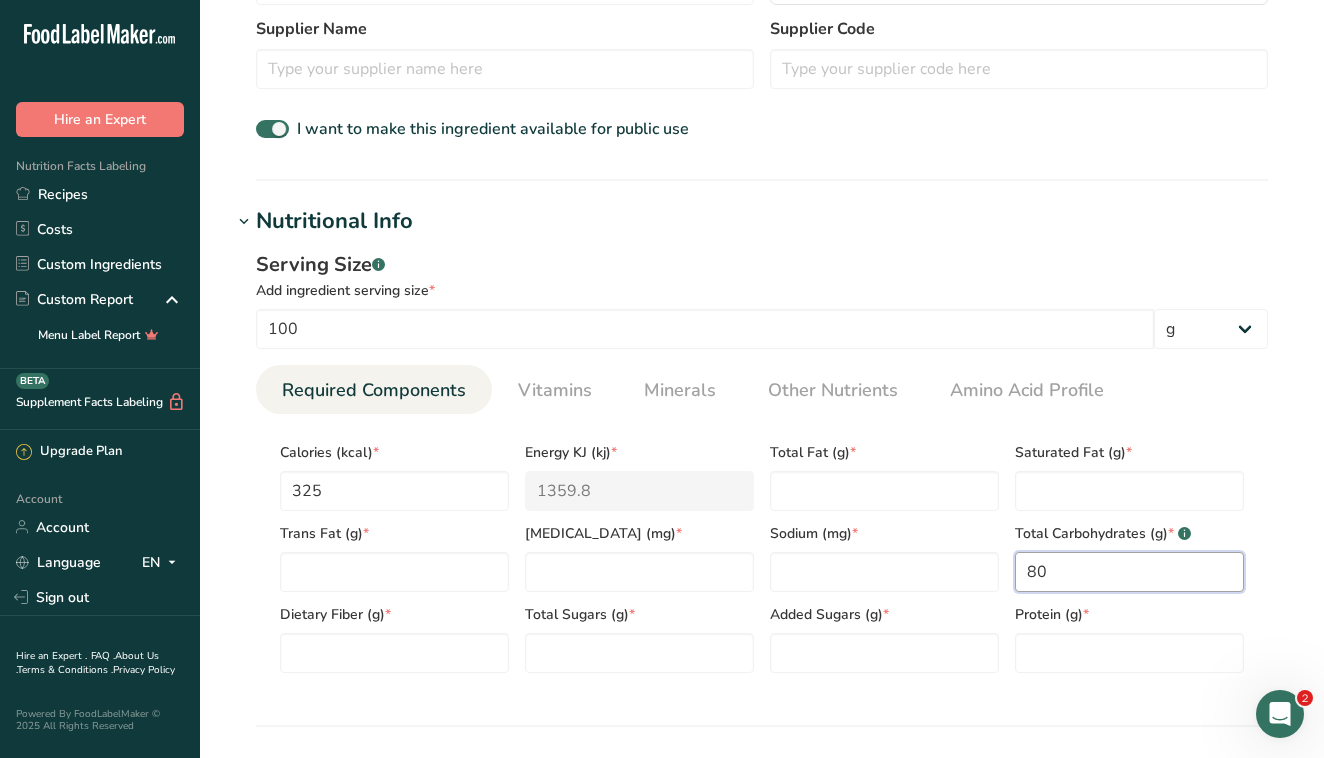 type on "80" 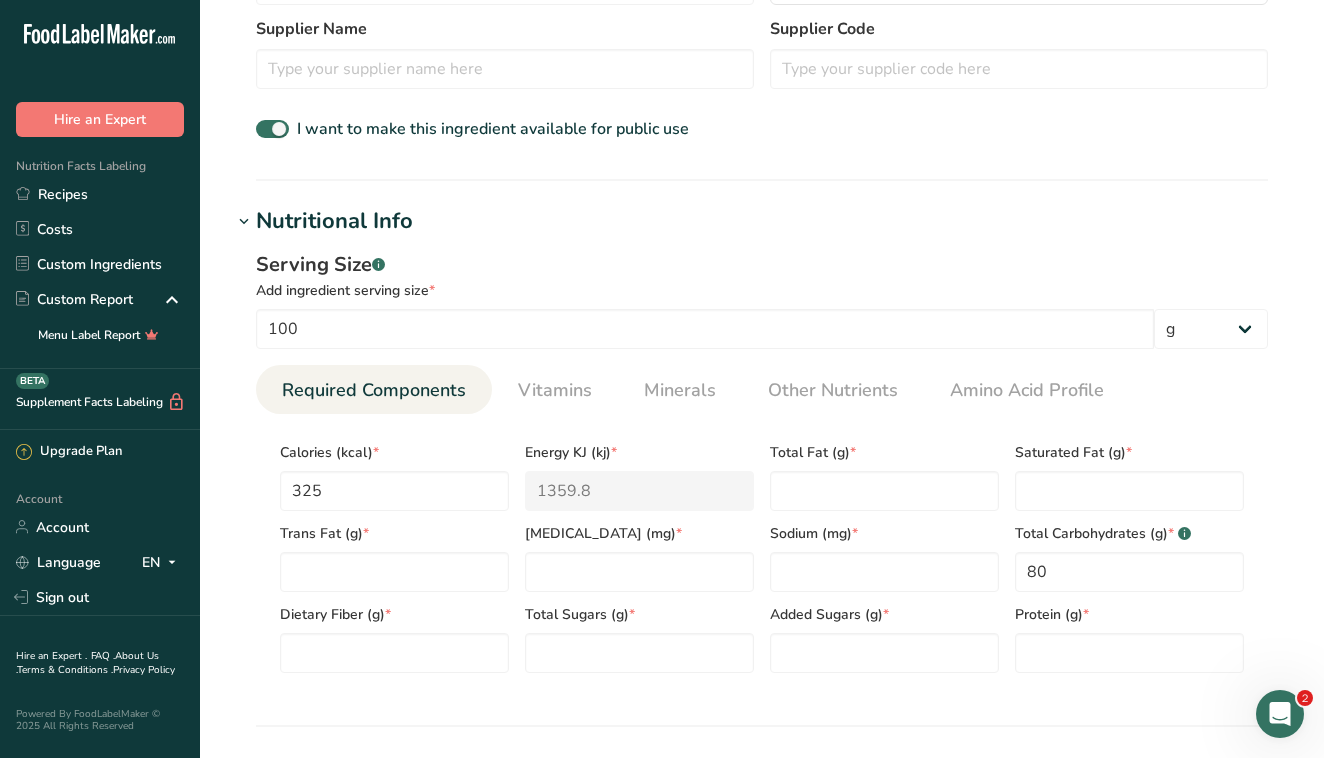 click on "Total Fat
(g) *" at bounding box center (884, 470) 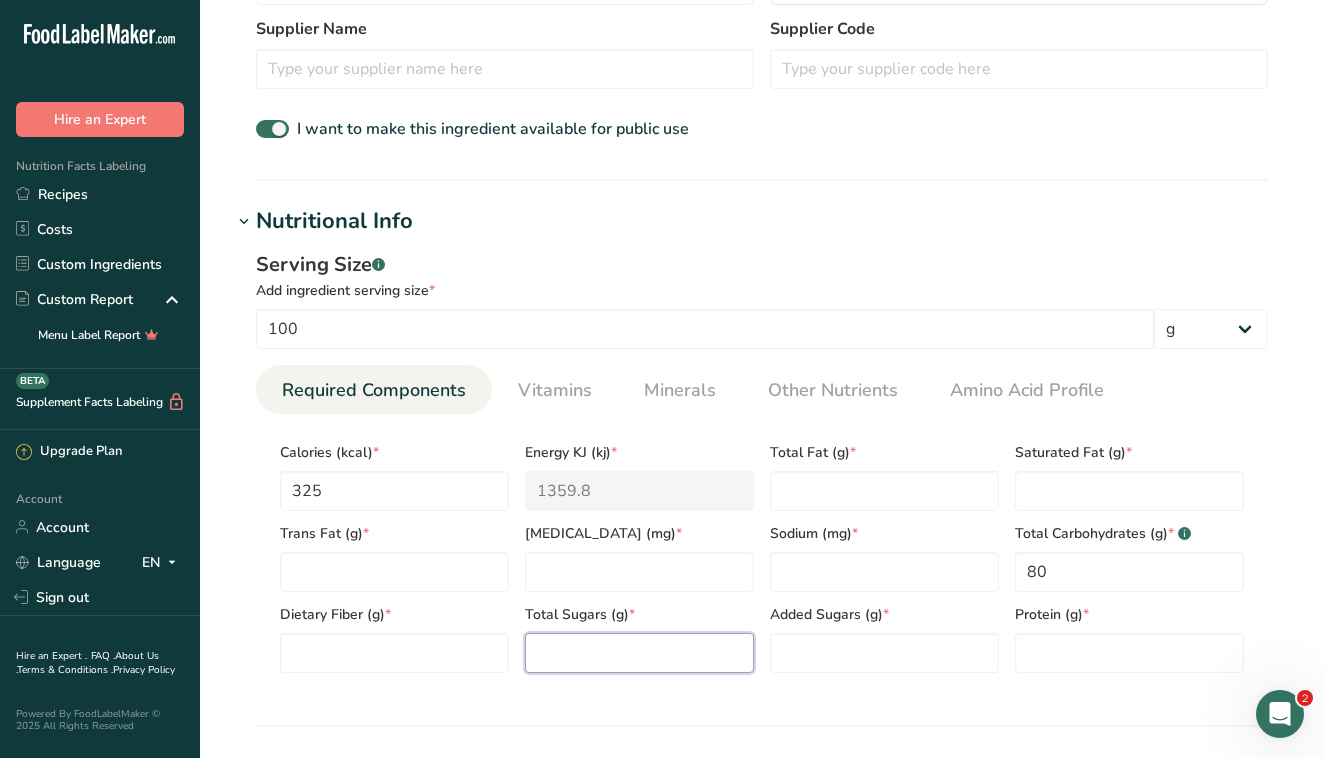 click at bounding box center [639, 653] 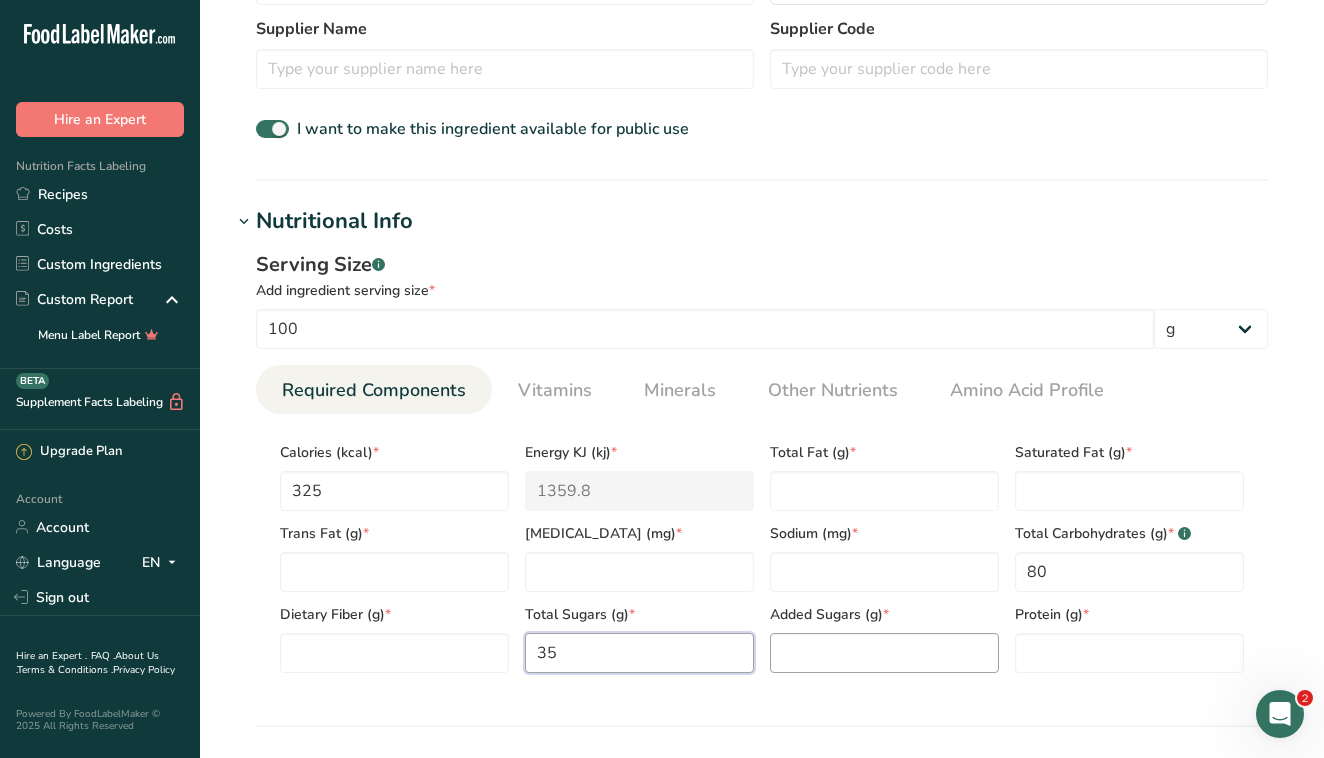 type on "35" 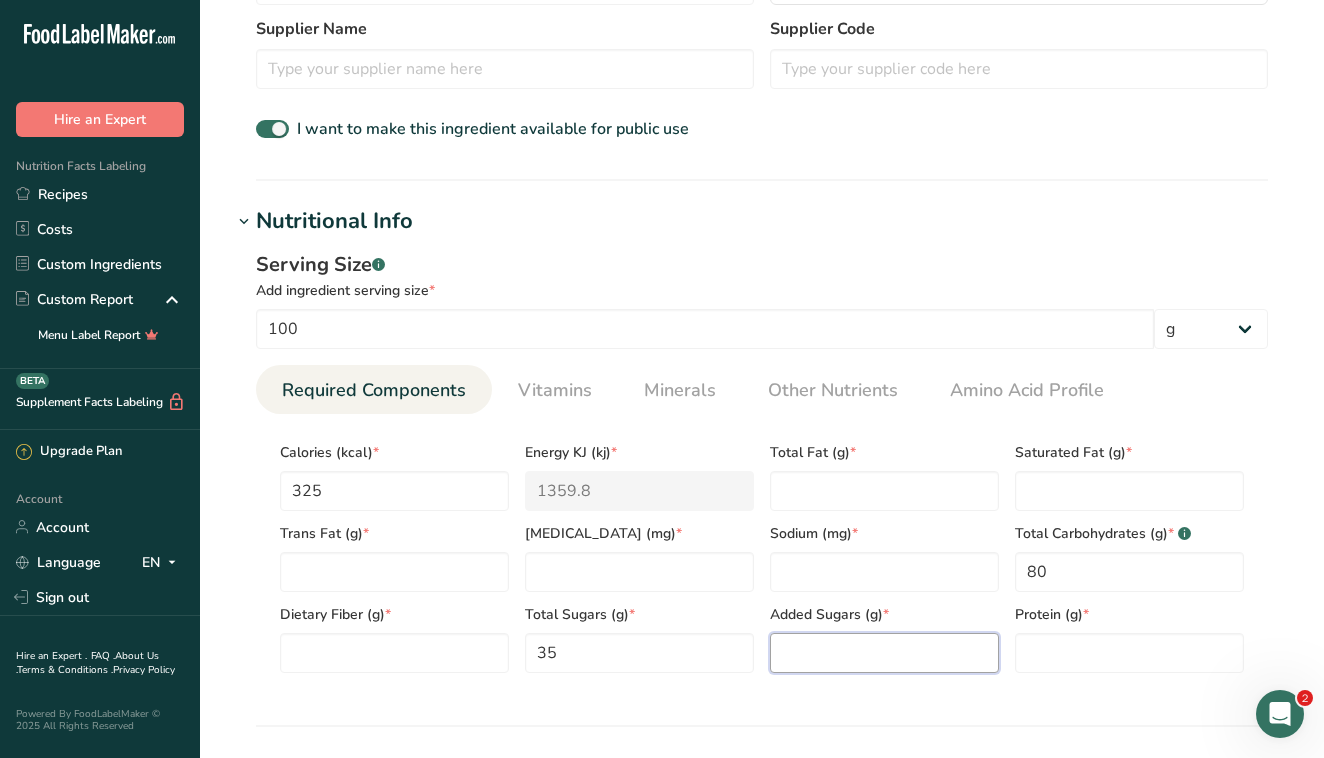 click at bounding box center (884, 653) 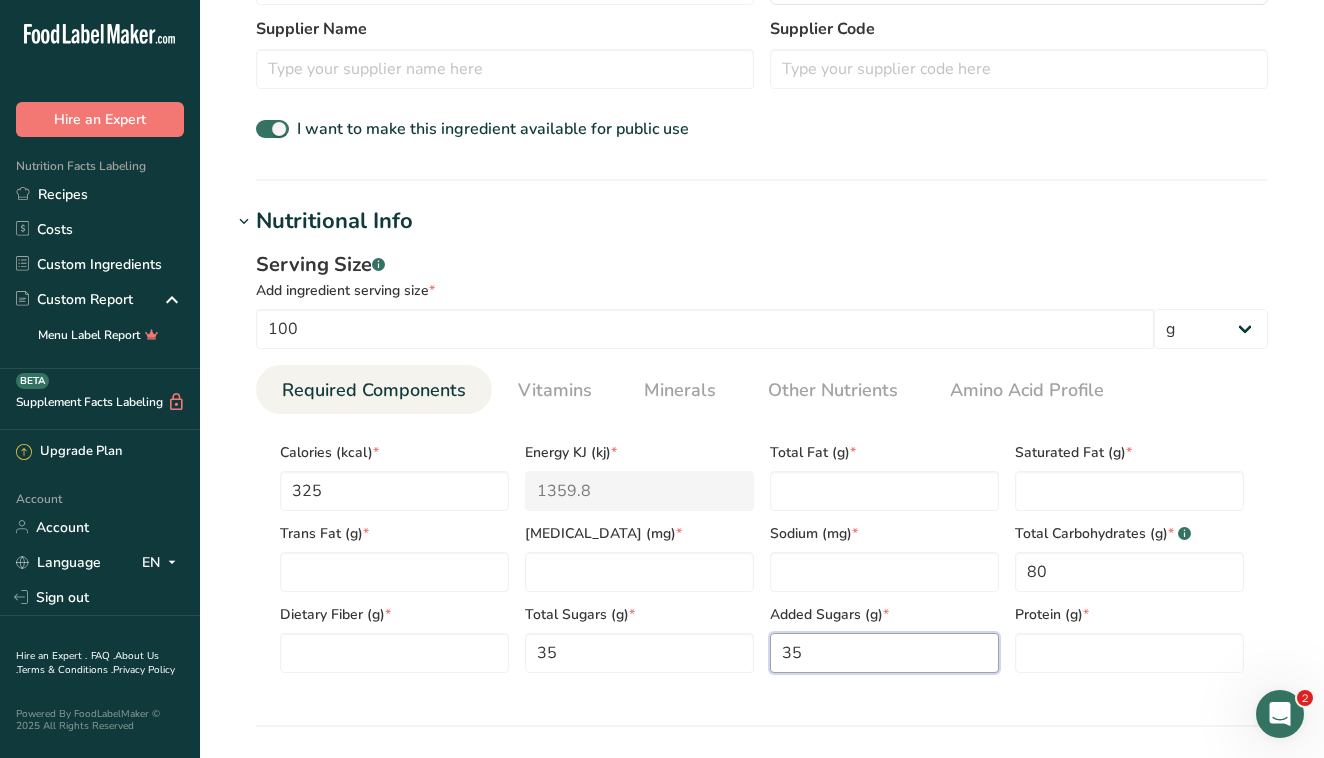 type on "35" 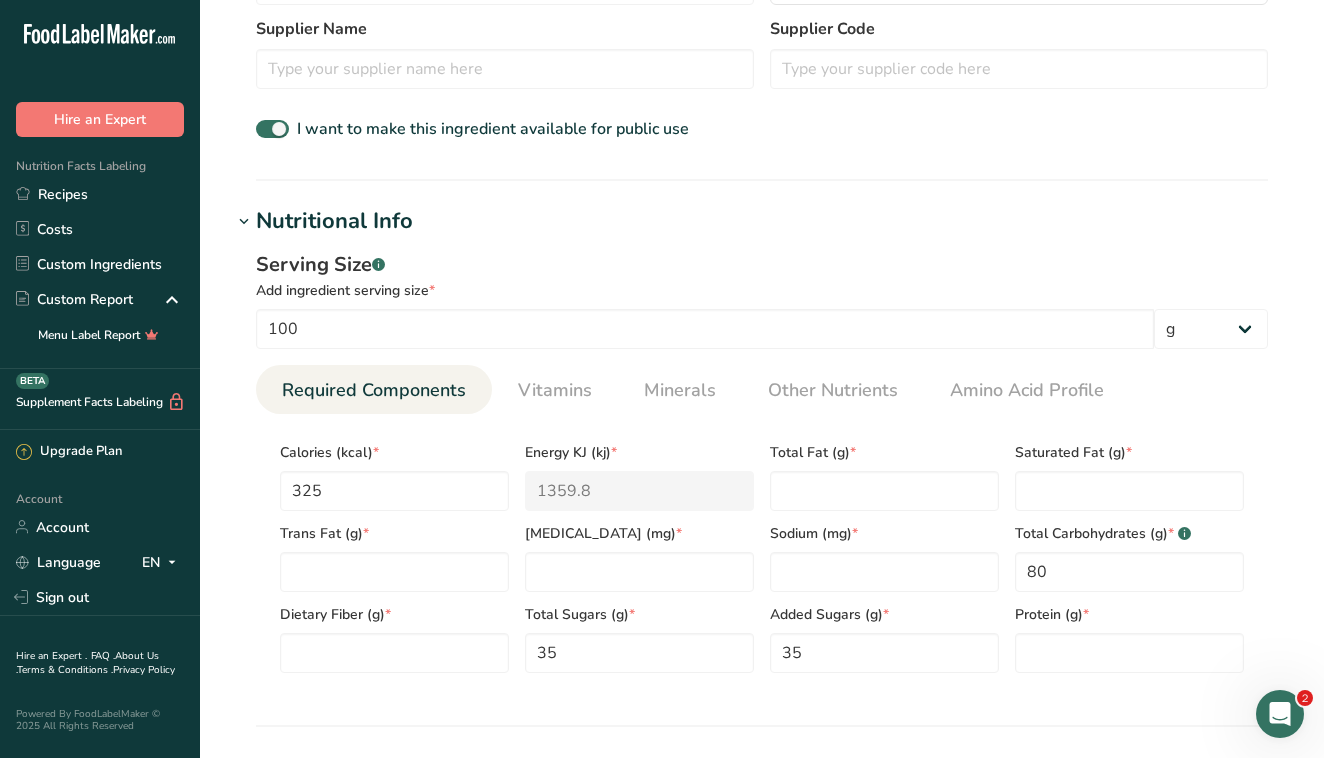 click on "Serving Size
.a-a{fill:#347362;}.b-a{fill:#fff;}
Add ingredient serving size *   100
g
kg
mg
mcg
lb
oz
l
mL
fl oz
tbsp
tsp
cup
qt
gallon
Required Components Vitamins Minerals Other Nutrients Amino Acid Profile
Calories
(kcal) *     325
Energy KJ
(kj) *     1359.8
Total Fat
(g) *
Saturated Fat
(g) *" at bounding box center [762, 469] 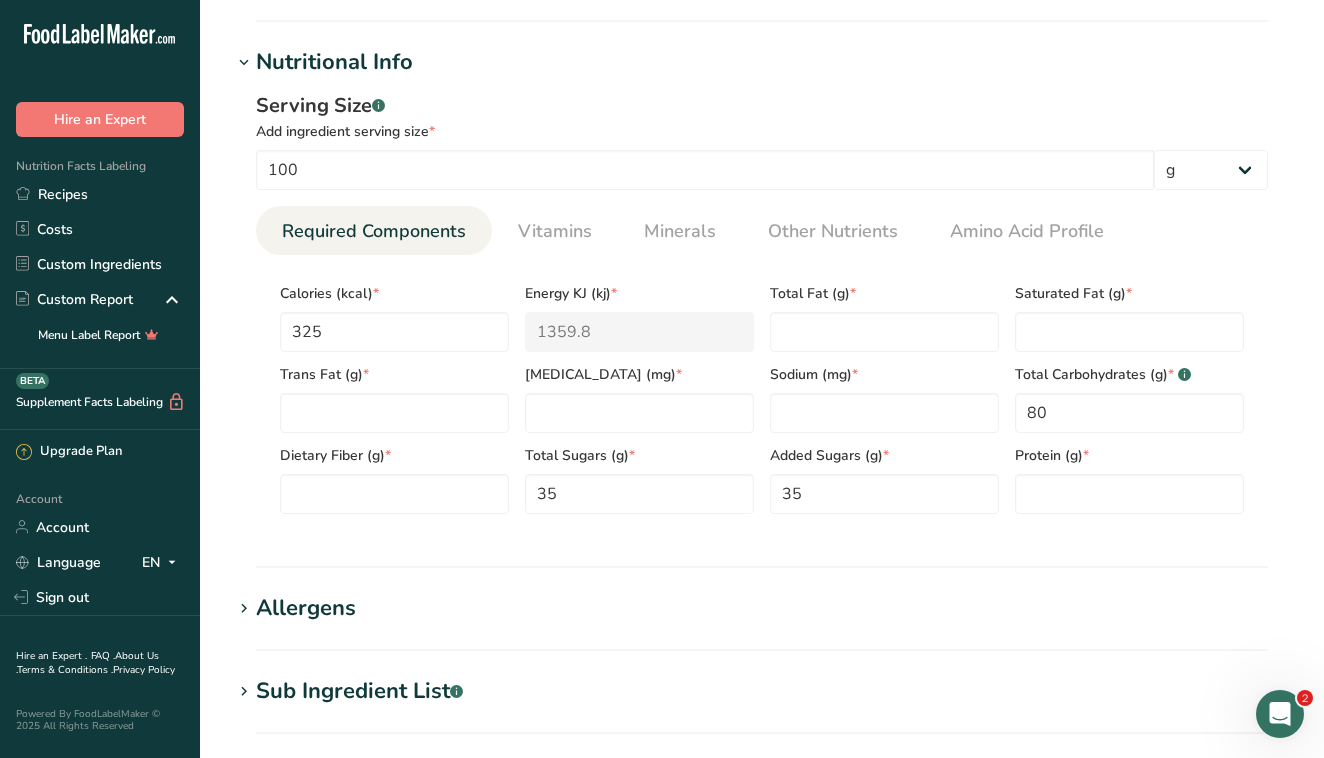 scroll, scrollTop: 755, scrollLeft: 0, axis: vertical 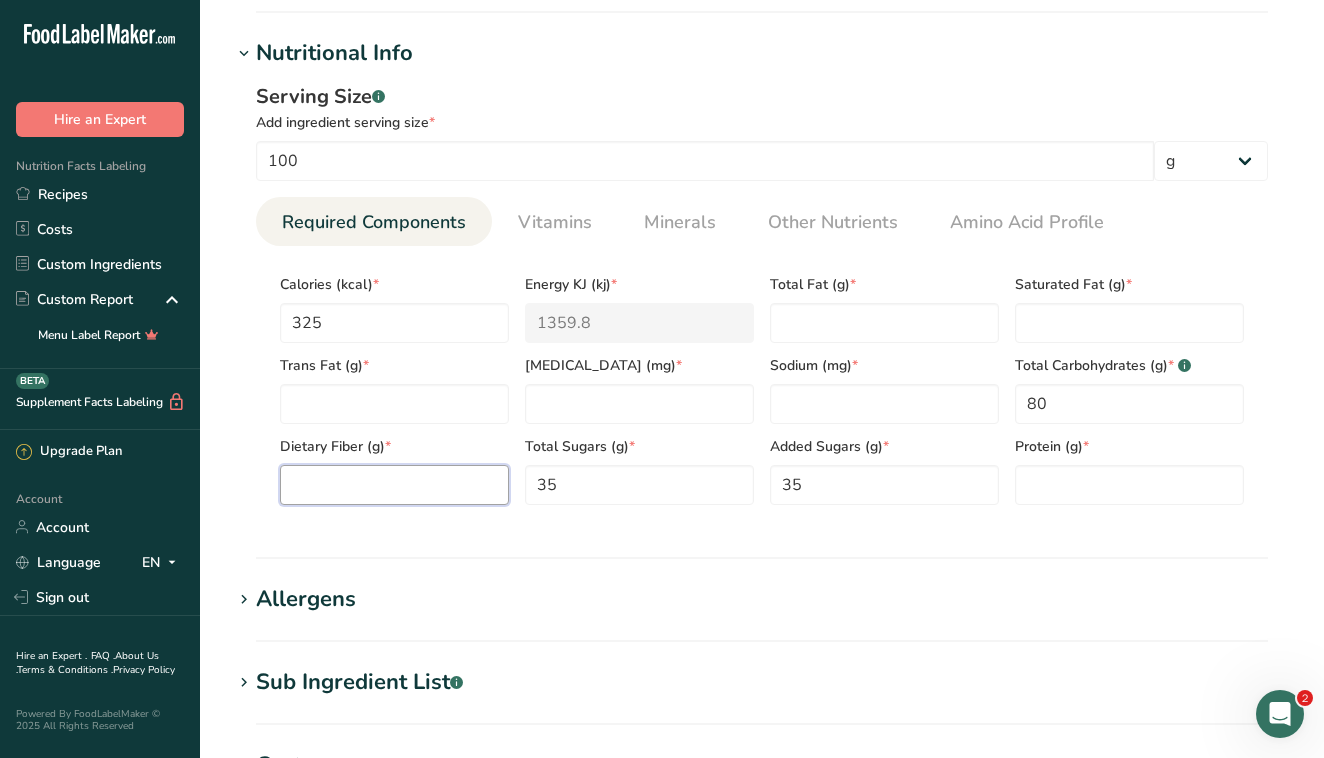 click at bounding box center [394, 485] 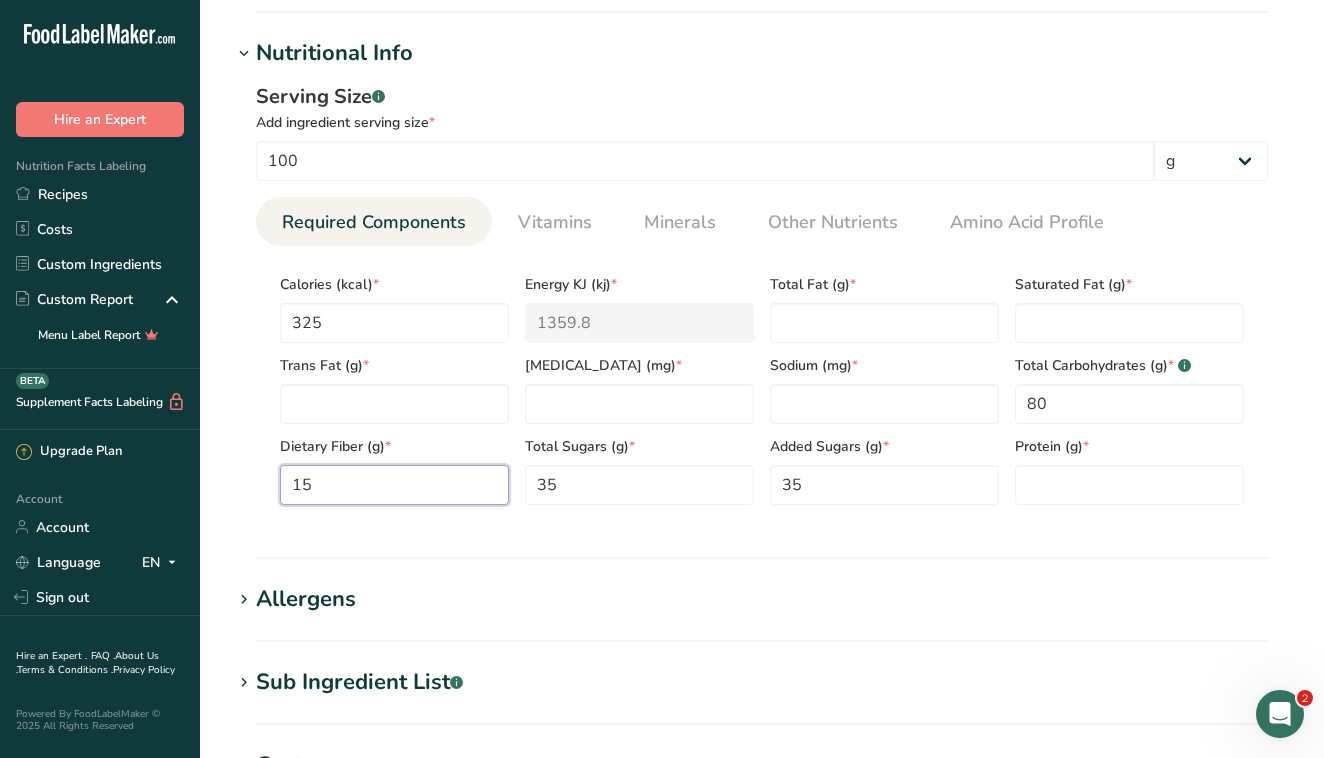 type on "15" 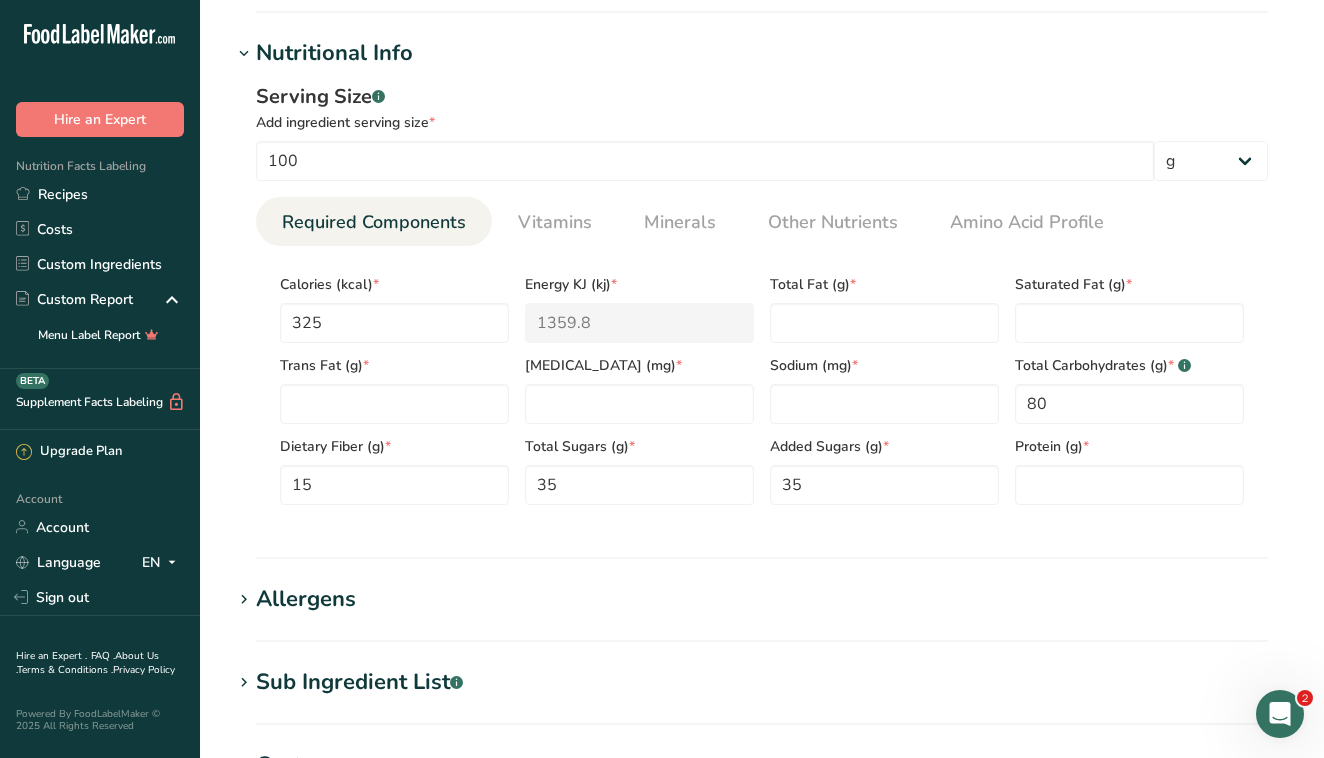 click on "Nutritional Info
Serving Size
.a-a{fill:#347362;}.b-a{fill:#fff;}
Add ingredient serving size *   100
g
kg
mg
mcg
lb
oz
l
mL
fl oz
tbsp
tsp
cup
qt
gallon
Required Components Vitamins Minerals Other Nutrients Amino Acid Profile
Calories
(kcal) *     325
Energy KJ
(kj) *     1359.8
Total Fat
(g) *     *     *     *     *" at bounding box center (762, 298) 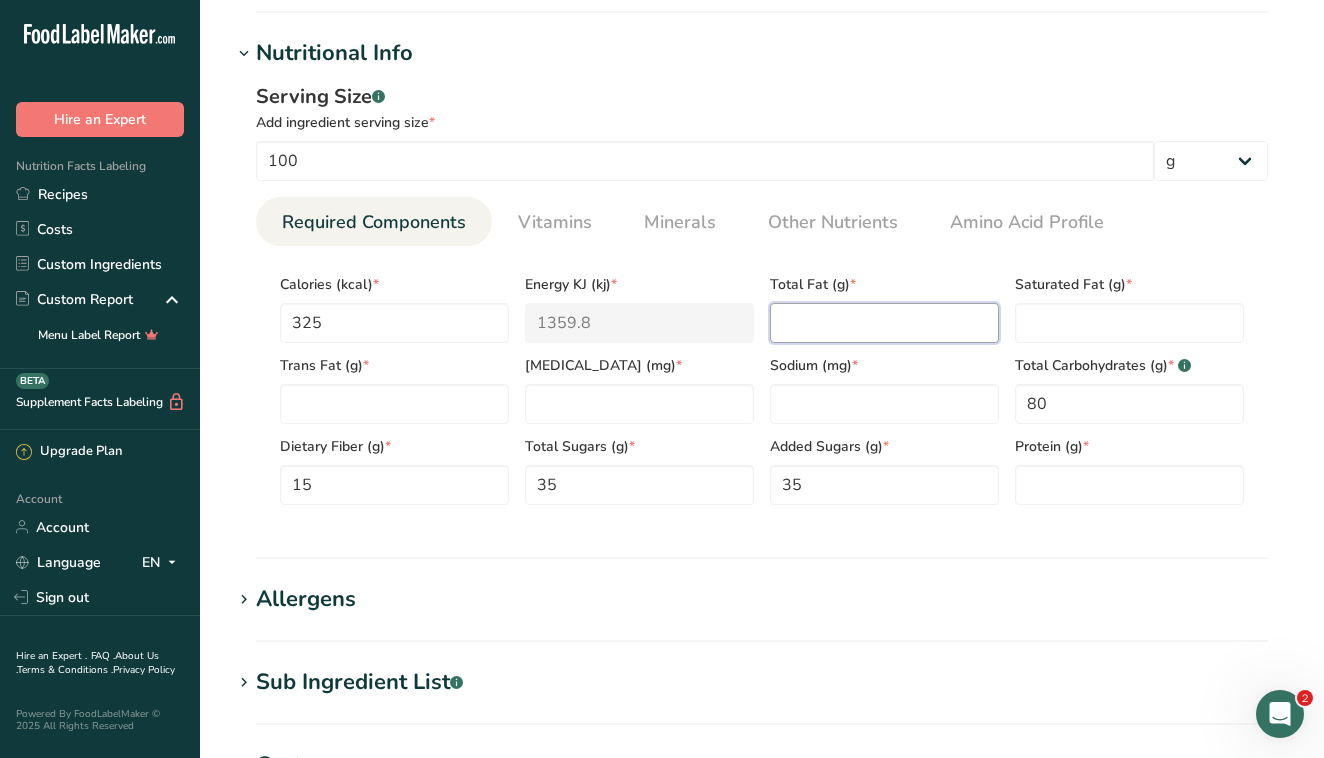 click at bounding box center (884, 323) 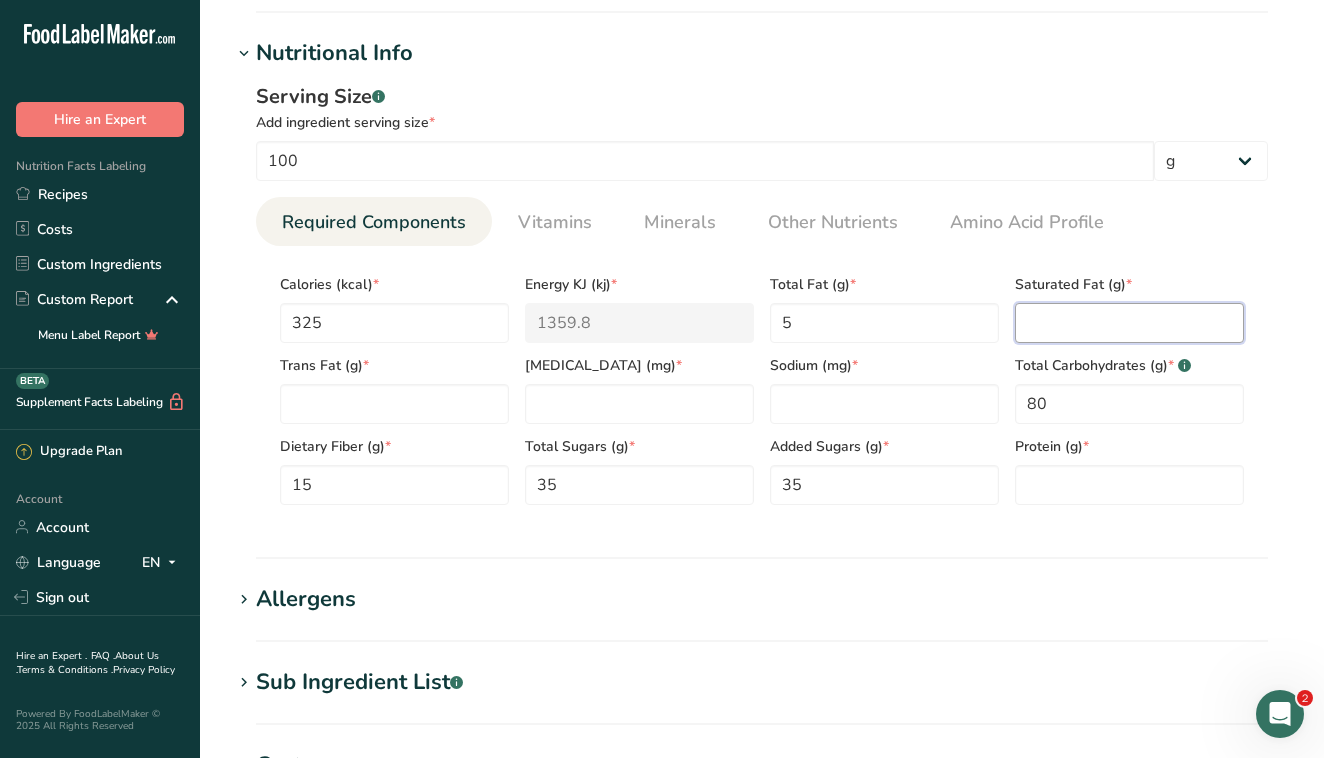 click at bounding box center (1129, 323) 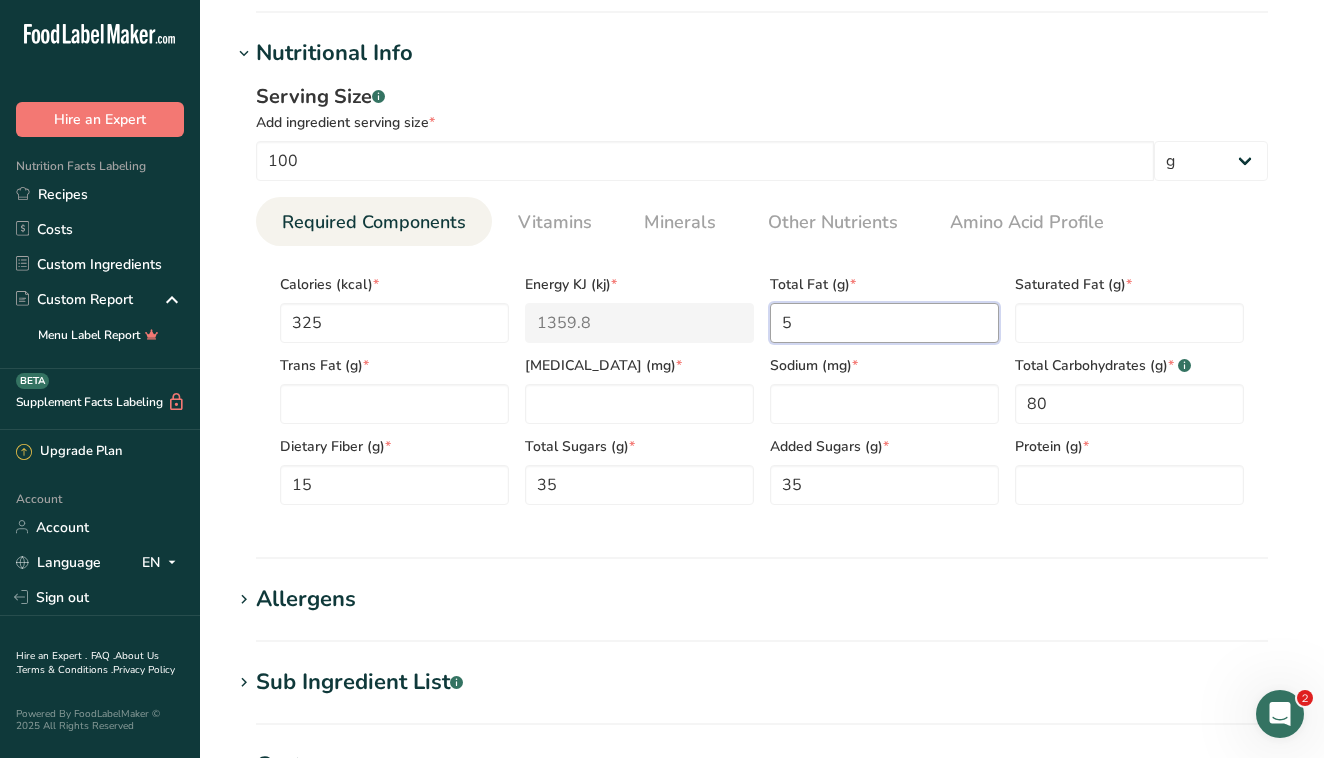 click on "5" at bounding box center (884, 323) 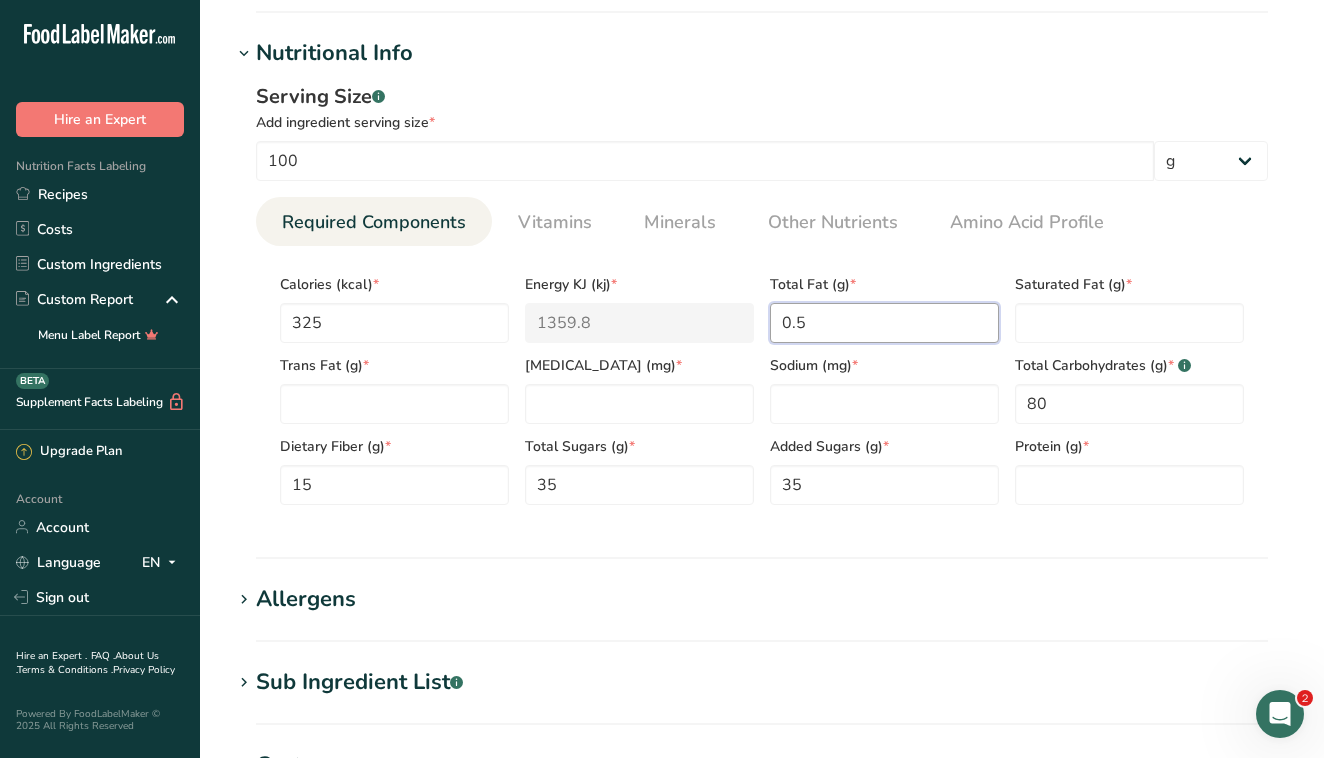 type on "0.5" 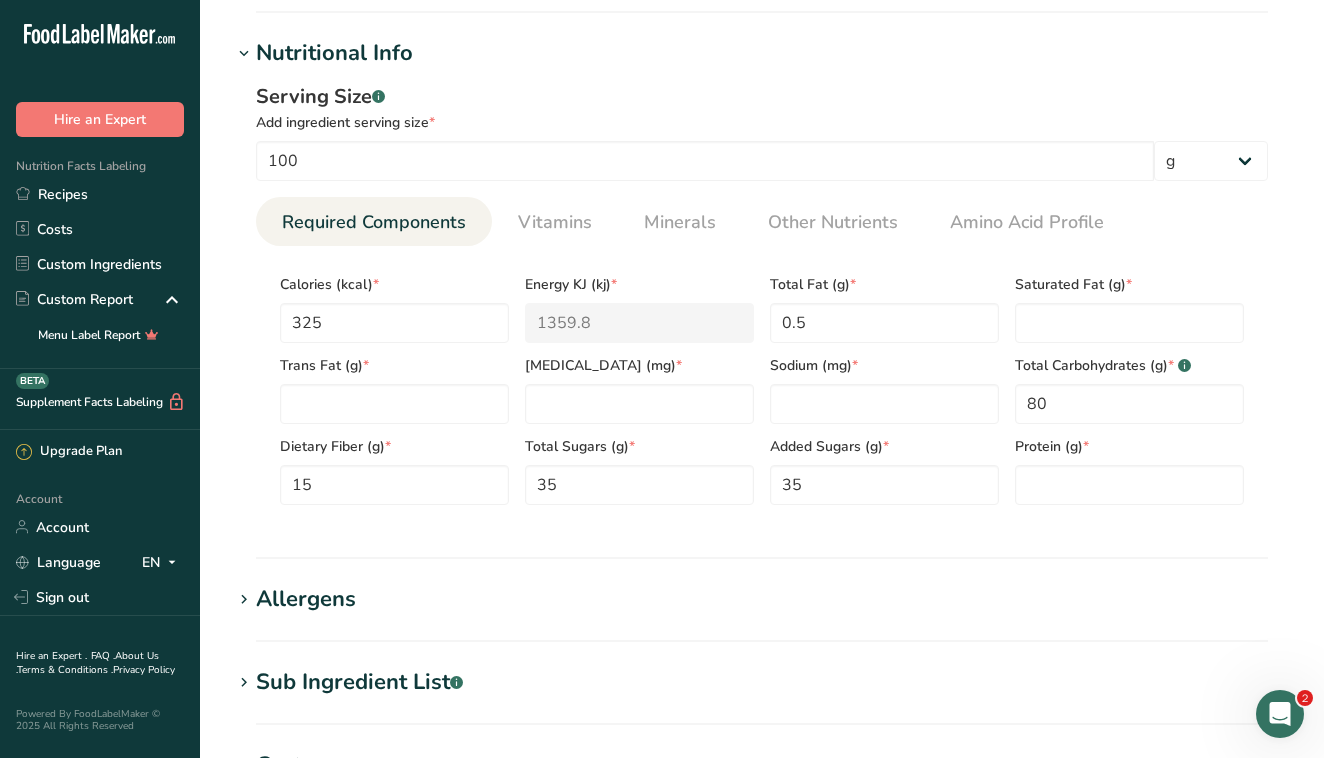 click on "Total Fat
(g) *     0.5" at bounding box center (884, 302) 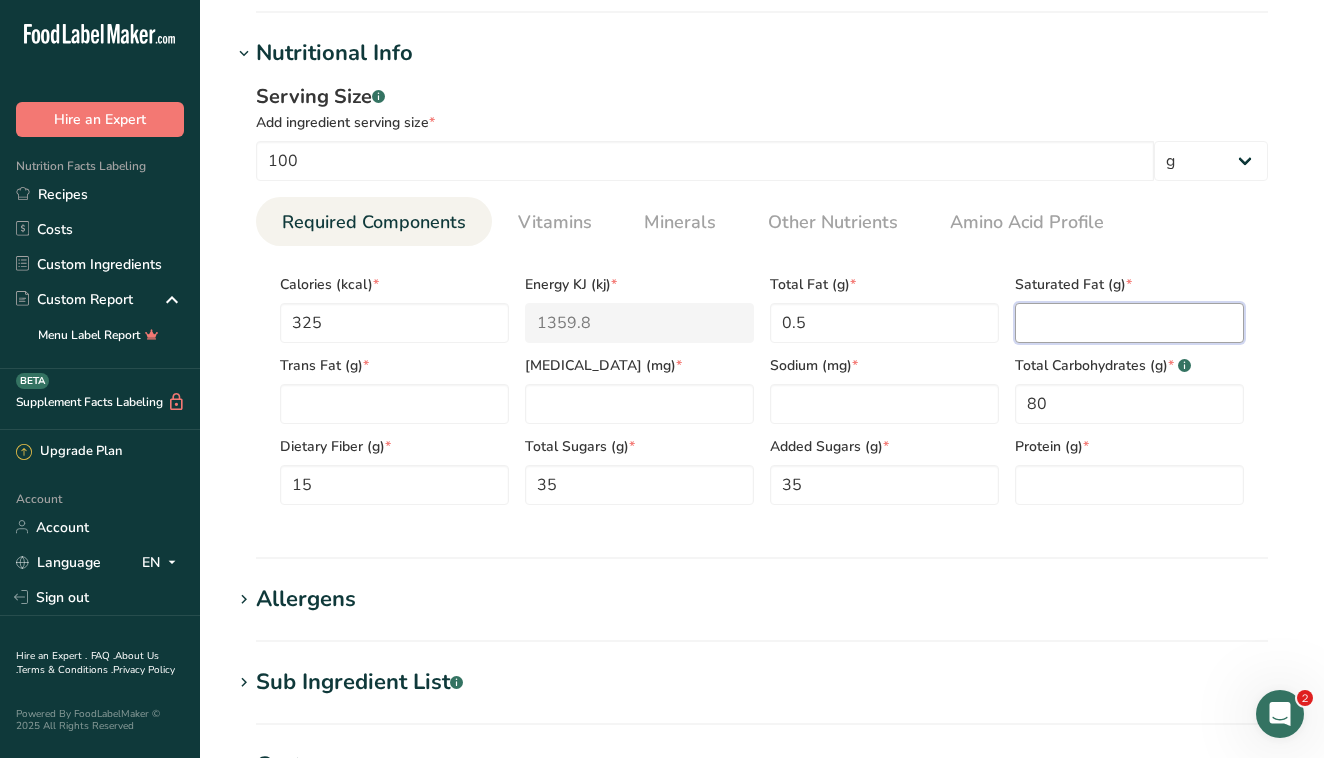 click at bounding box center (1129, 323) 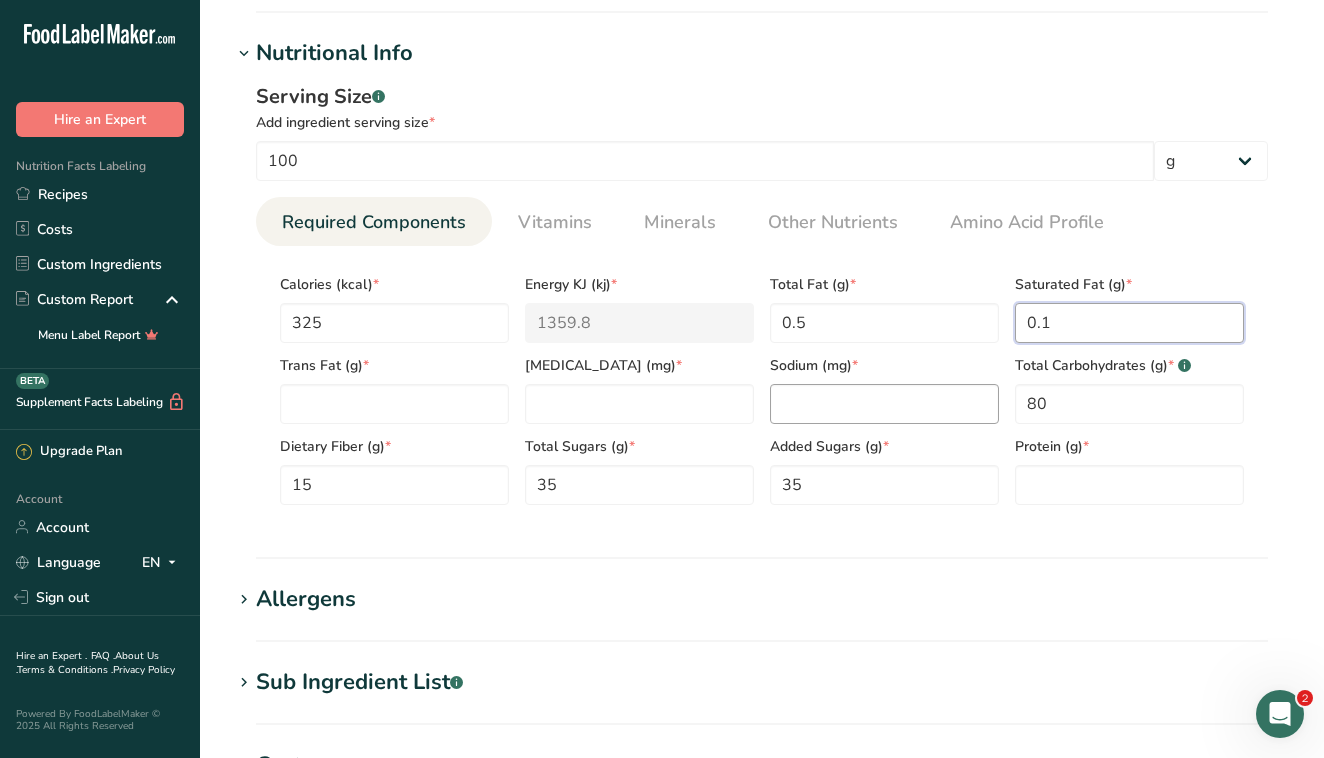 type on "0.1" 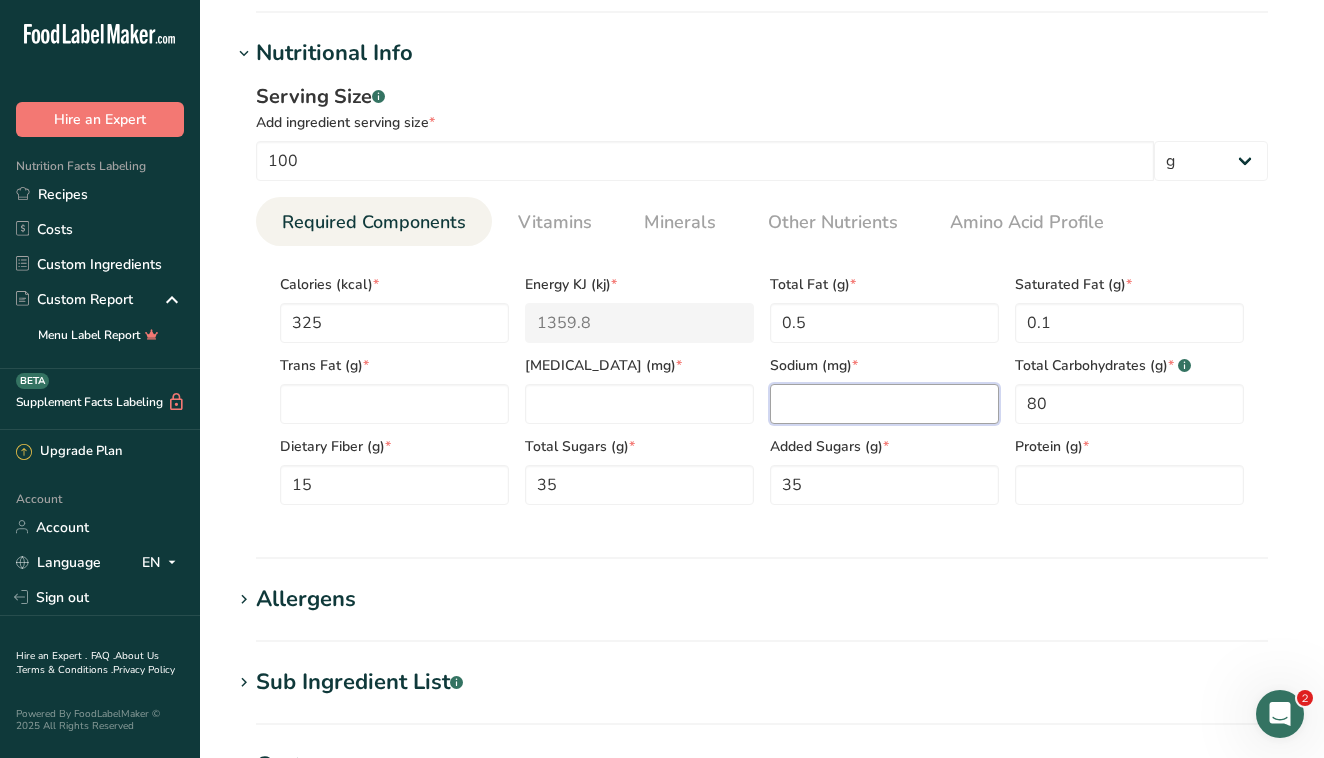 click at bounding box center (884, 404) 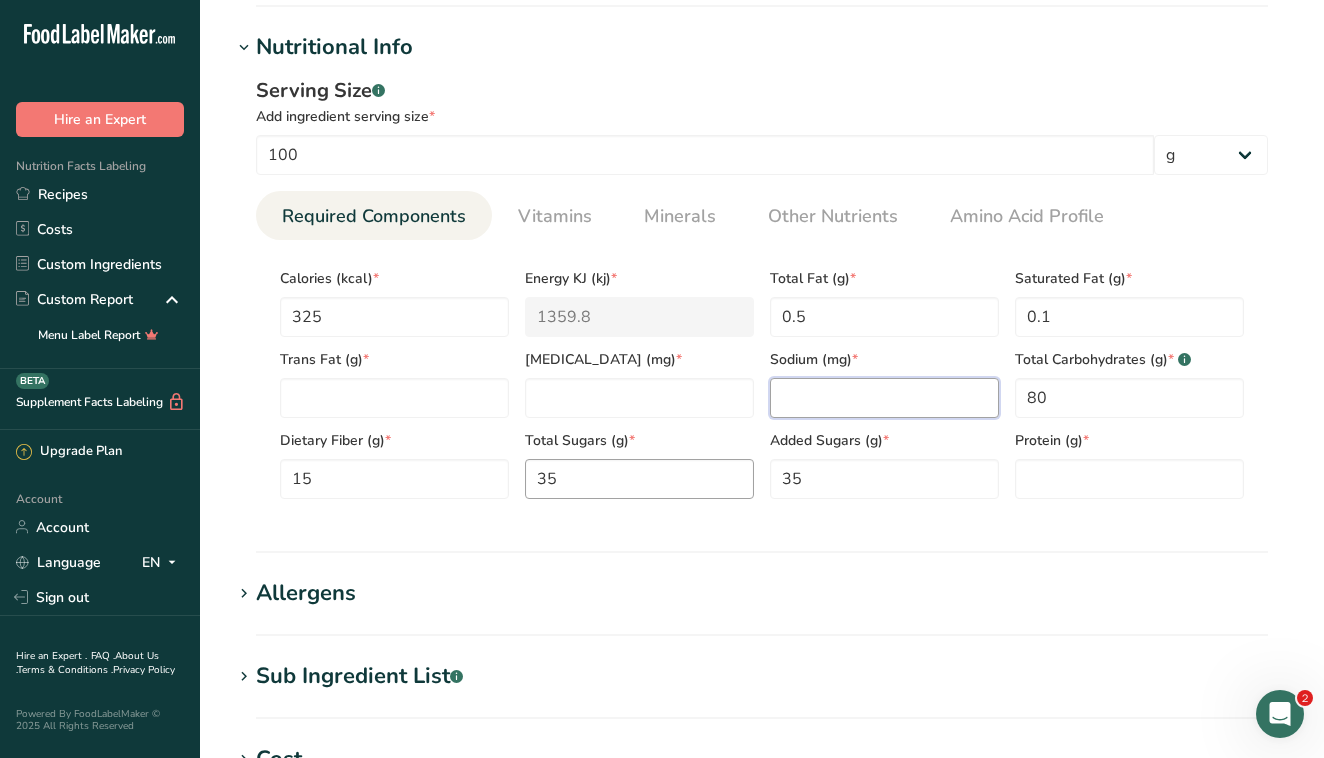 scroll, scrollTop: 763, scrollLeft: 0, axis: vertical 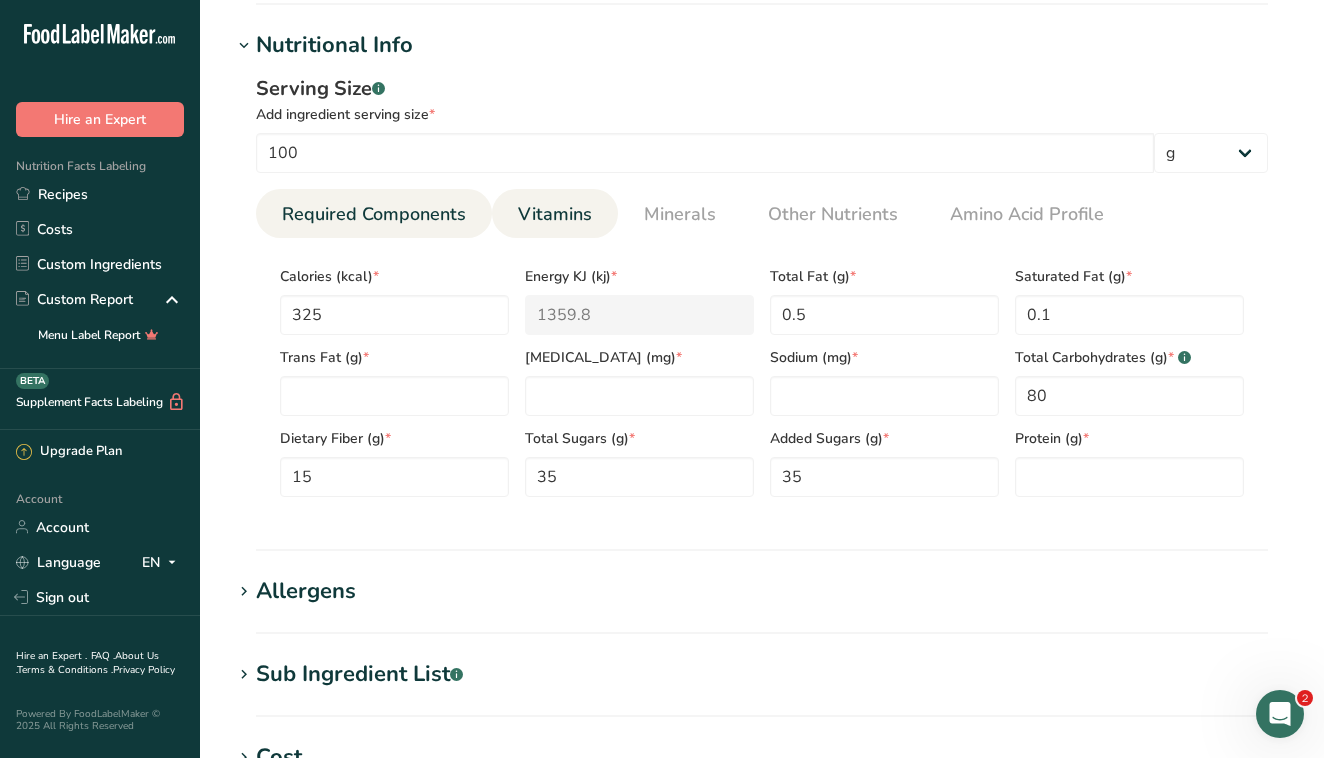 click on "Vitamins" at bounding box center [555, 214] 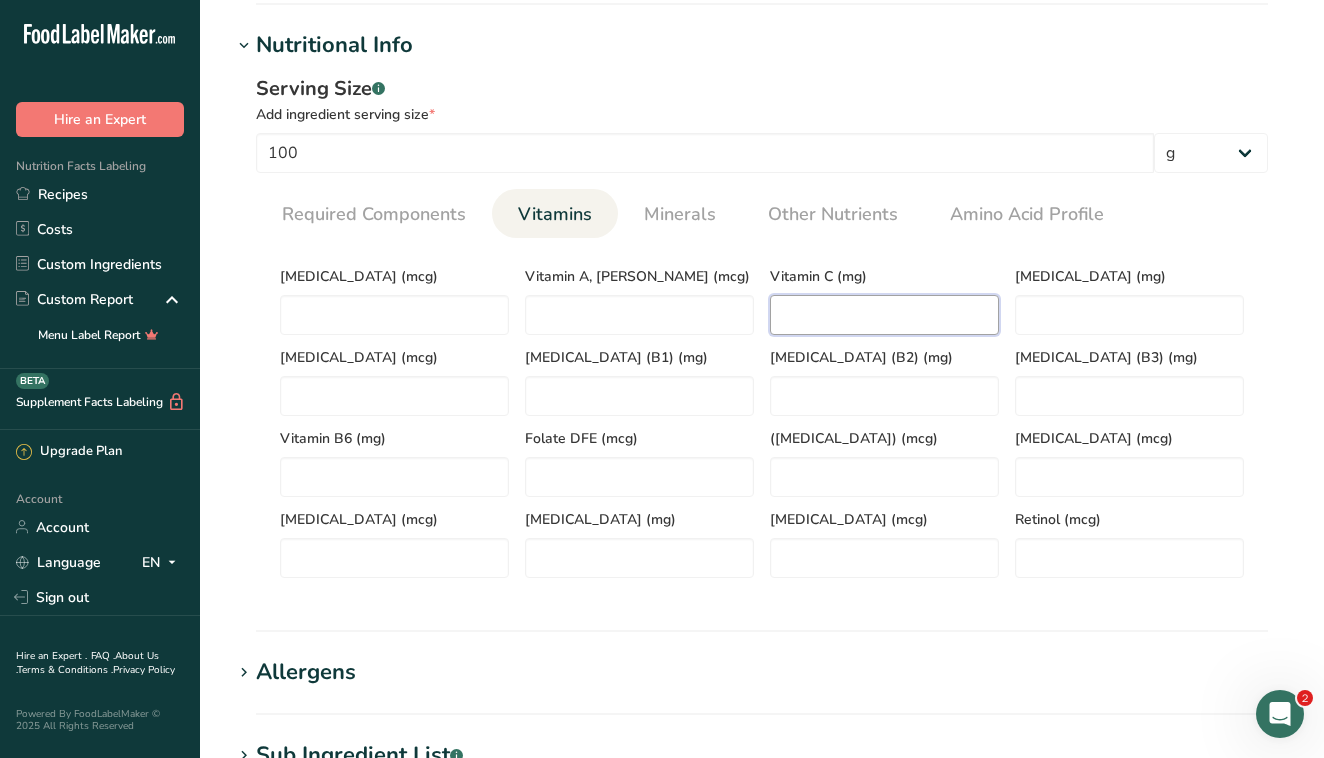 click at bounding box center (884, 315) 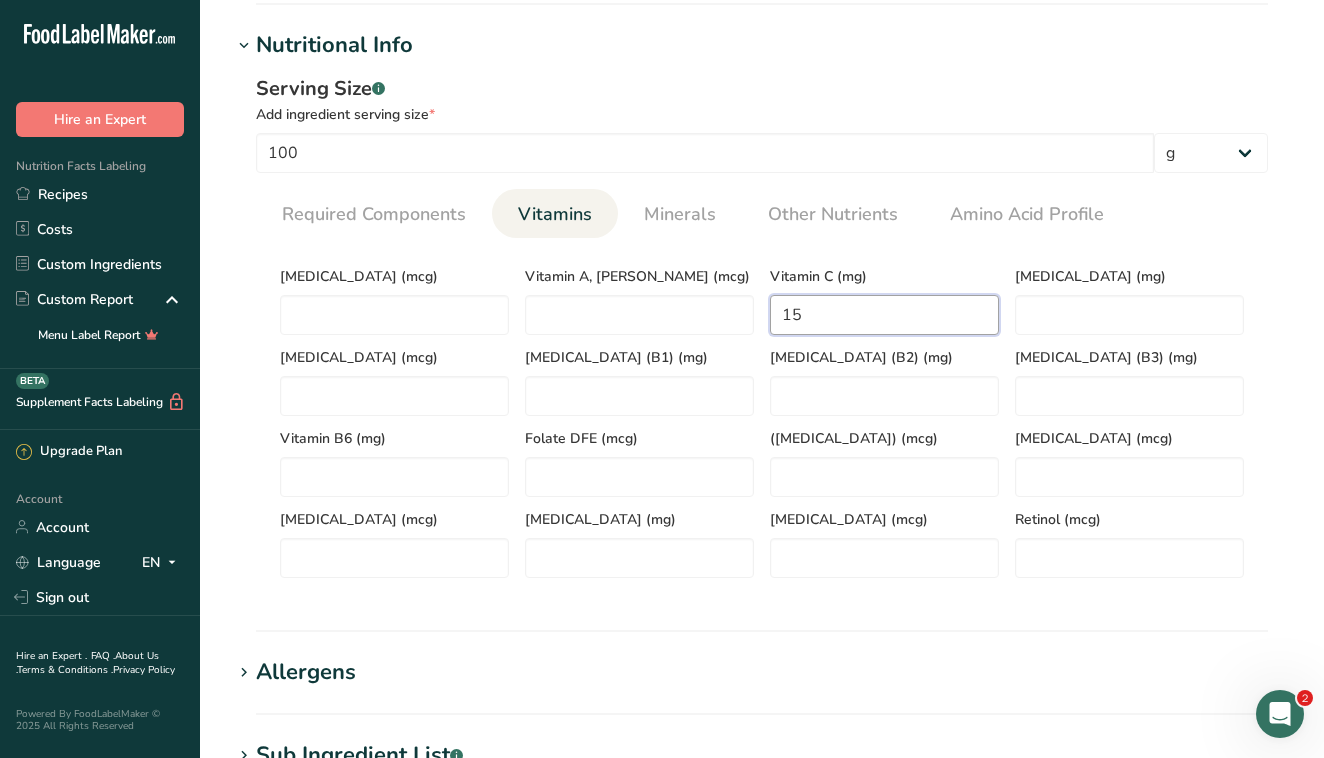 type on "15" 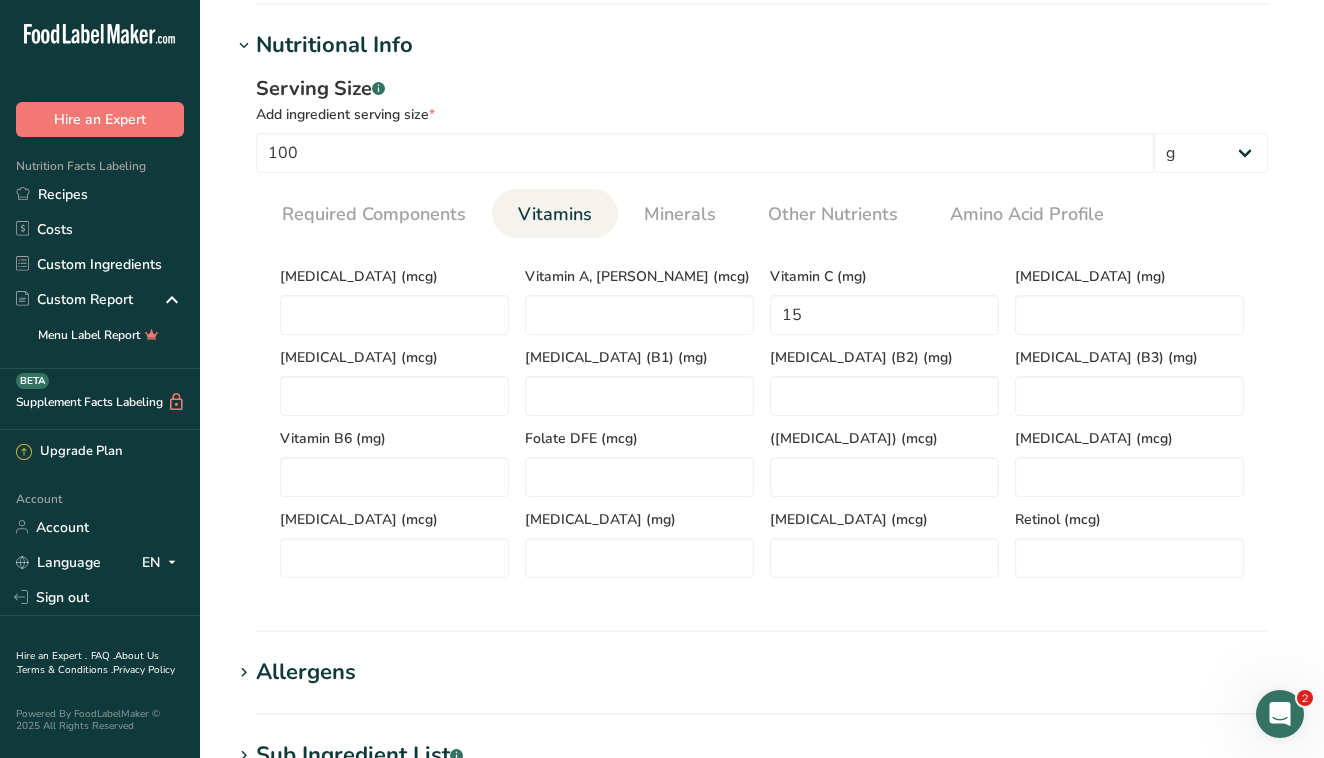 click on "Vitamin C
(mg)     15" at bounding box center [884, 294] 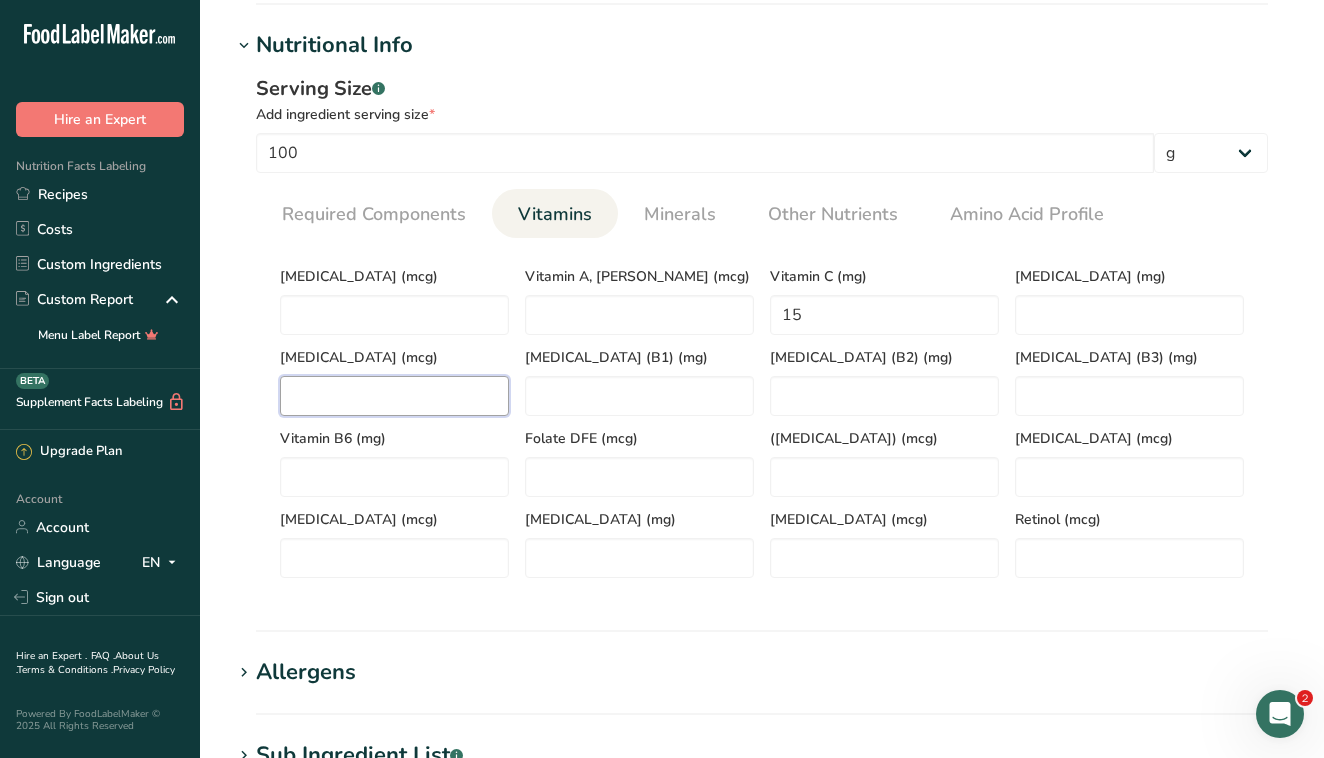 click at bounding box center [394, 396] 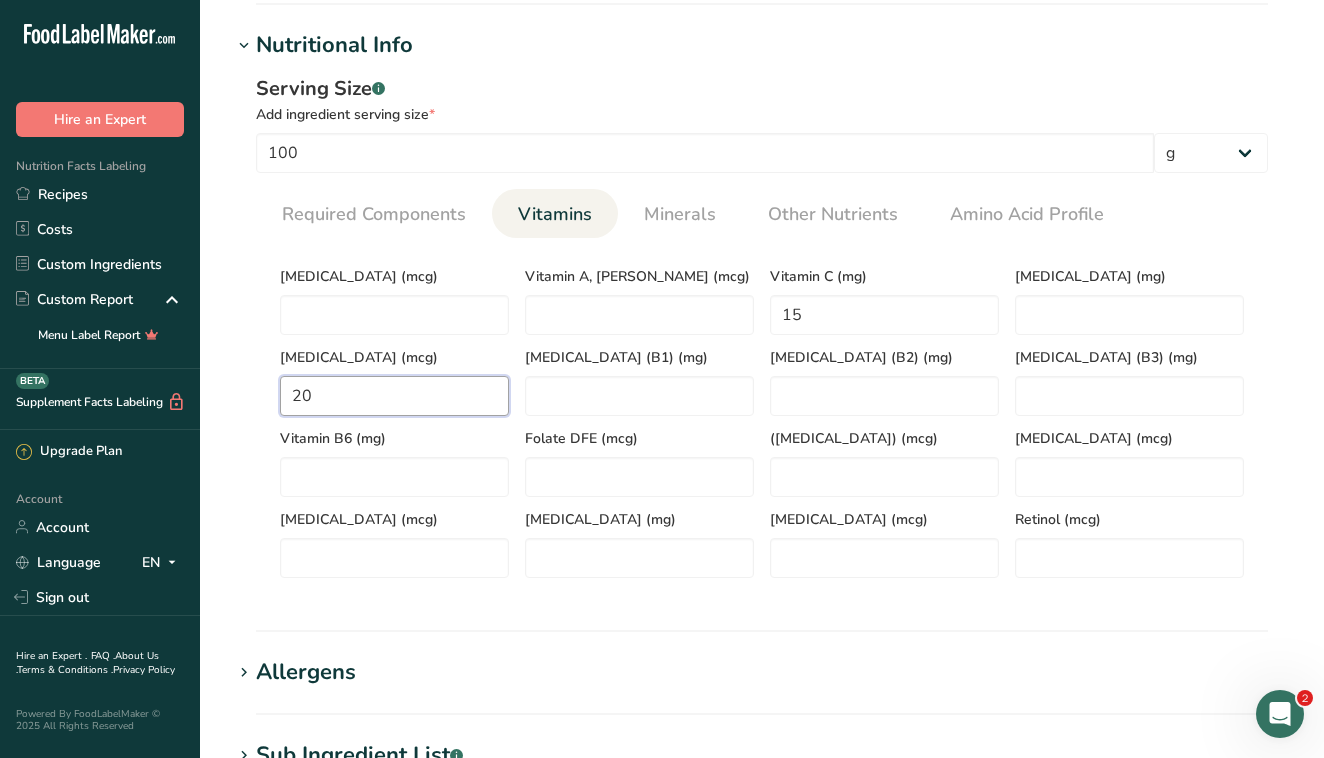 type on "20" 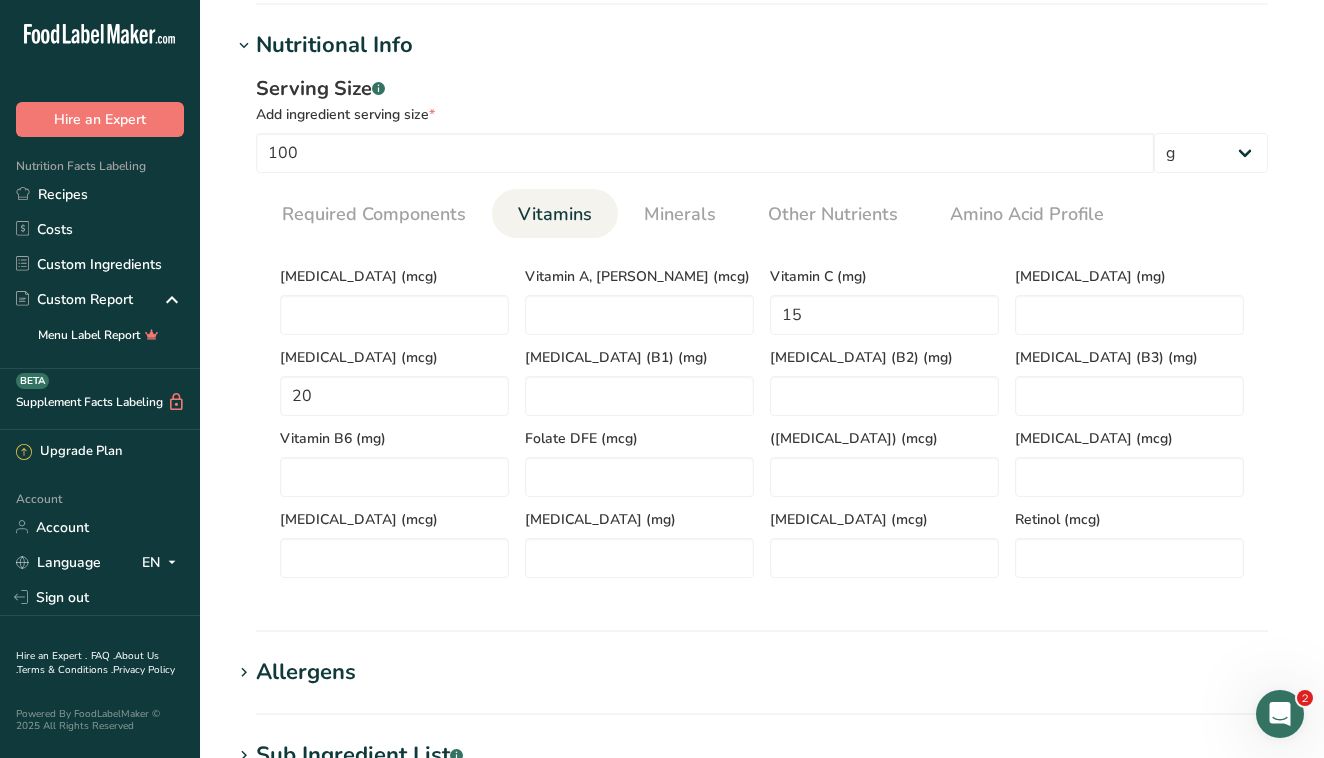 click on "Nutritional Info
Serving Size
.a-a{fill:#347362;}.b-a{fill:#fff;}
Add ingredient serving size *   100
g
kg
mg
mcg
lb
oz
l
mL
fl oz
tbsp
tsp
cup
qt
gallon
Required Components Vitamins Minerals Other Nutrients Amino Acid Profile
Calories
(kcal) *     325
Energy KJ
(kj) *     1359.8
Total Fat
(g) *     0.5 *     0.1 *" at bounding box center [762, 330] 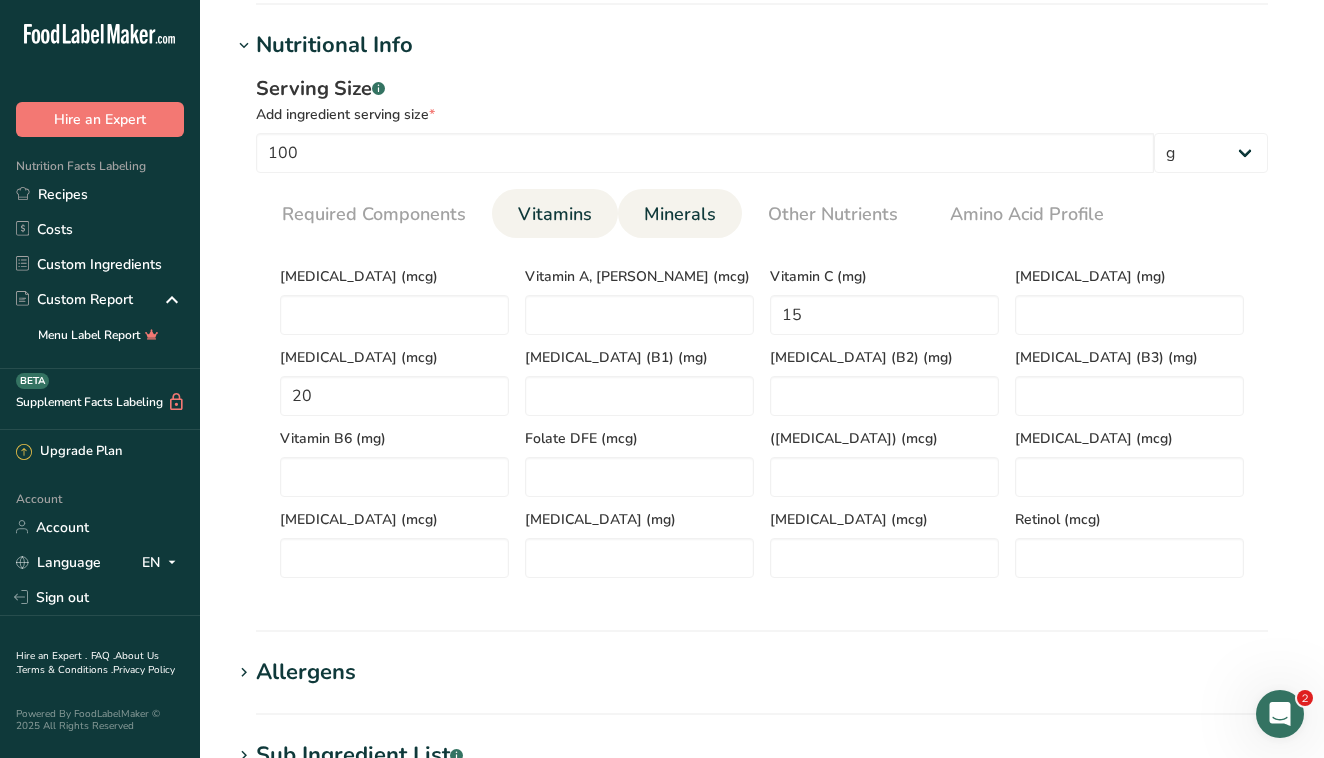 click on "Minerals" at bounding box center (680, 214) 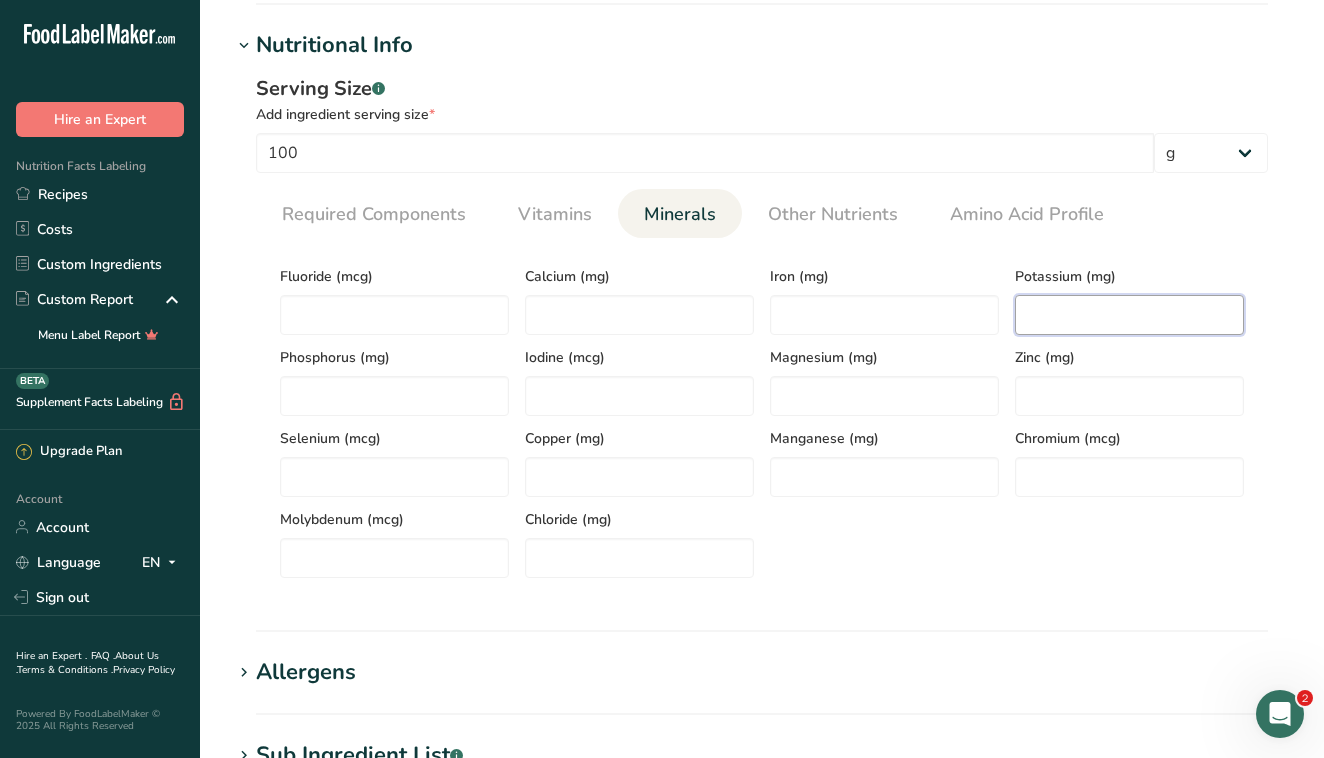 click at bounding box center [1129, 315] 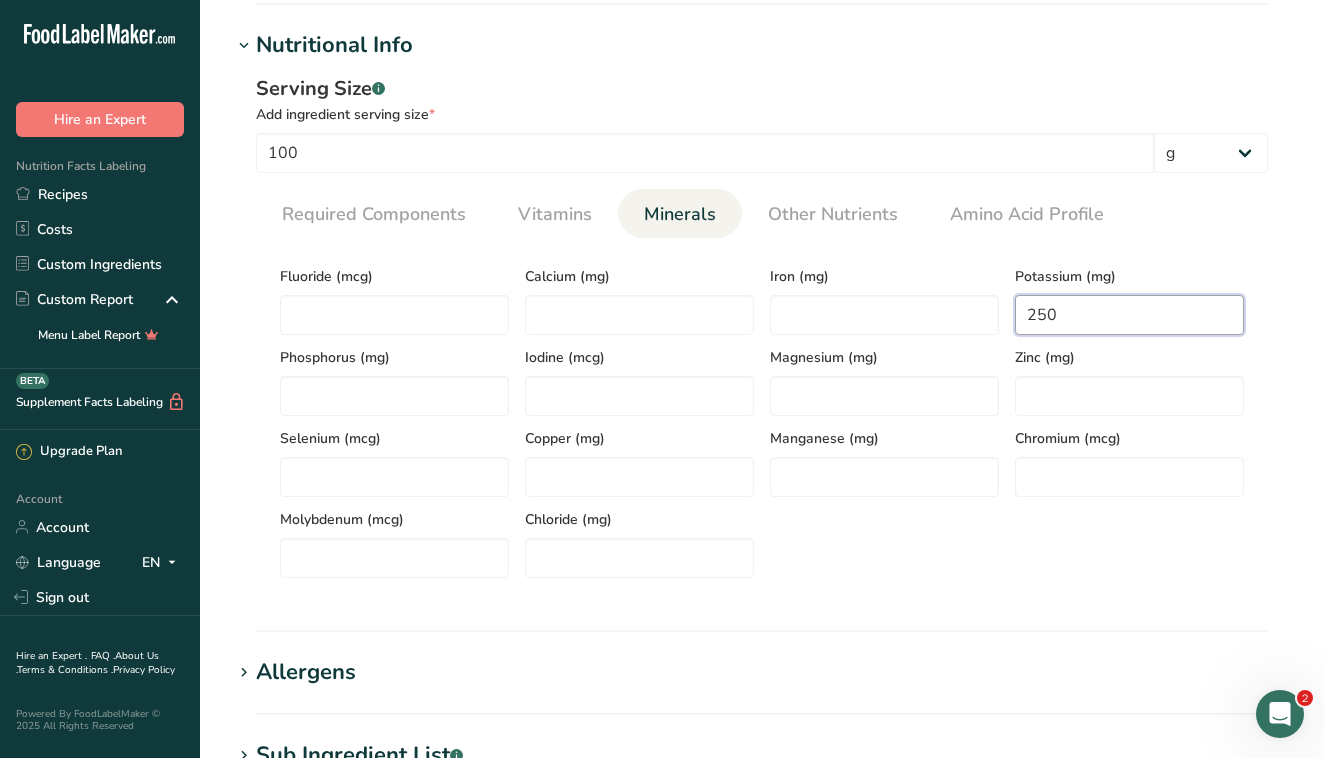type on "250" 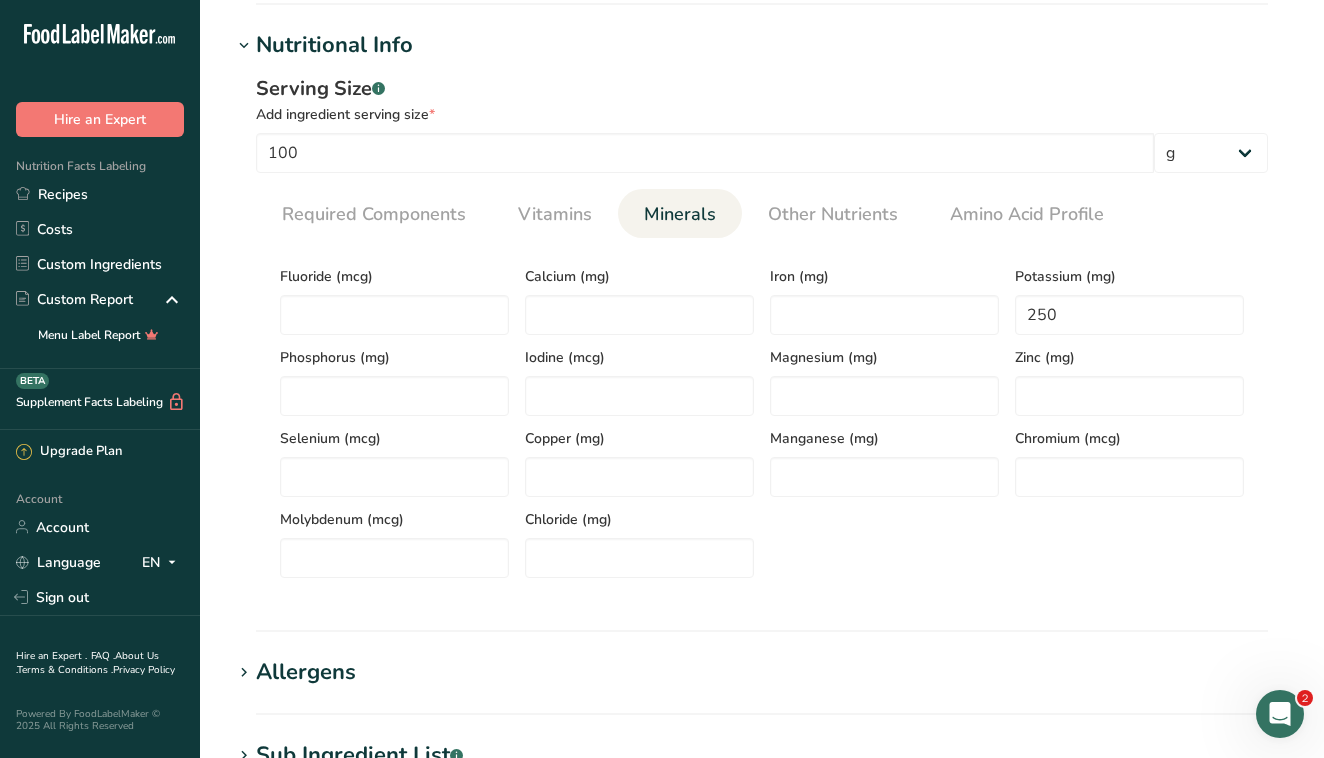 click on "Fluoride
(mcg)
Calcium
(mg)
Iron
(mg)
Potassium
(mg)     250
Phosphorus
(mg)
Iodine
(mcg)
Magnesium
(mg)
Zinc
(mg)
Selenium
(mcg)
Copper
(mg)
Manganese
(mg)
Chromium
(mcg)
Molybdenum
(mcg)
Chloride
(mg)" at bounding box center [762, 416] 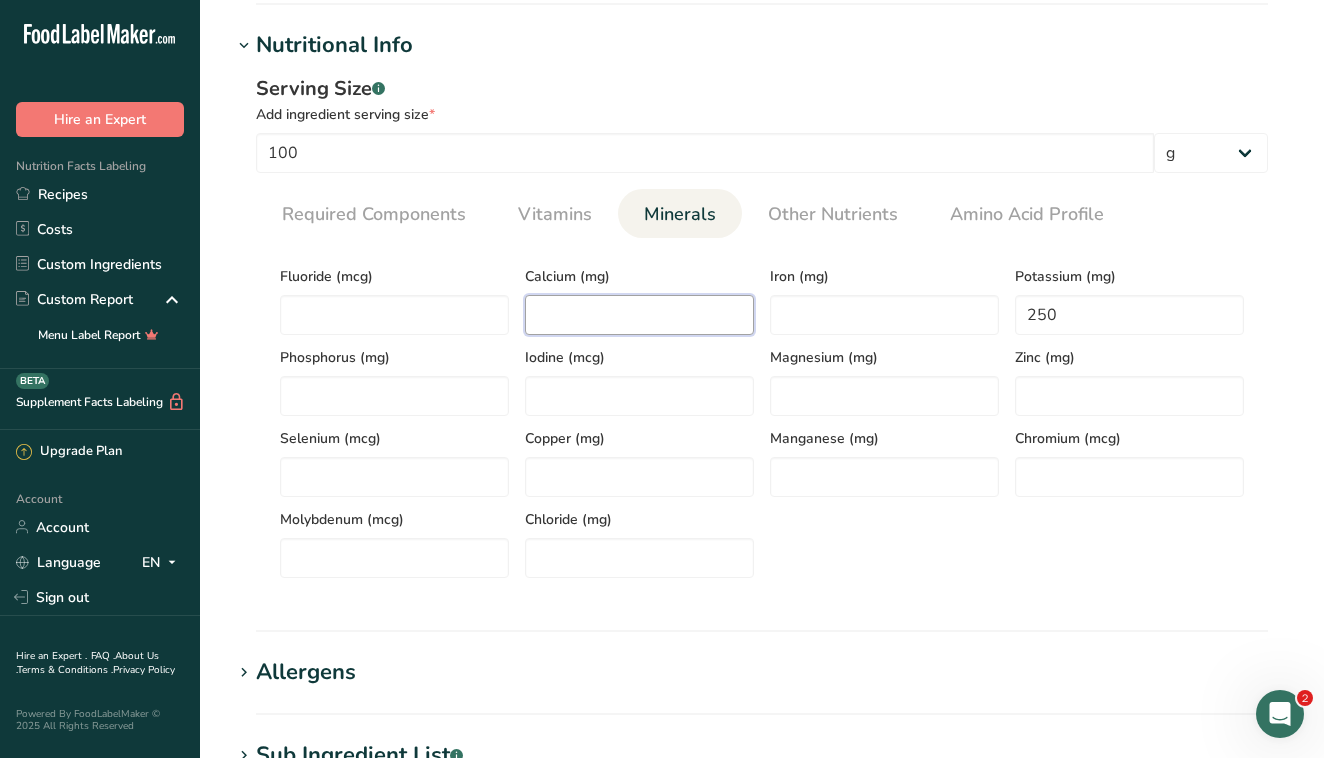 click at bounding box center [639, 315] 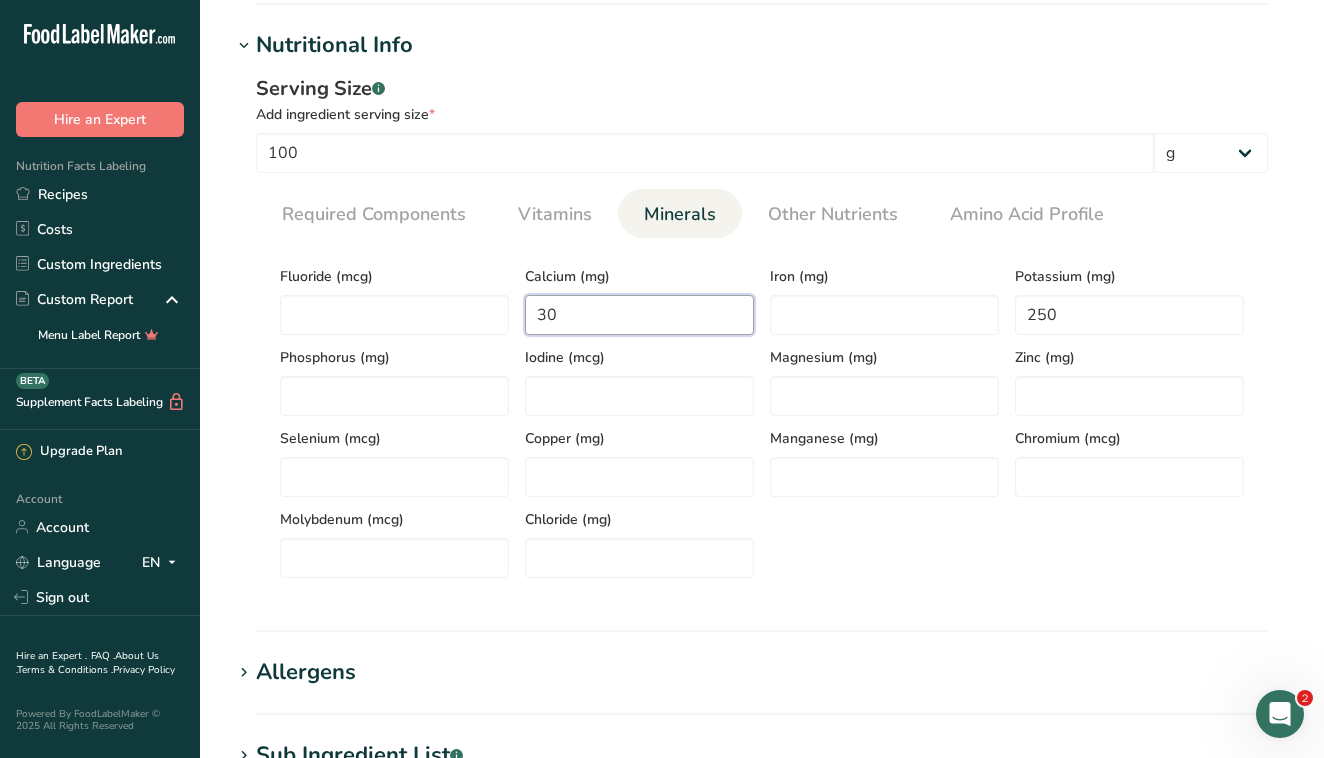 type on "30" 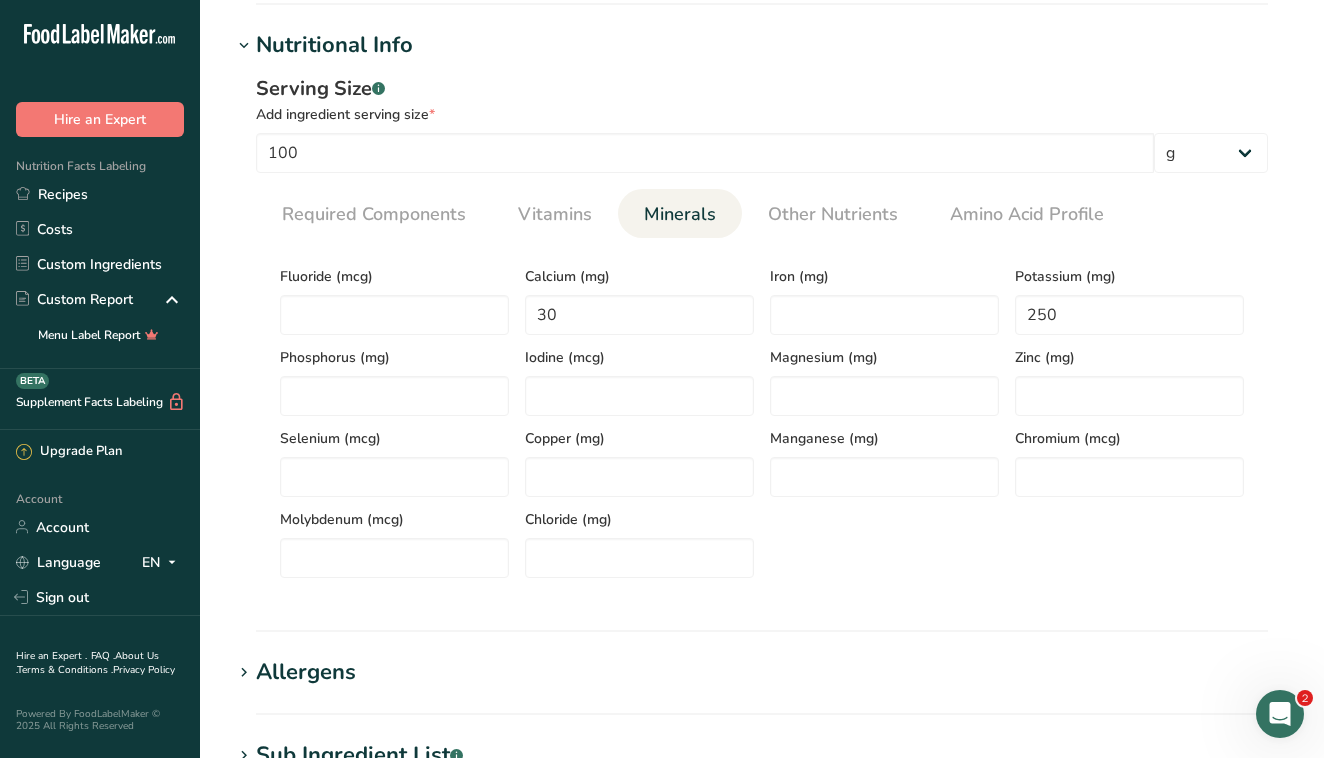 click on "Fluoride
(mcg)
Calcium
(mg)     30
Iron
(mg)
Potassium
(mg)     250
Phosphorus
(mg)
Iodine
(mcg)
Magnesium
(mg)
Zinc
(mg)
Selenium
(mcg)
Copper
(mg)
Manganese
(mg)
Chromium
(mcg)
Molybdenum
(mcg)
Chloride
(mg)" at bounding box center (762, 416) 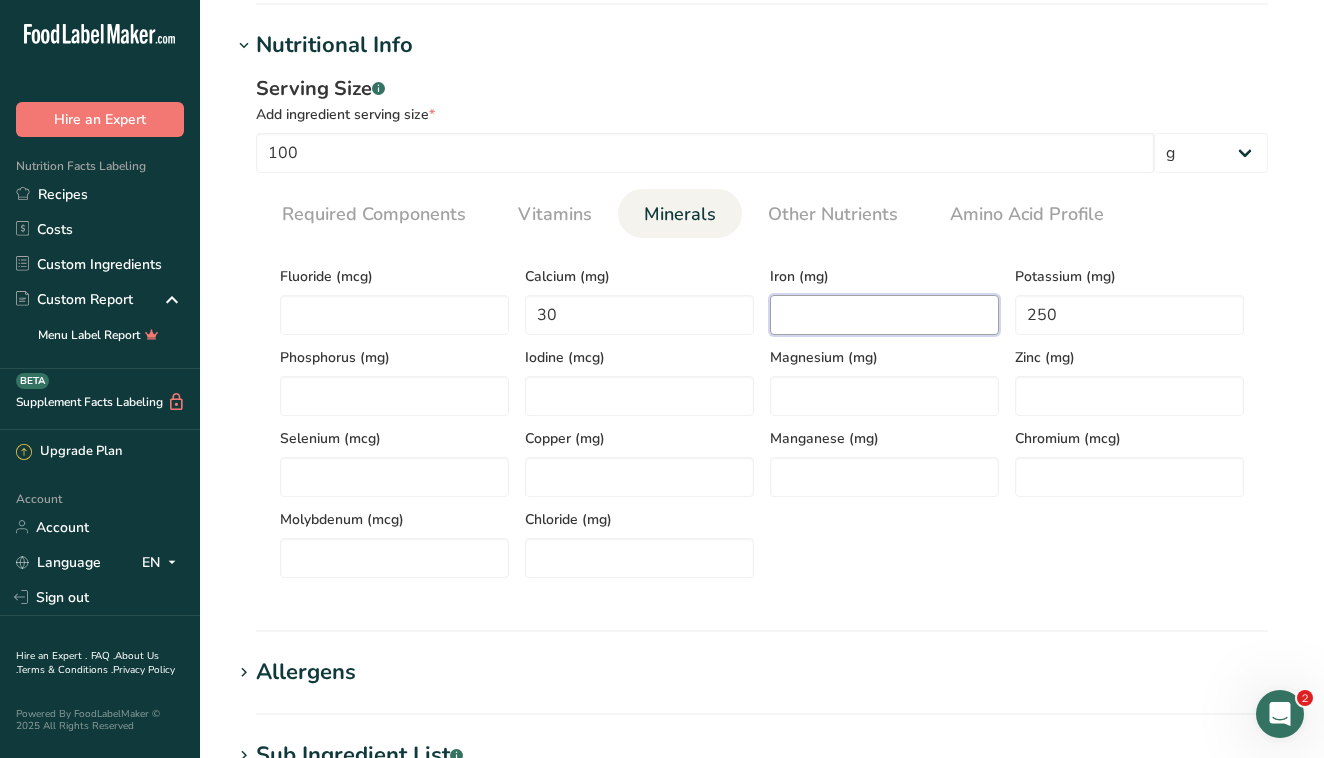 click at bounding box center (884, 315) 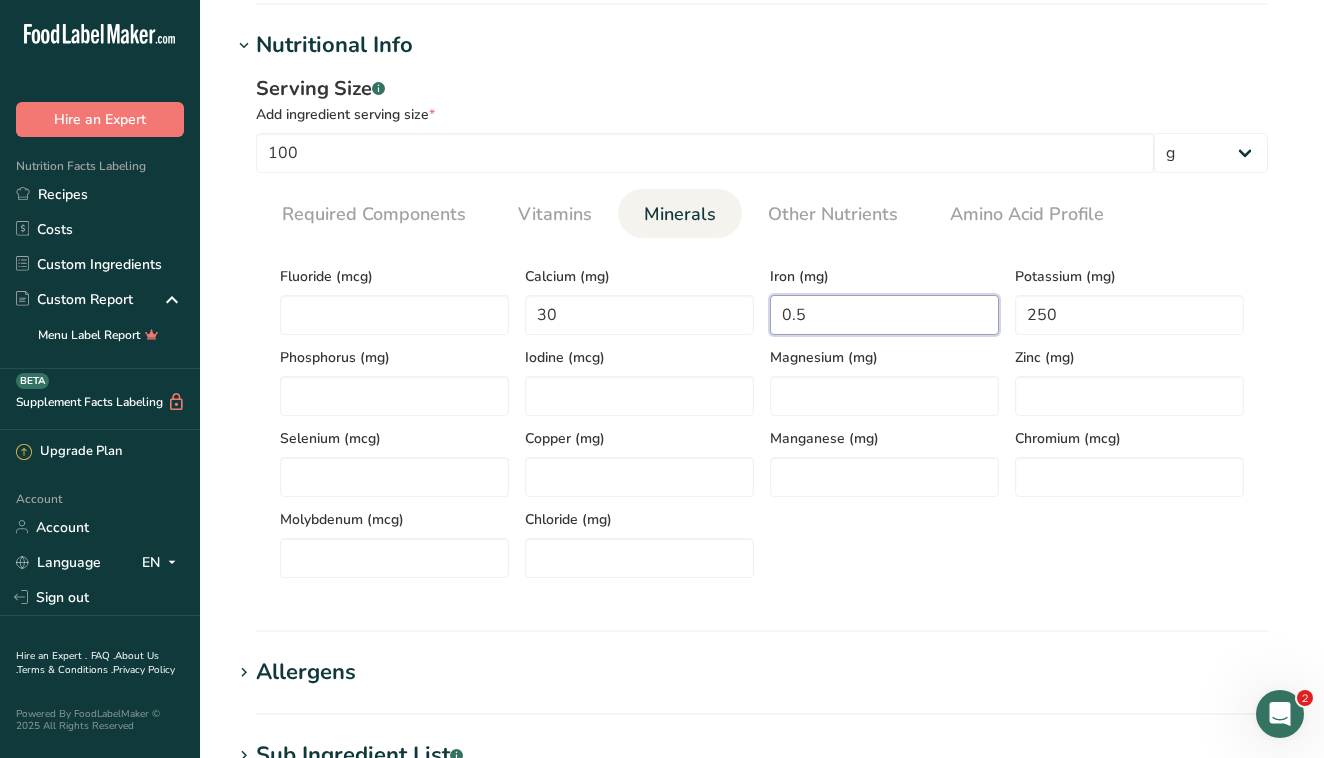 type on "0.5" 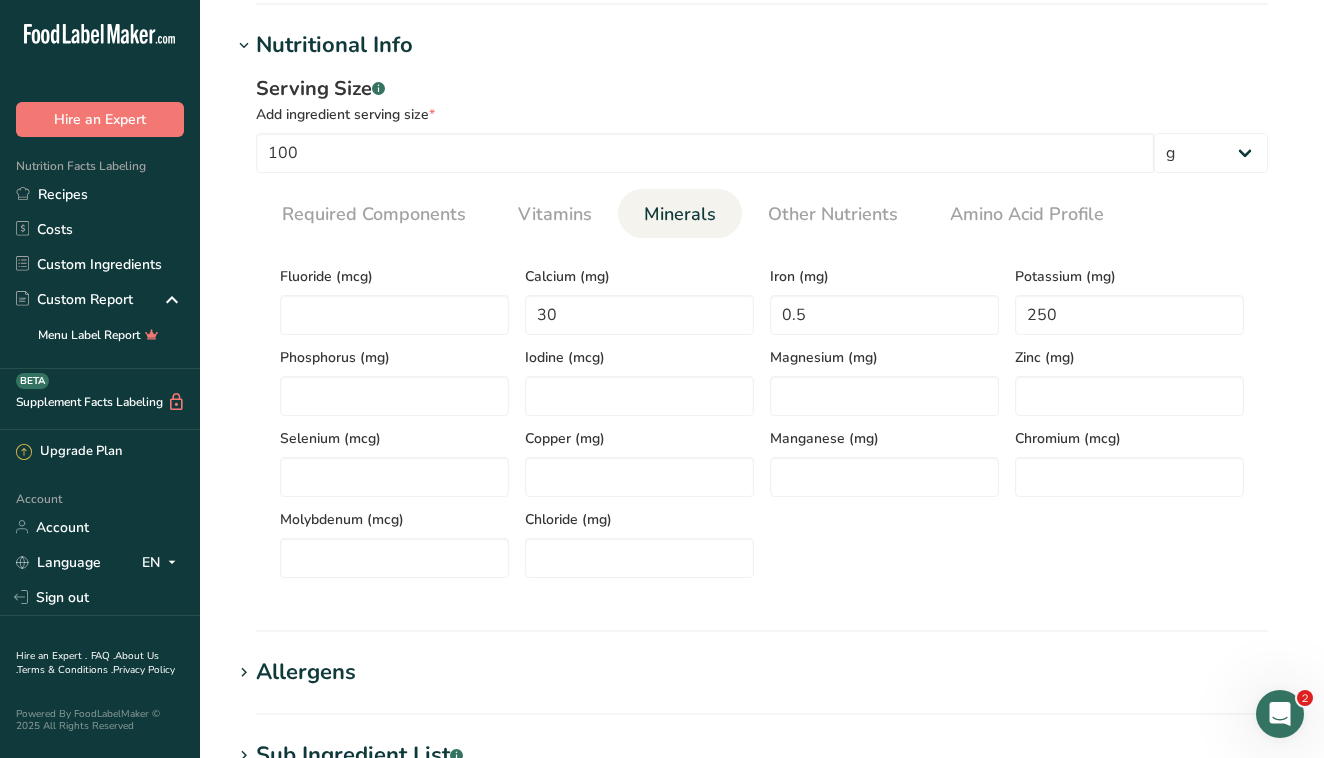 click on "Iron
(mg)     0.5" at bounding box center [884, 294] 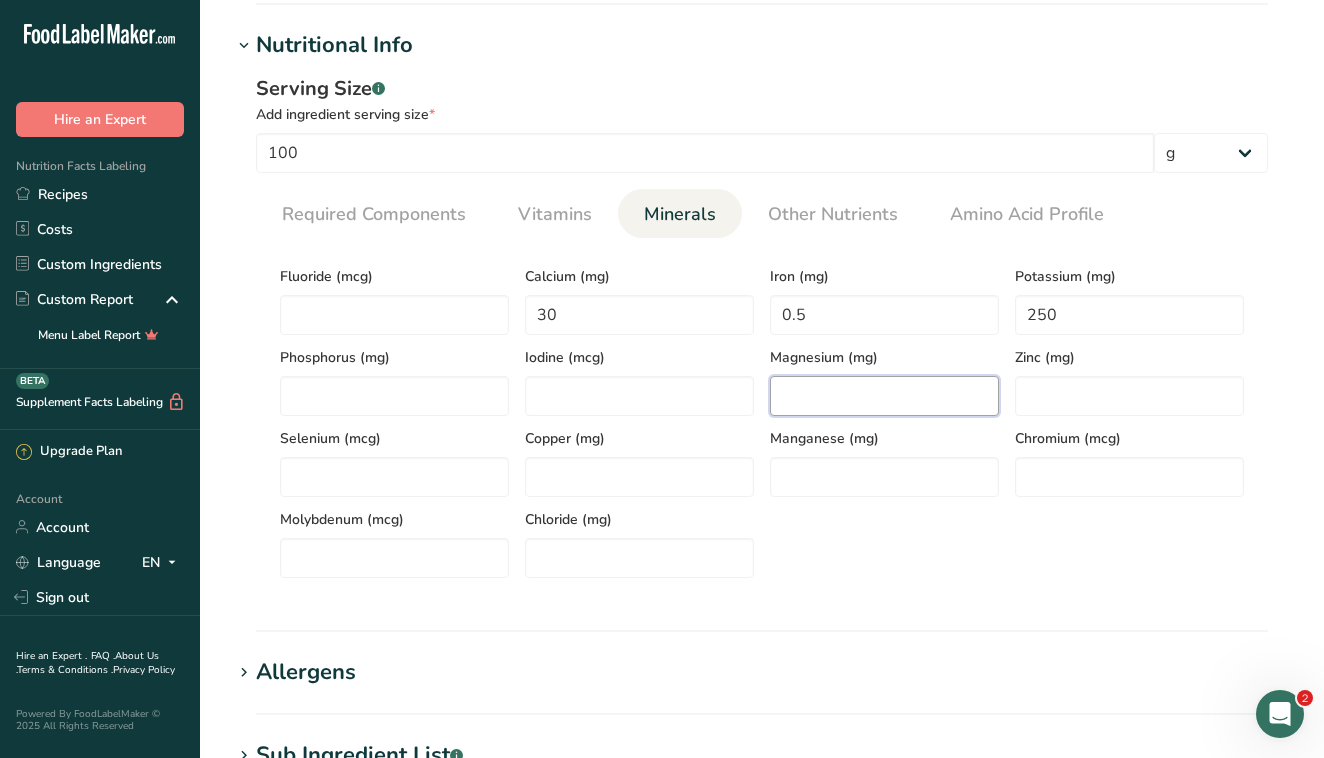 click at bounding box center (884, 396) 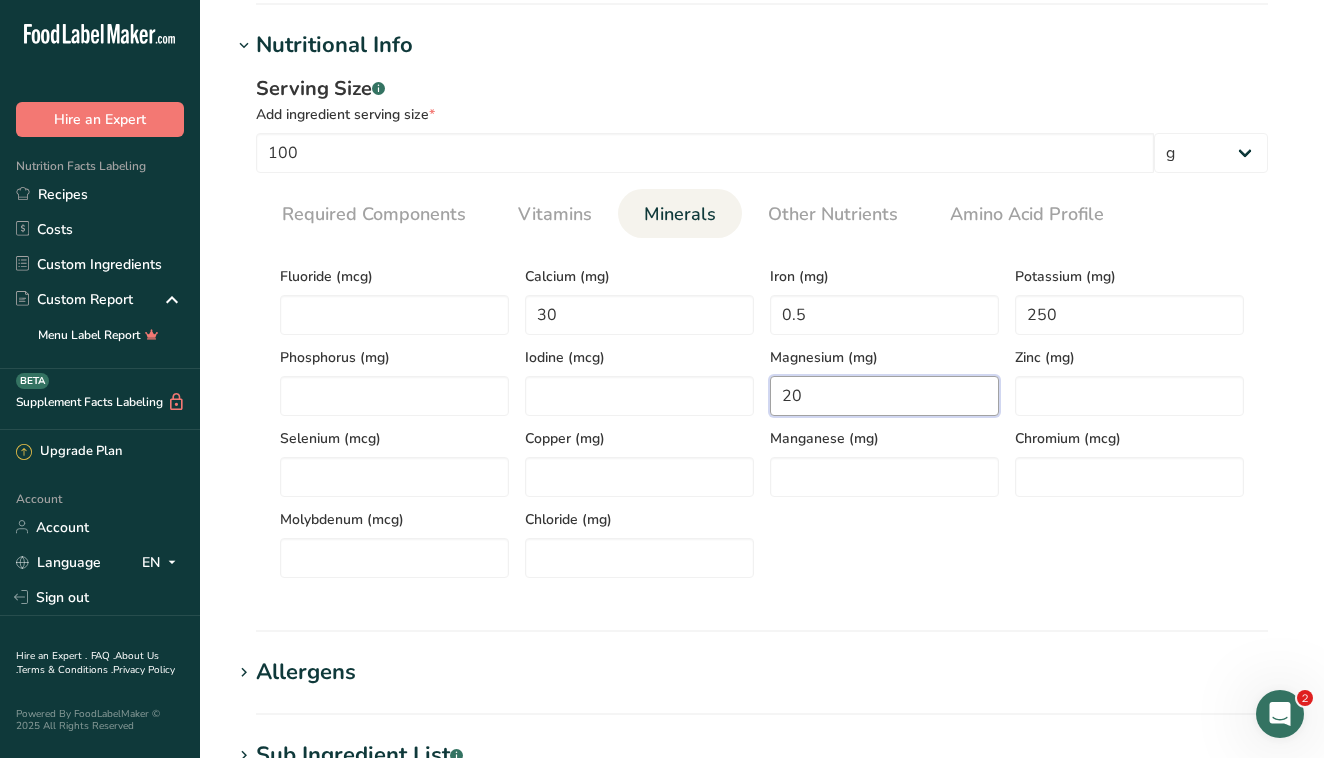 type on "20" 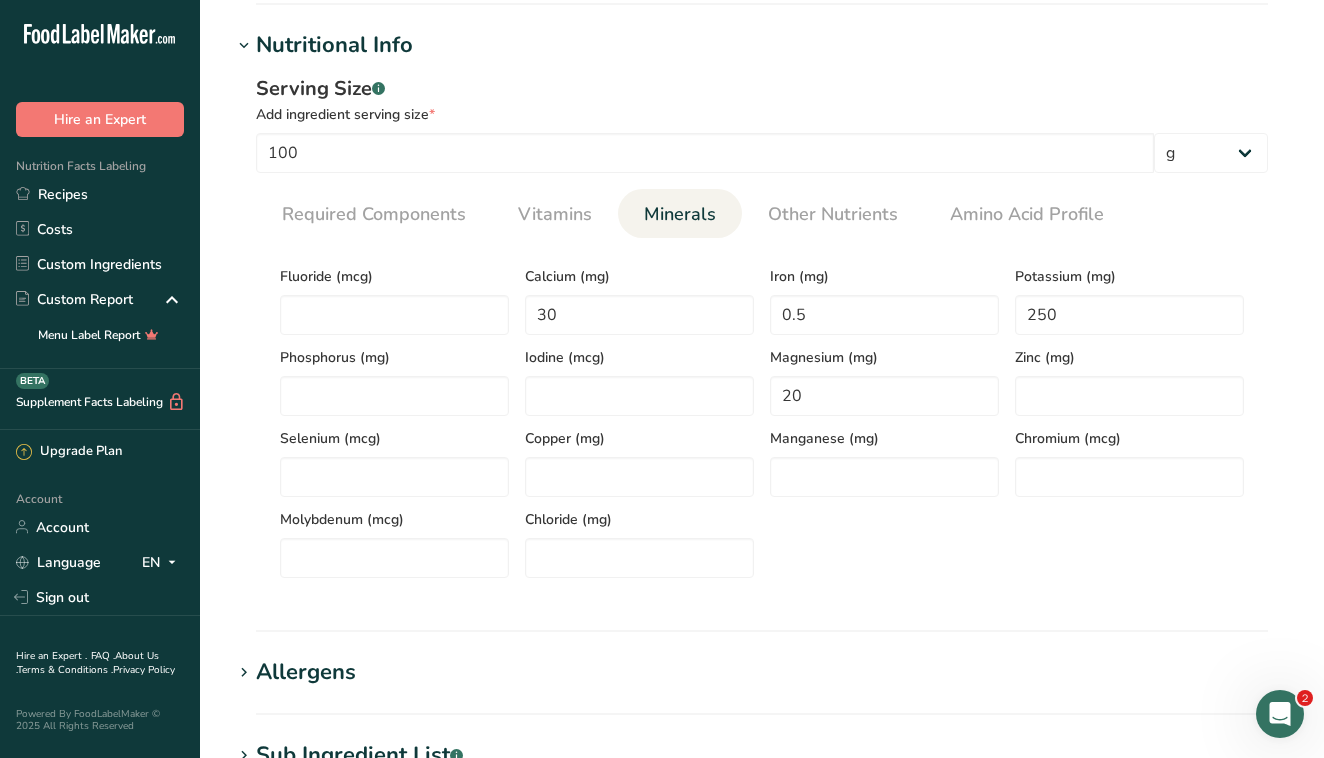 click on "Serving Size
.a-a{fill:#347362;}.b-a{fill:#fff;}
Add ingredient serving size *   100
g
kg
mg
mcg
lb
oz
l
mL
fl oz
tbsp
tsp
cup
qt
gallon
Required Components Vitamins Minerals Other Nutrients Amino Acid Profile
Calories
(kcal) *     325
Energy KJ
(kj) *     1359.8
Total Fat
(g) *     0.5
Saturated Fat
(g) *" at bounding box center [762, 334] 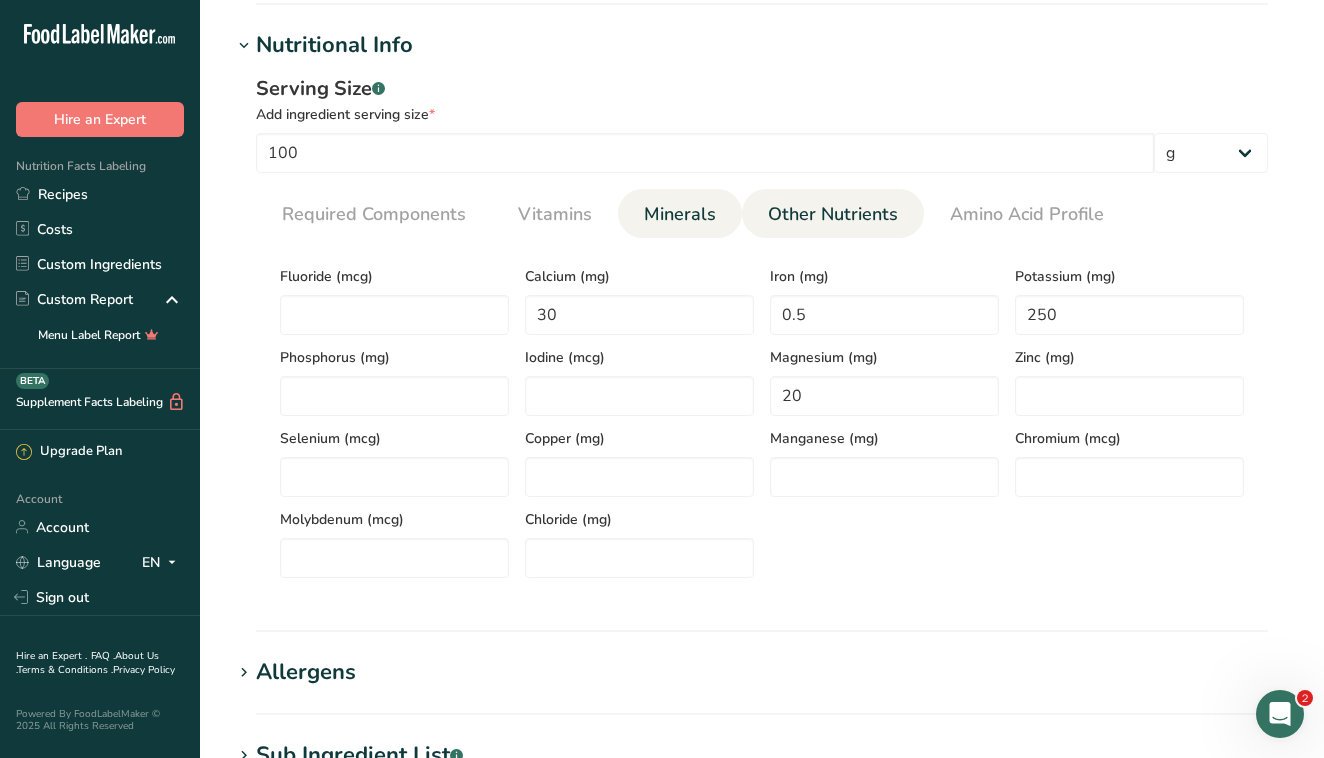 click on "Other Nutrients" at bounding box center [833, 214] 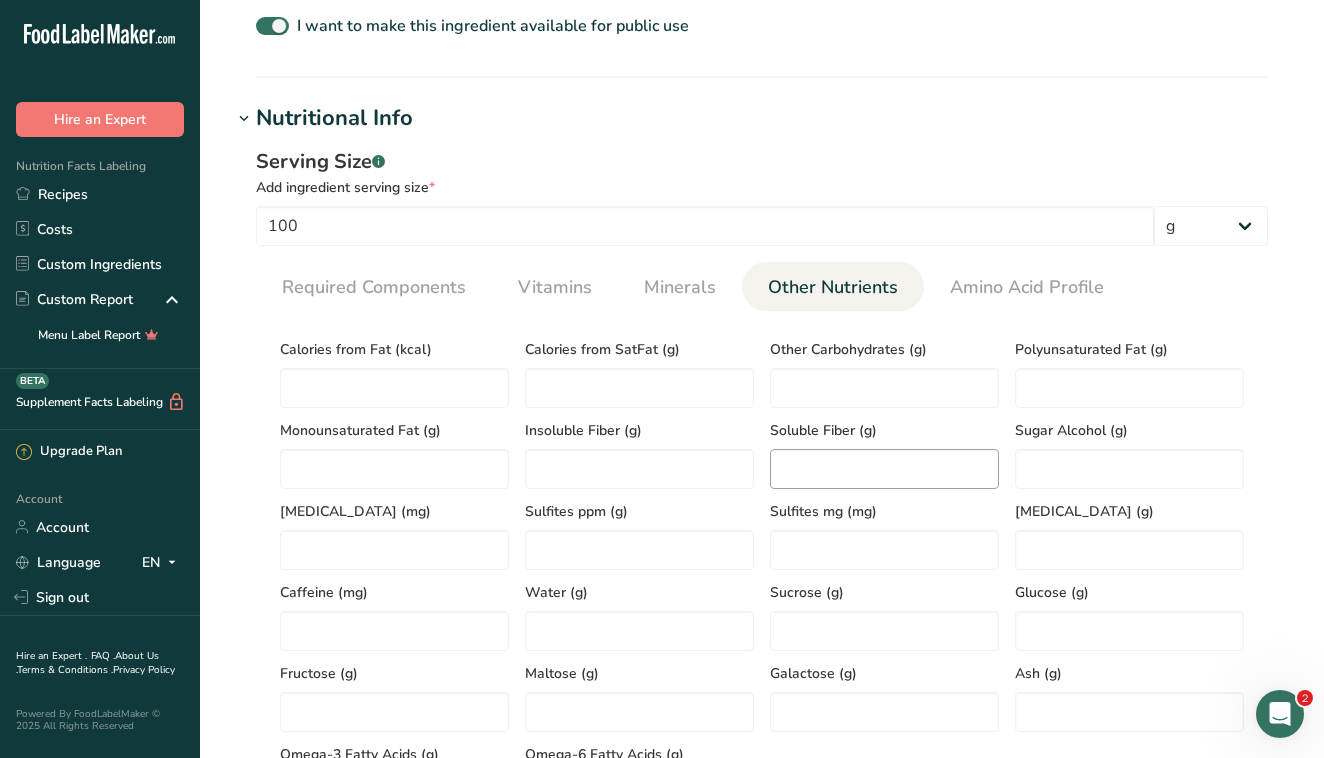 scroll, scrollTop: 661, scrollLeft: 0, axis: vertical 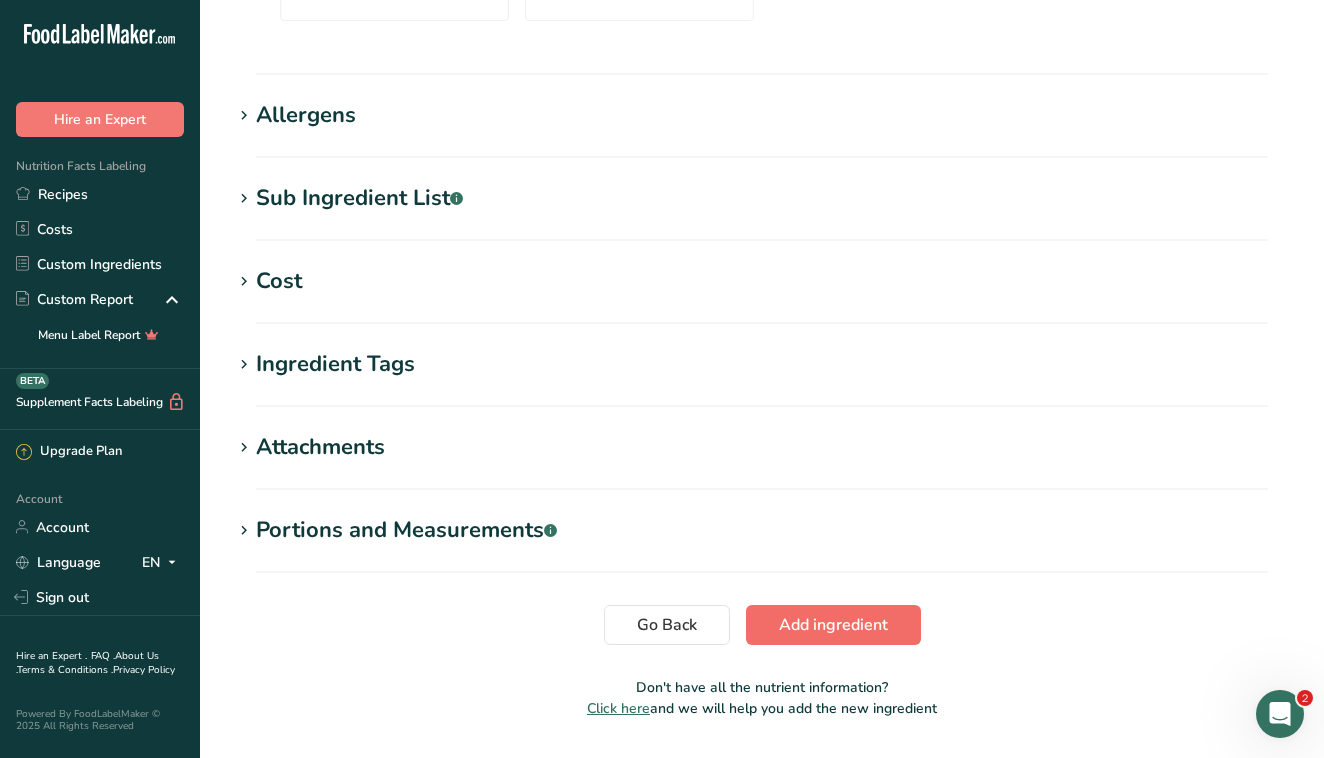 click on "Add ingredient" at bounding box center [833, 625] 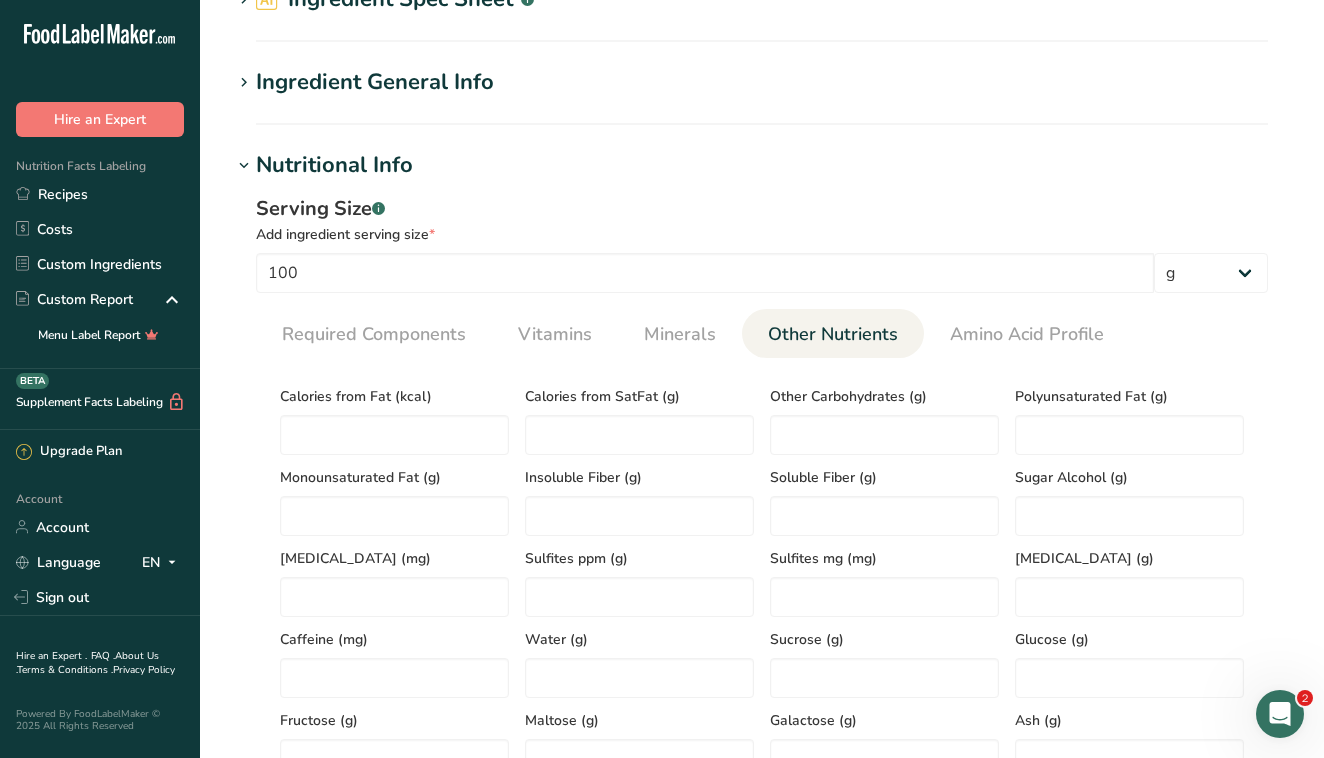 scroll, scrollTop: 125, scrollLeft: 0, axis: vertical 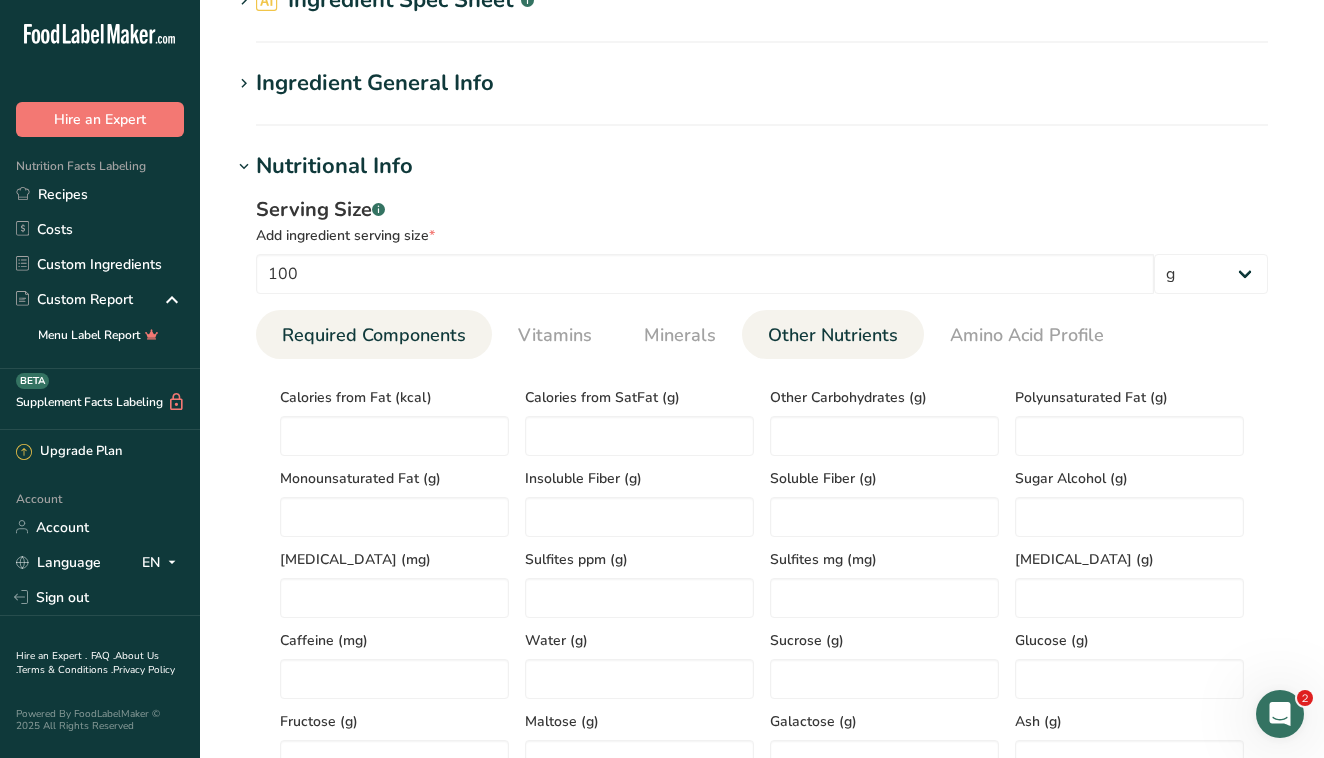 click on "Required Components" at bounding box center [374, 335] 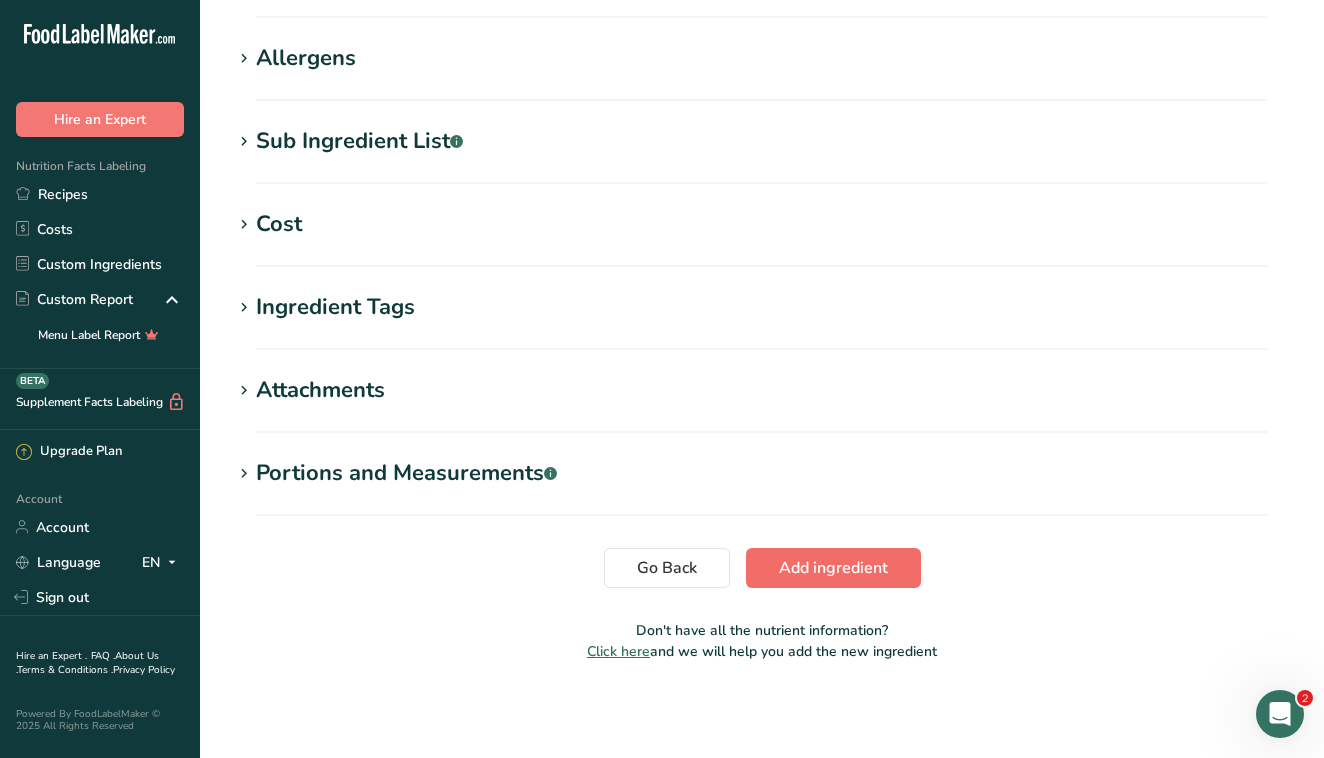 click on "Add ingredient" at bounding box center (833, 568) 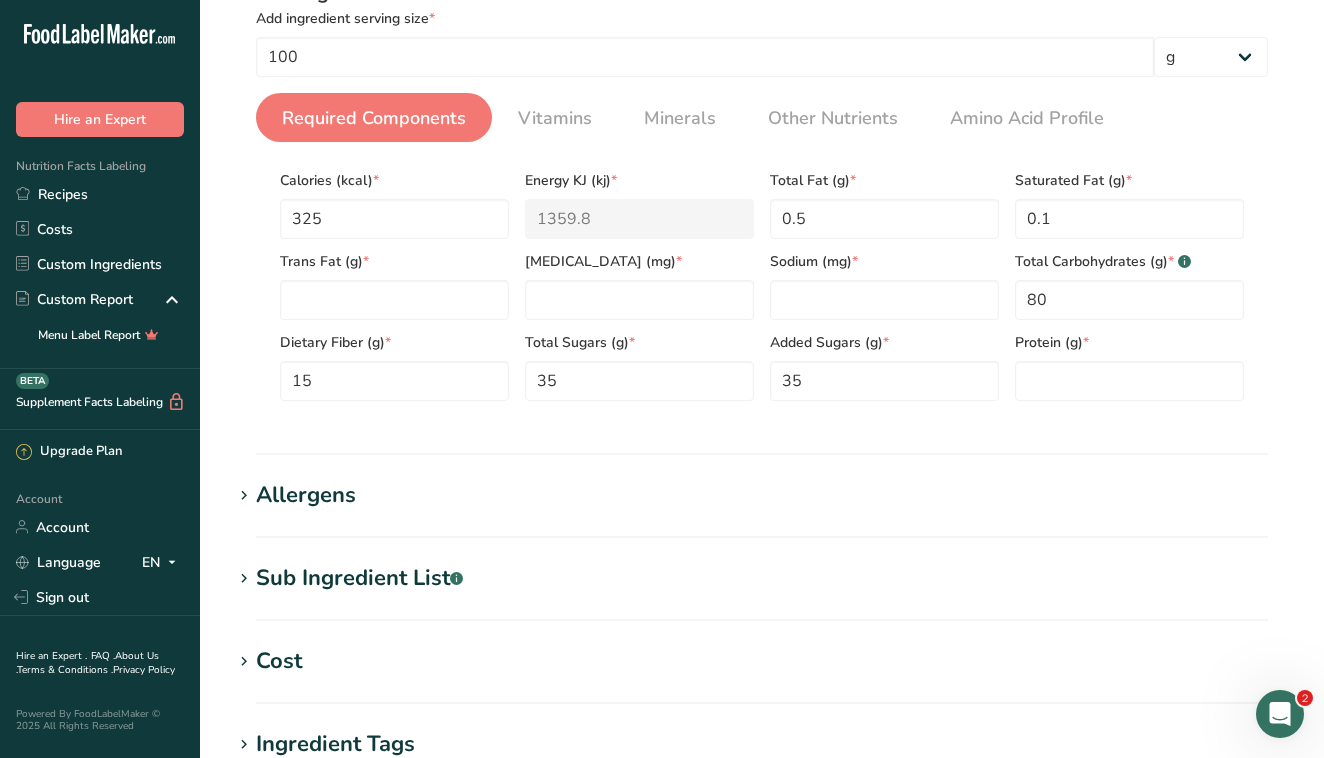scroll, scrollTop: 275, scrollLeft: 0, axis: vertical 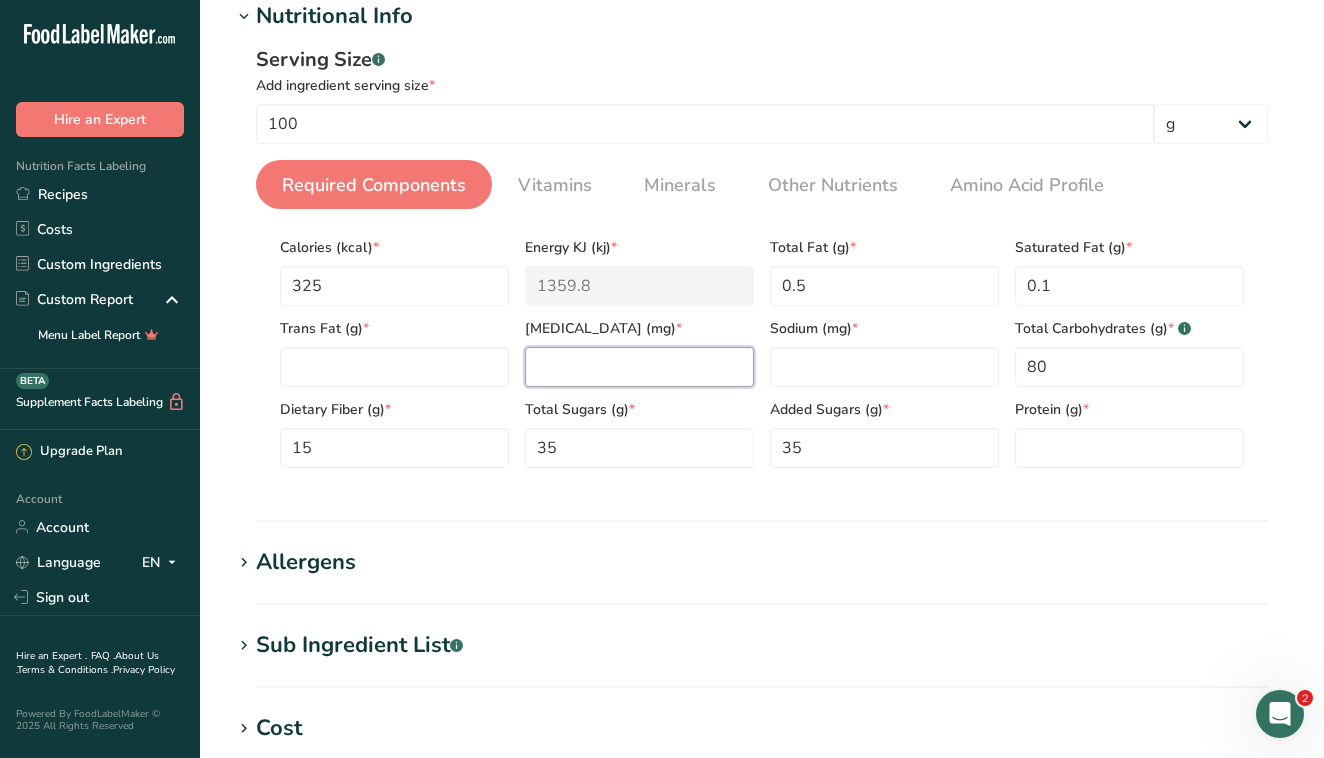 click at bounding box center [639, 367] 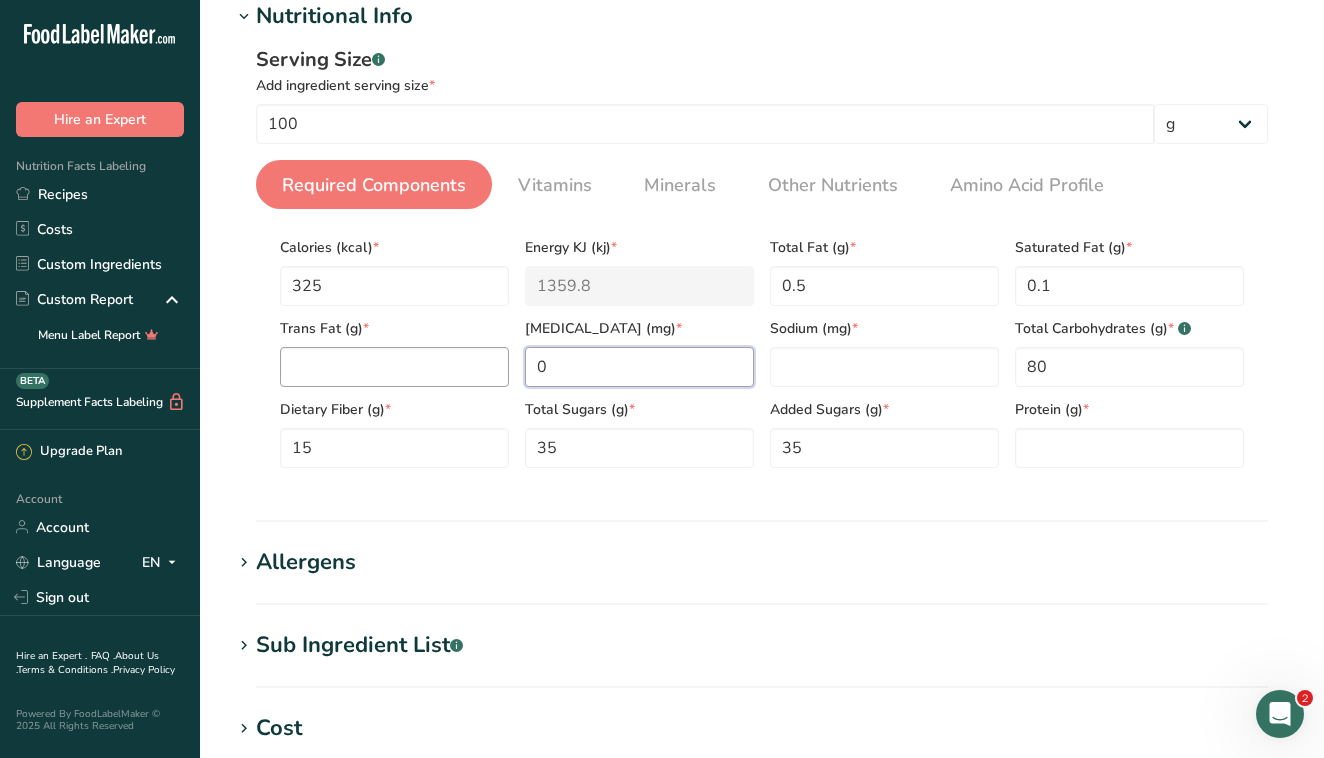 type on "0" 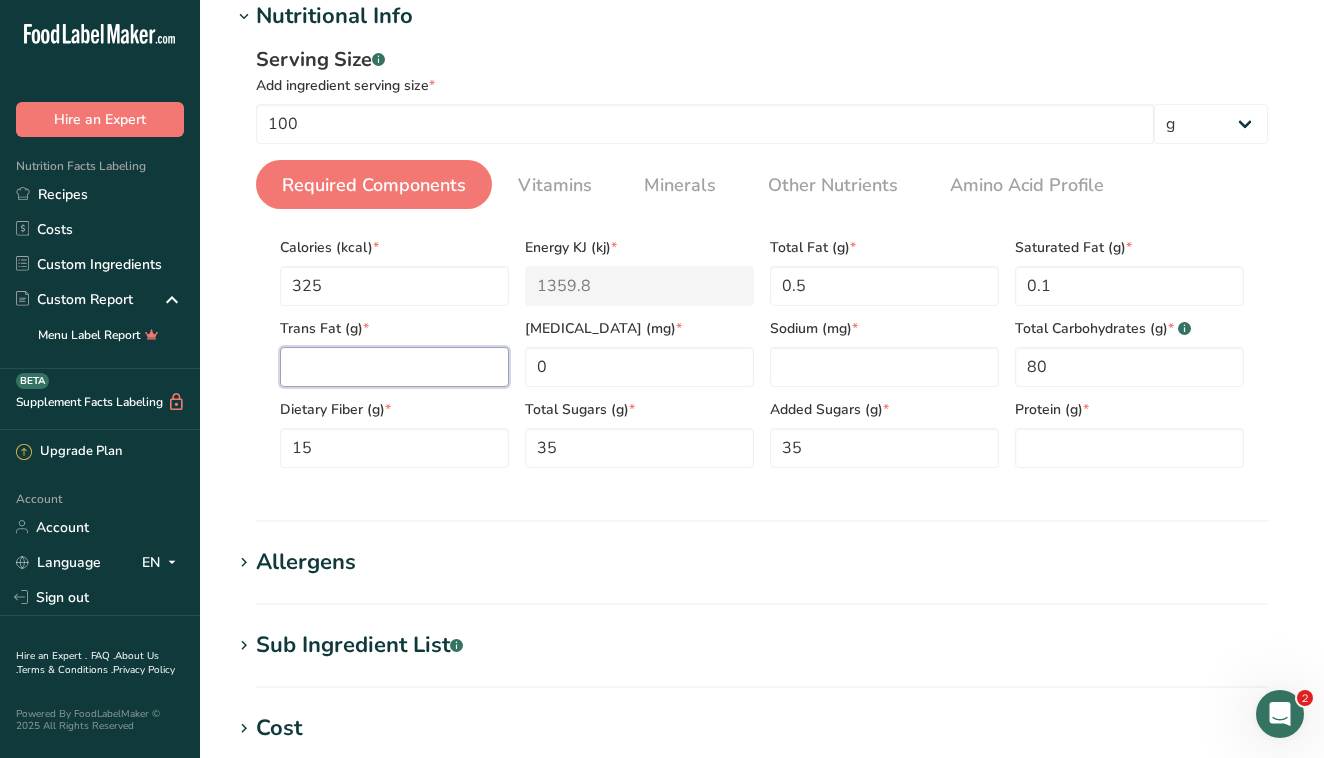 click at bounding box center (394, 367) 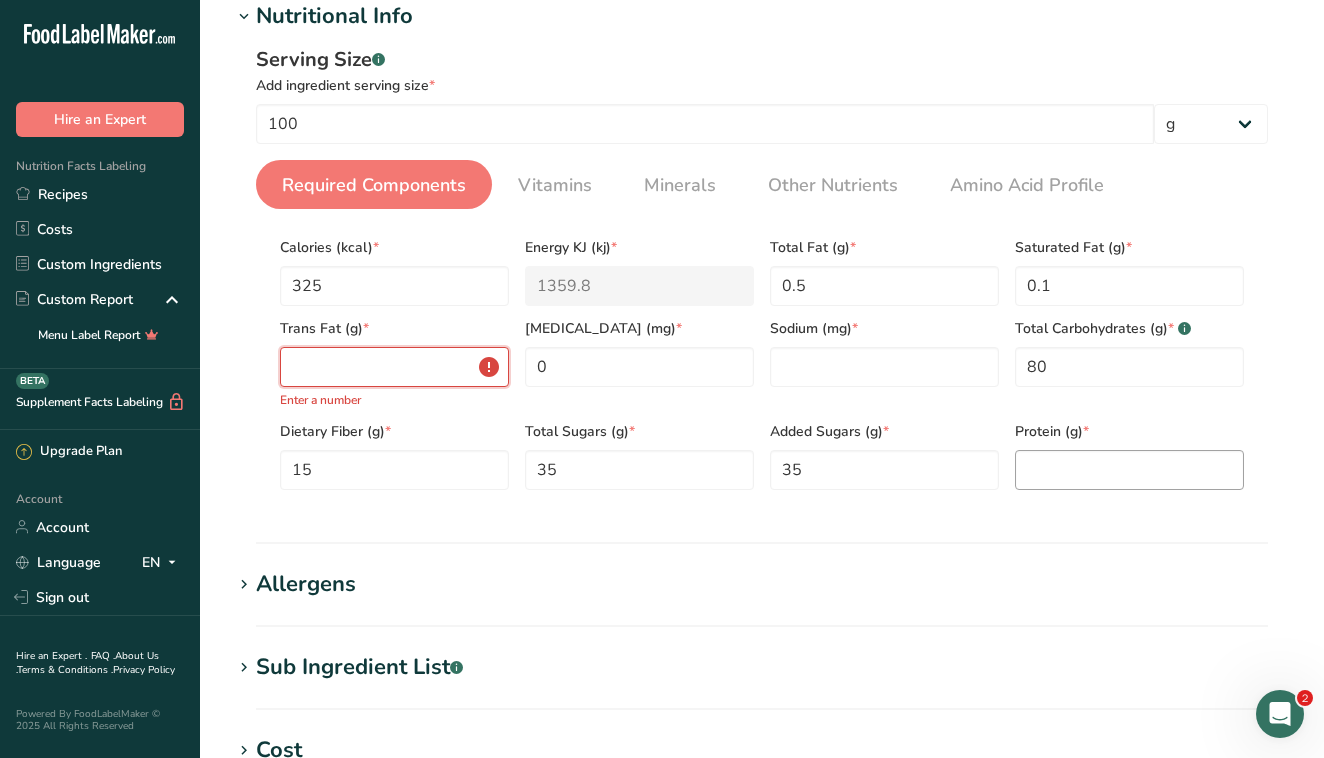 type 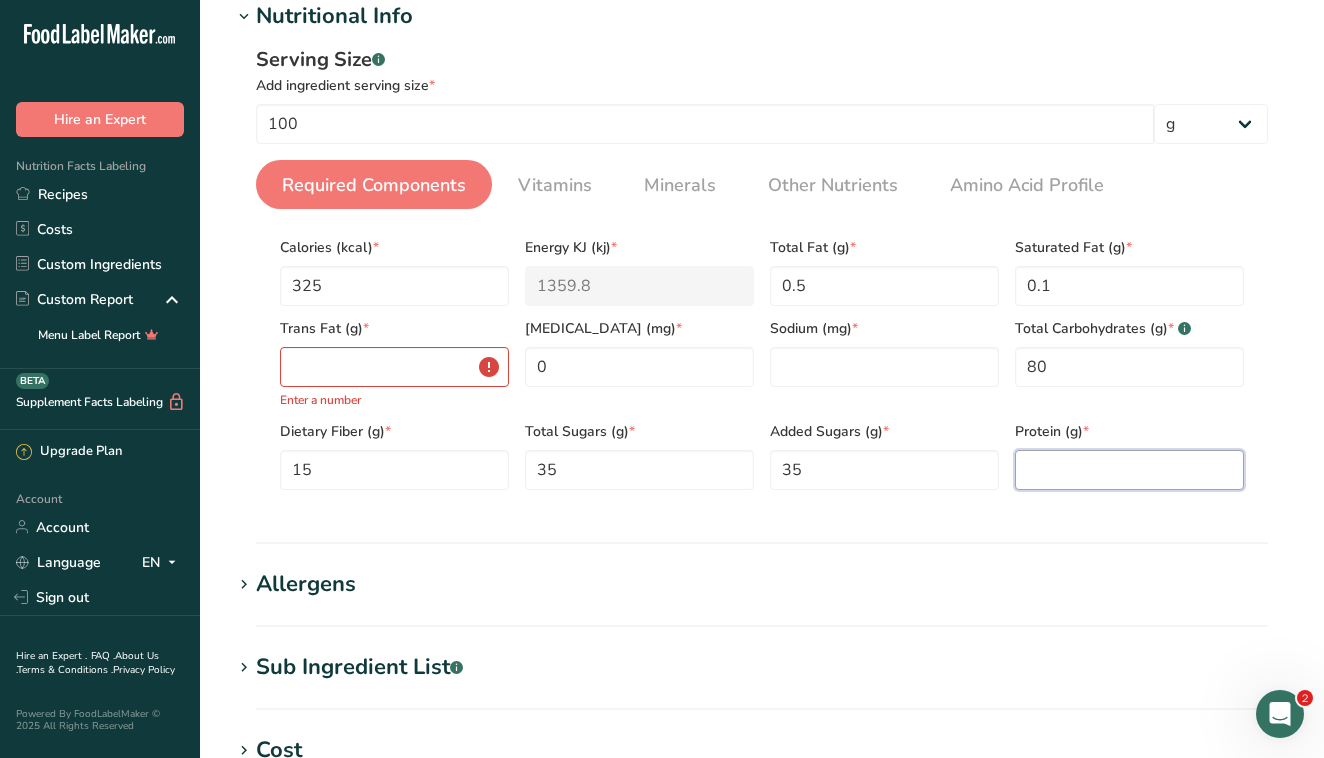 click at bounding box center [1129, 470] 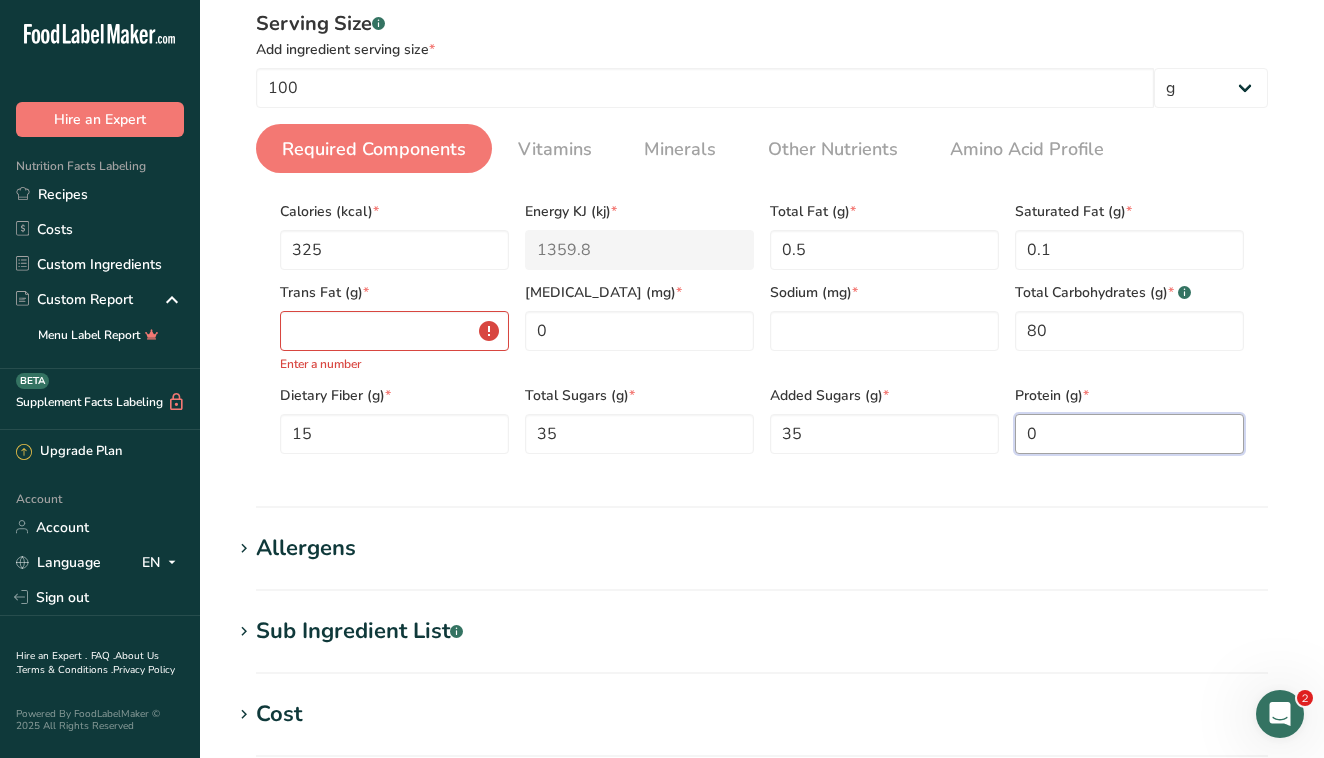 scroll, scrollTop: 318, scrollLeft: 0, axis: vertical 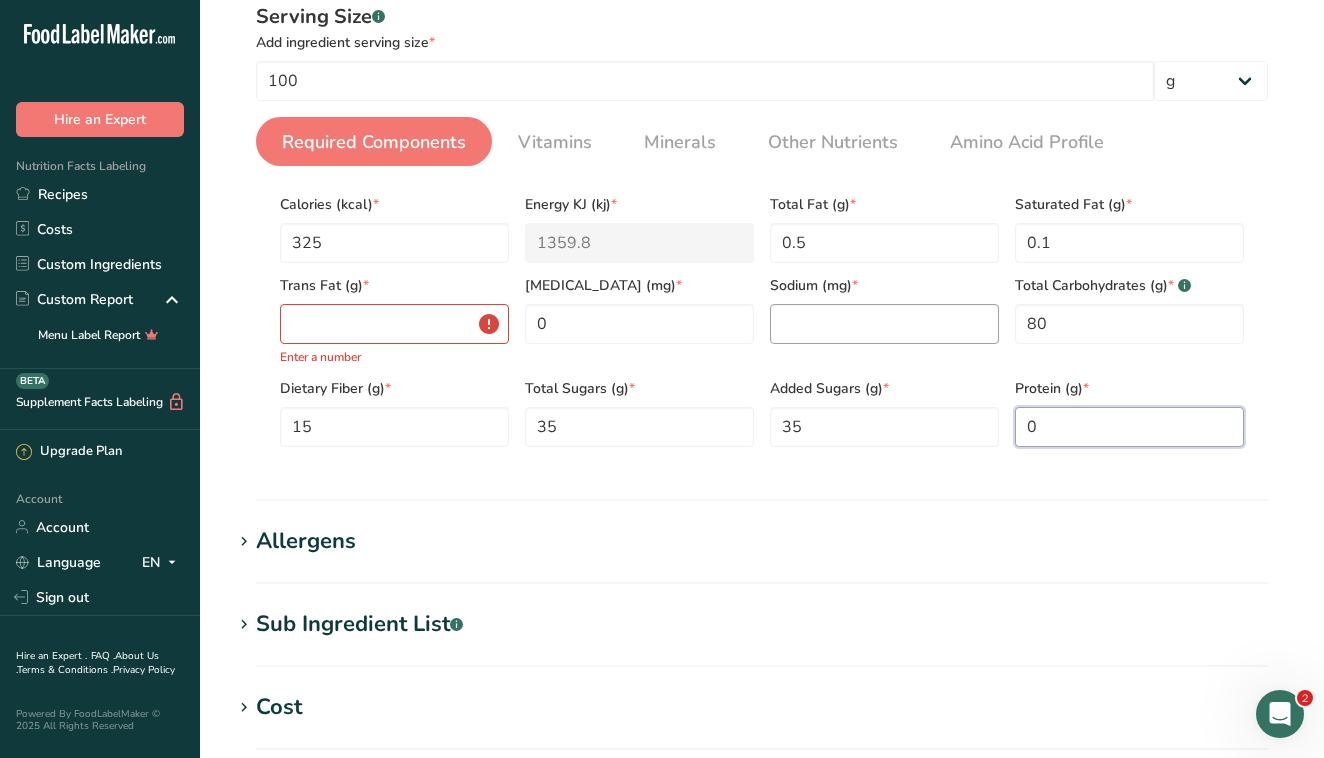 type on "0" 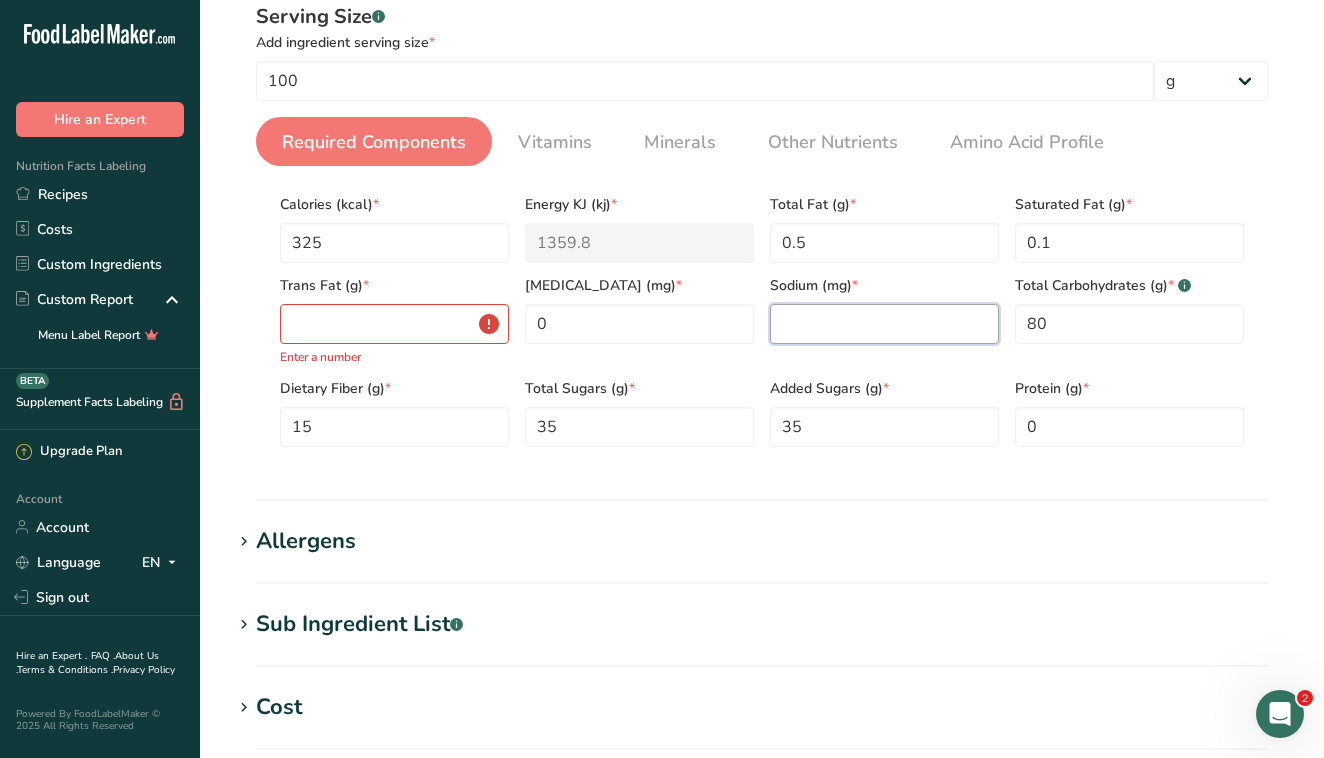 click at bounding box center [884, 324] 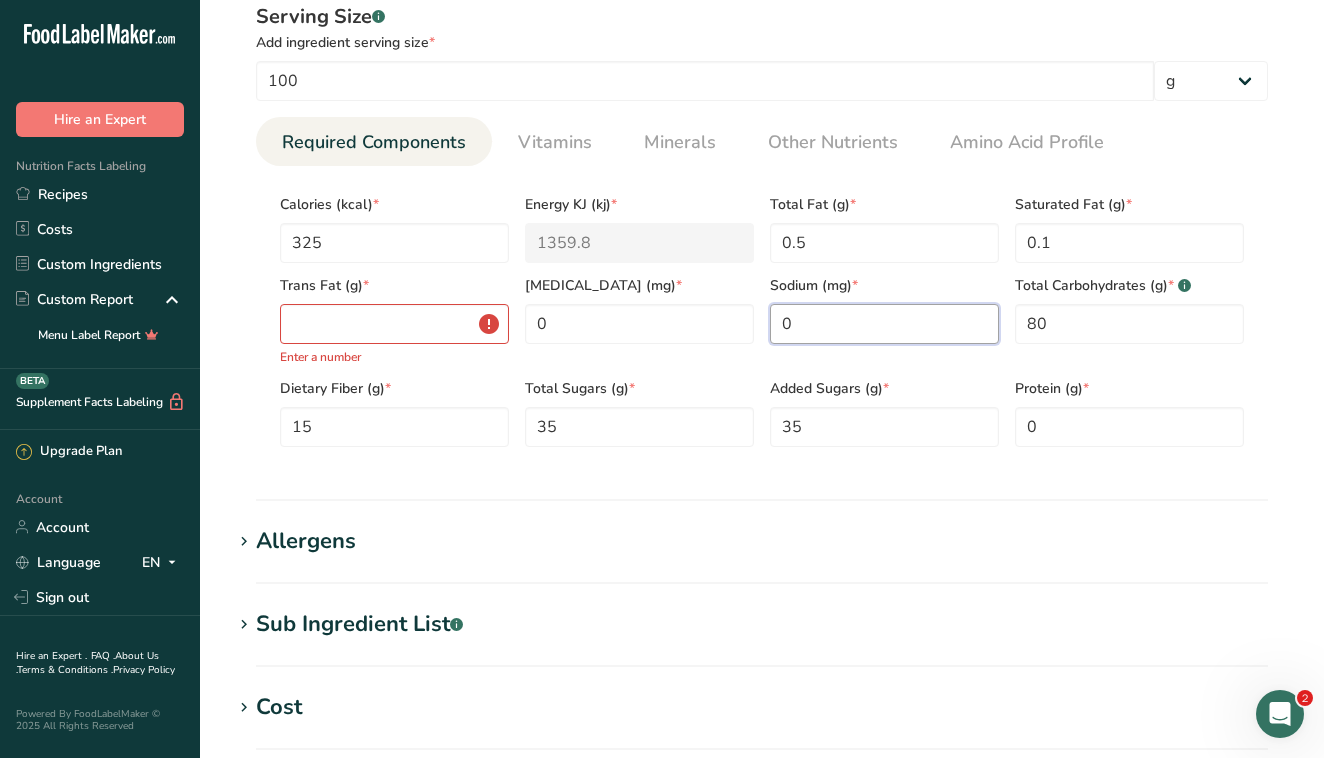 type on "0" 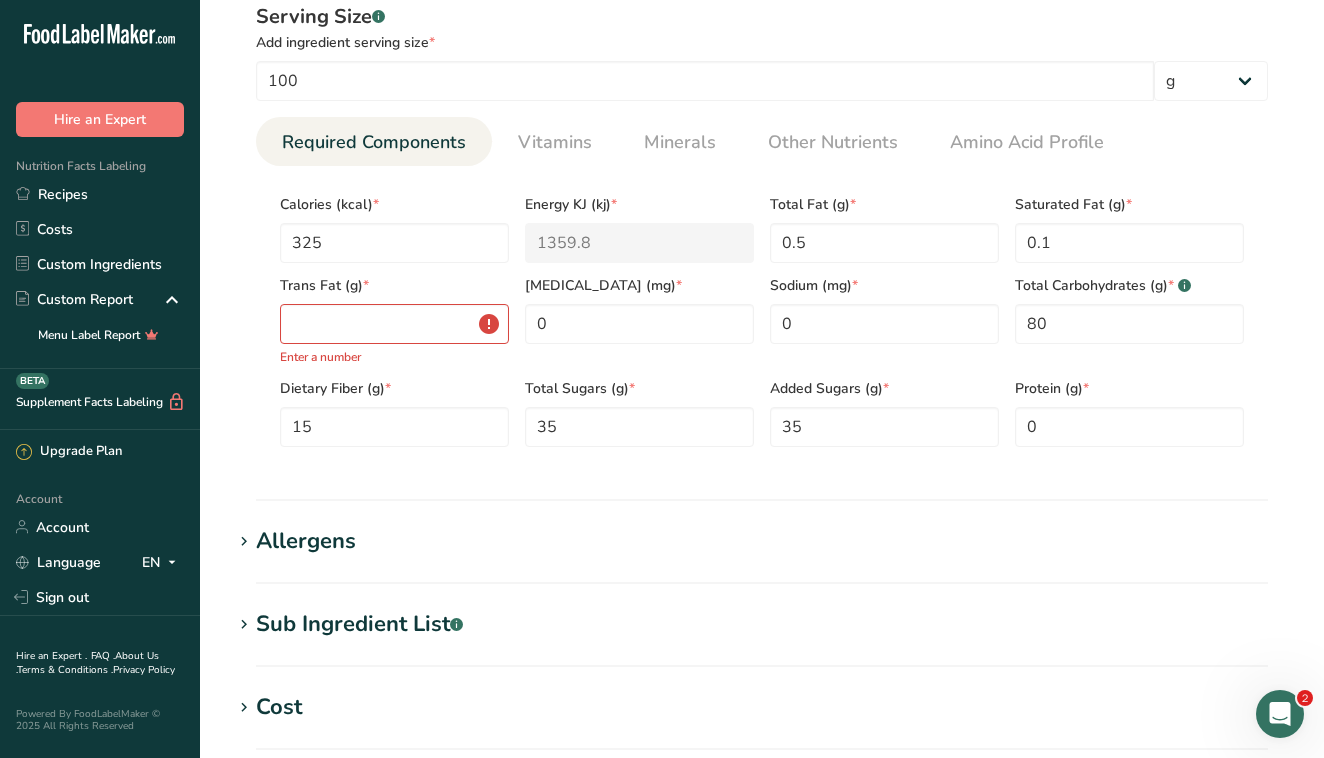 click on "Allergens
Add any known allergens associated with your ingredient
Soy
Tree Nuts
Wheat
Milk
Eggs
Fish
Peanuts
Sesame
Crustaceans
Sulphites
Celery
Mustard
Lupins
[GEOGRAPHIC_DATA]
[GEOGRAPHIC_DATA]
[GEOGRAPHIC_DATA]
Beech nut
Brazil nut
Butternut
Cashew
Chestnut
[GEOGRAPHIC_DATA]
[GEOGRAPHIC_DATA]
Hazelnut
Gingko nut" at bounding box center [762, 554] 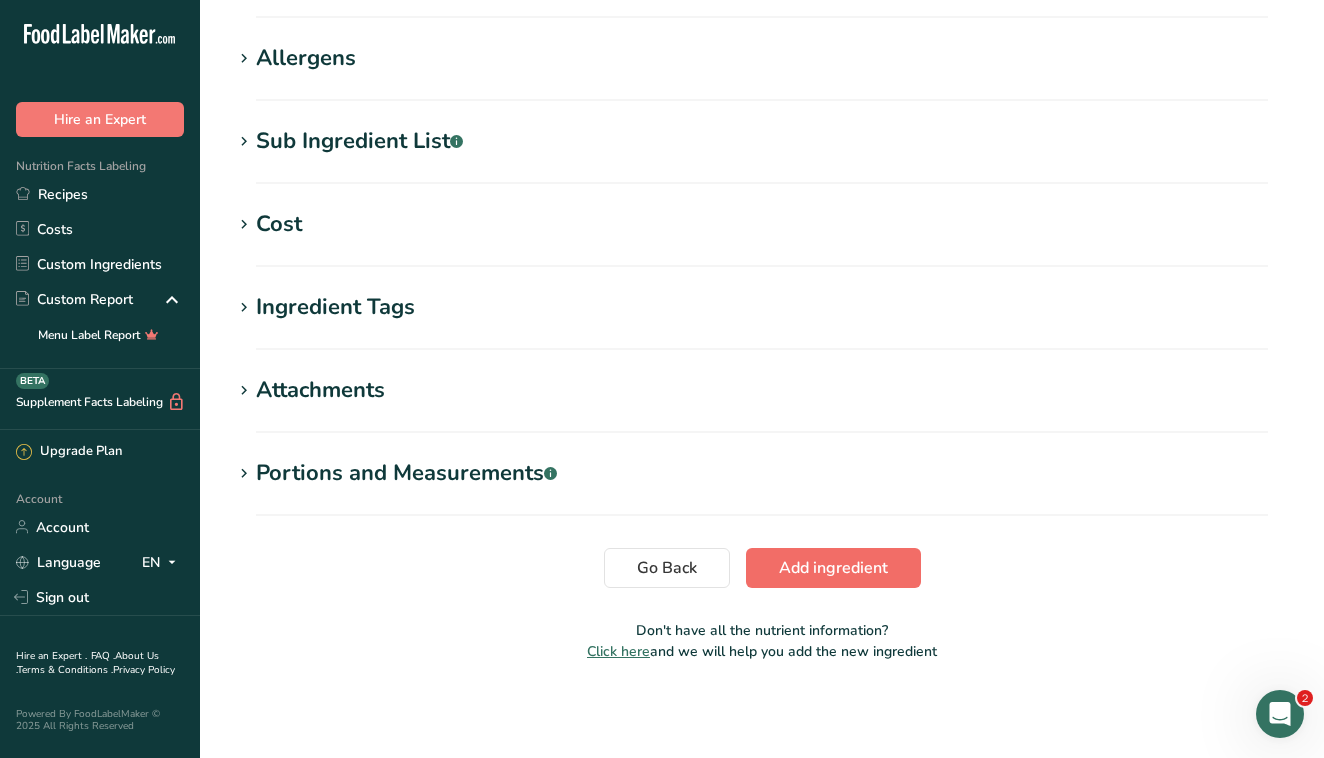 click on "Add ingredient" at bounding box center [833, 568] 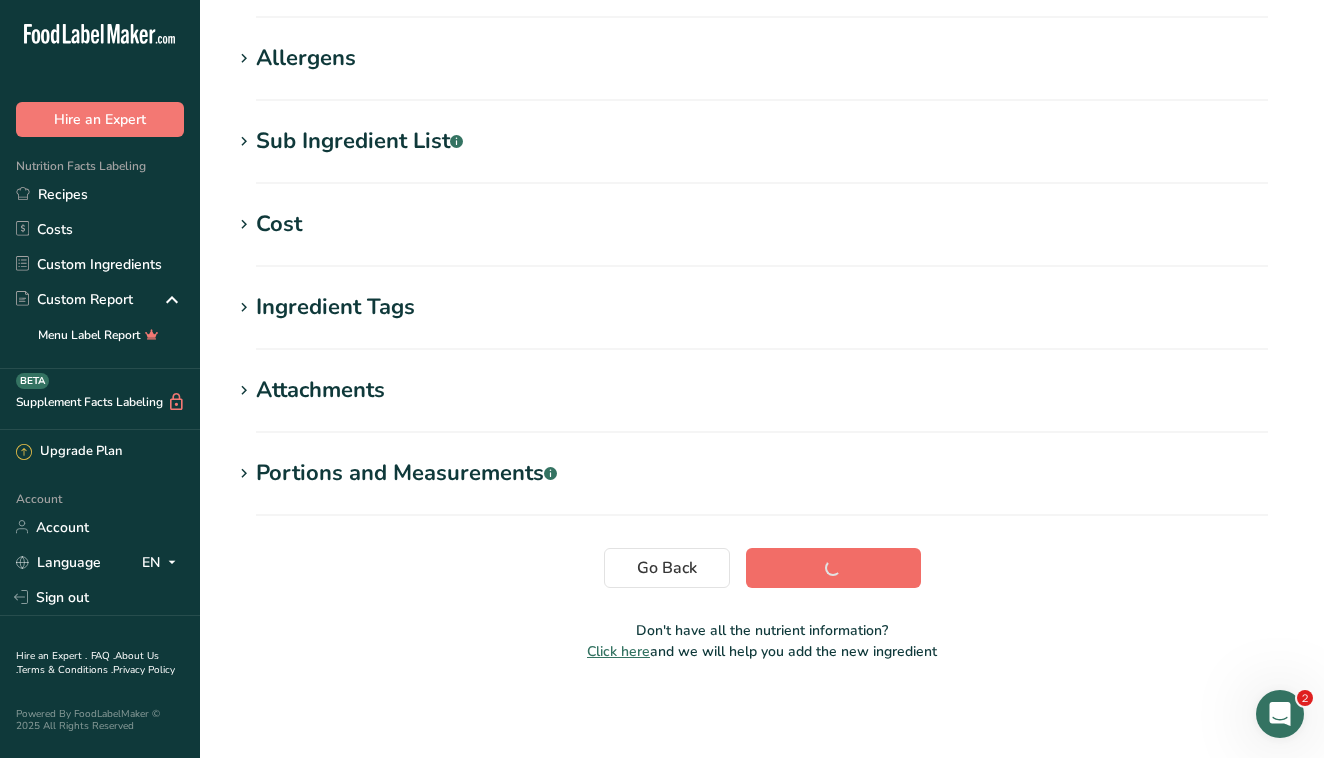 scroll, scrollTop: 316, scrollLeft: 0, axis: vertical 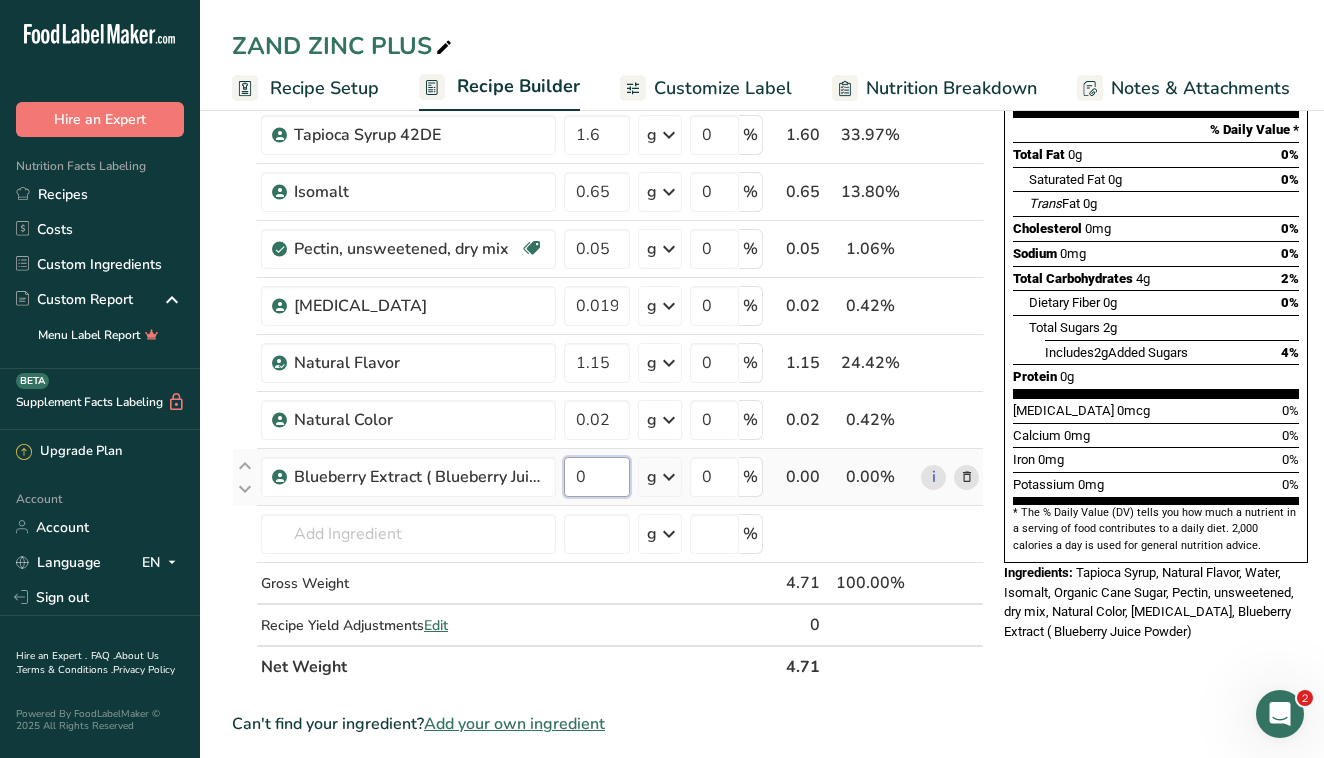 click on "0" at bounding box center (597, 477) 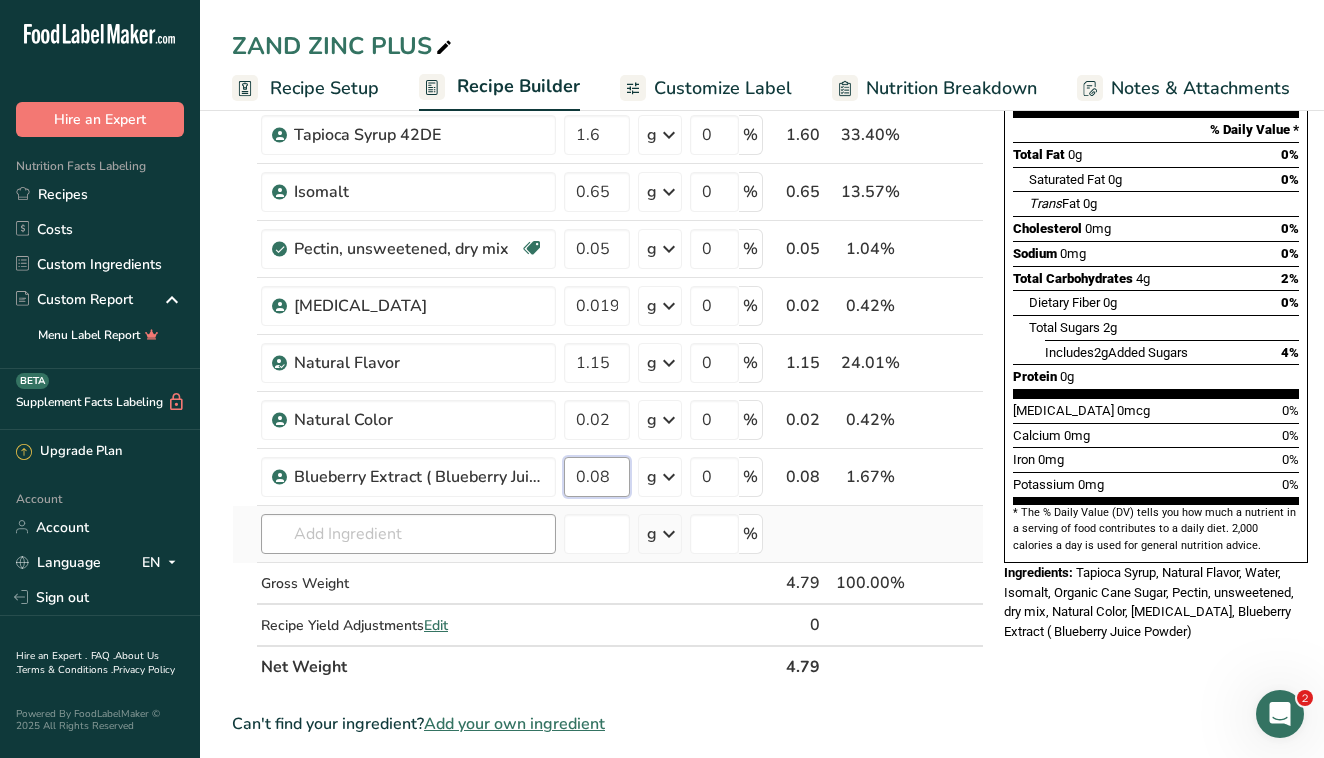 type on "0.08" 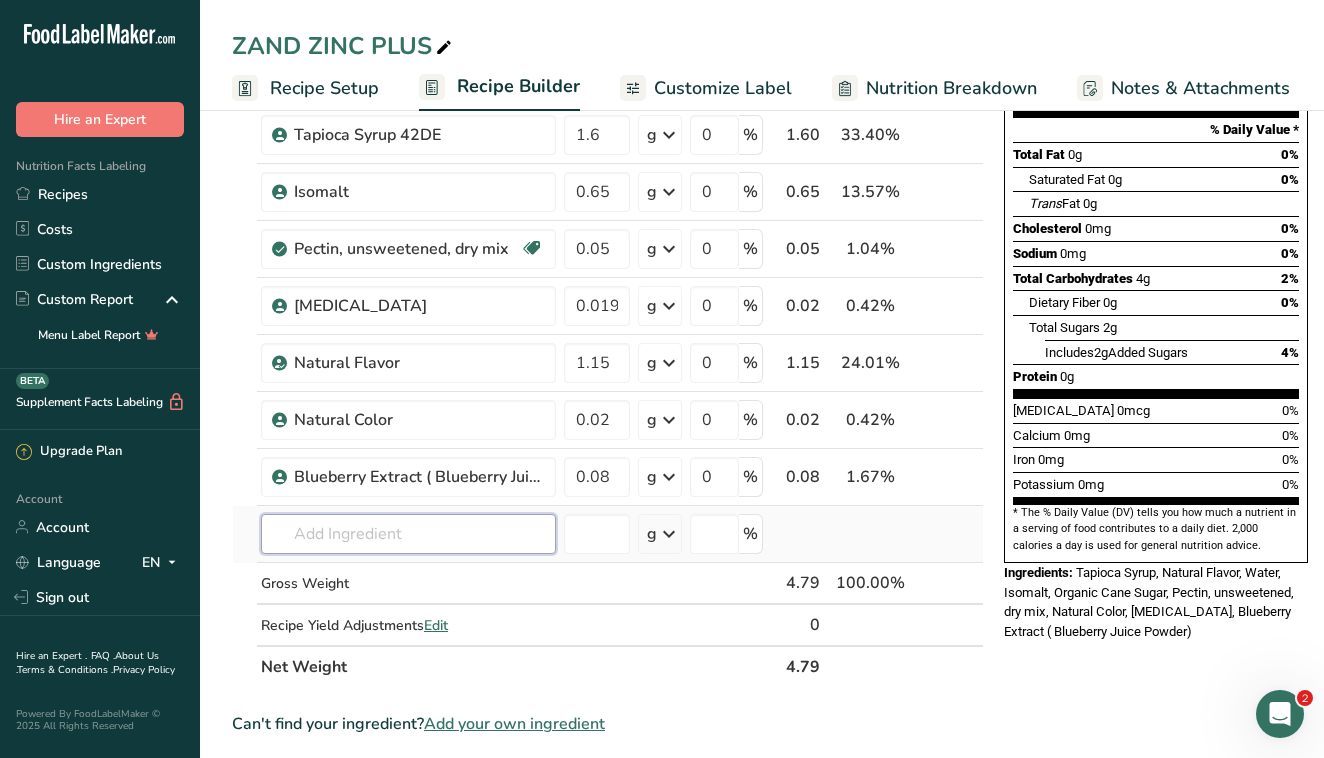 click on "Ingredient *
Amount *
Unit *
Waste *   .a-a{fill:#347362;}.b-a{fill:#fff;}          Grams
Percentage
Water, bottled
0.65
g
Weight Units
g
kg
mg
See more
Volume Units
l
Volume units require a density conversion. If you know your ingredient's density enter it below. Otherwise, click on "RIA" our AI Regulatory bot - she will be able to help you
lb/ft3
g/cm3
Confirm
mL
Volume units require a density conversion. If you know your ingredient's density enter it below. Otherwise, click on "RIA" our AI Regulatory bot - she will be able to help you
lb/ft3" at bounding box center [608, 319] 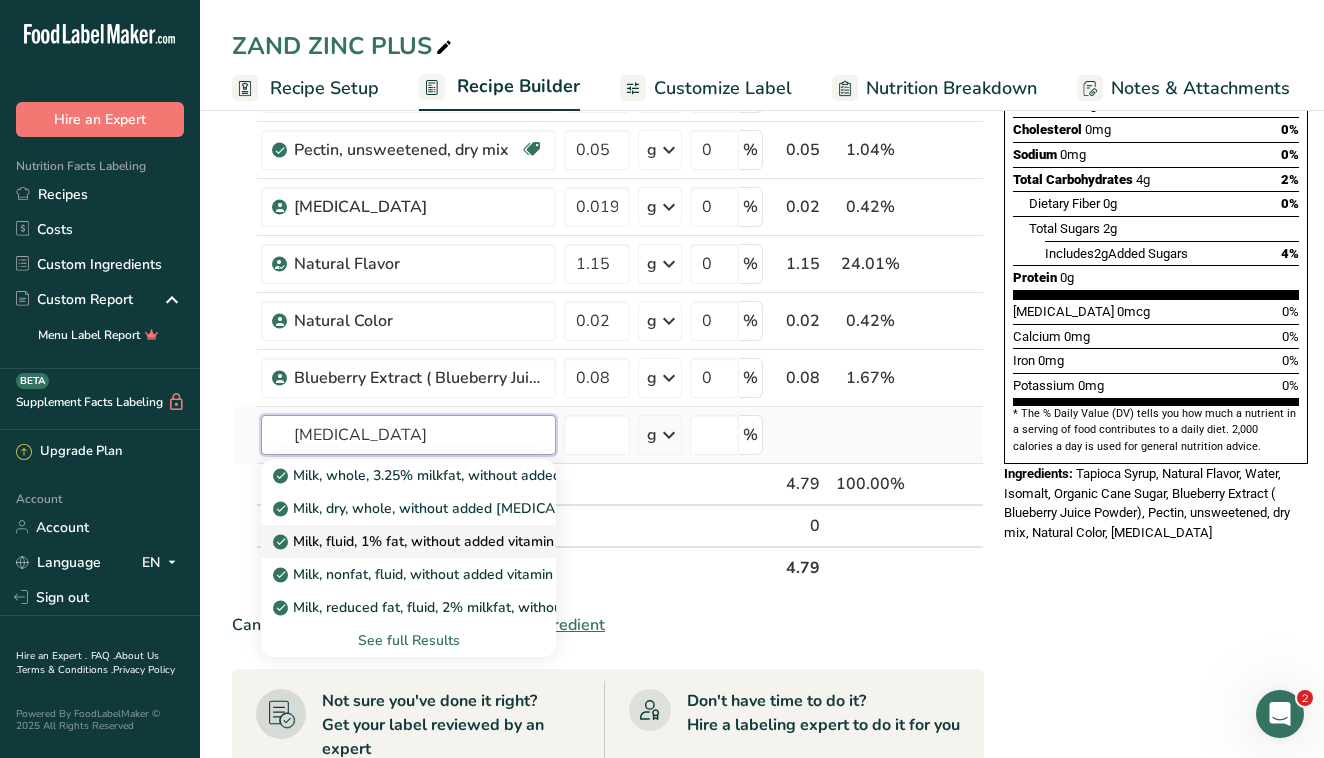 scroll, scrollTop: 367, scrollLeft: 0, axis: vertical 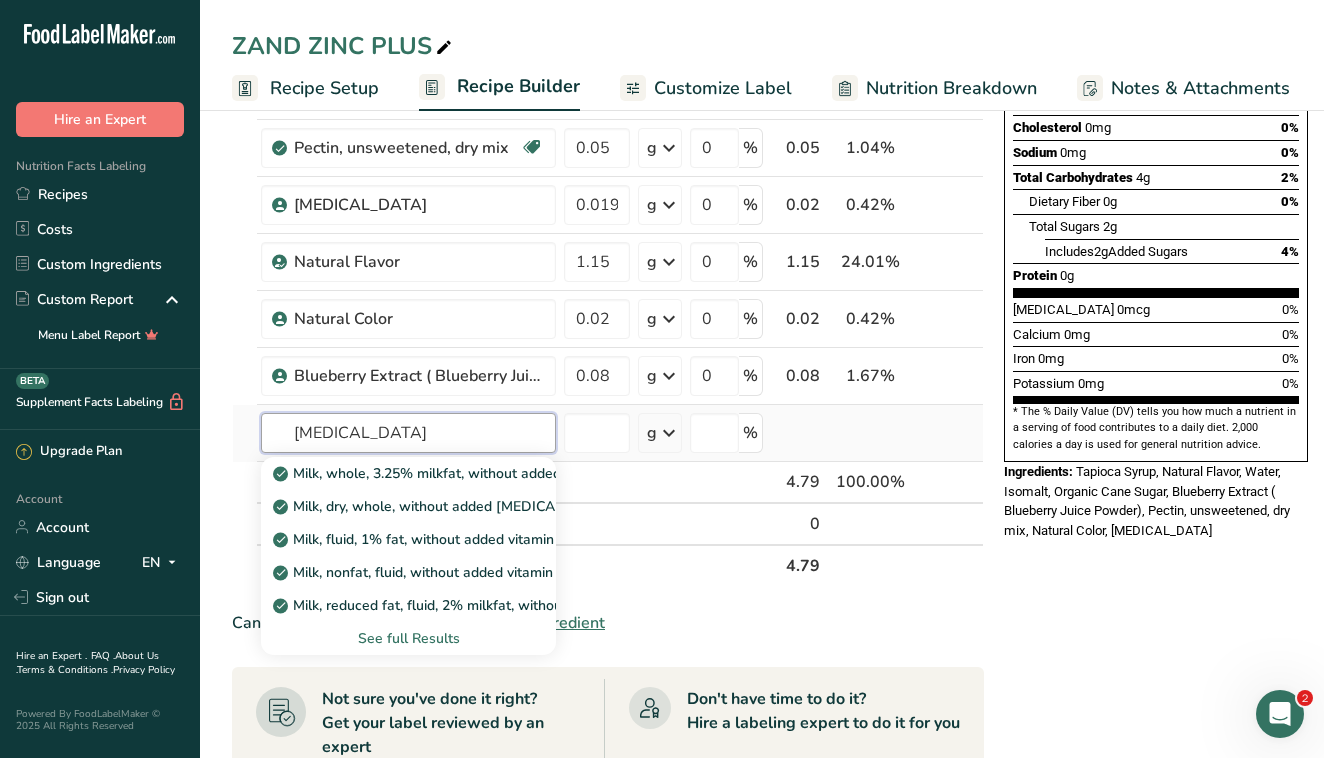 type on "[MEDICAL_DATA]" 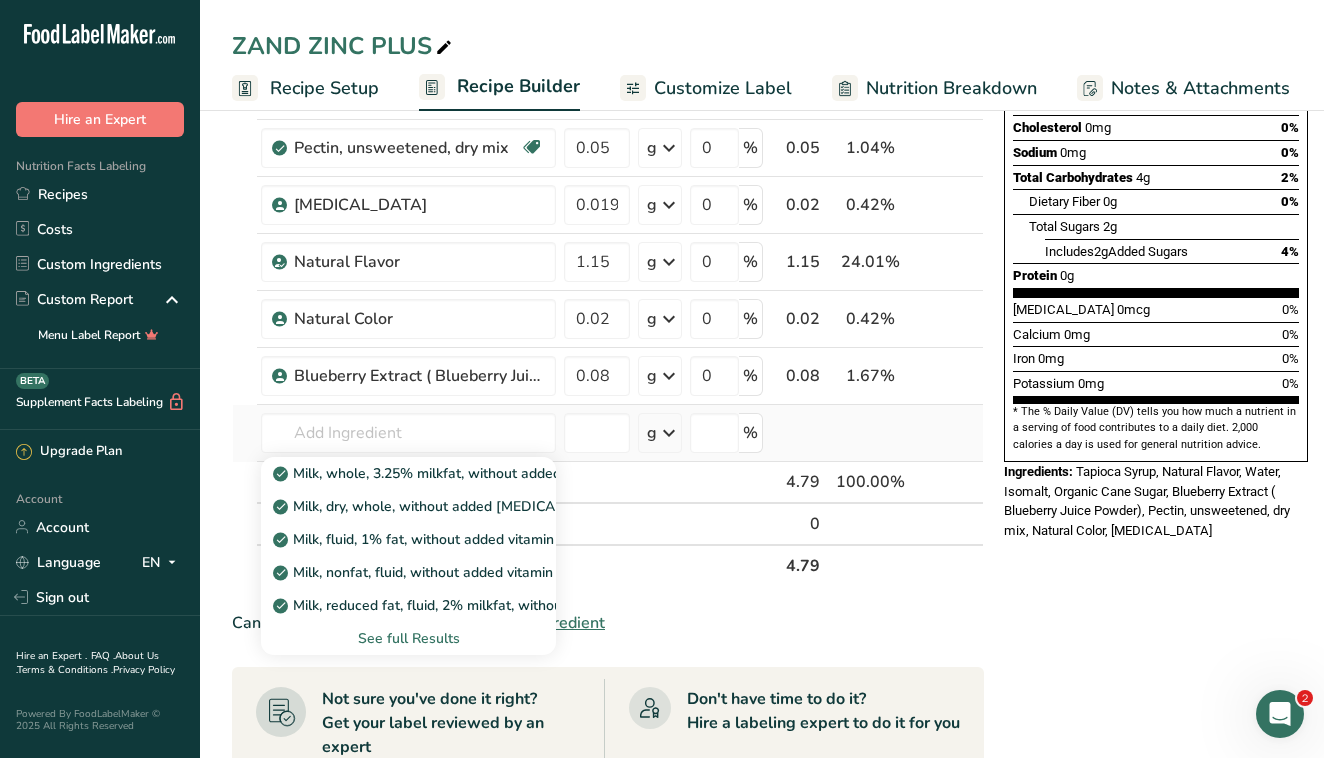 click on "See full Results" at bounding box center [408, 638] 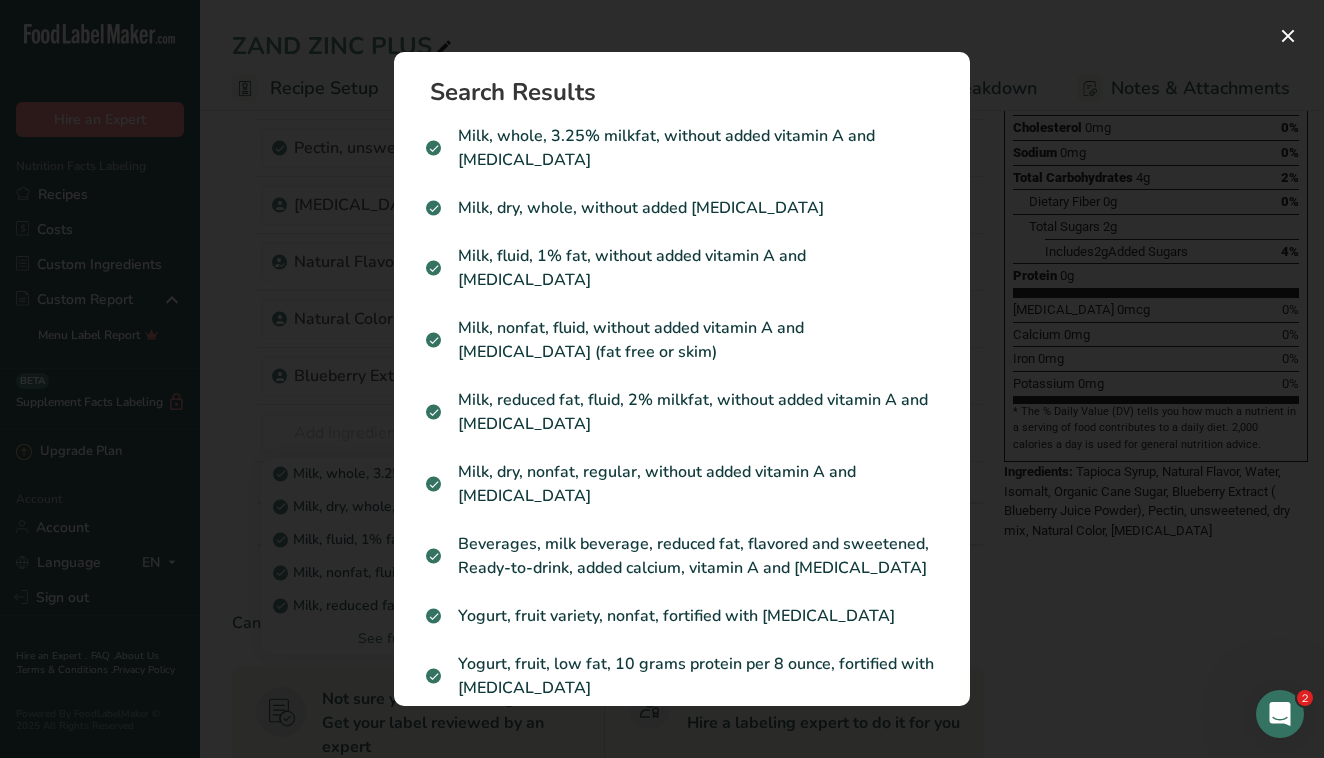 click at bounding box center [662, 379] 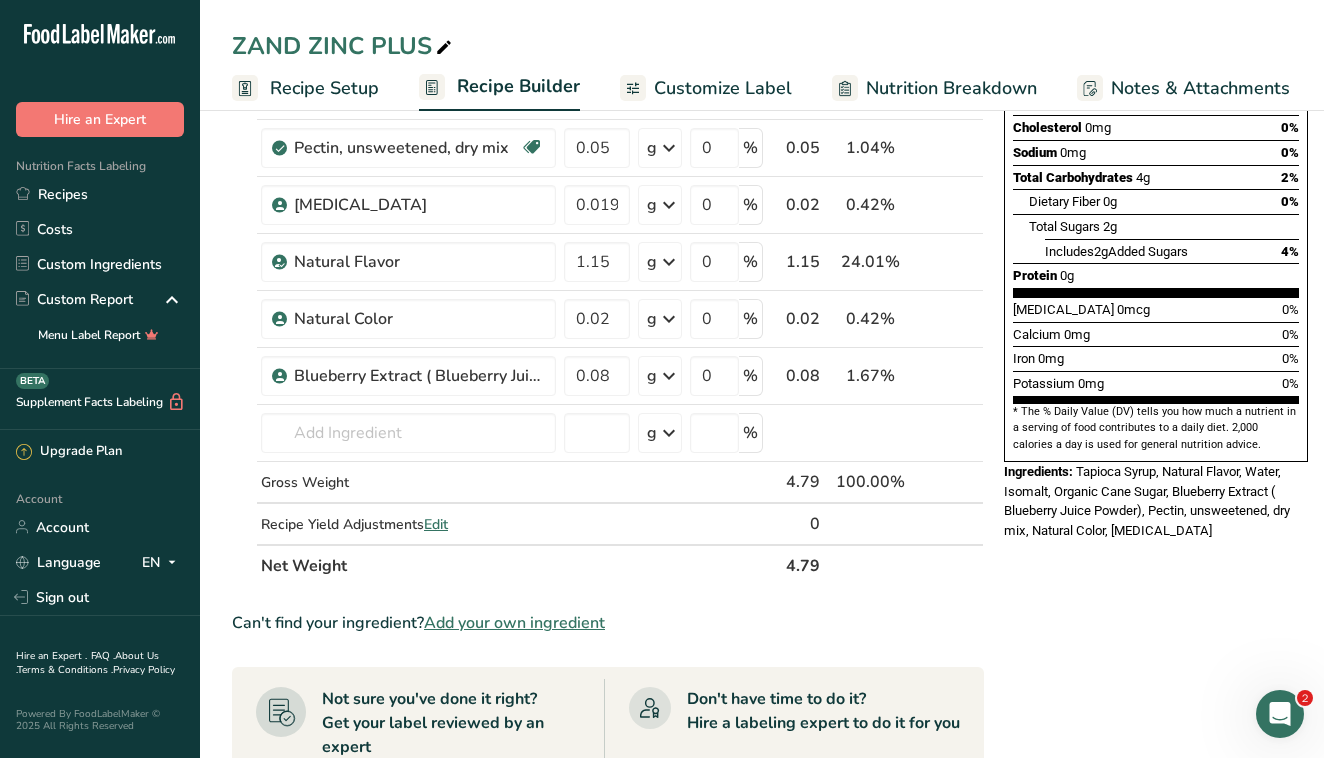 click on "Nutrition Facts
About 1 Serving Per Container
Serving Size
8g
Amount Per Serving
Calories
15
% Daily Value *
Total Fat
0g
0%
Saturated Fat
0g
0%
Trans  Fat
0g
[MEDICAL_DATA]
0mg
0%
Sodium
0mg
0%
Total Carbohydrates
4g
2%
Dietary Fiber
0g
0%" at bounding box center (1156, 520) 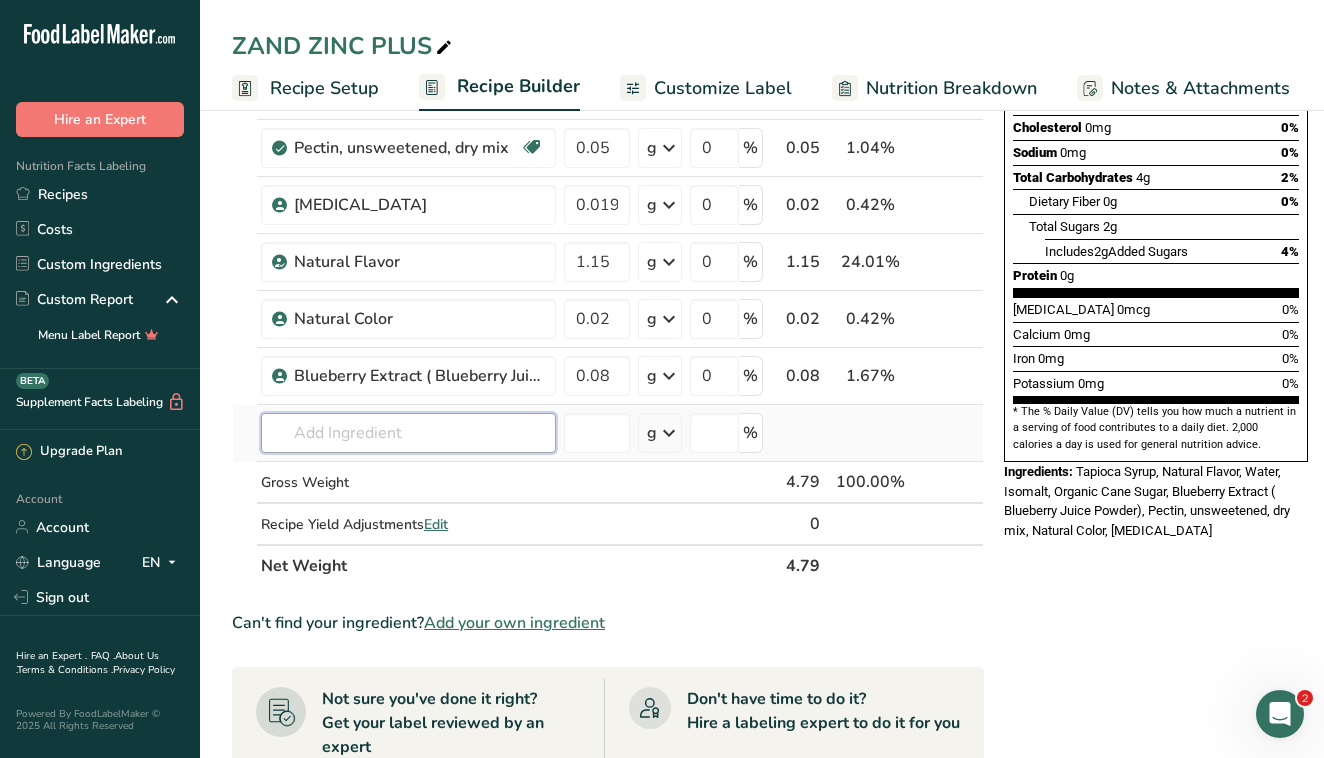 click at bounding box center (408, 433) 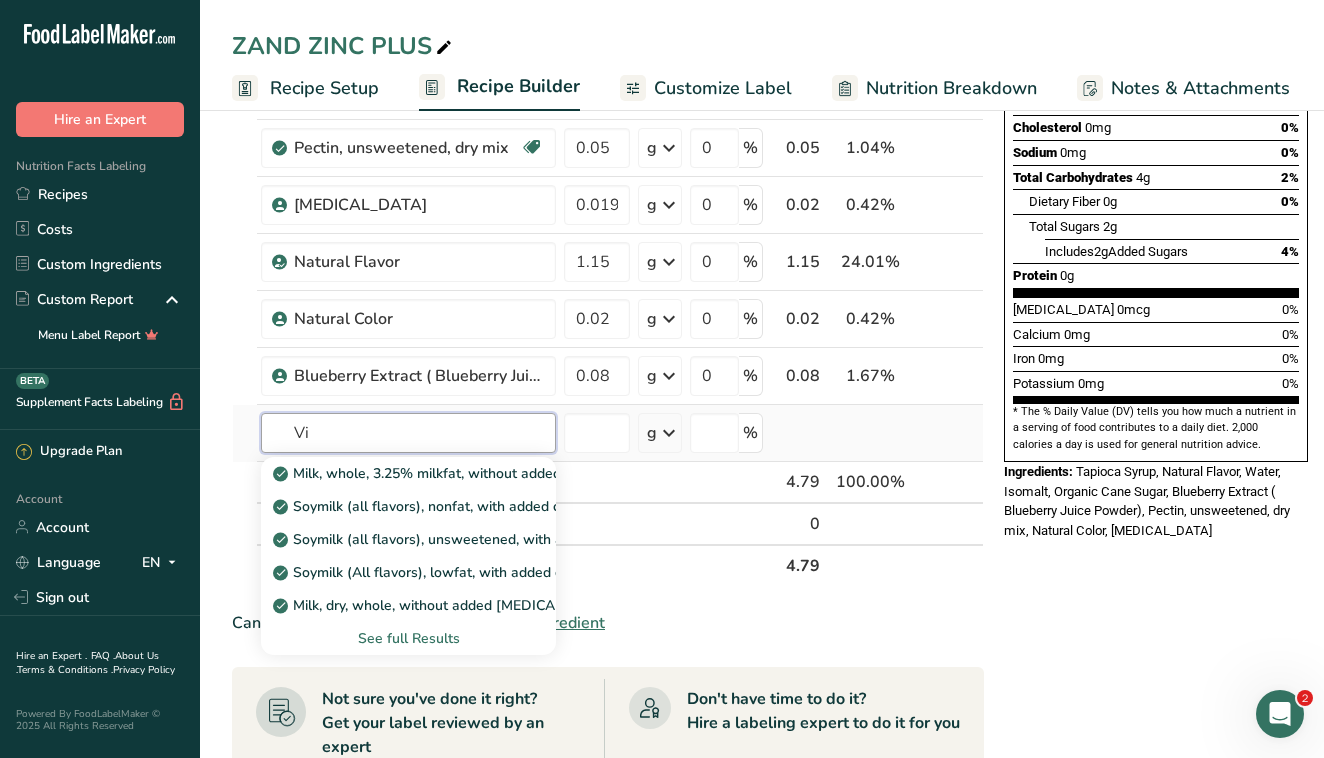 type on "V" 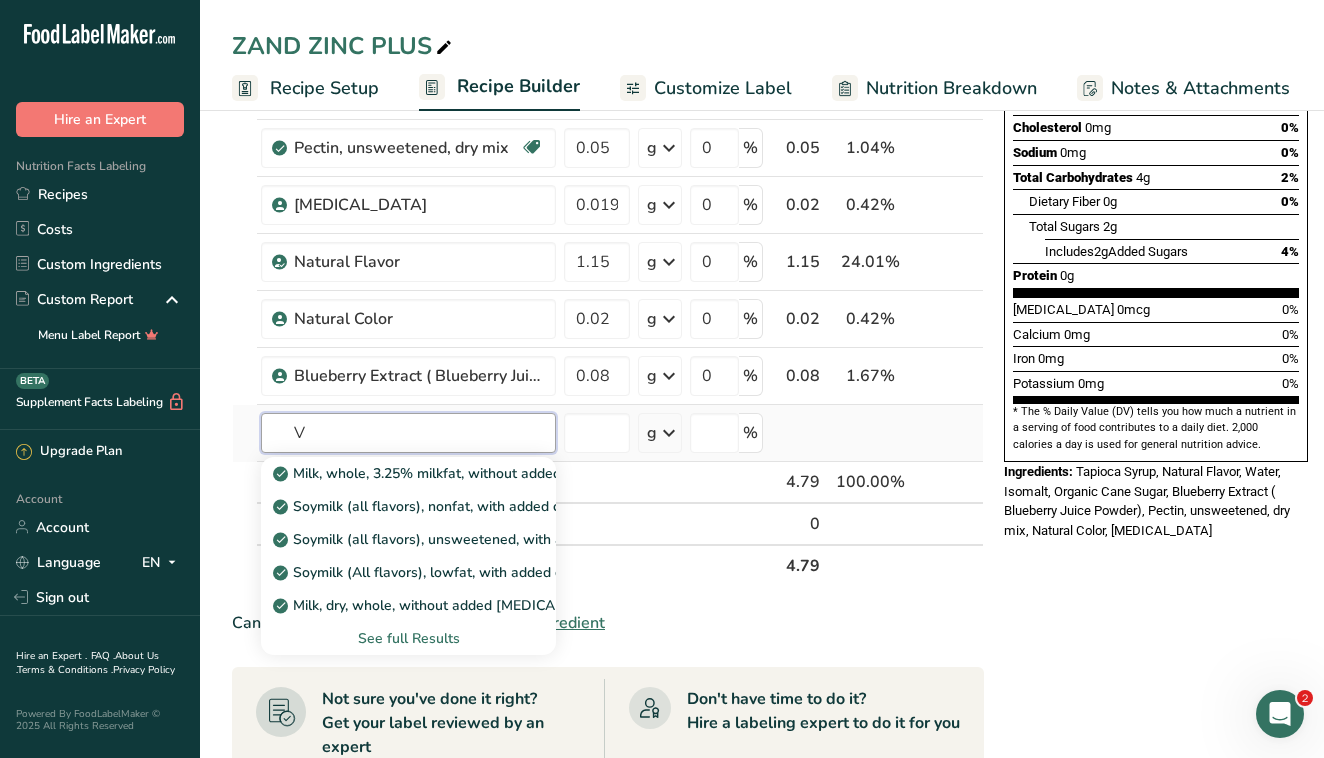 type 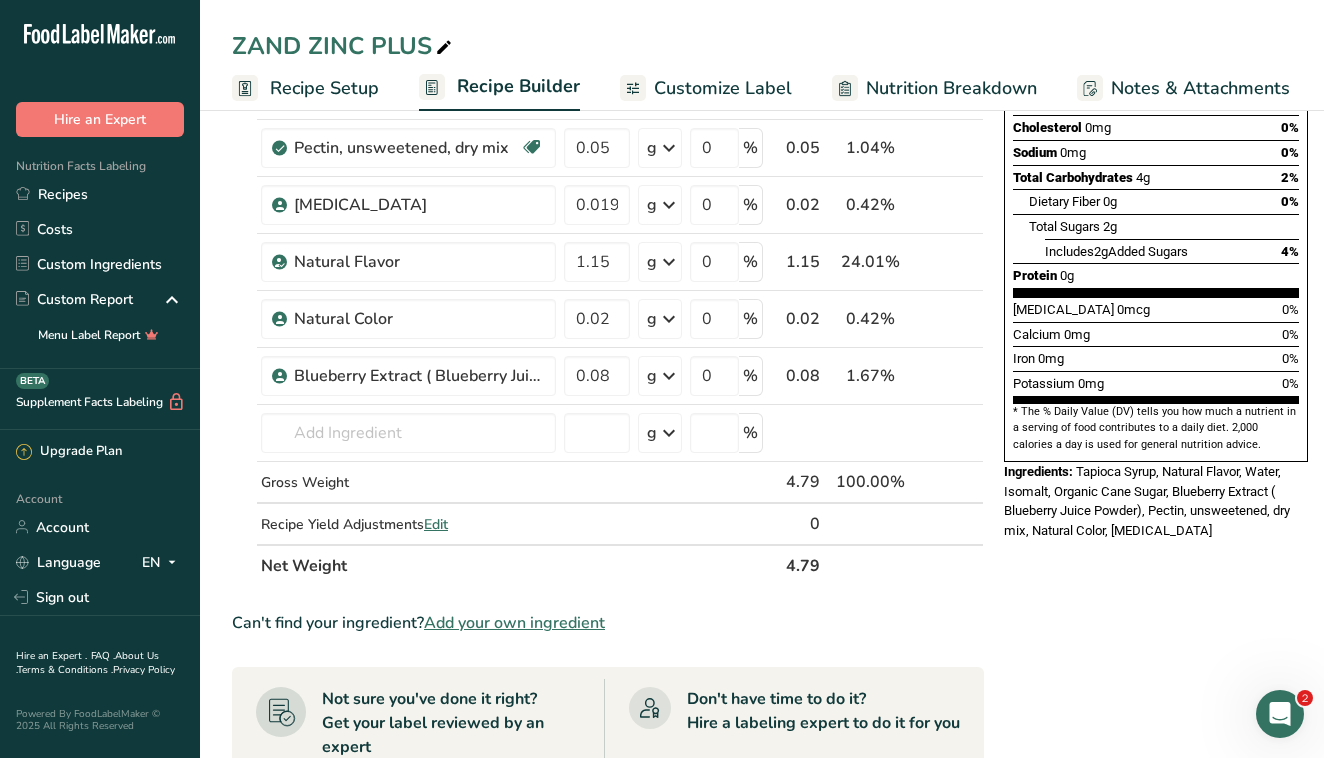 click on "Ingredient *
Amount *
Unit *
Waste *   .a-a{fill:#347362;}.b-a{fill:#fff;}          Grams
Percentage
Water, bottled
0.65
g
Weight Units
g
kg
mg
See more
Volume Units
l
Volume units require a density conversion. If you know your ingredient's density enter it below. Otherwise, click on "RIA" our AI Regulatory bot - she will be able to help you
lb/ft3
g/cm3
Confirm
mL
Volume units require a density conversion. If you know your ingredient's density enter it below. Otherwise, click on "RIA" our AI Regulatory bot - she will be able to help you
lb/ft3" at bounding box center [608, 544] 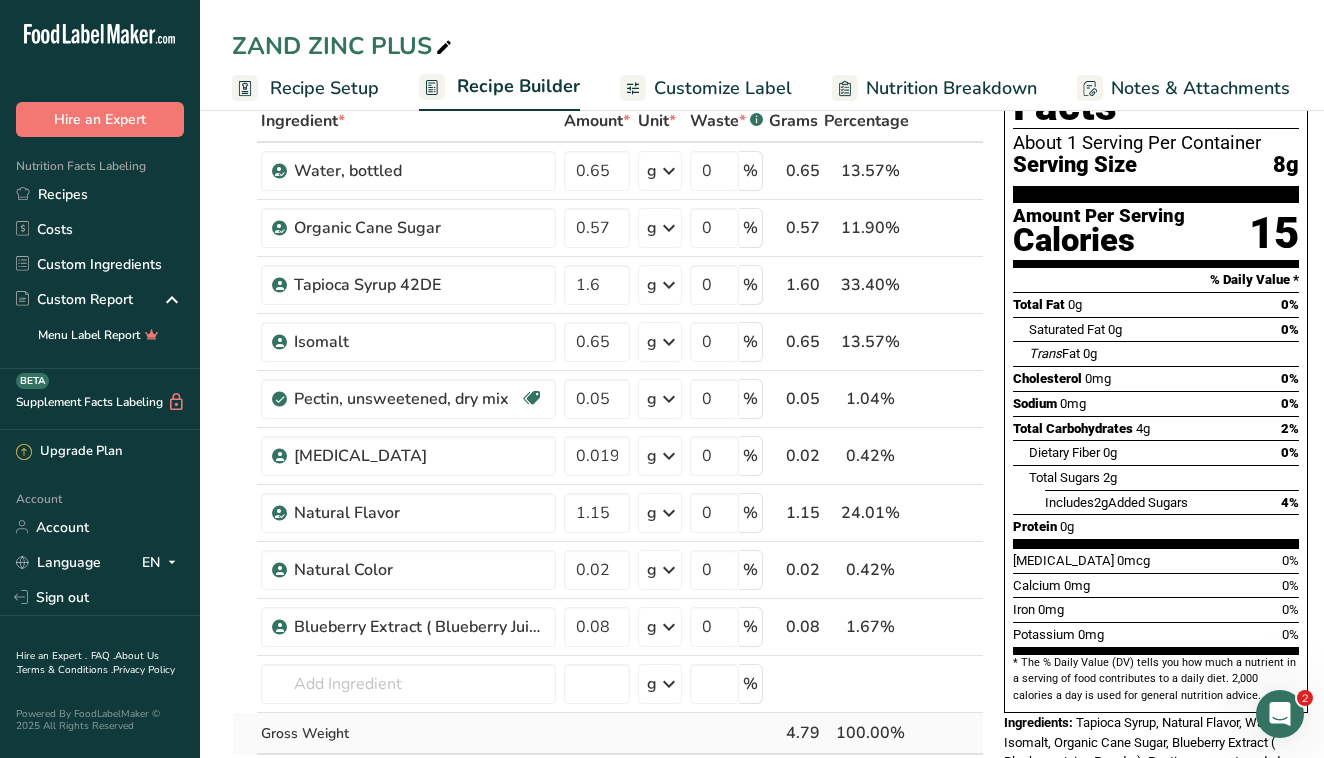 scroll, scrollTop: 113, scrollLeft: 0, axis: vertical 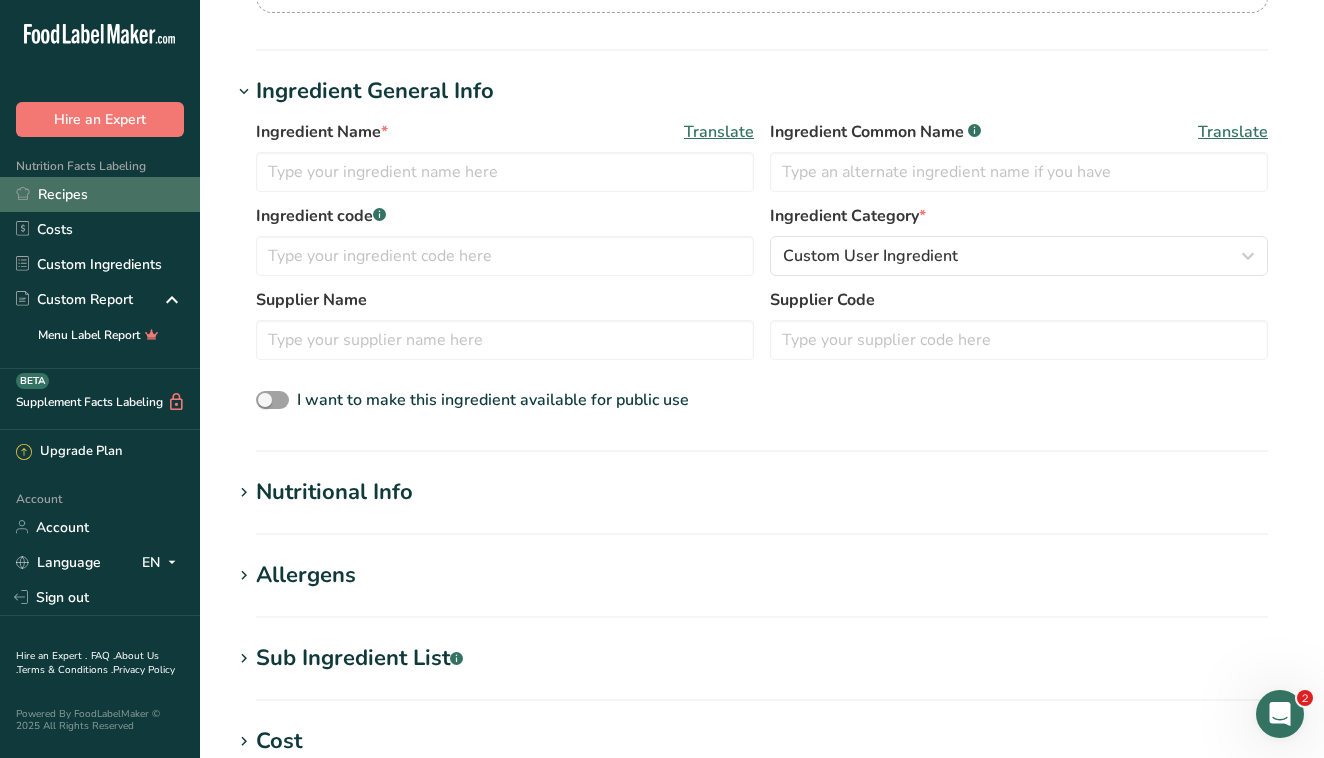 click on "Recipes" at bounding box center (100, 194) 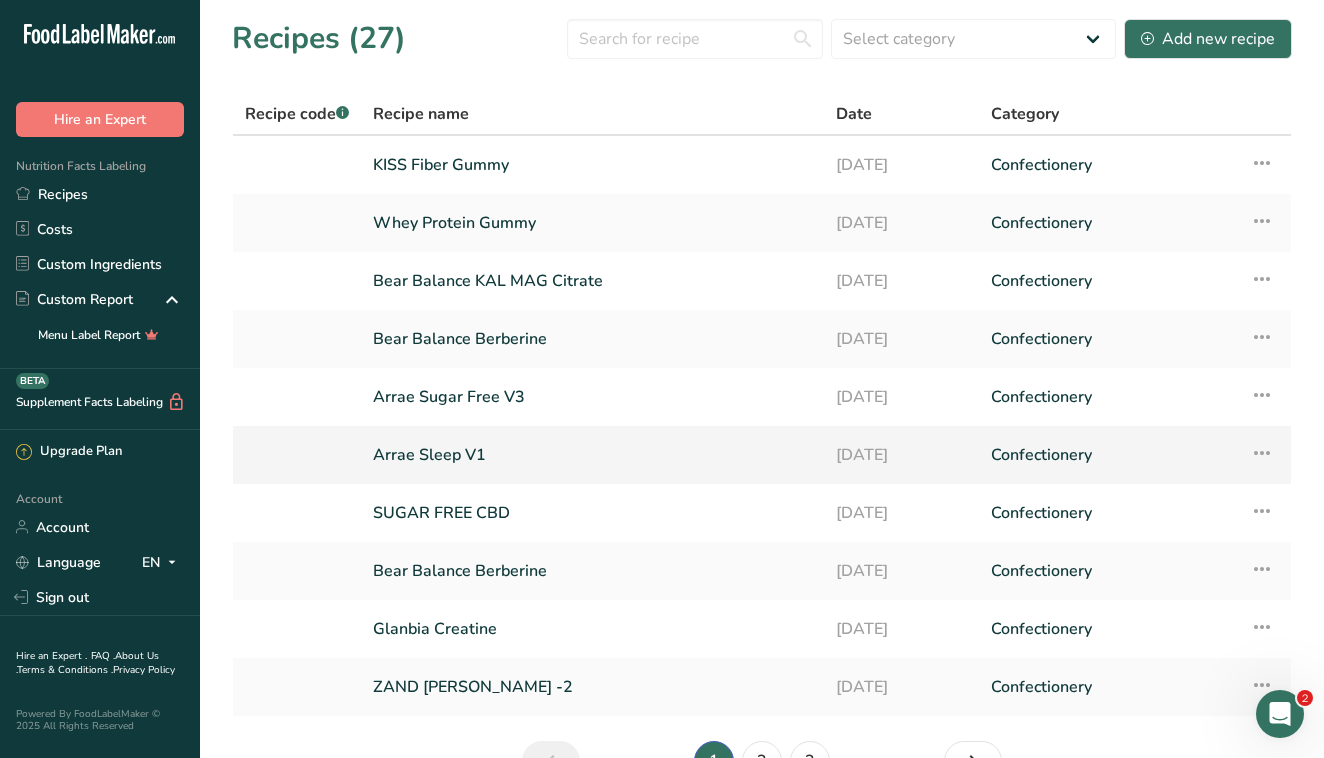 scroll, scrollTop: 0, scrollLeft: 0, axis: both 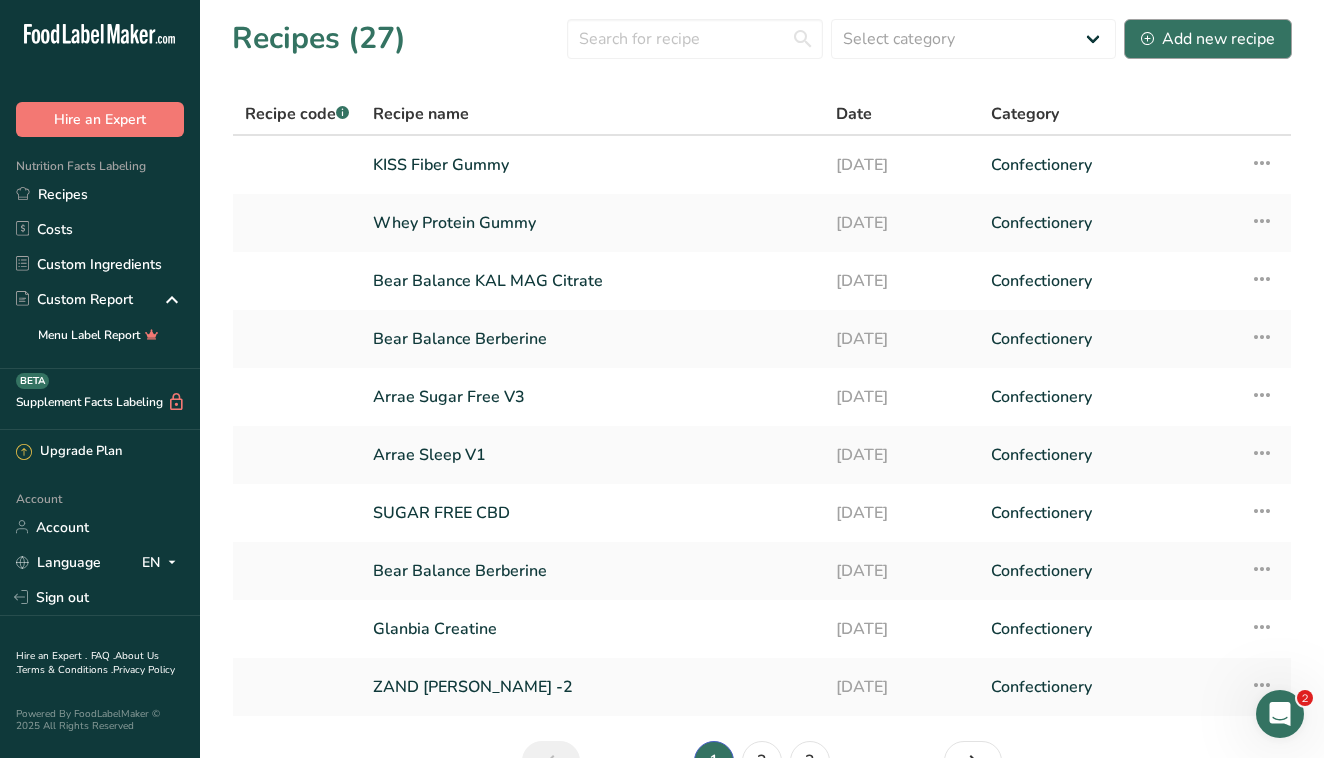 click on "Add new recipe" at bounding box center (1208, 39) 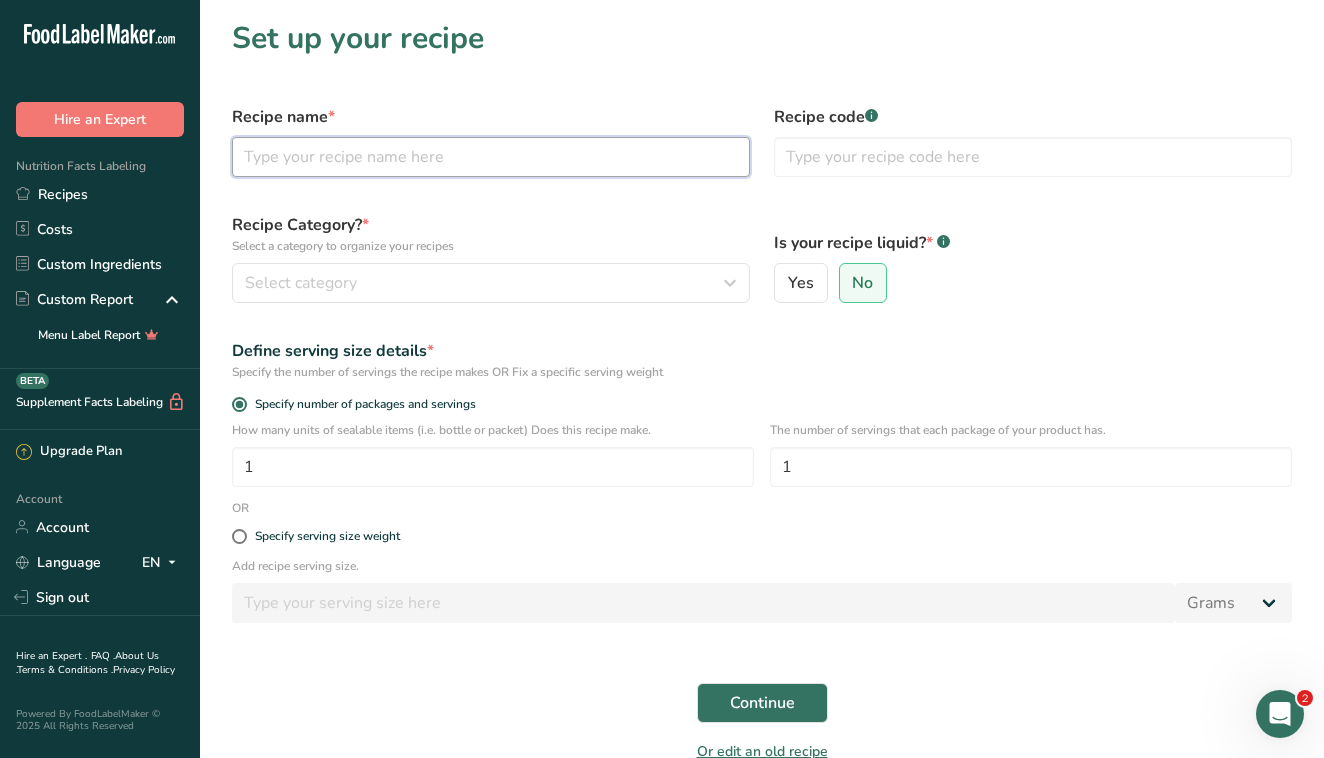 click at bounding box center (491, 157) 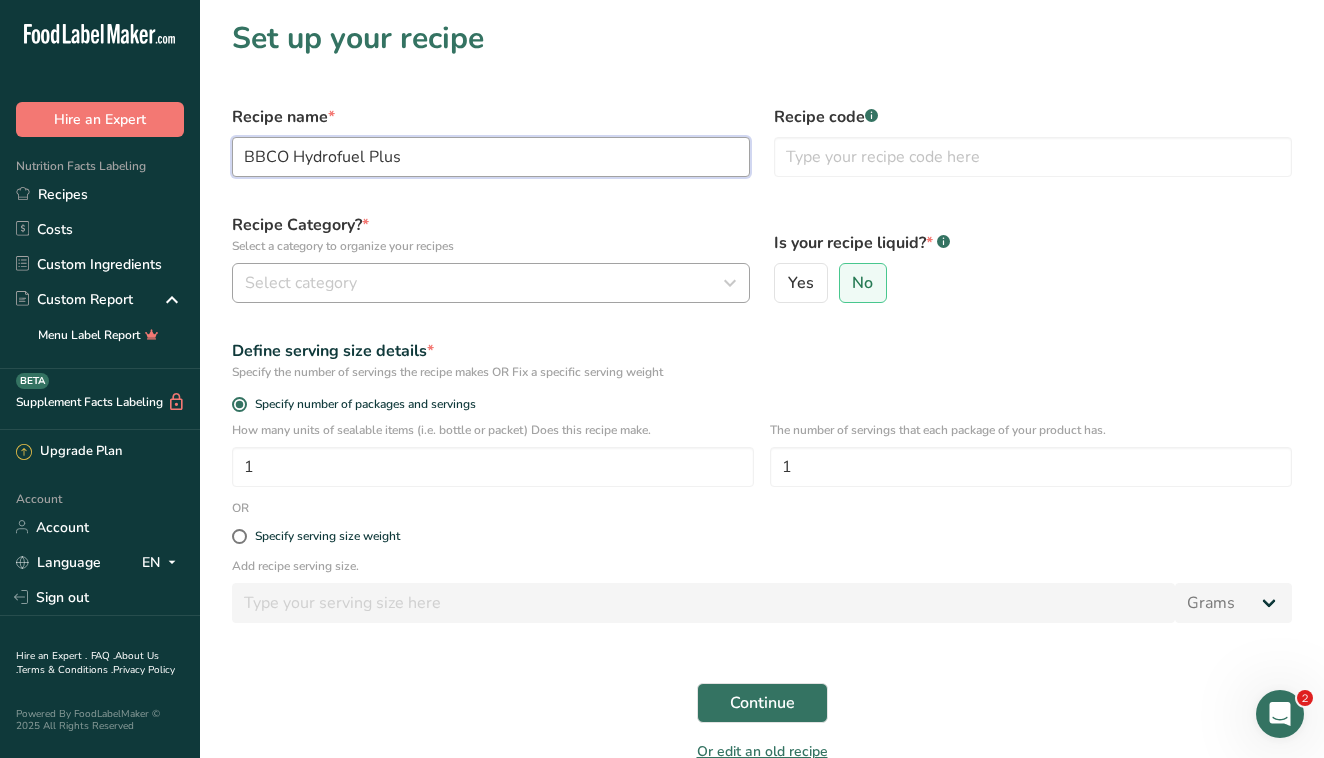 type on "BBCO Hydrofuel Plus" 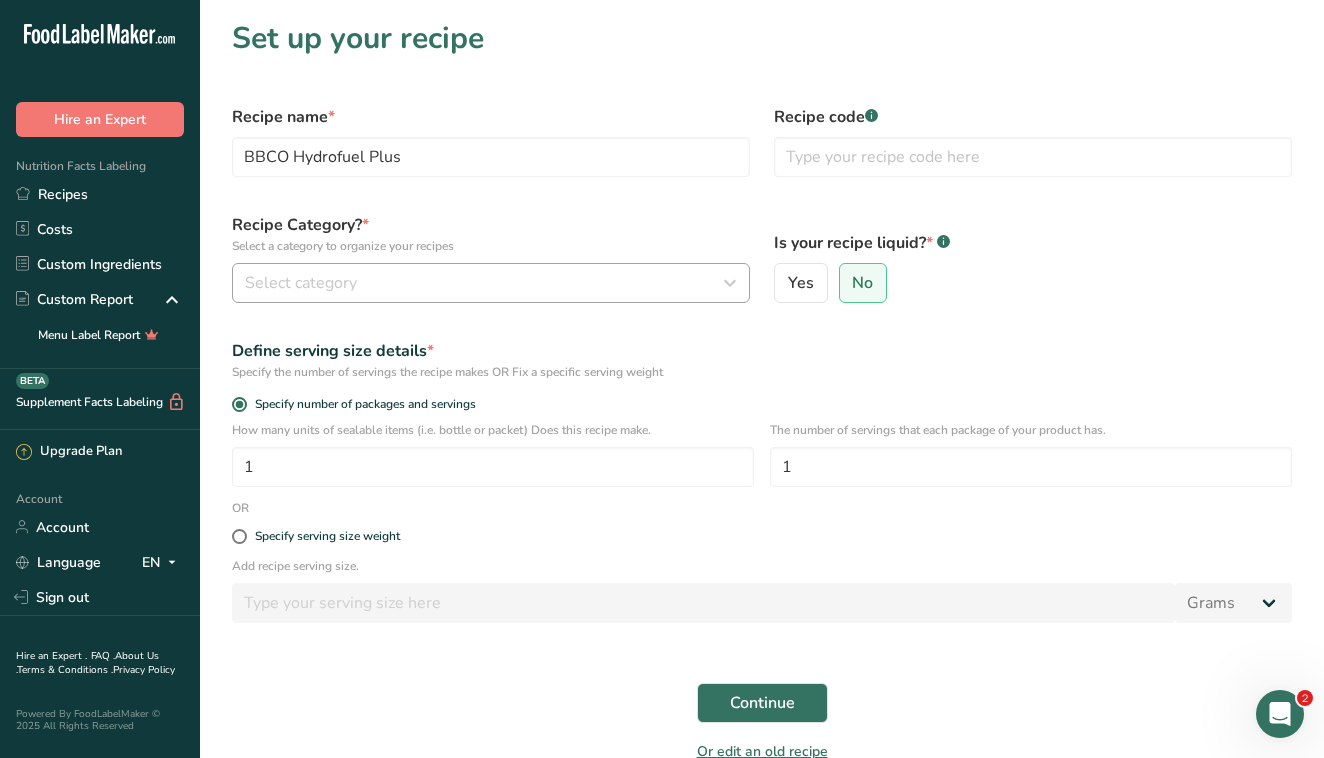 click on "Select category" at bounding box center (485, 283) 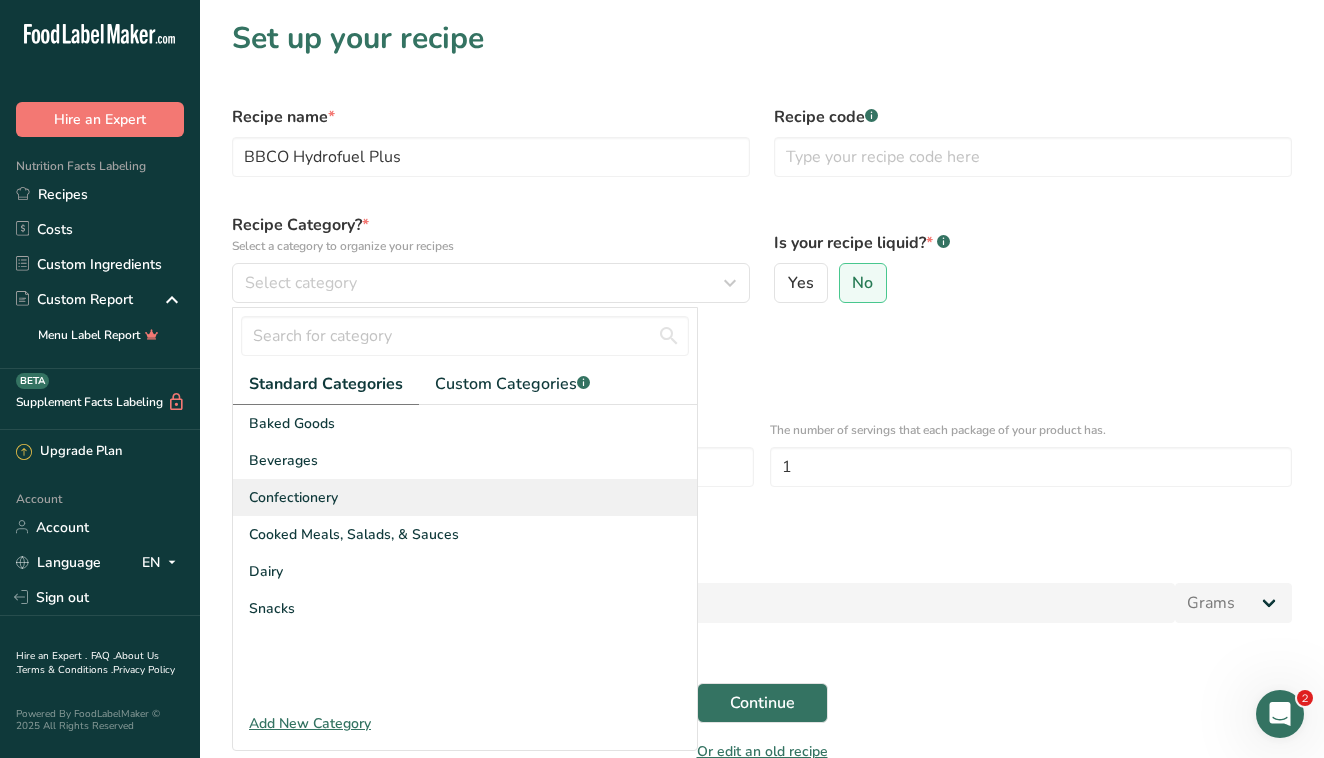 click on "Confectionery" at bounding box center (465, 497) 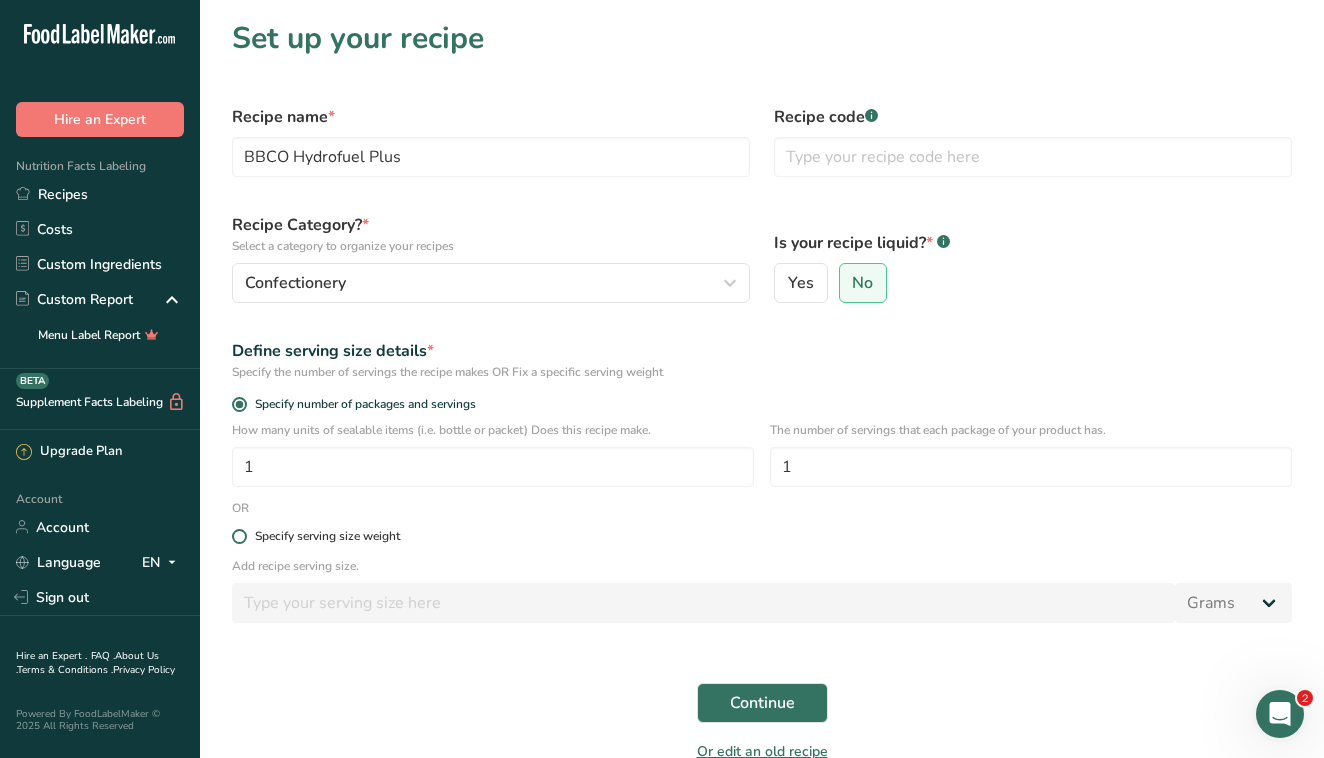 click at bounding box center [239, 536] 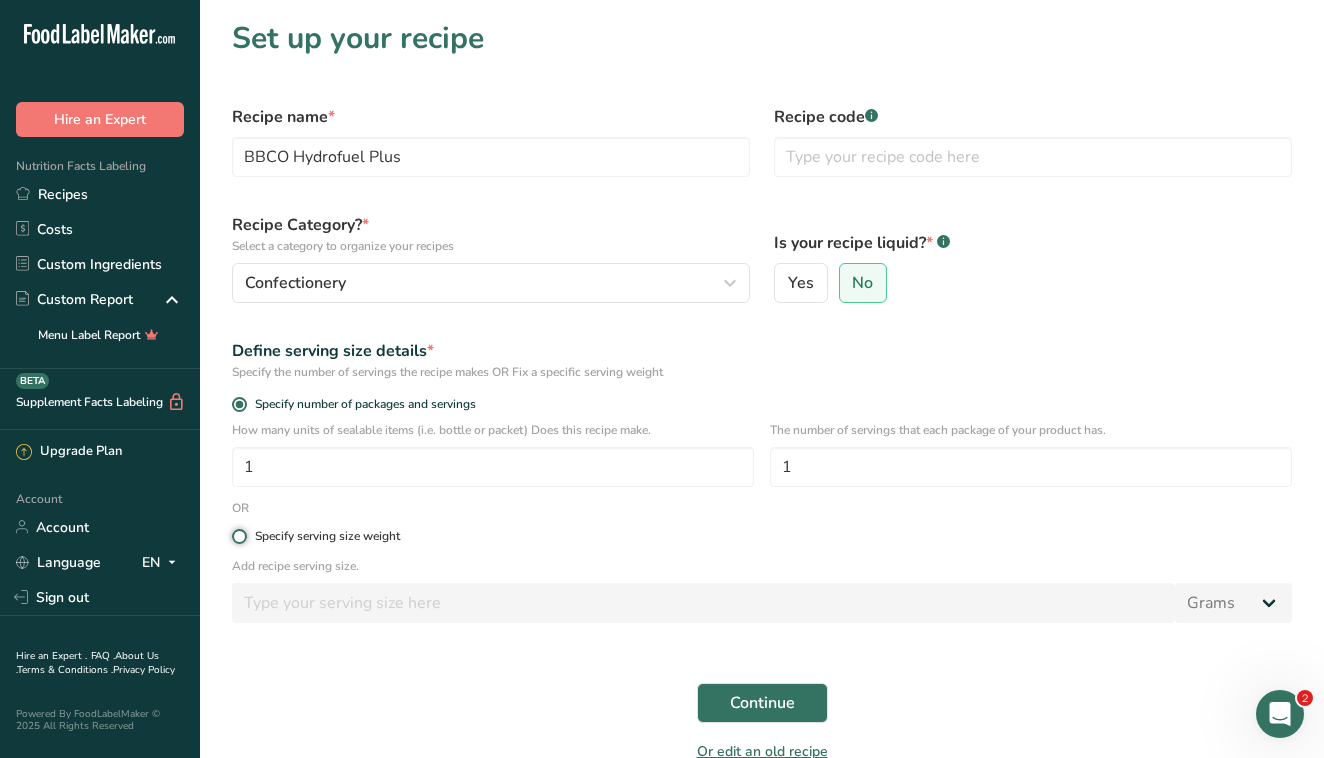 radio on "true" 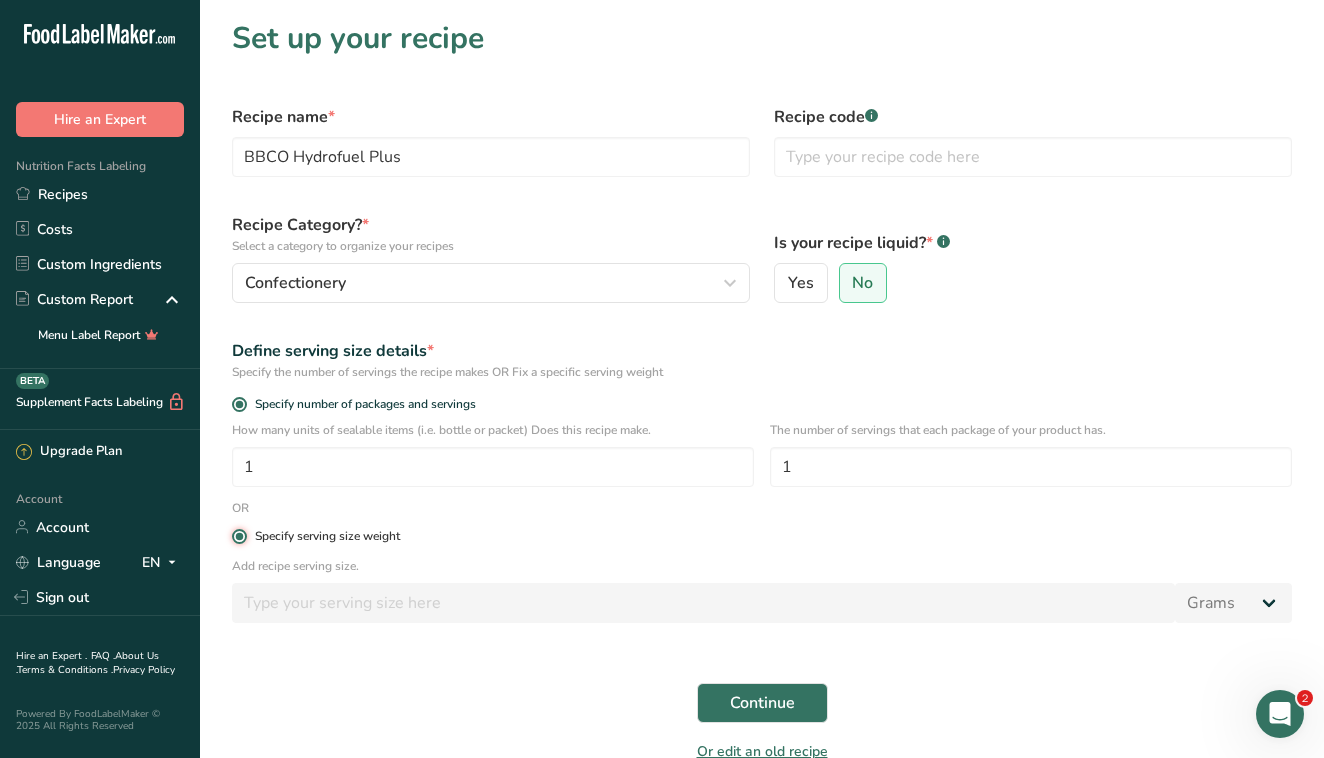 radio on "false" 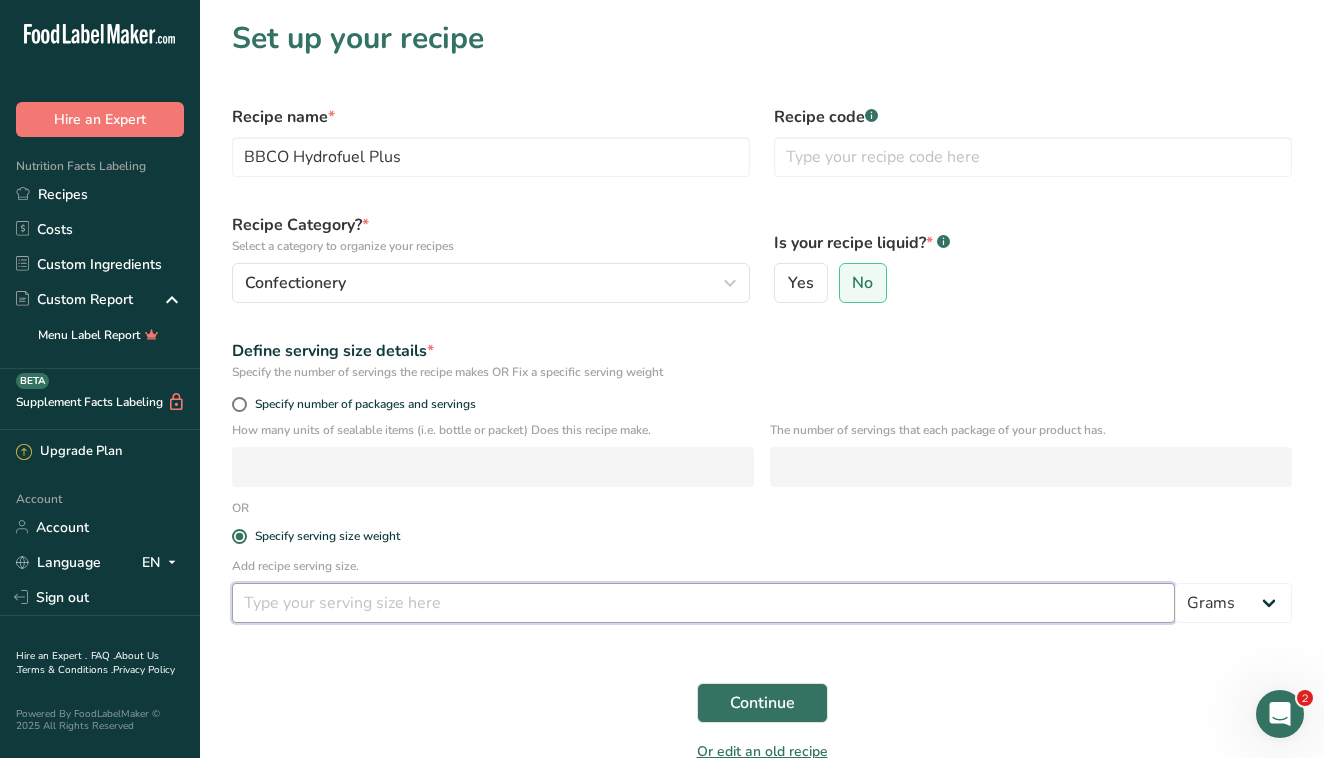 click at bounding box center (703, 603) 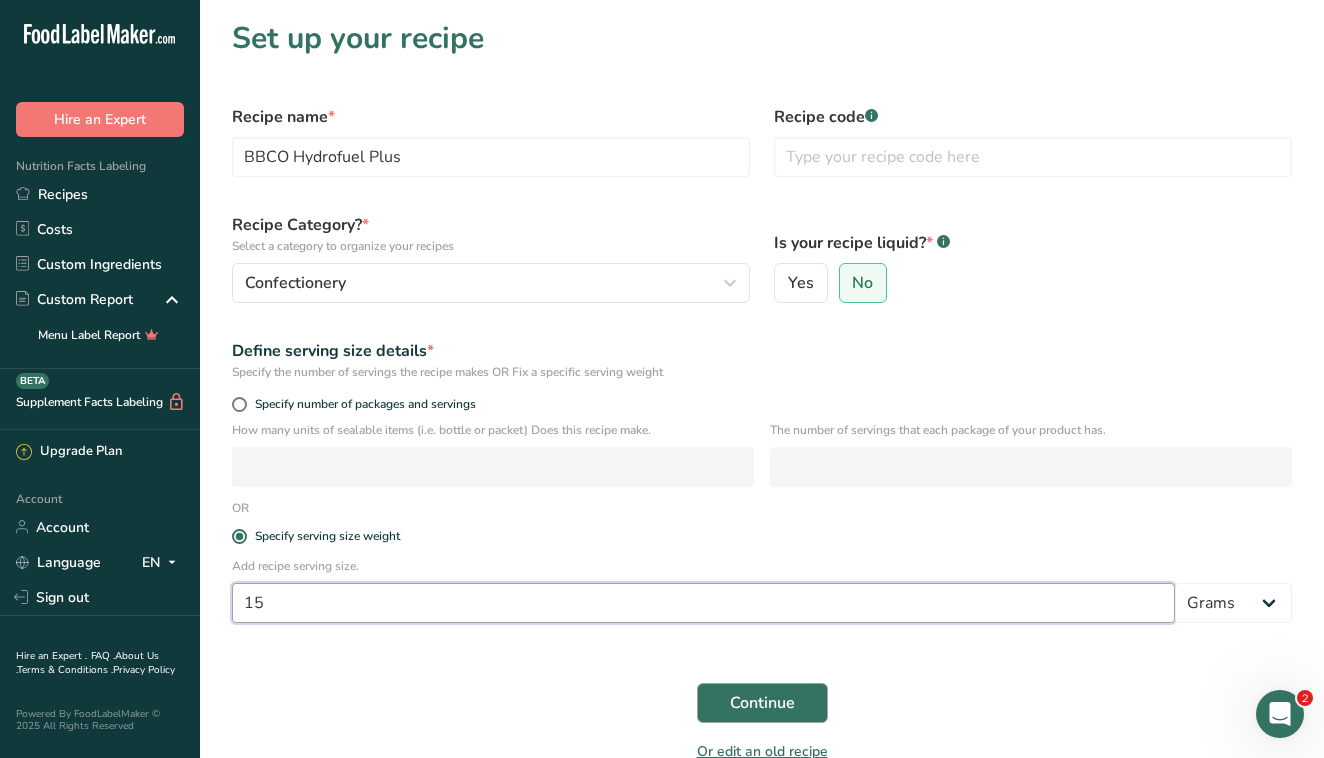 type on "15" 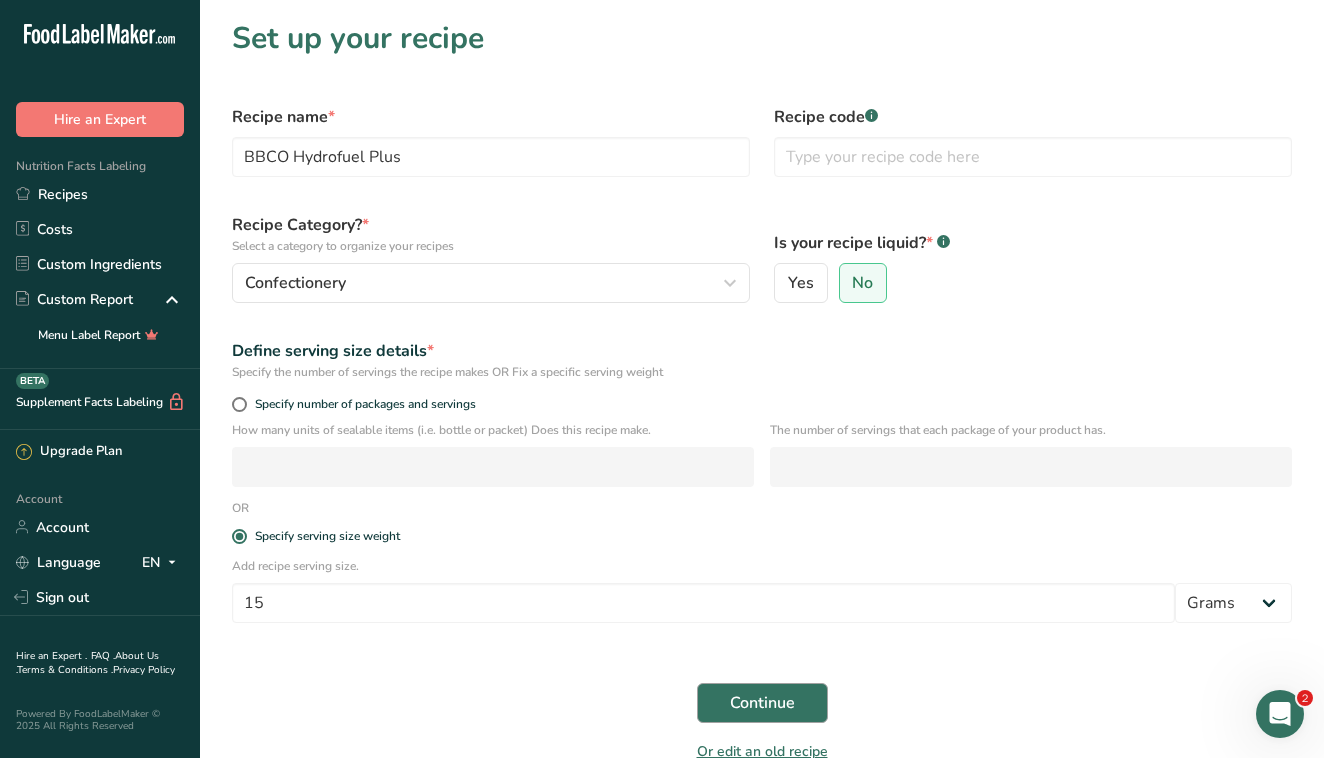 click on "Continue" at bounding box center (762, 703) 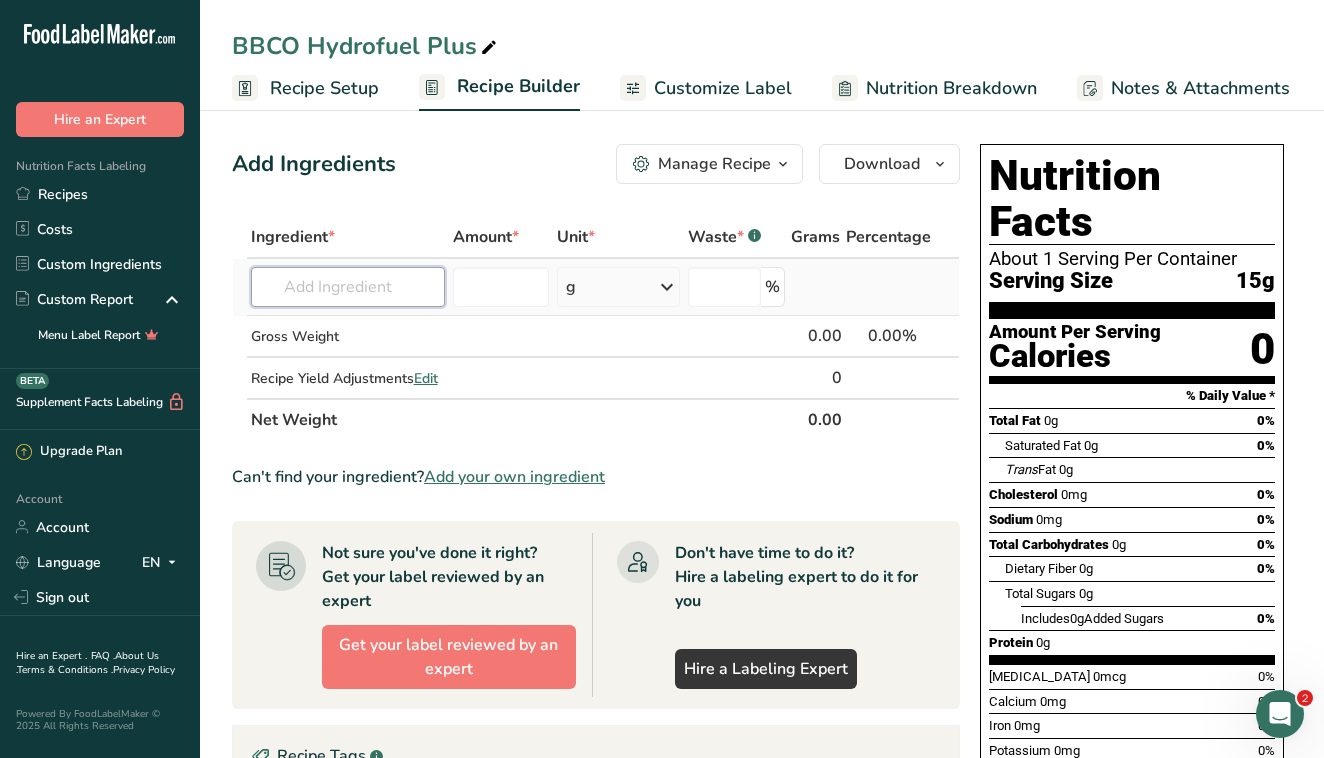 click at bounding box center (348, 287) 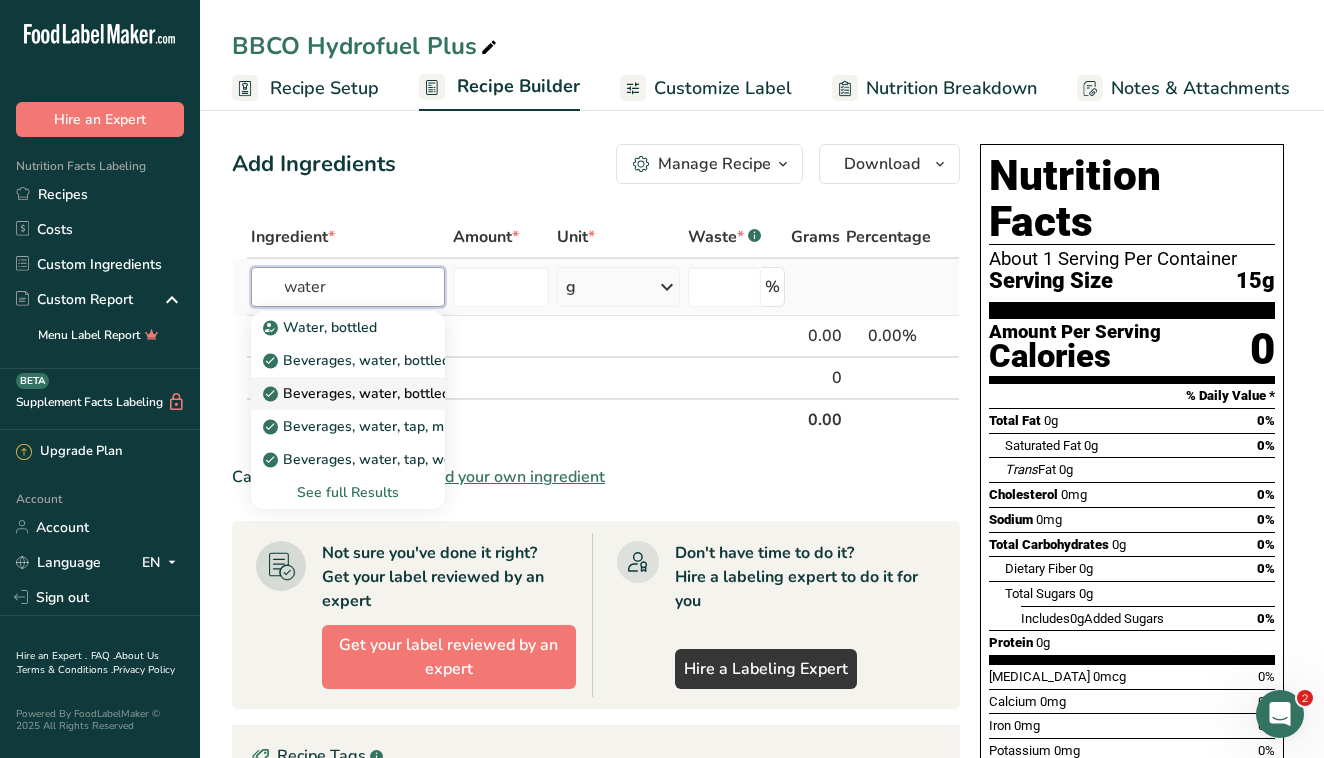 type on "water" 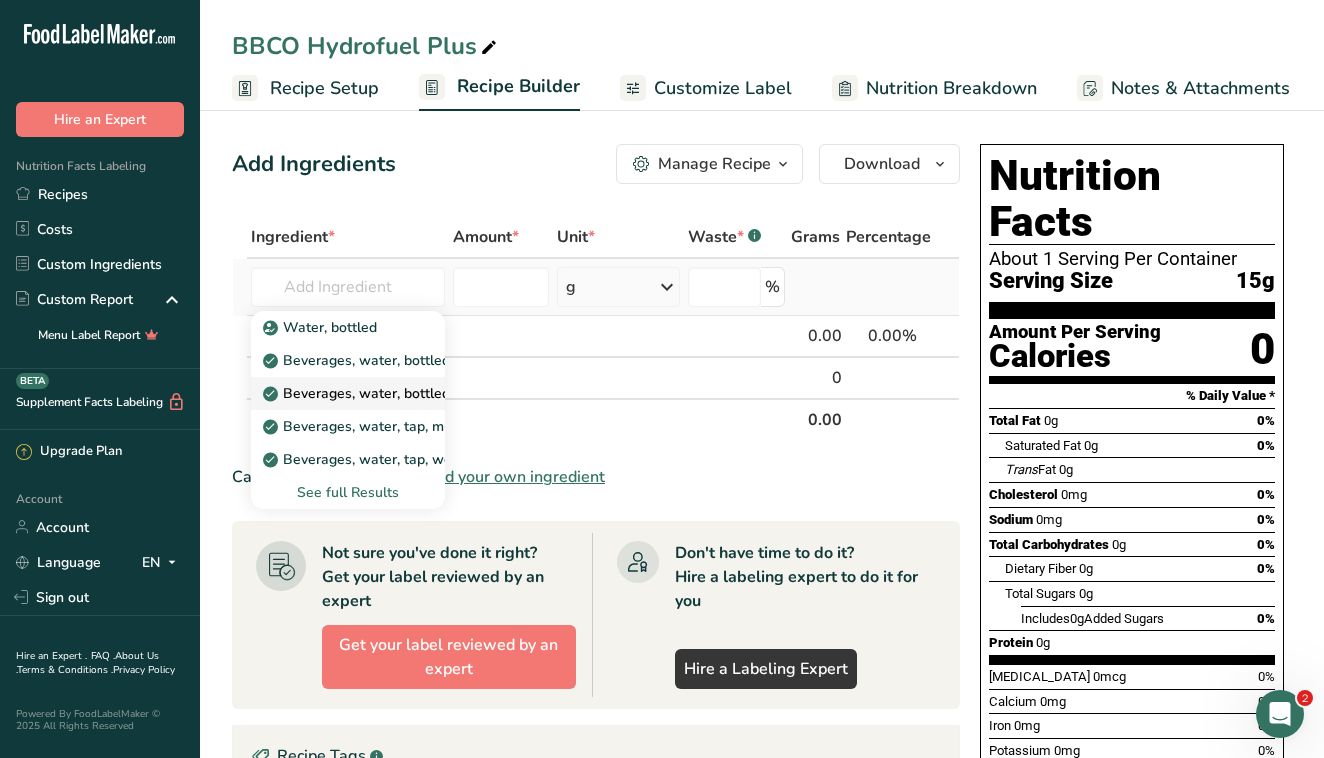 click on "Beverages, water, bottled, non-carbonated, CALISTOGA" at bounding box center [456, 393] 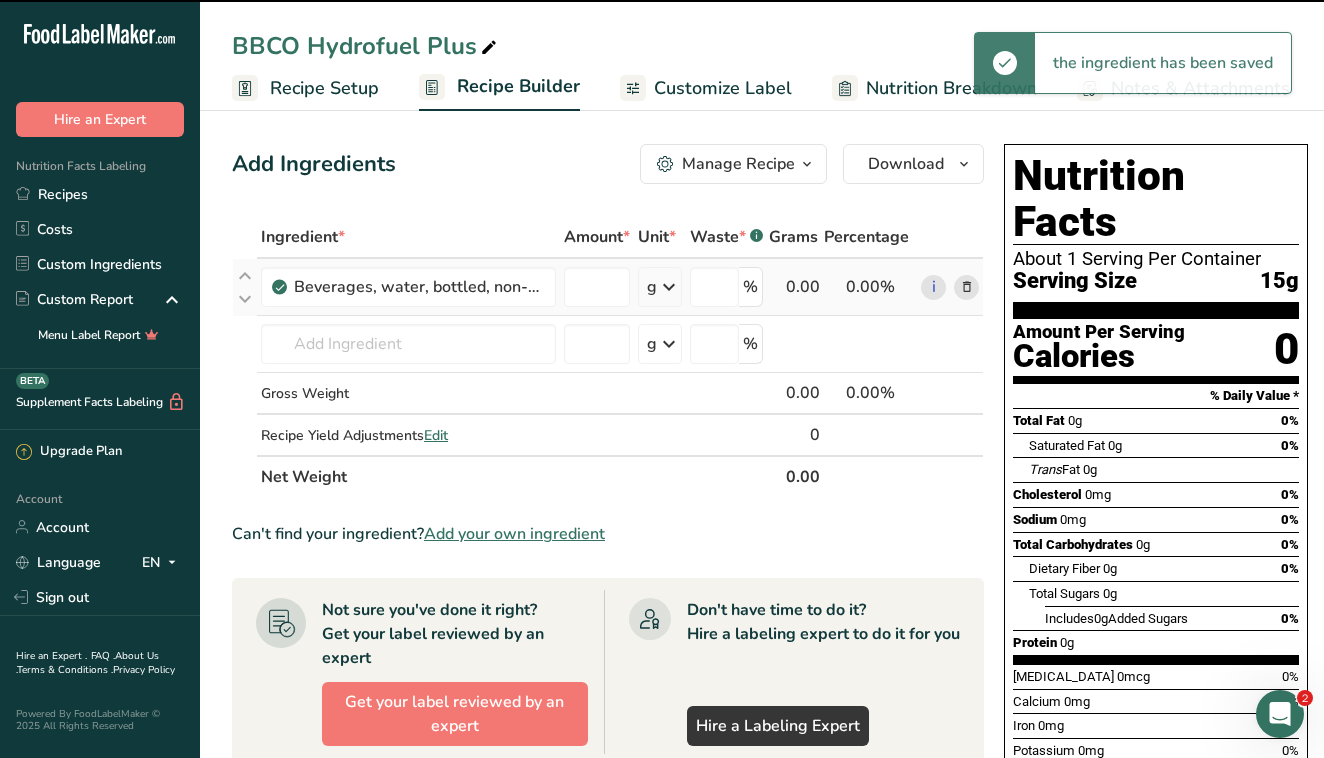 type on "0" 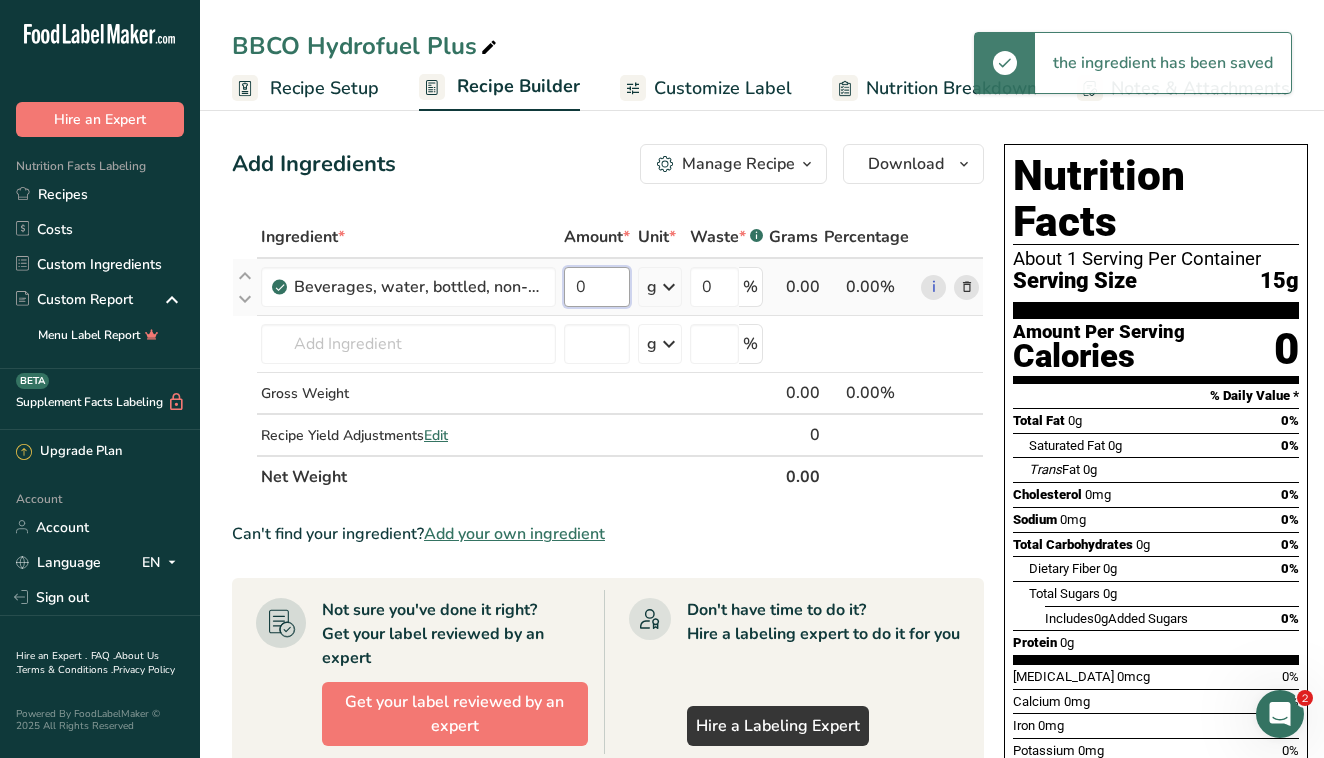 click on "0" at bounding box center [597, 287] 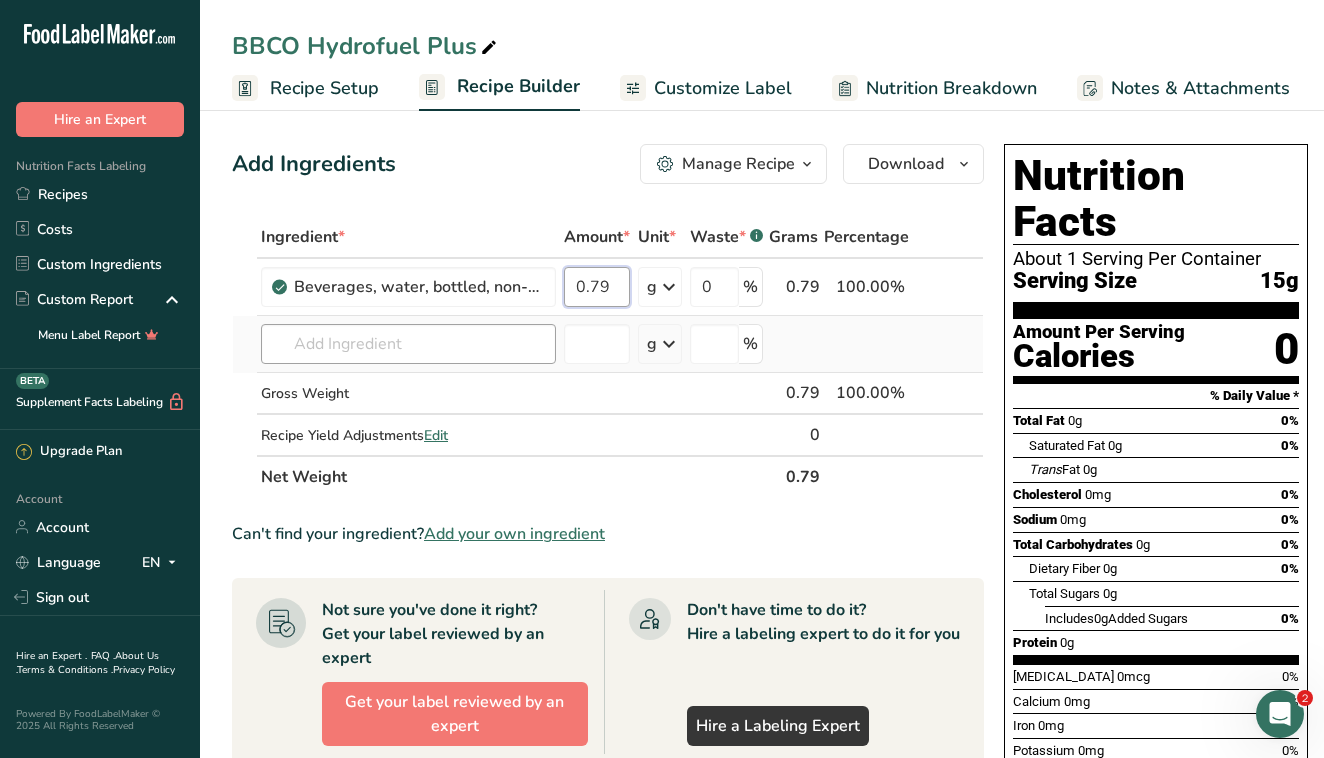 type on "0.79" 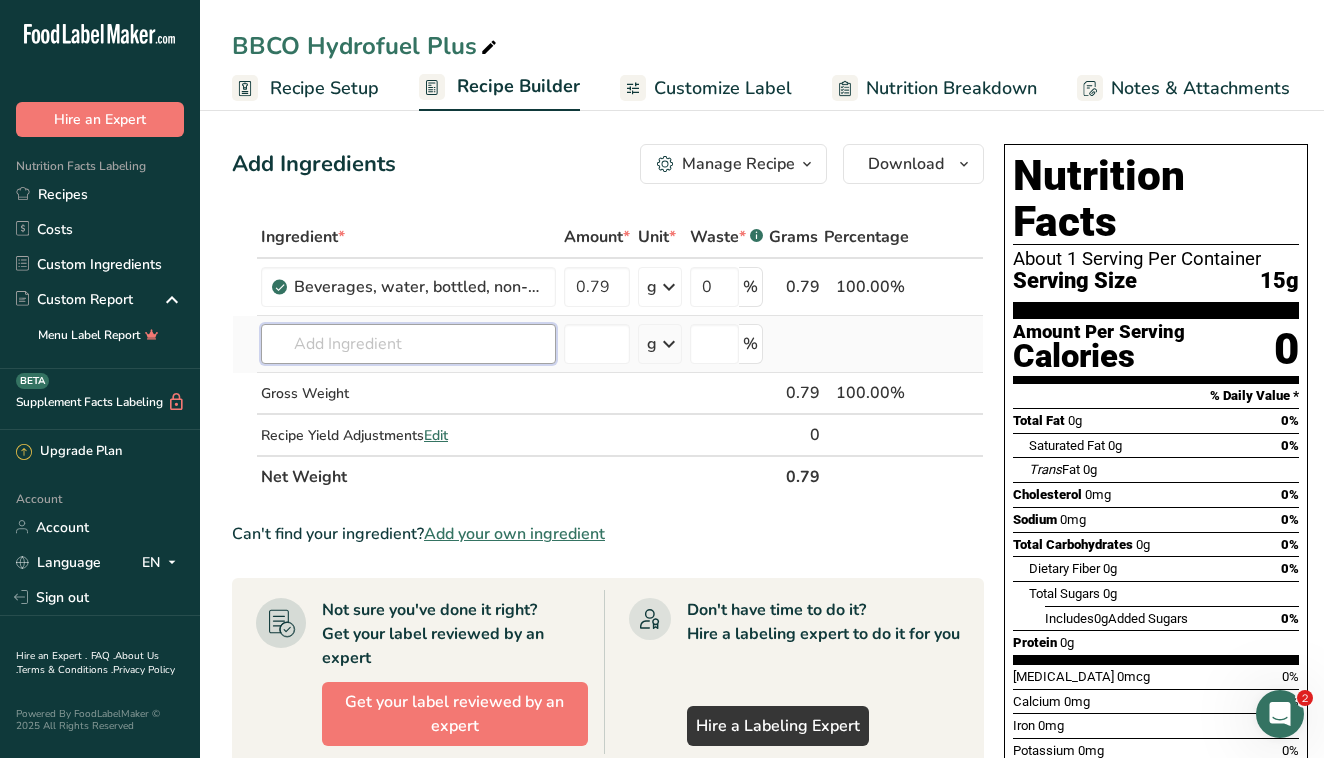 click on "Ingredient *
Amount *
Unit *
Waste *   .a-a{fill:#347362;}.b-a{fill:#fff;}          Grams
Percentage
Beverages, water, bottled, non-carbonated, CALISTOGA
0.79
g
Portions
1 fl oz
1 bottle 16.9 fl oz
1 bottle 24 fl oz
Weight Units
g
kg
mg
See more
Volume Units
l
Volume units require a density conversion. If you know your ingredient's density enter it below. Otherwise, click on "RIA" our AI Regulatory bot - she will be able to help you
lb/ft3
g/cm3
Confirm
mL
lb/ft3
g/cm3
0" at bounding box center [608, 357] 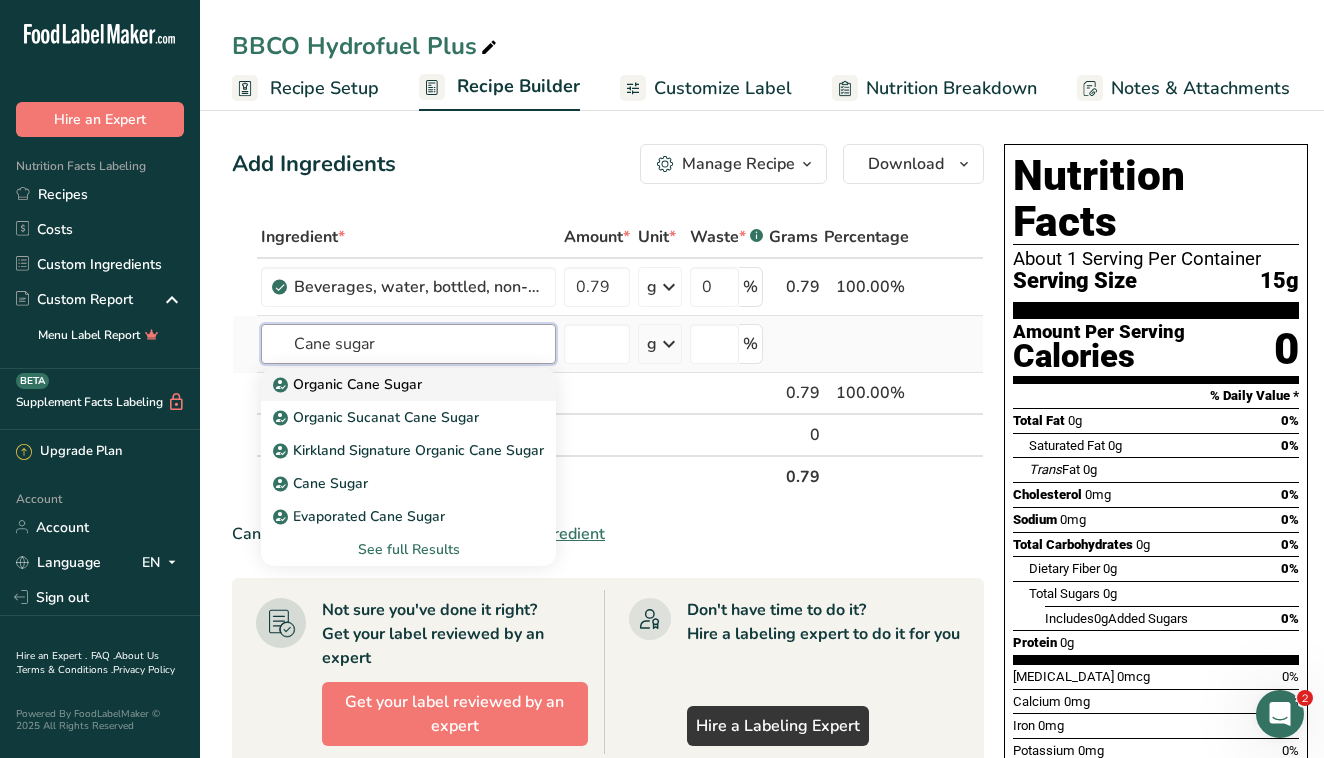type on "Cane sugar" 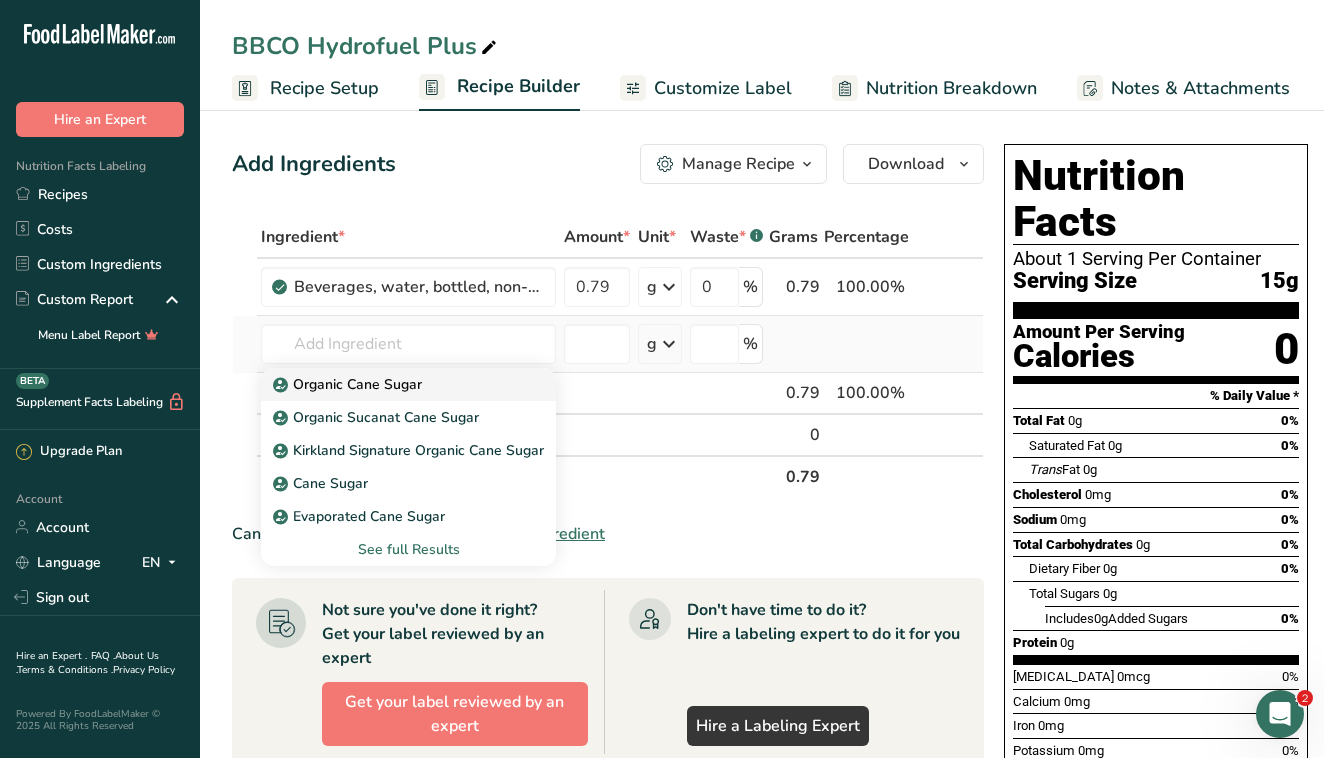click on "Organic Cane Sugar" at bounding box center (349, 384) 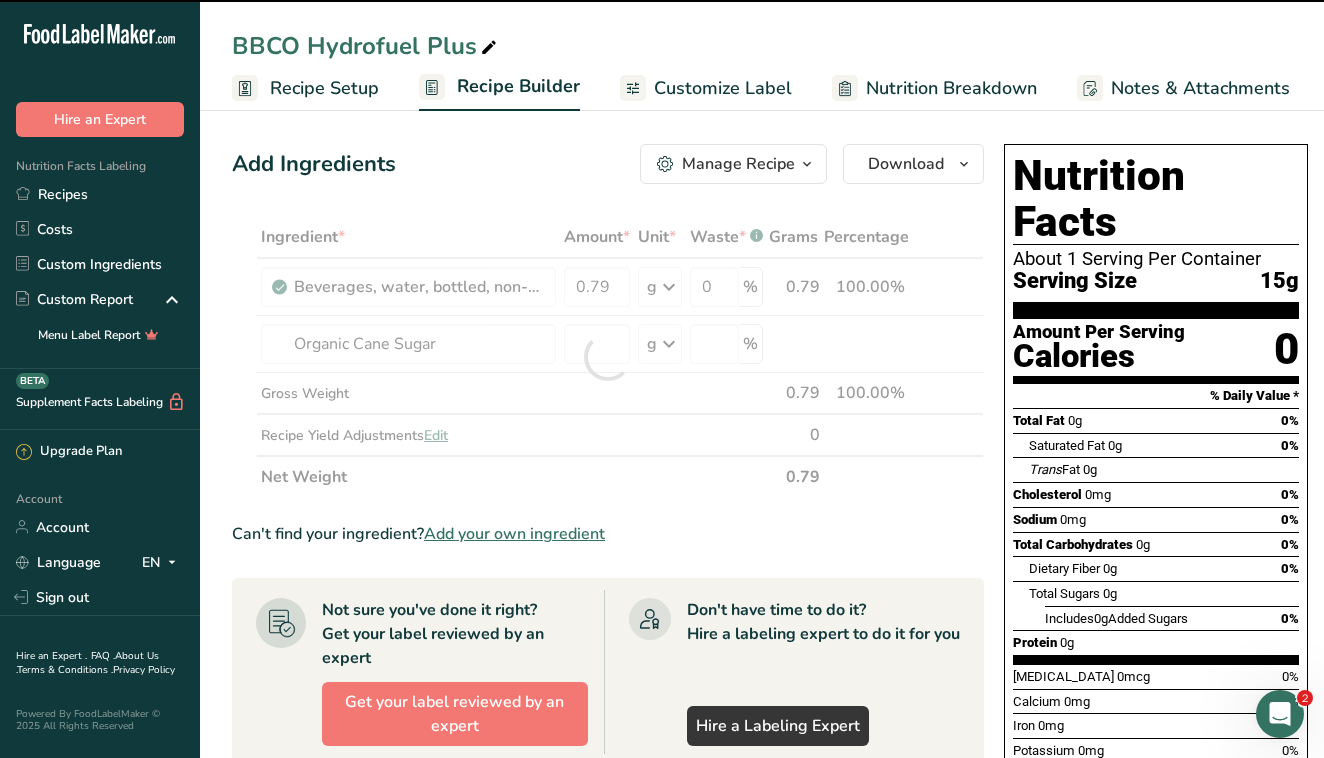 type on "0" 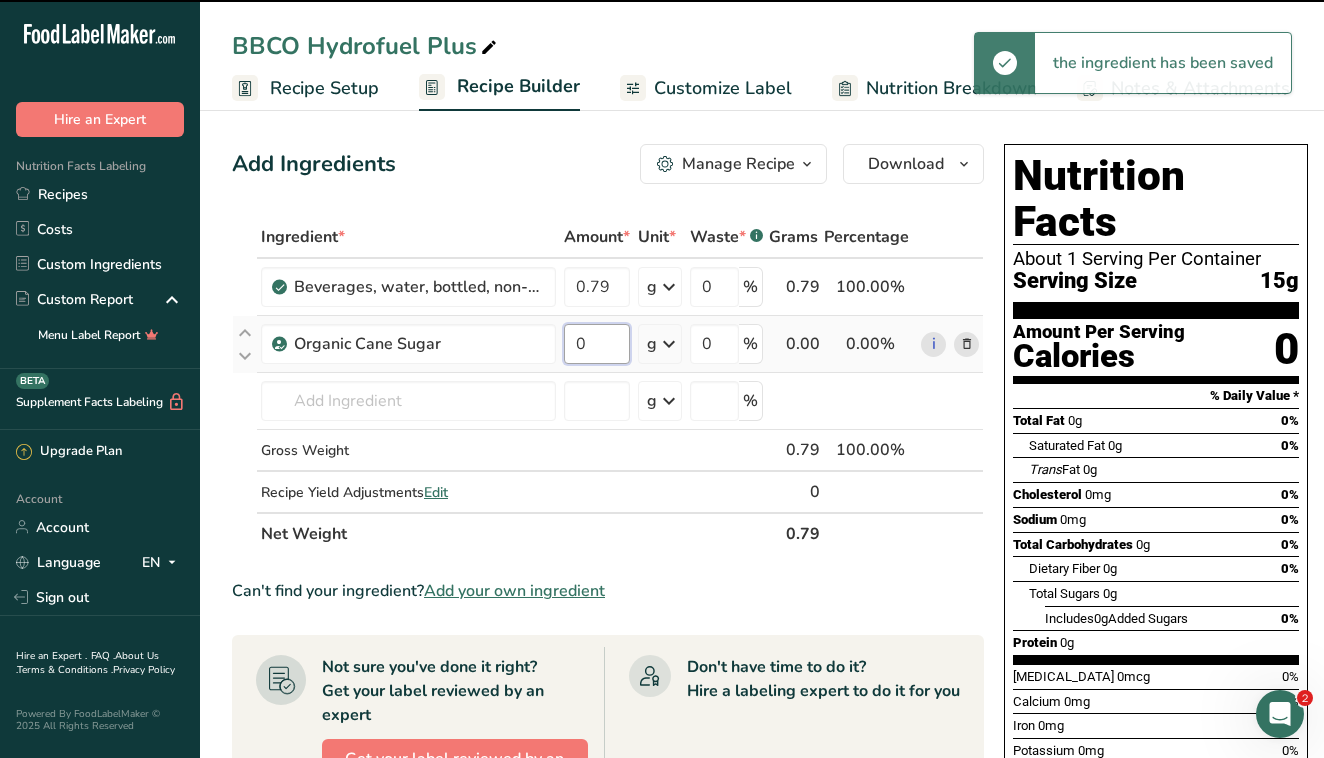 click on "0" at bounding box center [597, 344] 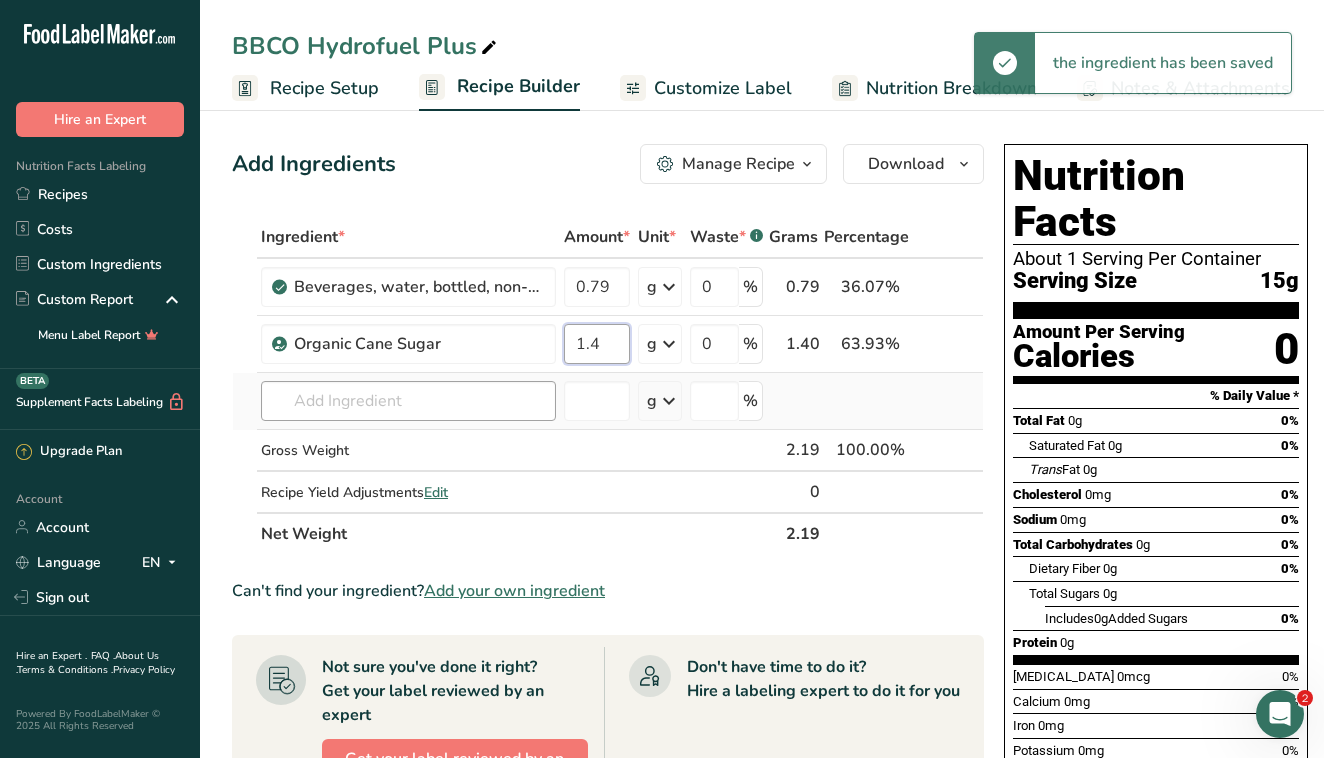 type on "1.4" 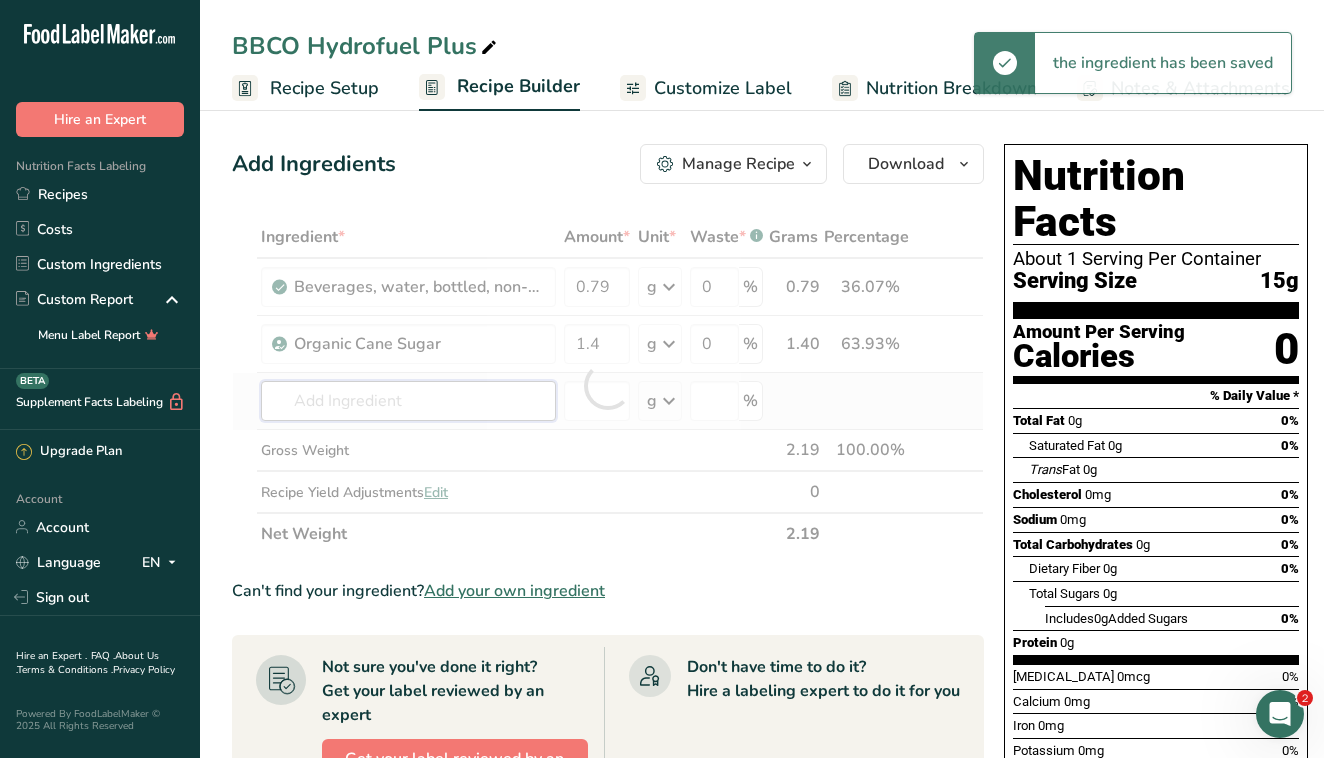 click on "Ingredient *
Amount *
Unit *
Waste *   .a-a{fill:#347362;}.b-a{fill:#fff;}          Grams
Percentage
Beverages, water, bottled, non-carbonated, CALISTOGA
0.79
g
Portions
1 fl oz
1 bottle 16.9 fl oz
1 bottle 24 fl oz
Weight Units
g
kg
mg
See more
Volume Units
l
Volume units require a density conversion. If you know your ingredient's density enter it below. Otherwise, click on "RIA" our AI Regulatory bot - she will be able to help you
lb/ft3
g/cm3
Confirm
mL
lb/ft3
g/cm3
0" at bounding box center [608, 385] 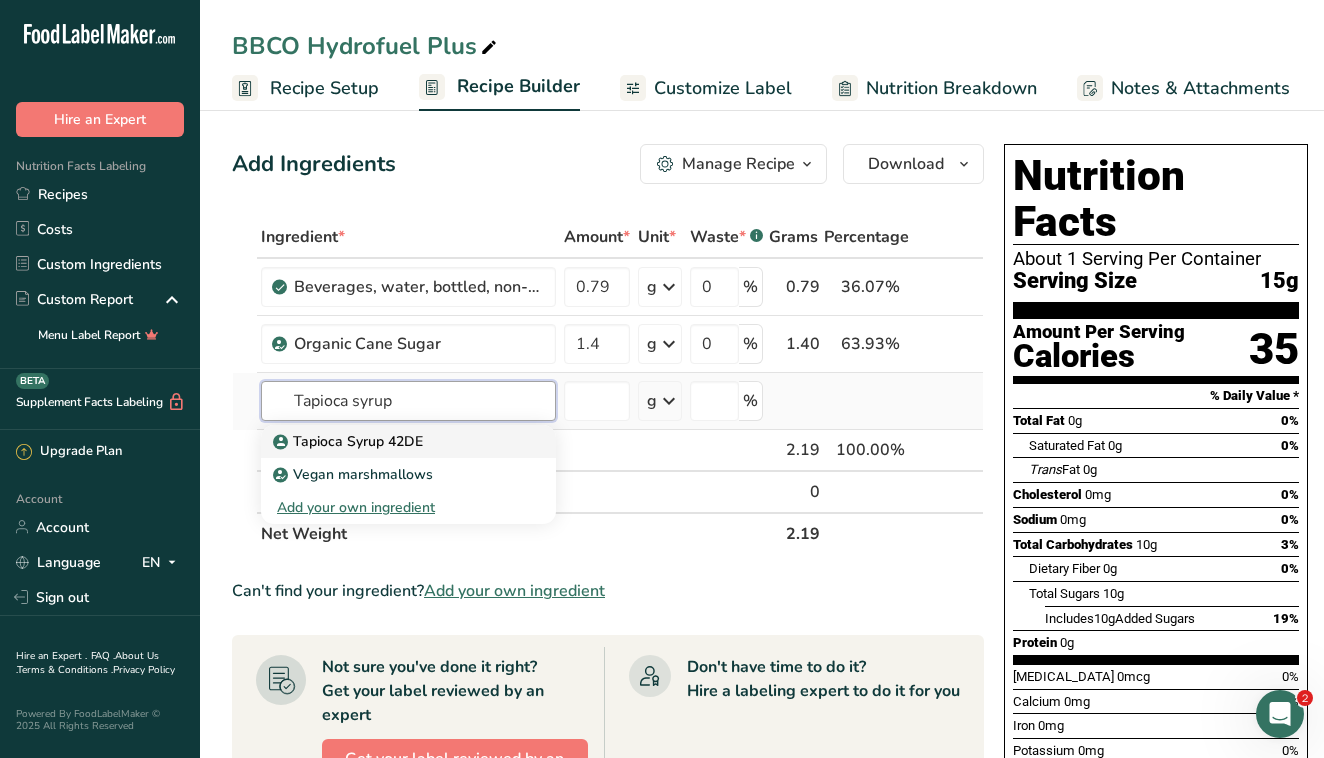 type on "Tapioca syrup" 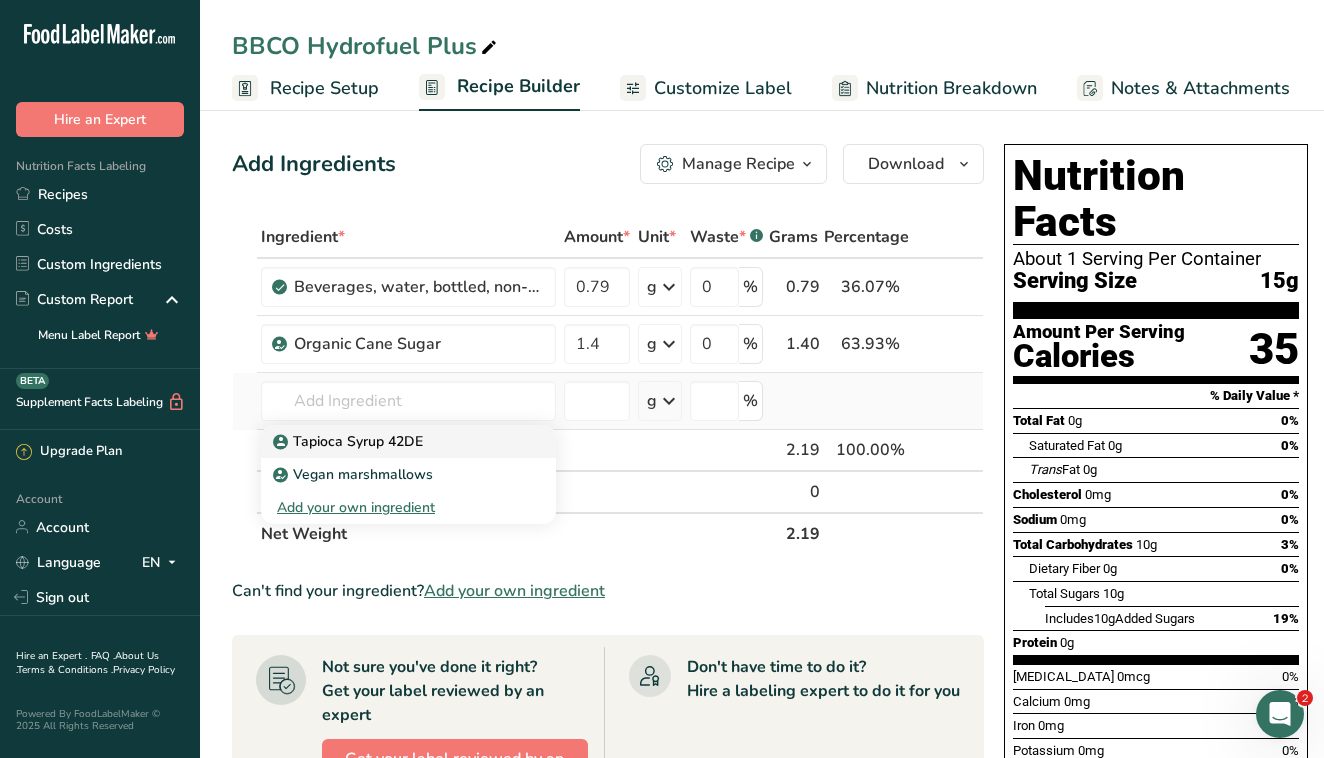 click on "Tapioca Syrup 42DE" at bounding box center [408, 441] 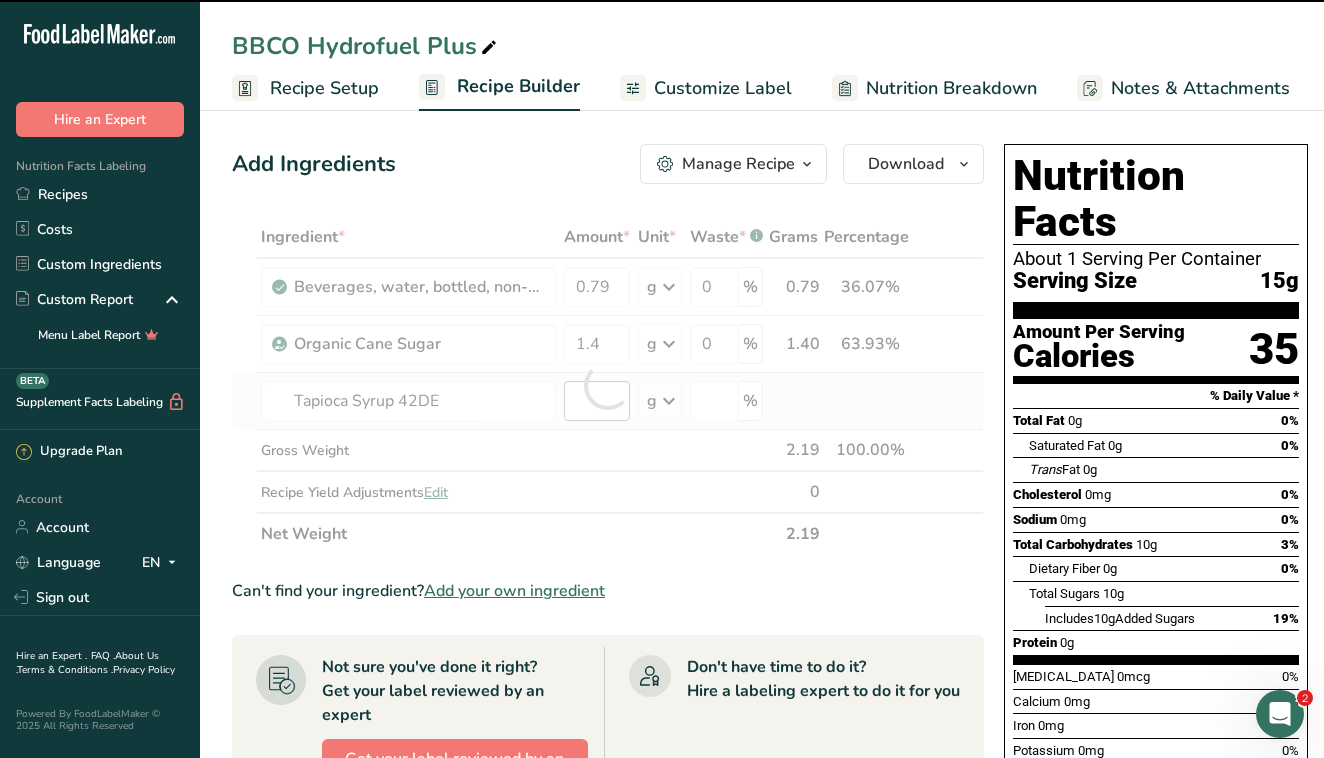 type on "0" 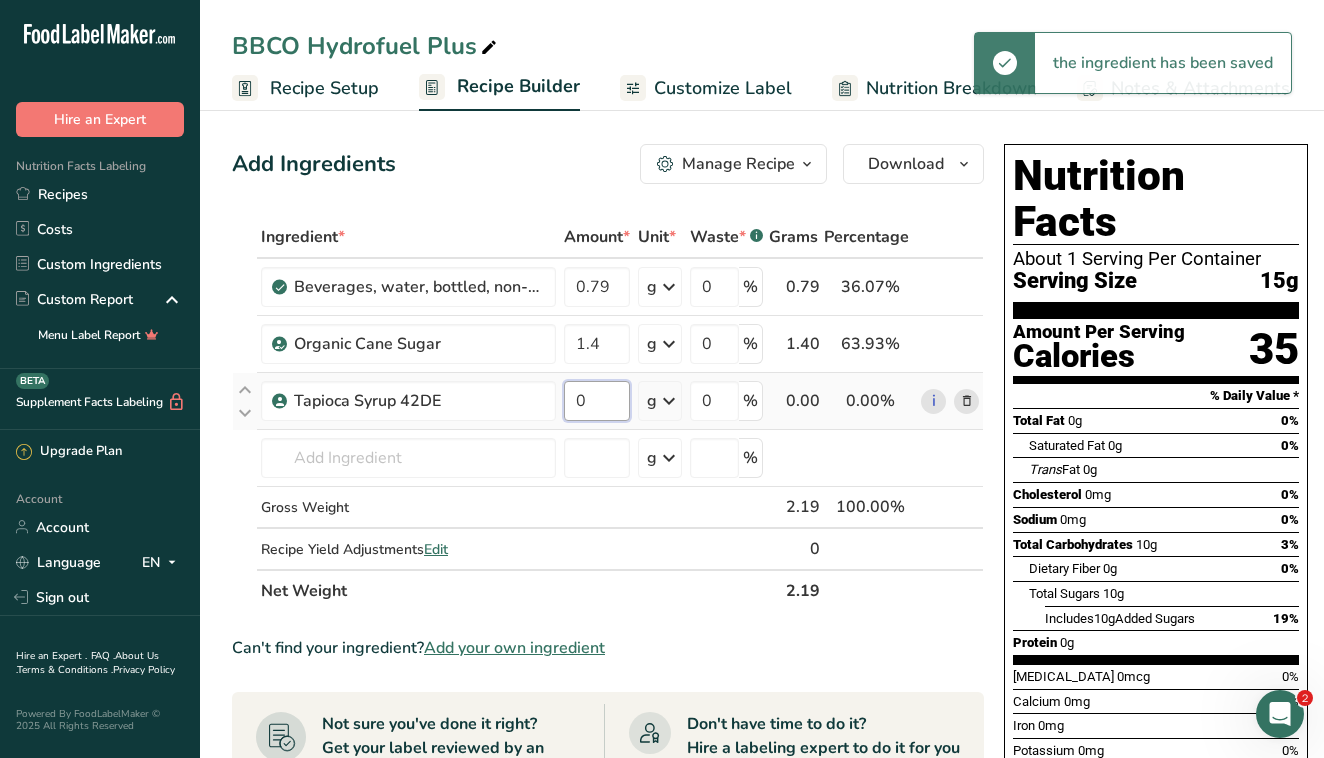 click on "0" at bounding box center [597, 401] 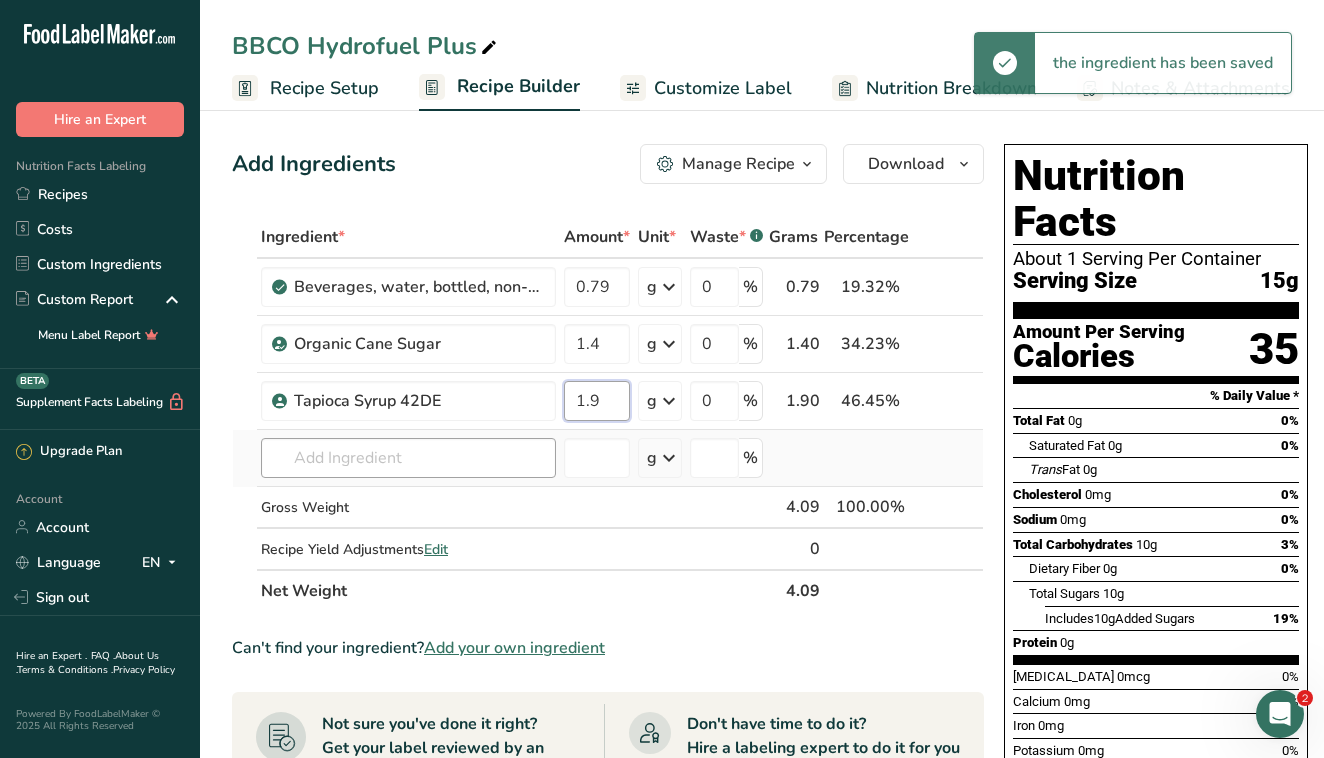 type on "1.9" 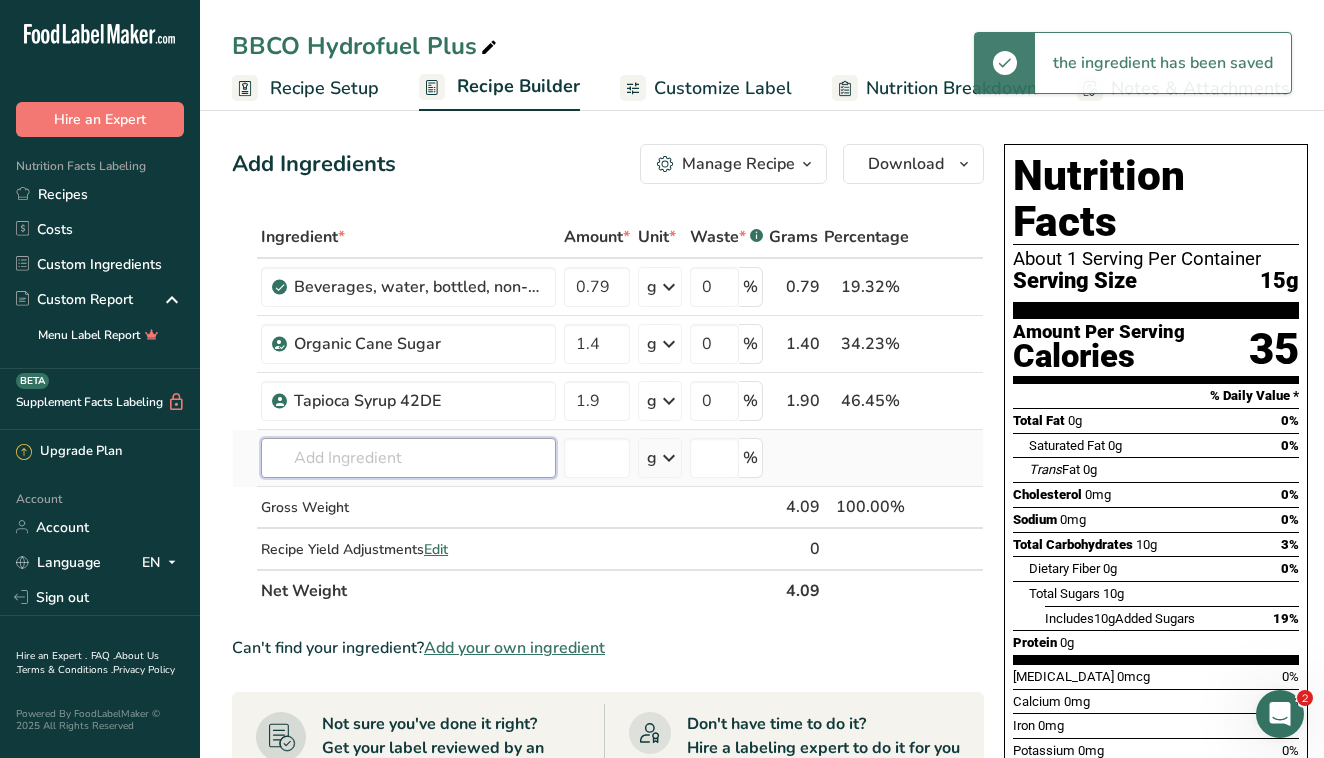 click on "Ingredient *
Amount *
Unit *
Waste *   .a-a{fill:#347362;}.b-a{fill:#fff;}          Grams
Percentage
Beverages, water, bottled, non-carbonated, CALISTOGA
0.79
g
Portions
1 fl oz
1 bottle 16.9 fl oz
1 bottle 24 fl oz
Weight Units
g
kg
mg
See more
Volume Units
l
Volume units require a density conversion. If you know your ingredient's density enter it below. Otherwise, click on "RIA" our AI Regulatory bot - she will be able to help you
lb/ft3
g/cm3
Confirm
mL
lb/ft3
g/cm3
0" at bounding box center (608, 414) 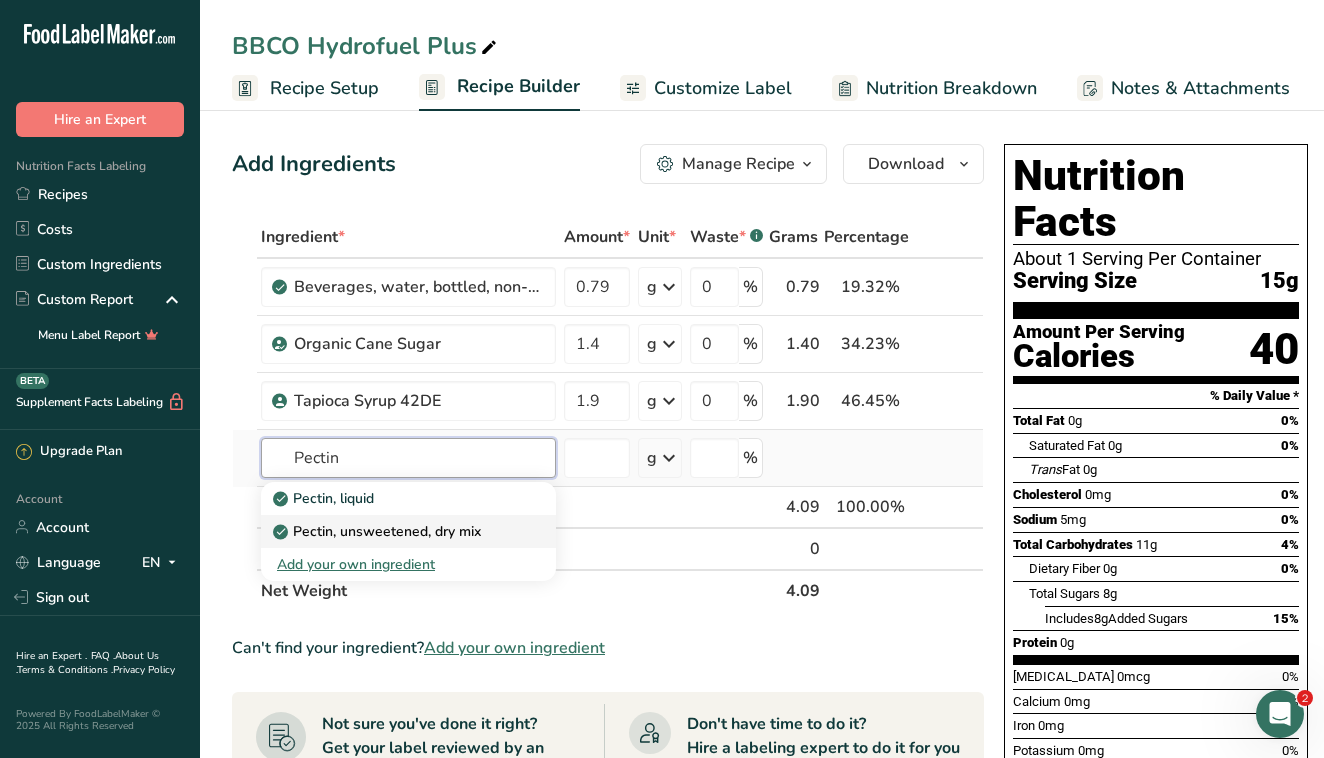 type on "Pectin" 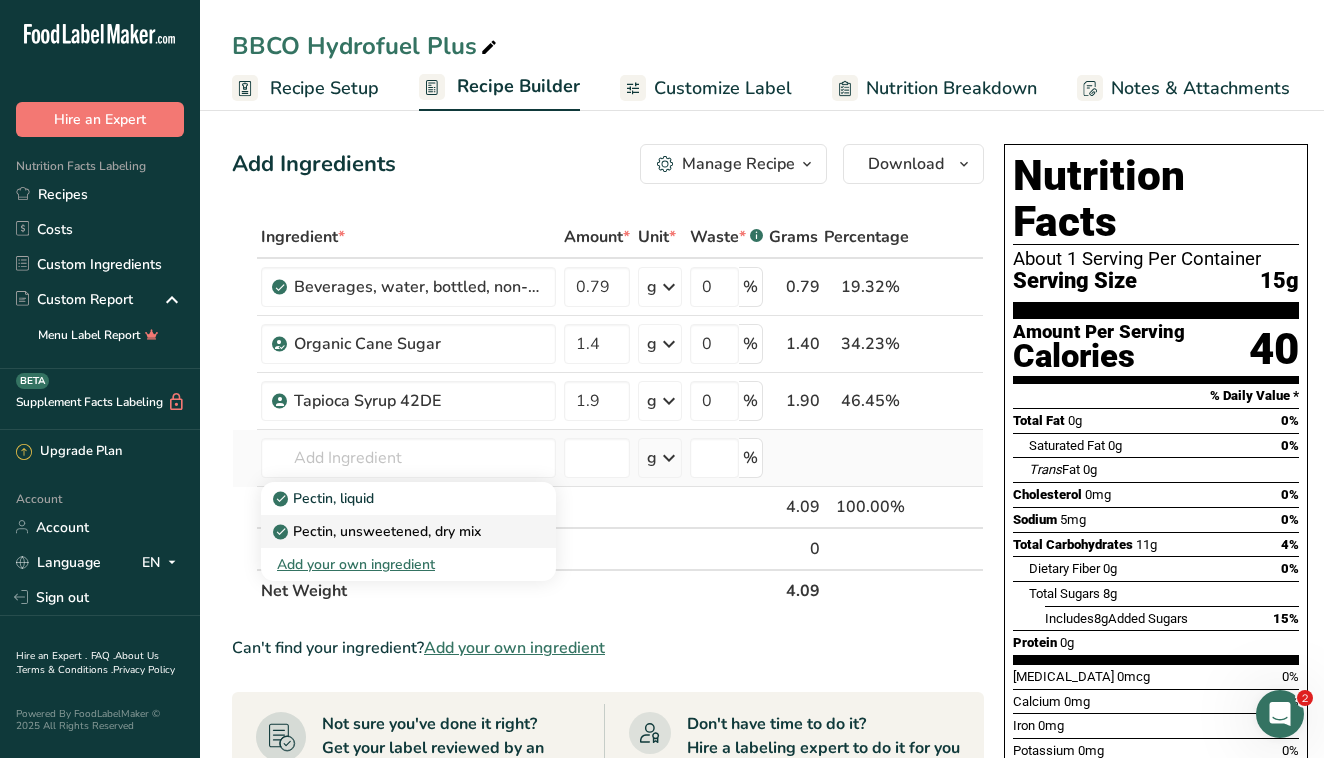 click on "Pectin, unsweetened, dry mix" at bounding box center (379, 531) 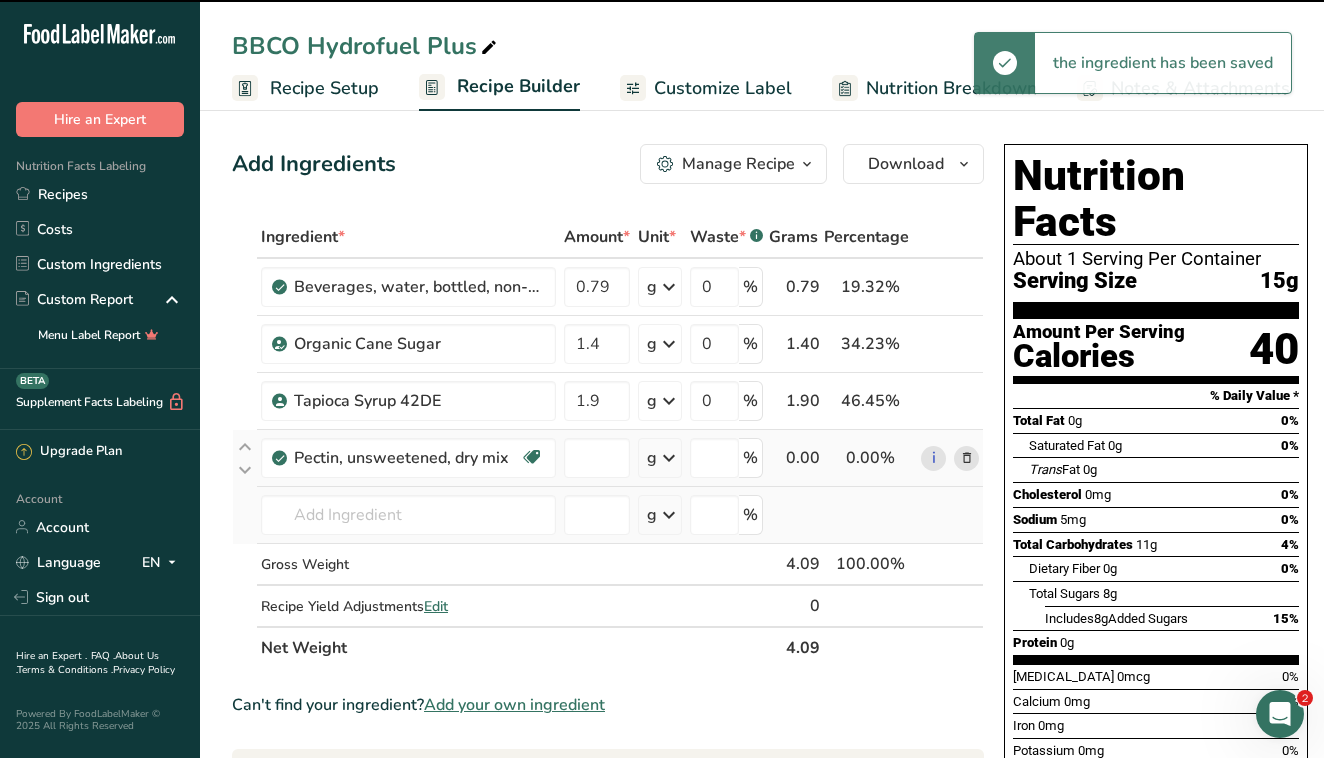 type on "0" 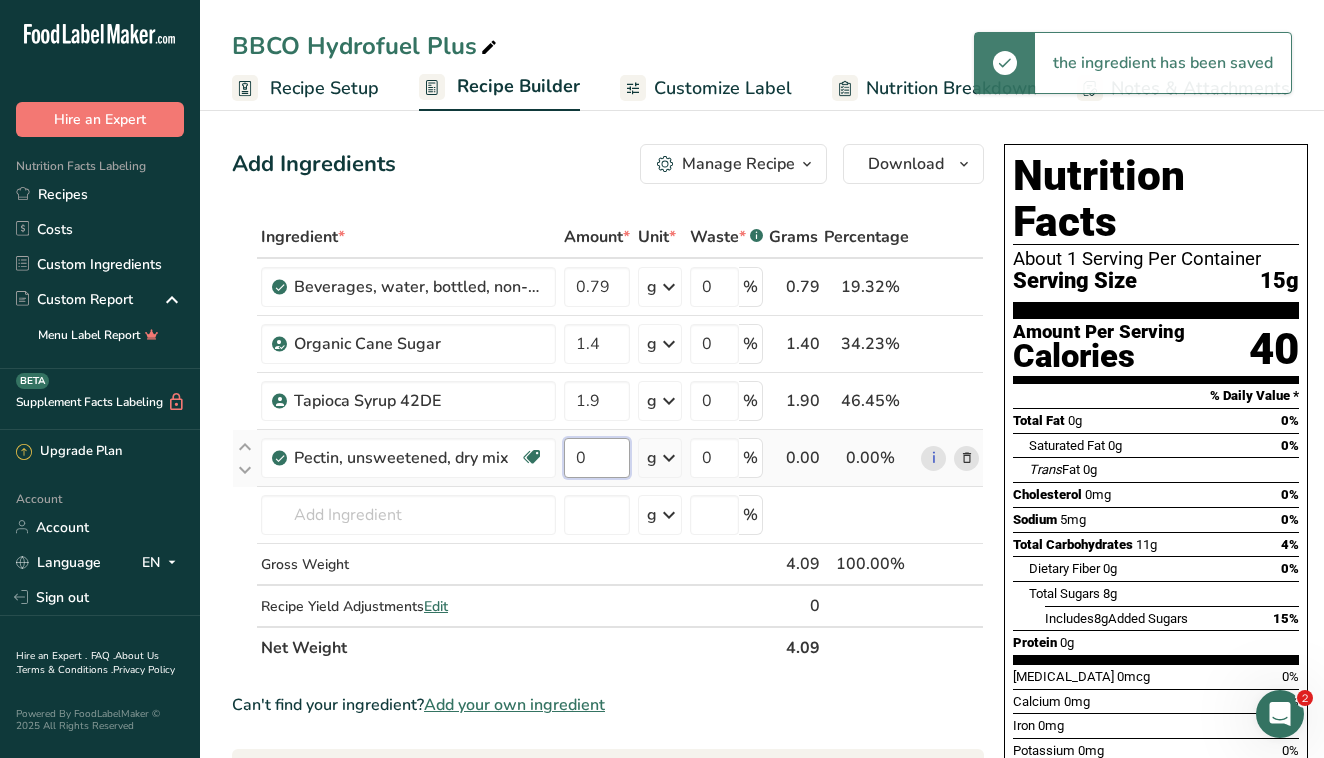 click on "0" at bounding box center [597, 458] 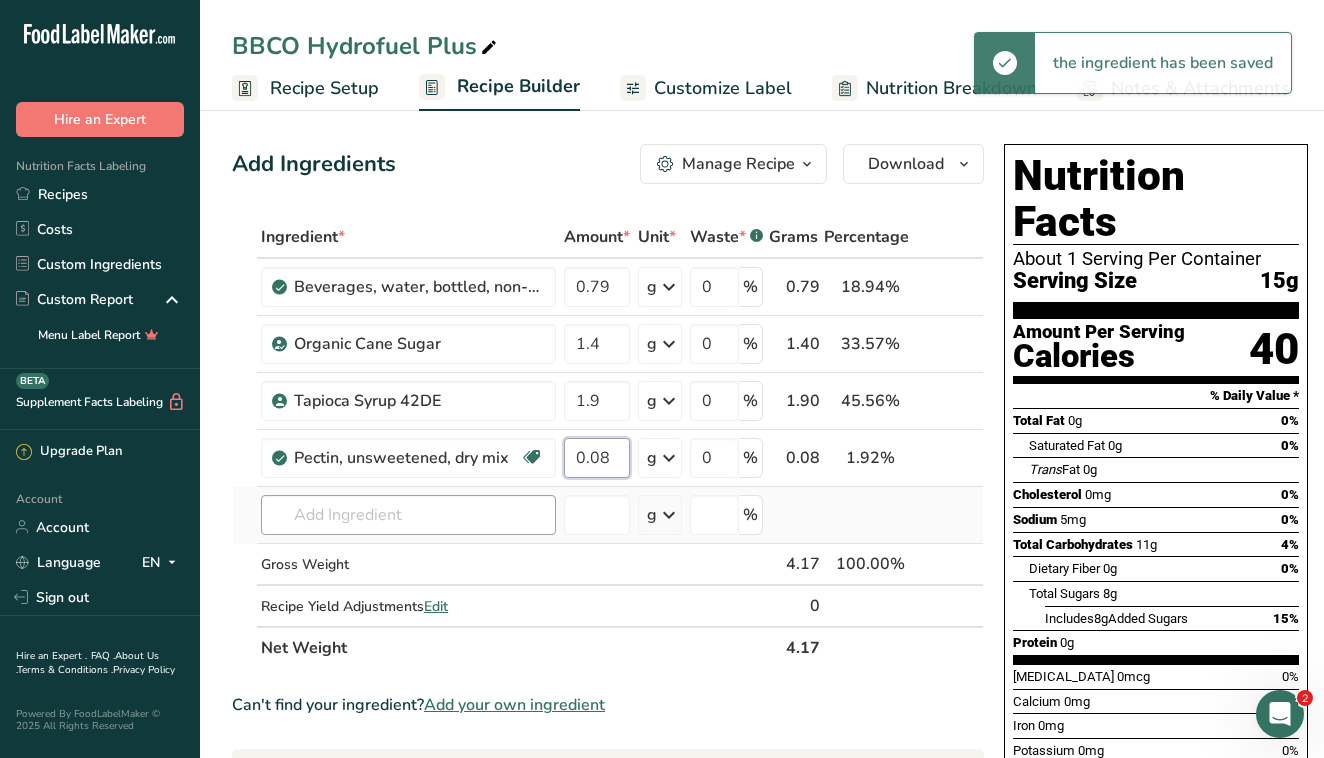 type on "0.08" 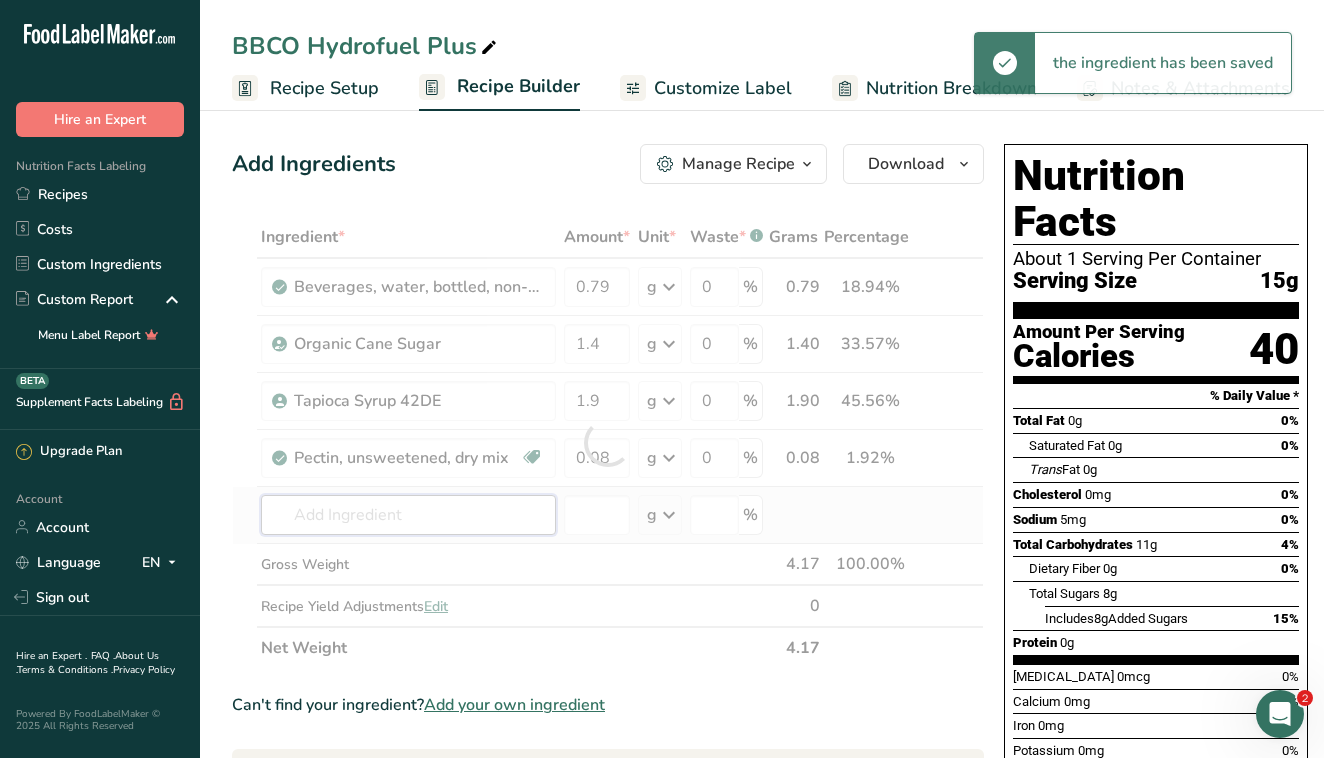 click on "Ingredient *
Amount *
Unit *
Waste *   .a-a{fill:#347362;}.b-a{fill:#fff;}          Grams
Percentage
Beverages, water, bottled, non-carbonated, CALISTOGA
0.79
g
Portions
1 fl oz
1 bottle 16.9 fl oz
1 bottle 24 fl oz
Weight Units
g
kg
mg
See more
Volume Units
l
Volume units require a density conversion. If you know your ingredient's density enter it below. Otherwise, click on "RIA" our AI Regulatory bot - she will be able to help you
lb/ft3
g/cm3
Confirm
mL
lb/ft3
g/cm3
0" at bounding box center (608, 442) 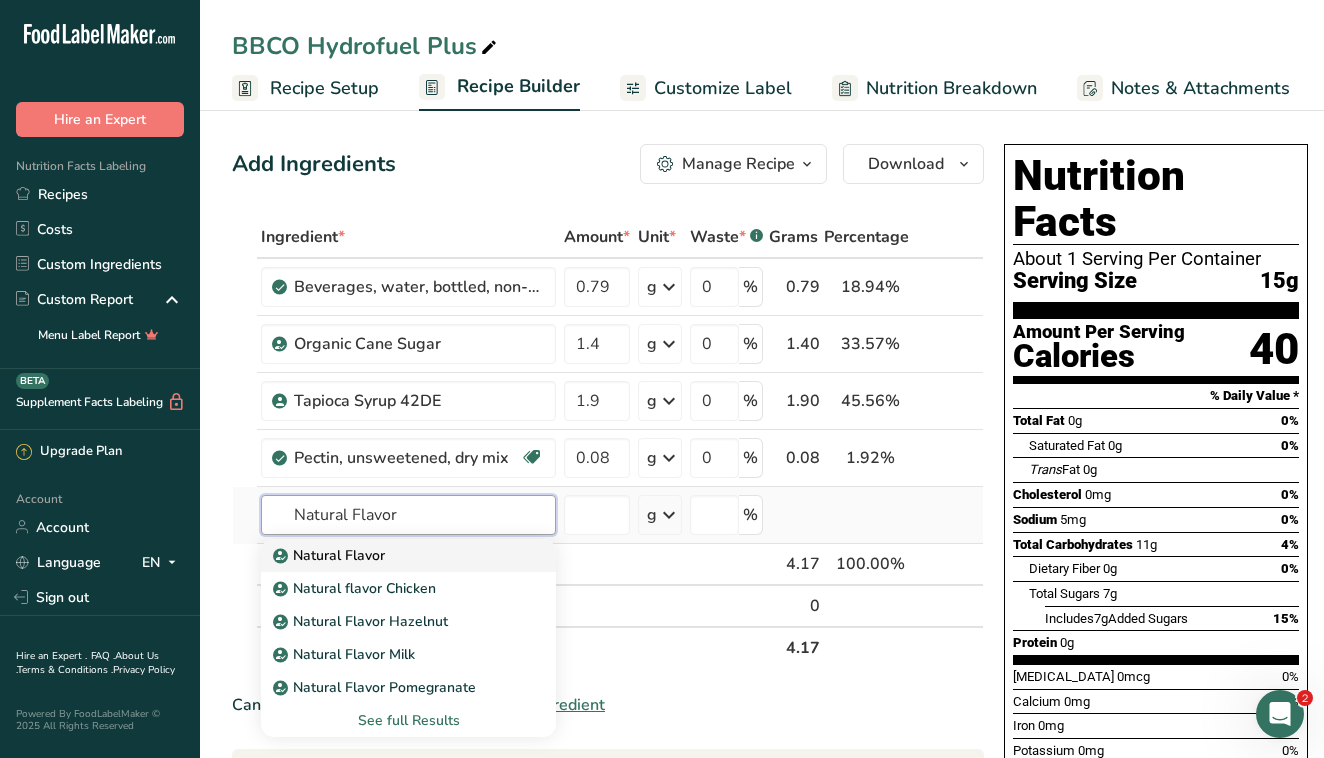 type on "Natural Flavor" 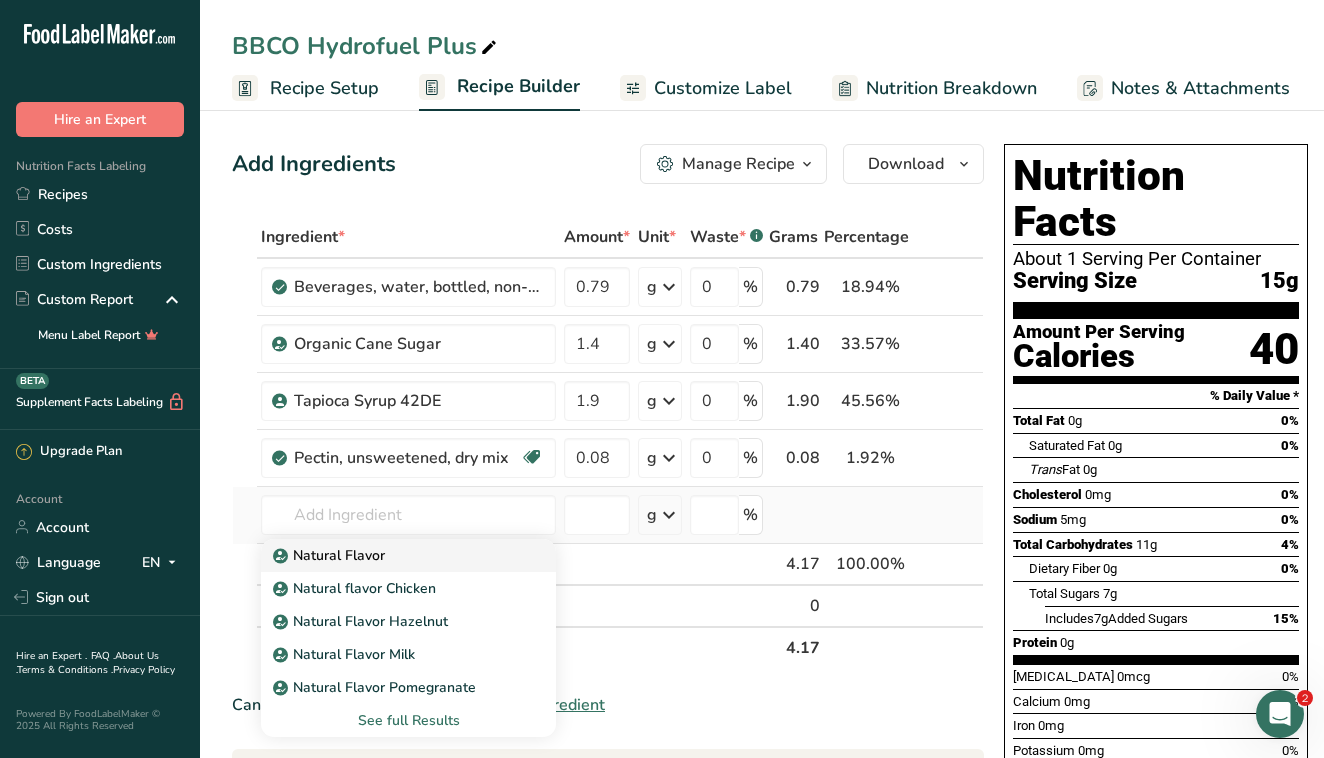 click on "Natural Flavor" at bounding box center [331, 555] 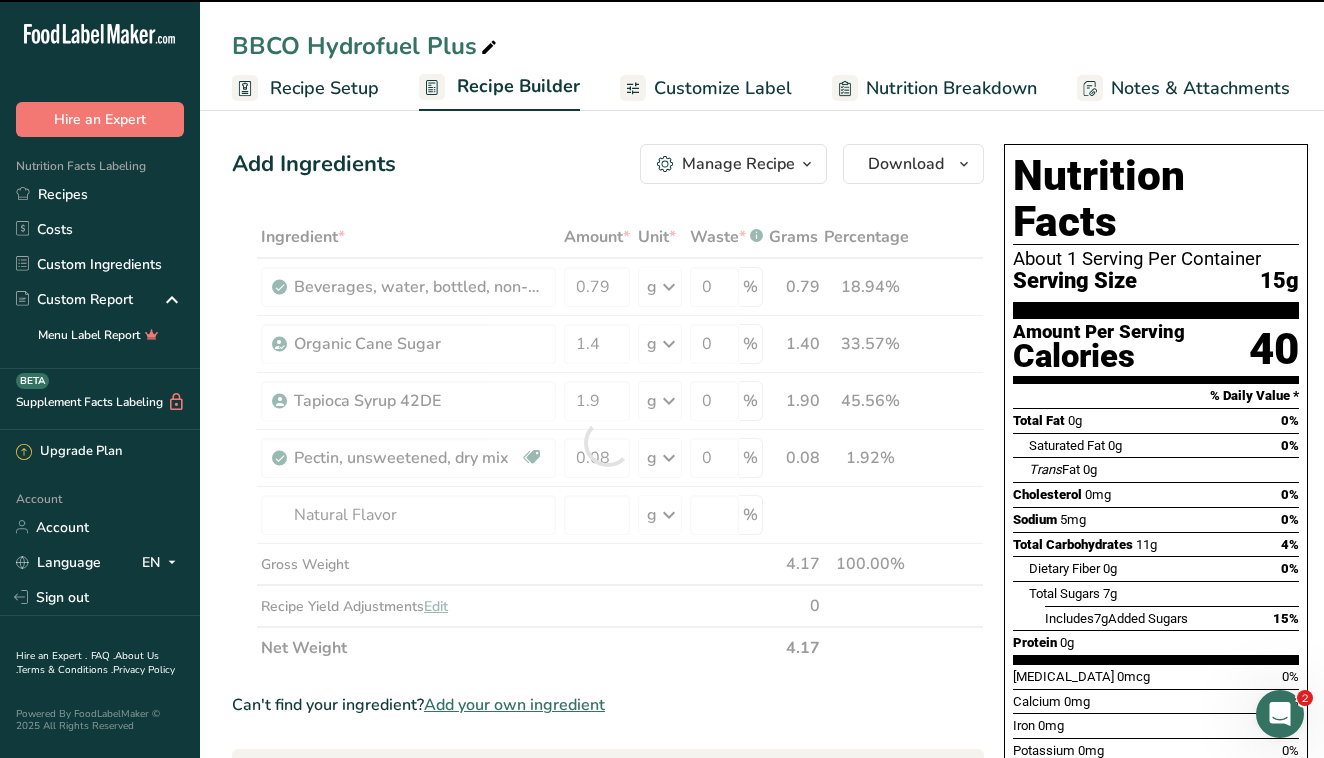 type on "0" 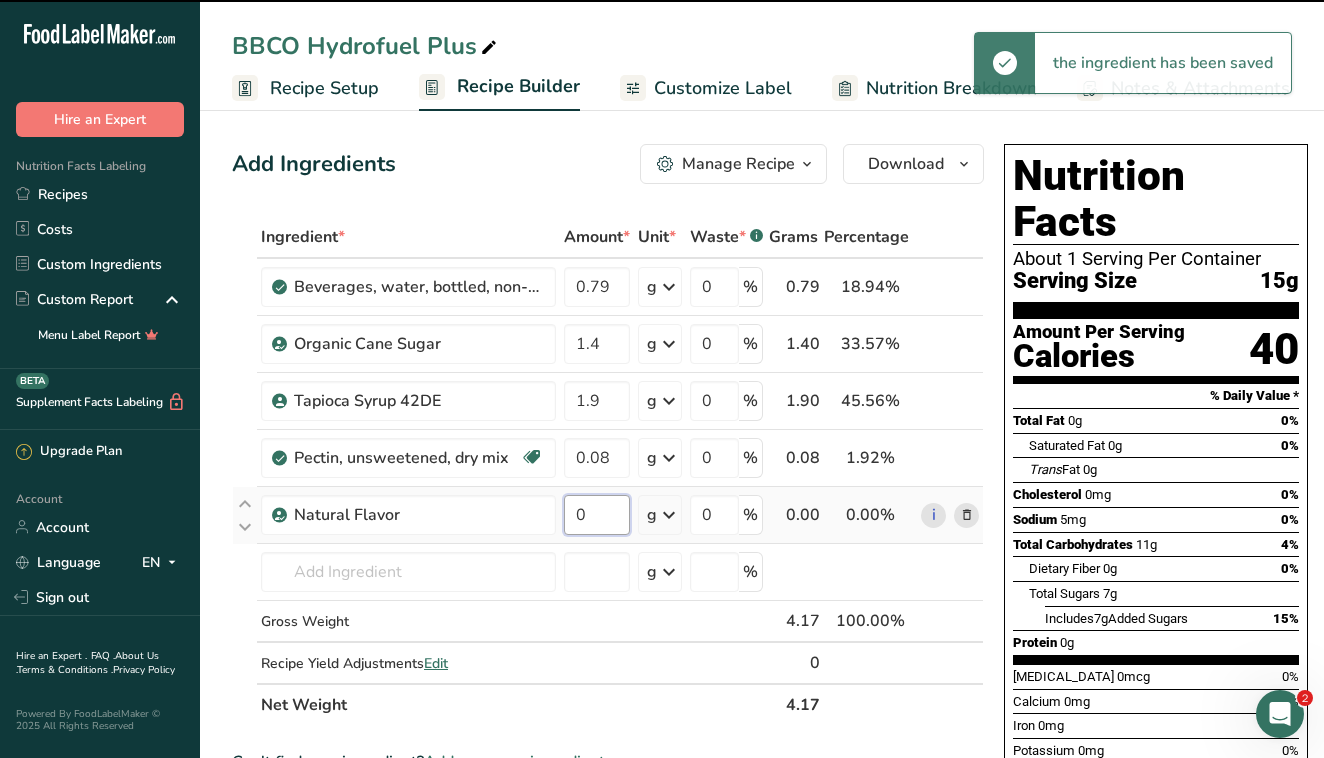 click on "0" at bounding box center [597, 515] 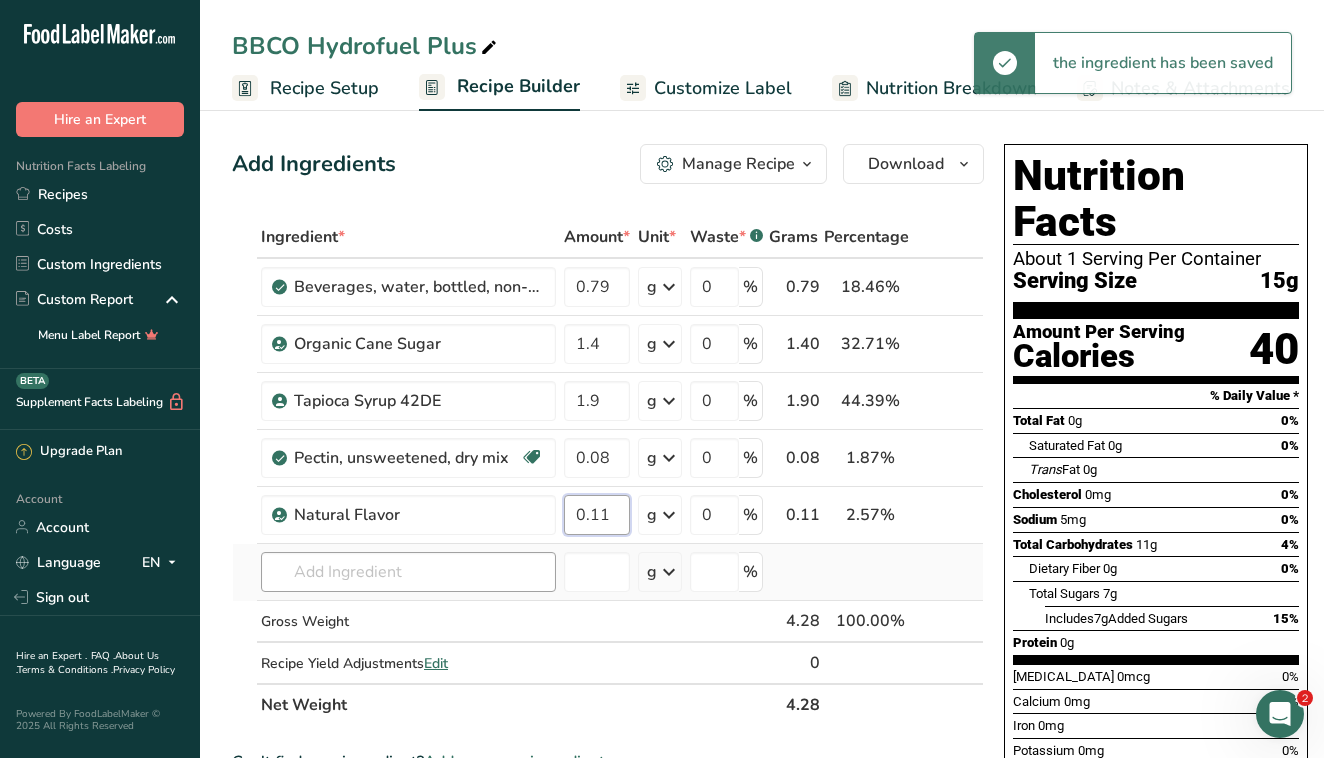 type on "0.11" 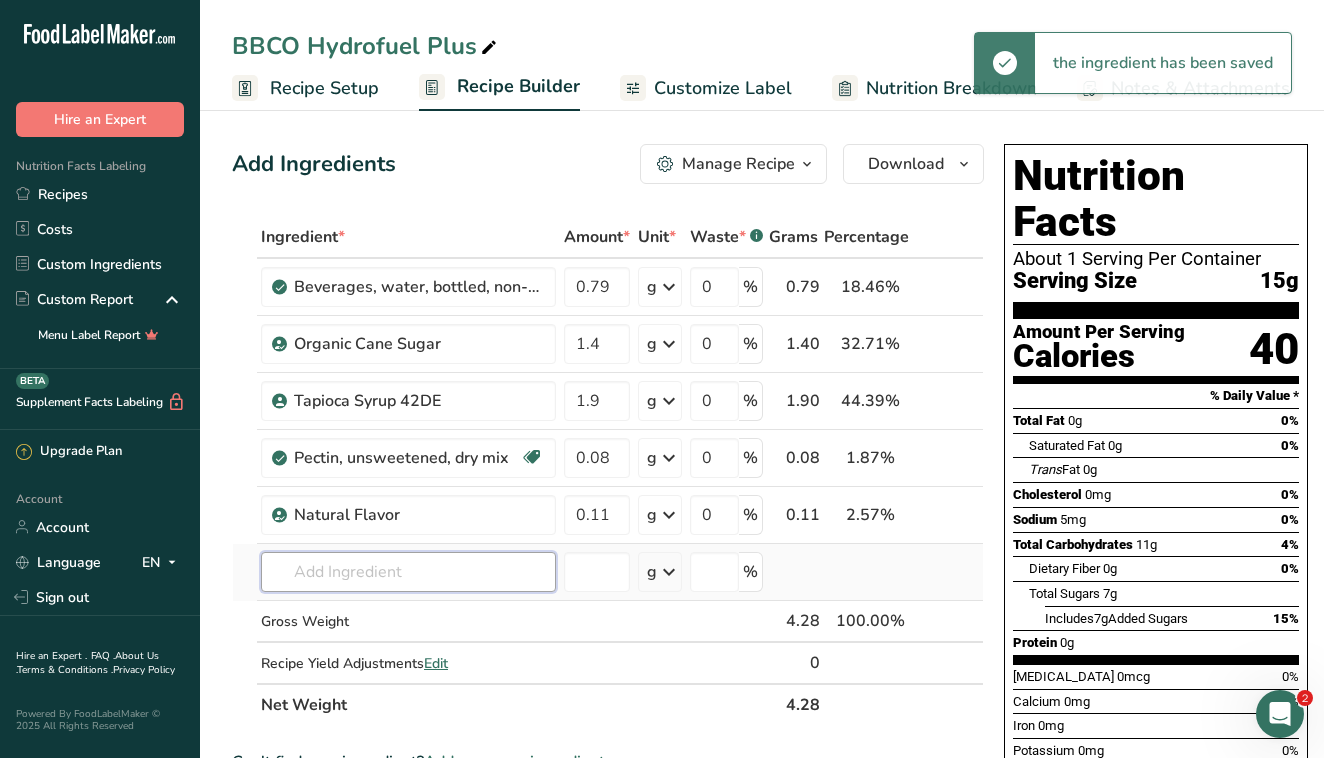 click on "Ingredient *
Amount *
Unit *
Waste *   .a-a{fill:#347362;}.b-a{fill:#fff;}          Grams
Percentage
Beverages, water, bottled, non-carbonated, CALISTOGA
0.79
g
Portions
1 fl oz
1 bottle 16.9 fl oz
1 bottle 24 fl oz
Weight Units
g
kg
mg
See more
Volume Units
l
Volume units require a density conversion. If you know your ingredient's density enter it below. Otherwise, click on "RIA" our AI Regulatory bot - she will be able to help you
lb/ft3
g/cm3
Confirm
mL
lb/ft3
g/cm3
0" at bounding box center (608, 471) 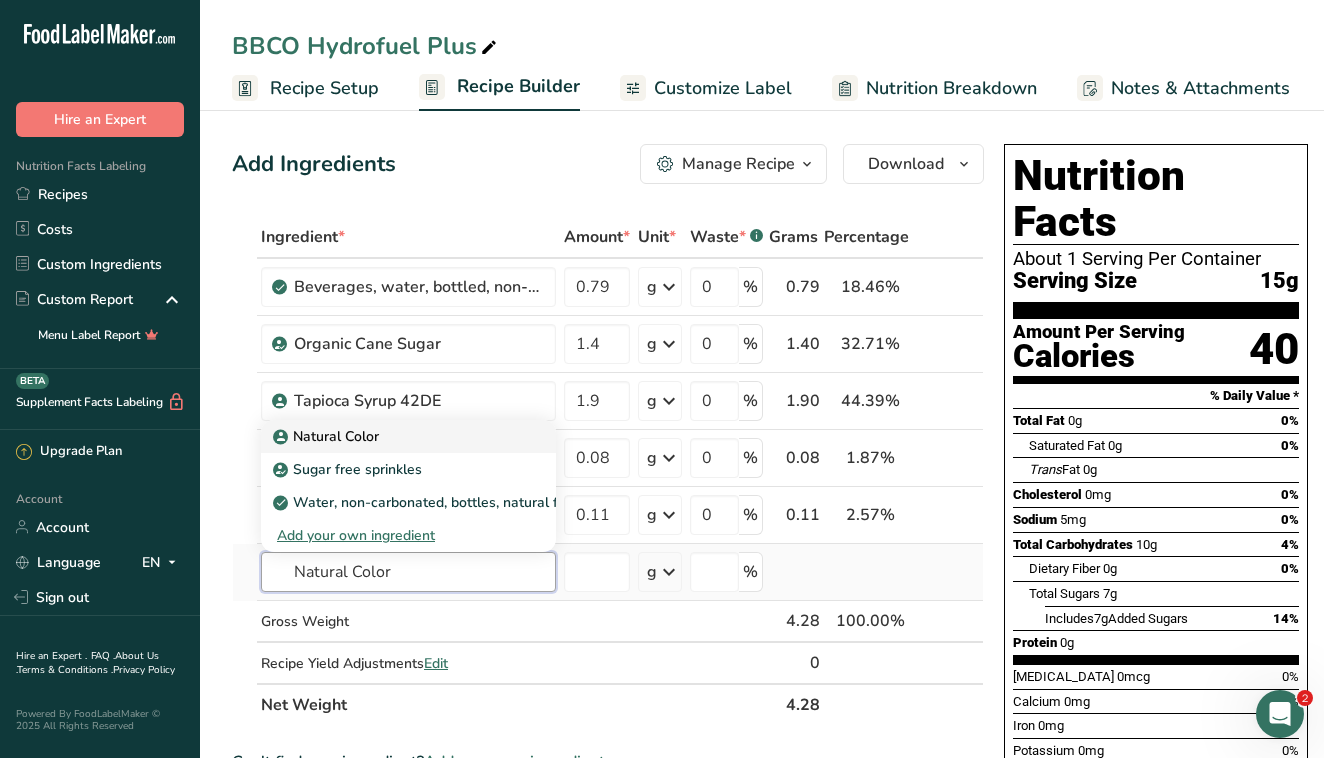 type on "Natural Color" 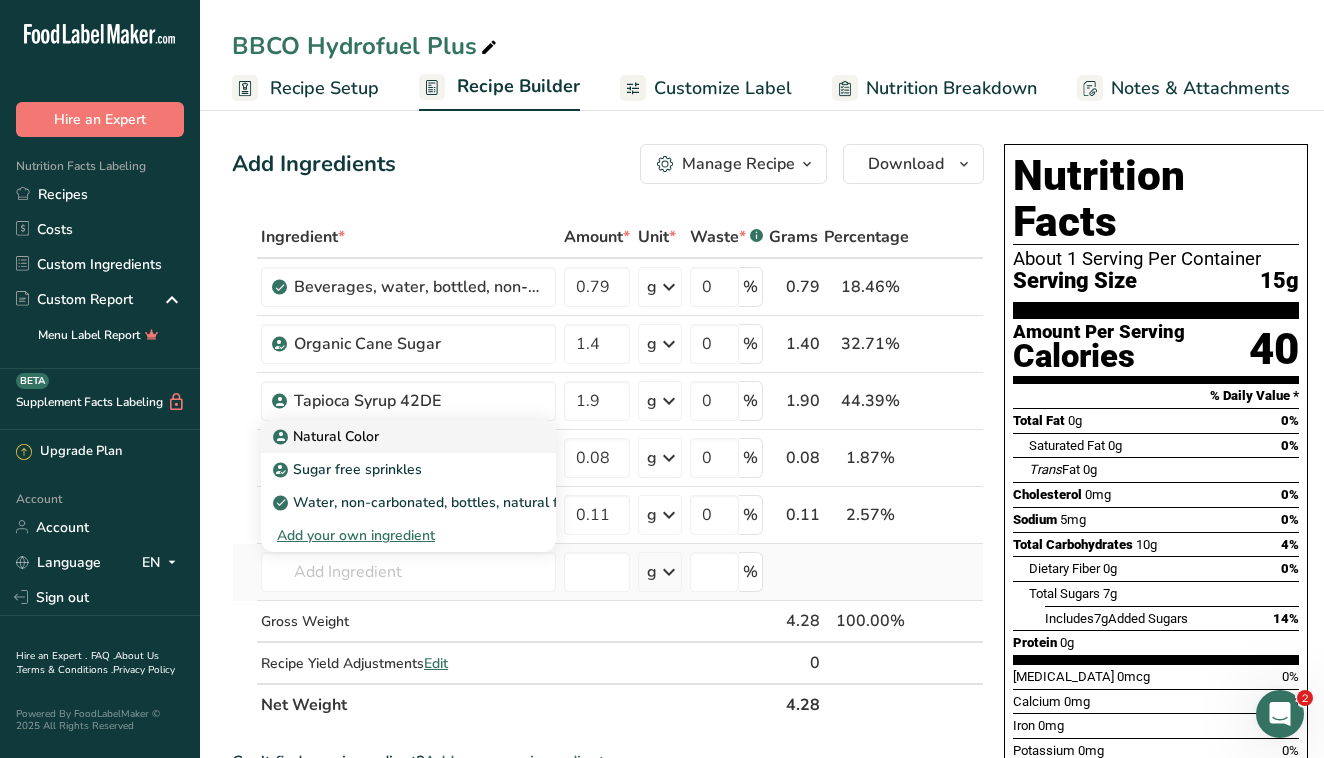 click on "Natural Color" at bounding box center (392, 436) 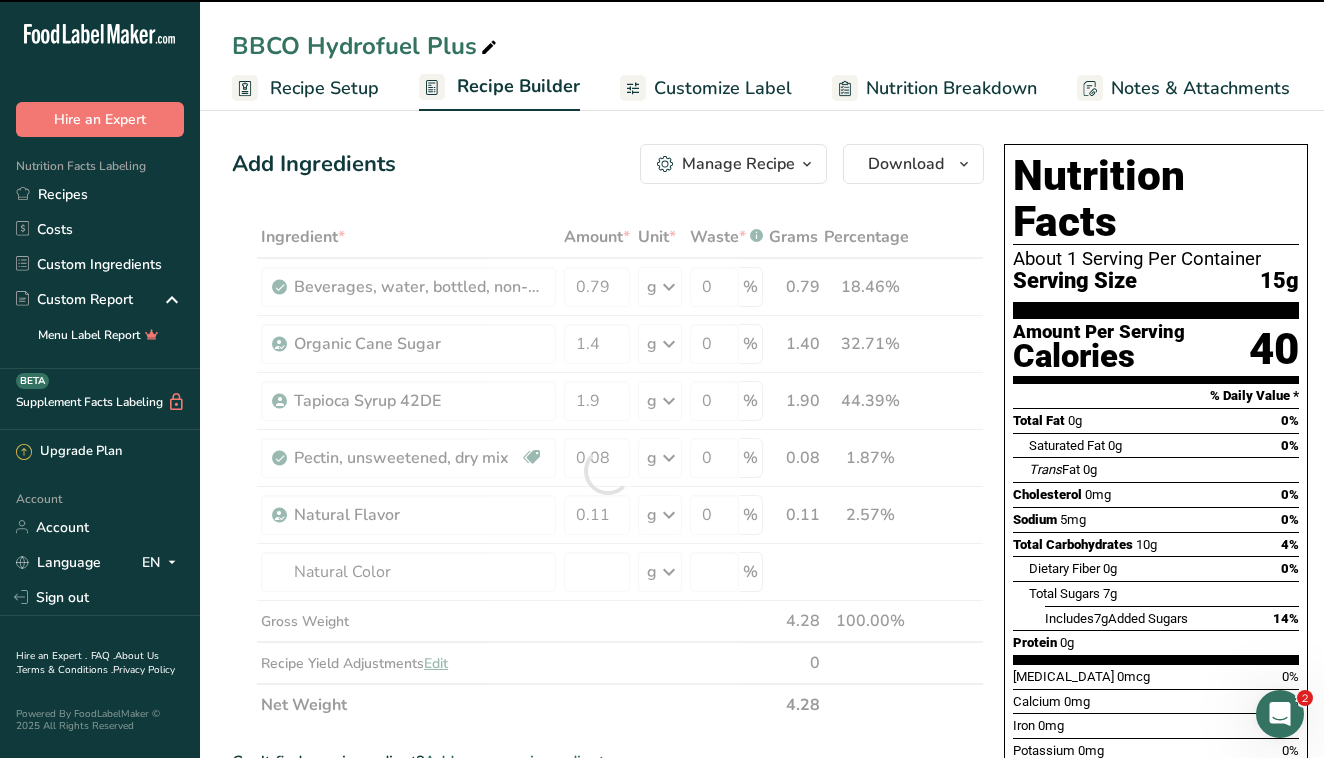 type on "0" 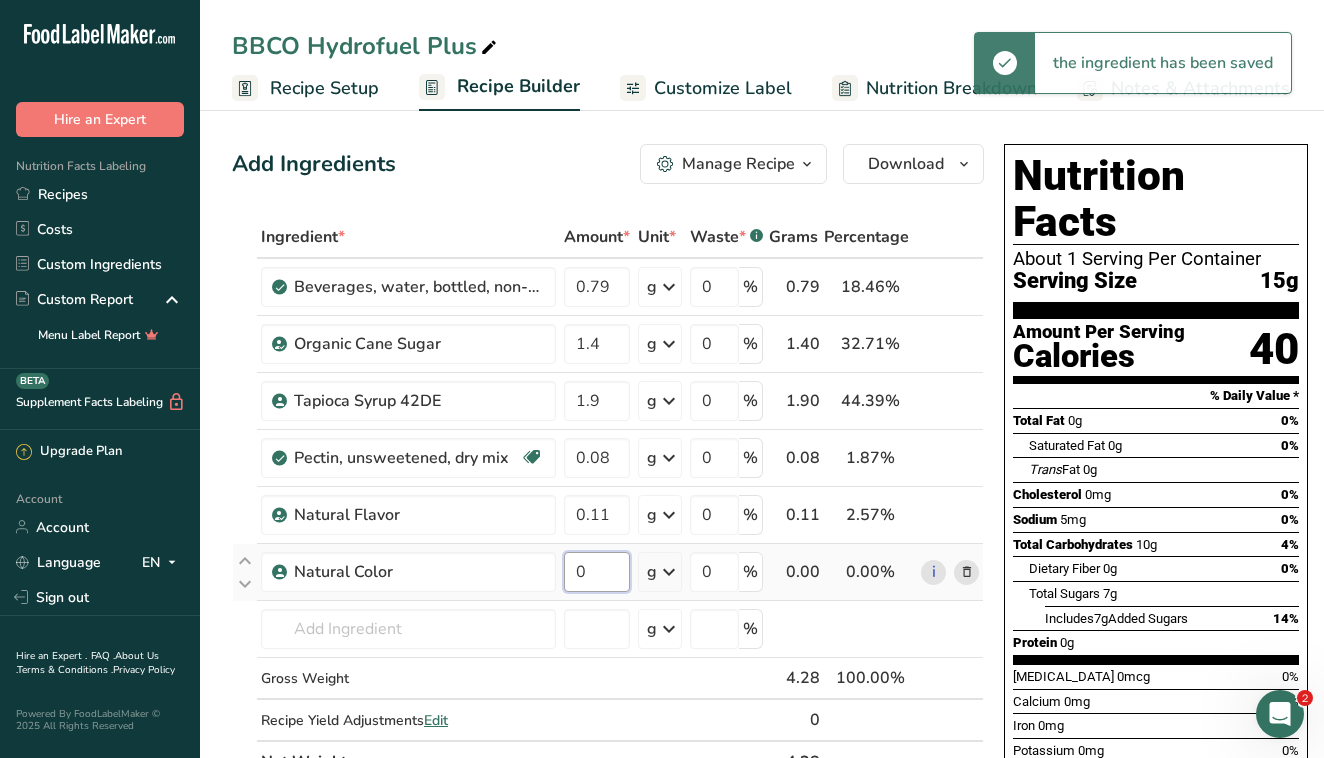 click on "0" at bounding box center [597, 572] 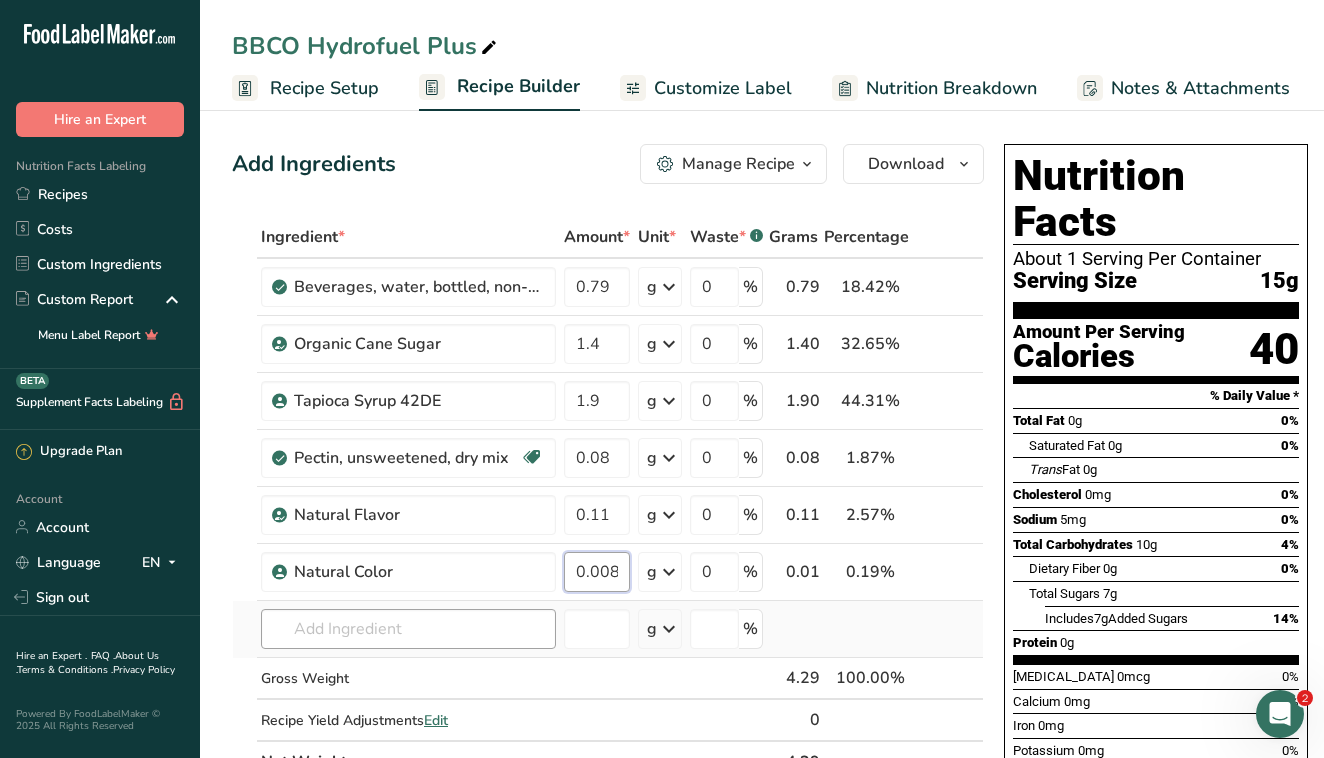 type on "0.008" 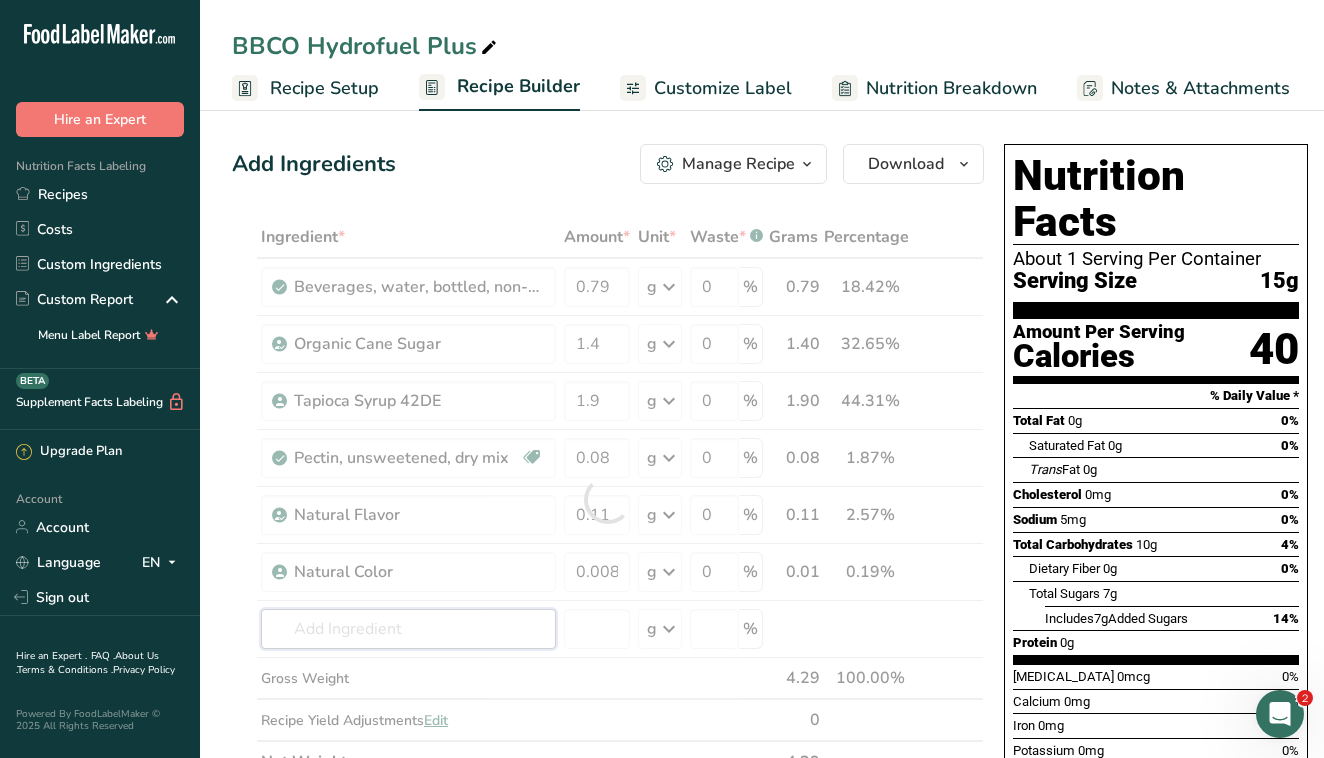 click on "Ingredient *
Amount *
Unit *
Waste *   .a-a{fill:#347362;}.b-a{fill:#fff;}          Grams
Percentage
Beverages, water, bottled, non-carbonated, CALISTOGA
0.79
g
Portions
1 fl oz
1 bottle 16.9 fl oz
1 bottle 24 fl oz
Weight Units
g
kg
mg
See more
Volume Units
l
Volume units require a density conversion. If you know your ingredient's density enter it below. Otherwise, click on "RIA" our AI Regulatory bot - she will be able to help you
lb/ft3
g/cm3
Confirm
mL
lb/ft3
g/cm3
0" at bounding box center (608, 499) 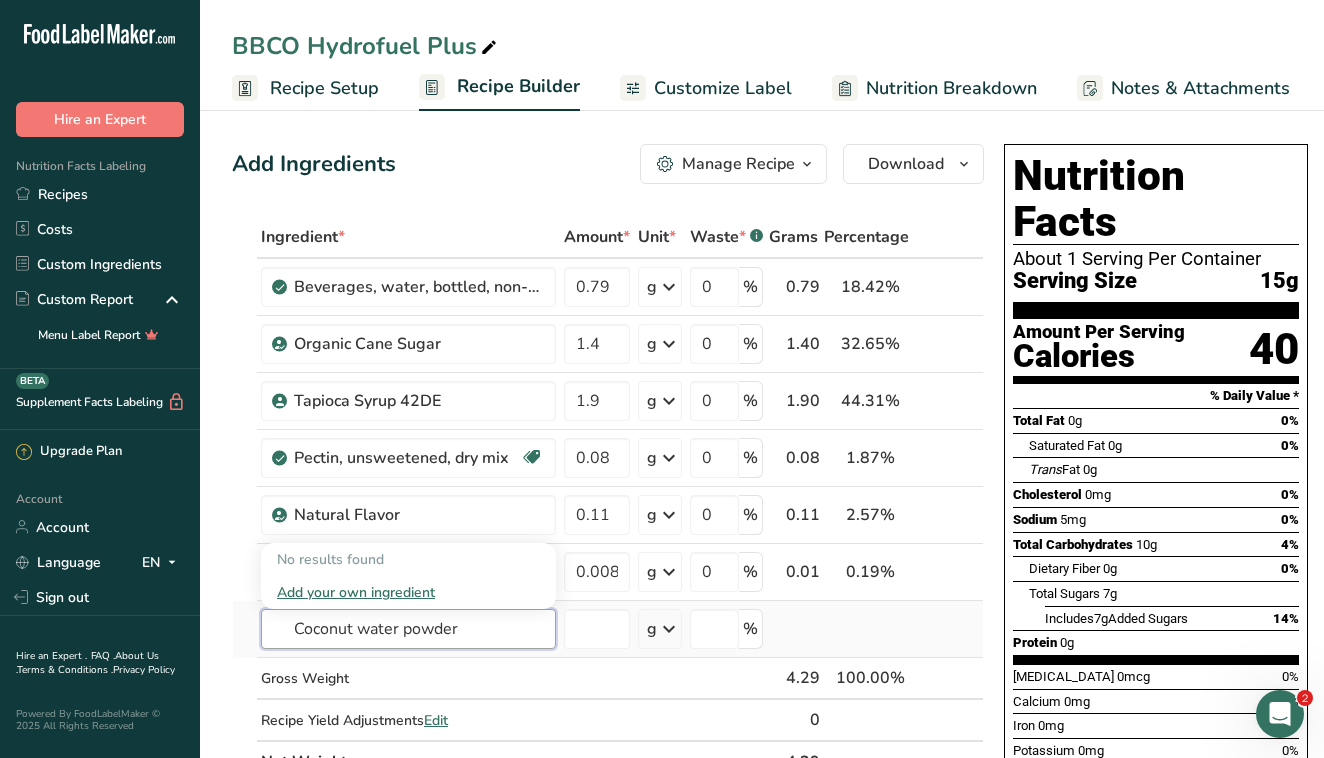 type on "Coconut water powder" 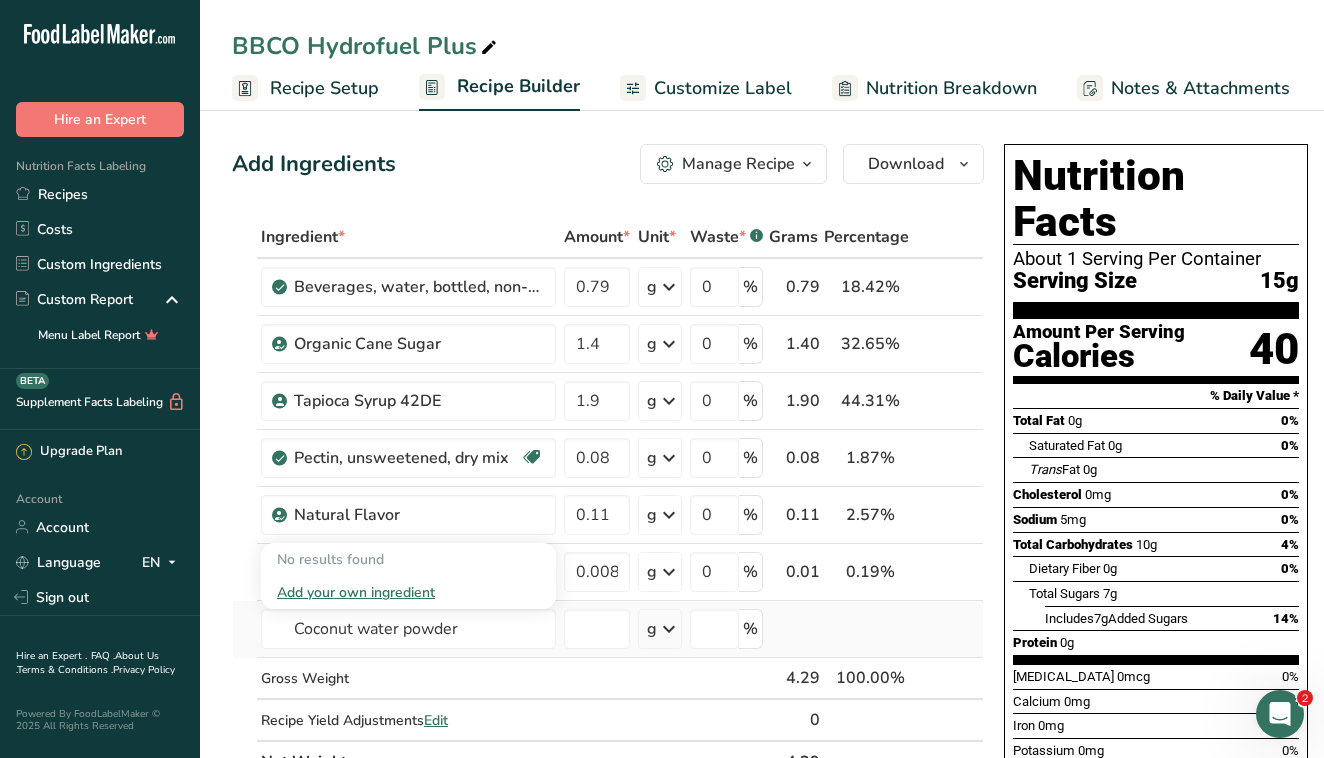type 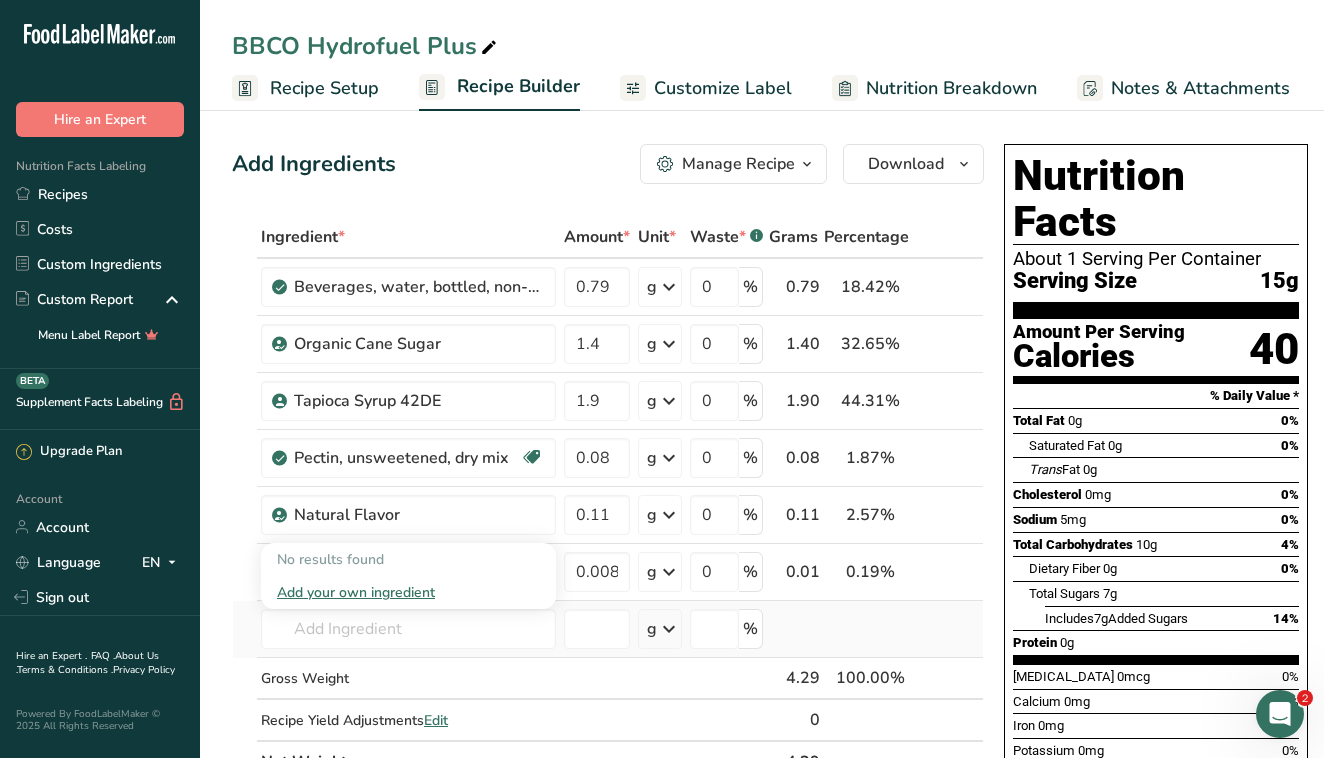 click on "Add your own ingredient" at bounding box center (408, 592) 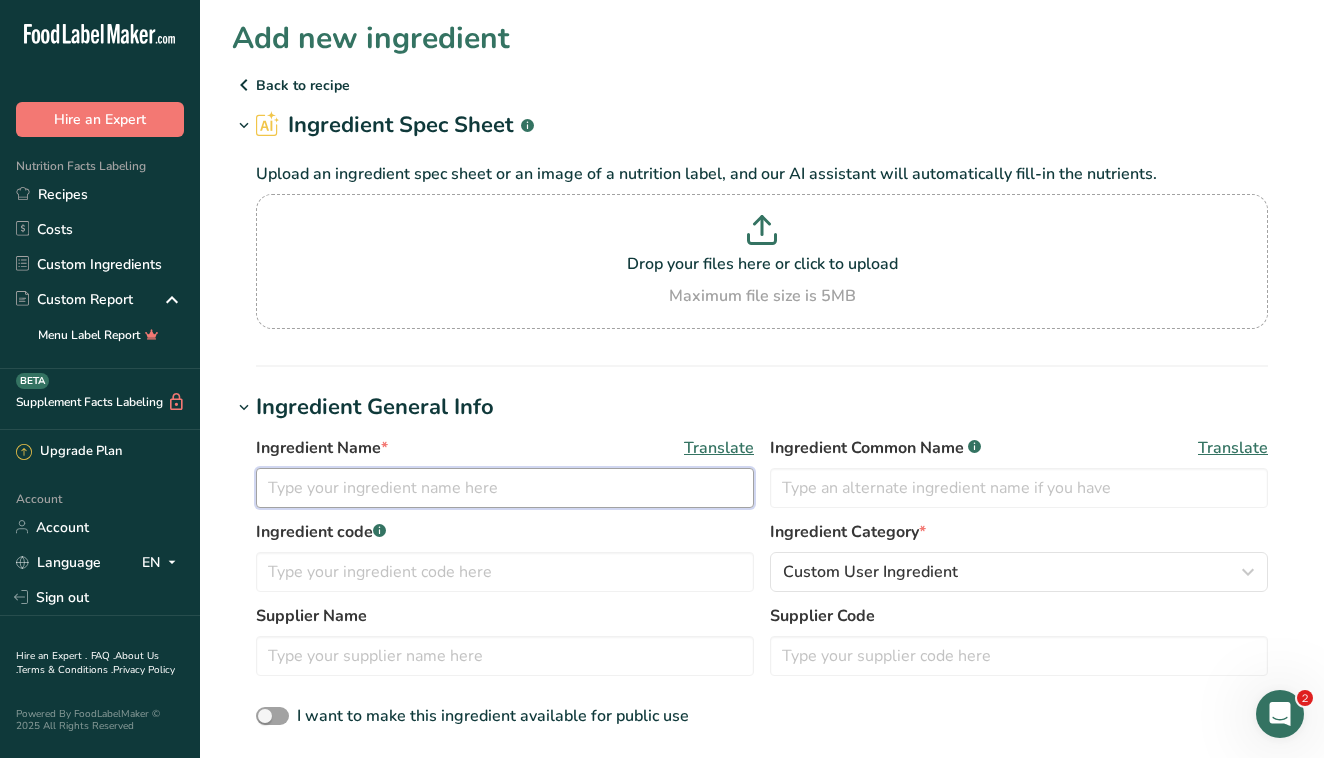 click at bounding box center [505, 488] 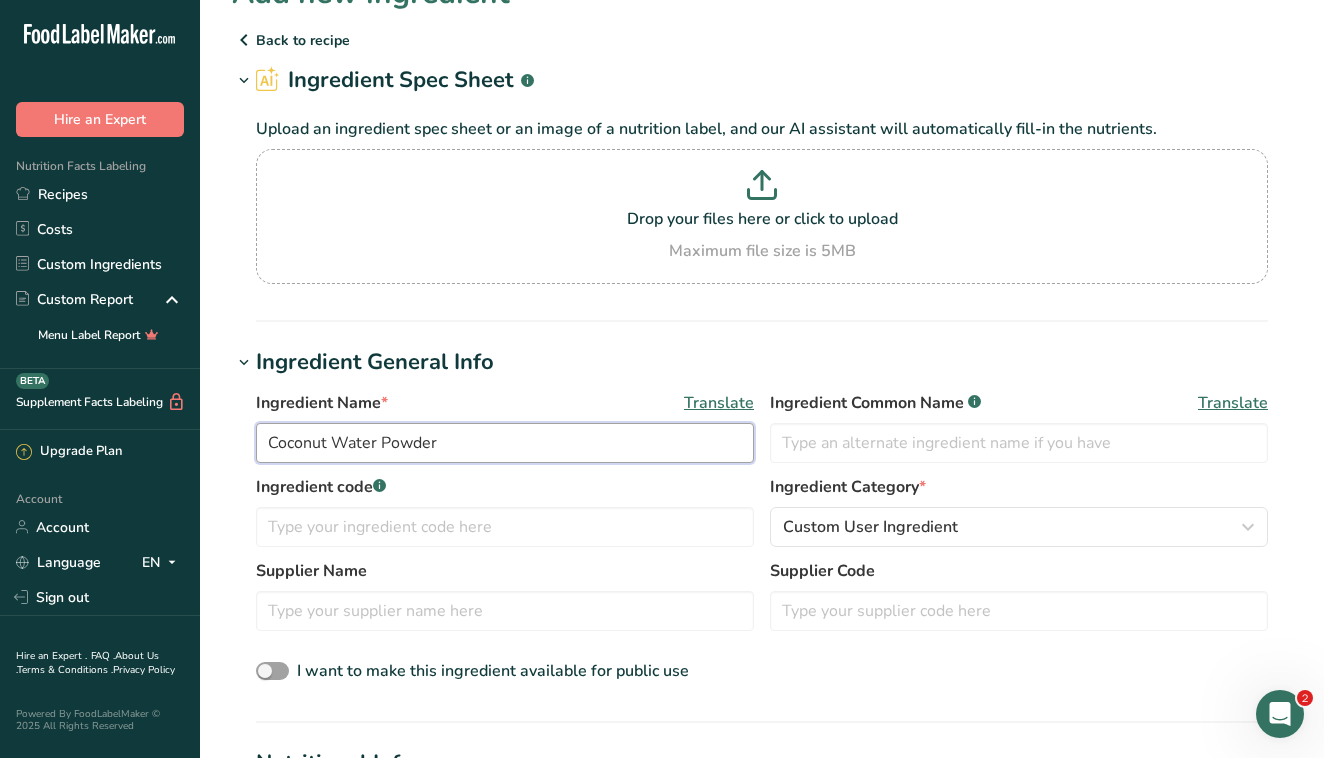 scroll, scrollTop: 84, scrollLeft: 0, axis: vertical 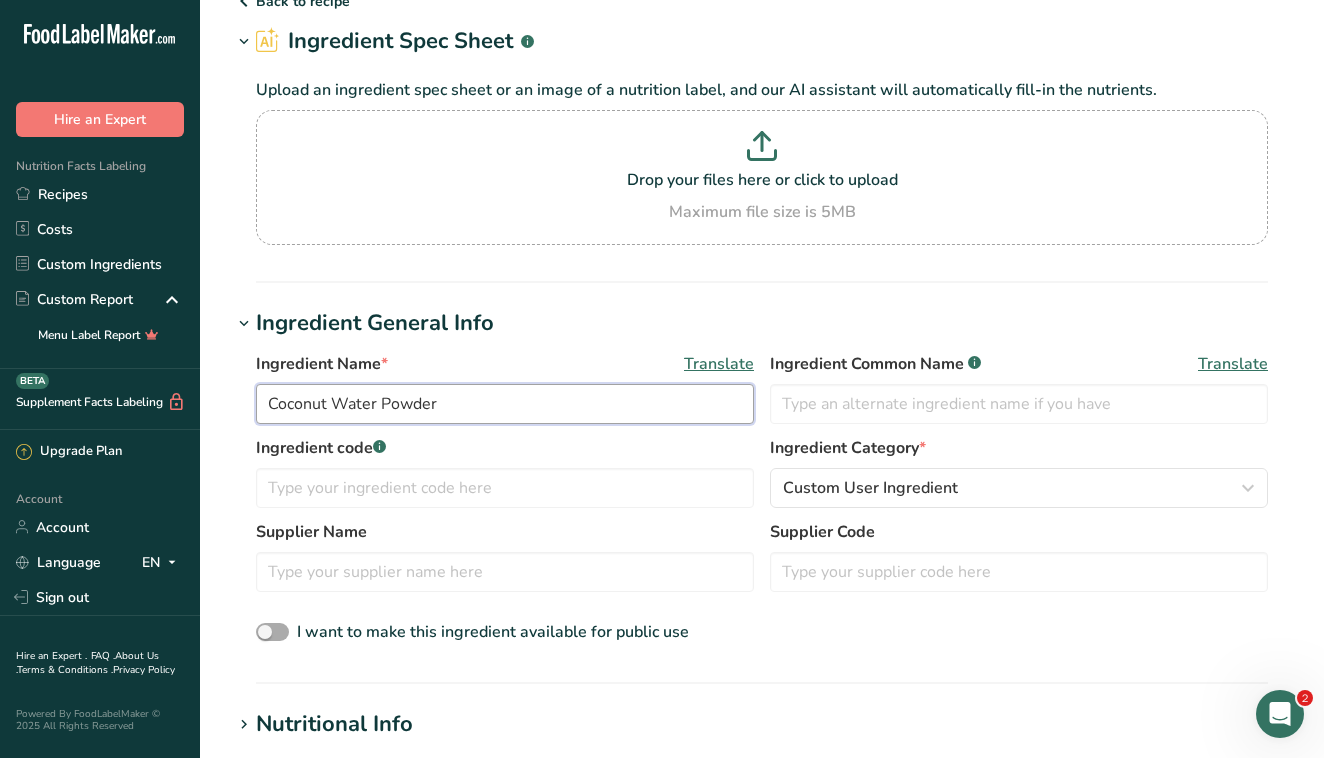 type on "Coconut Water Powder" 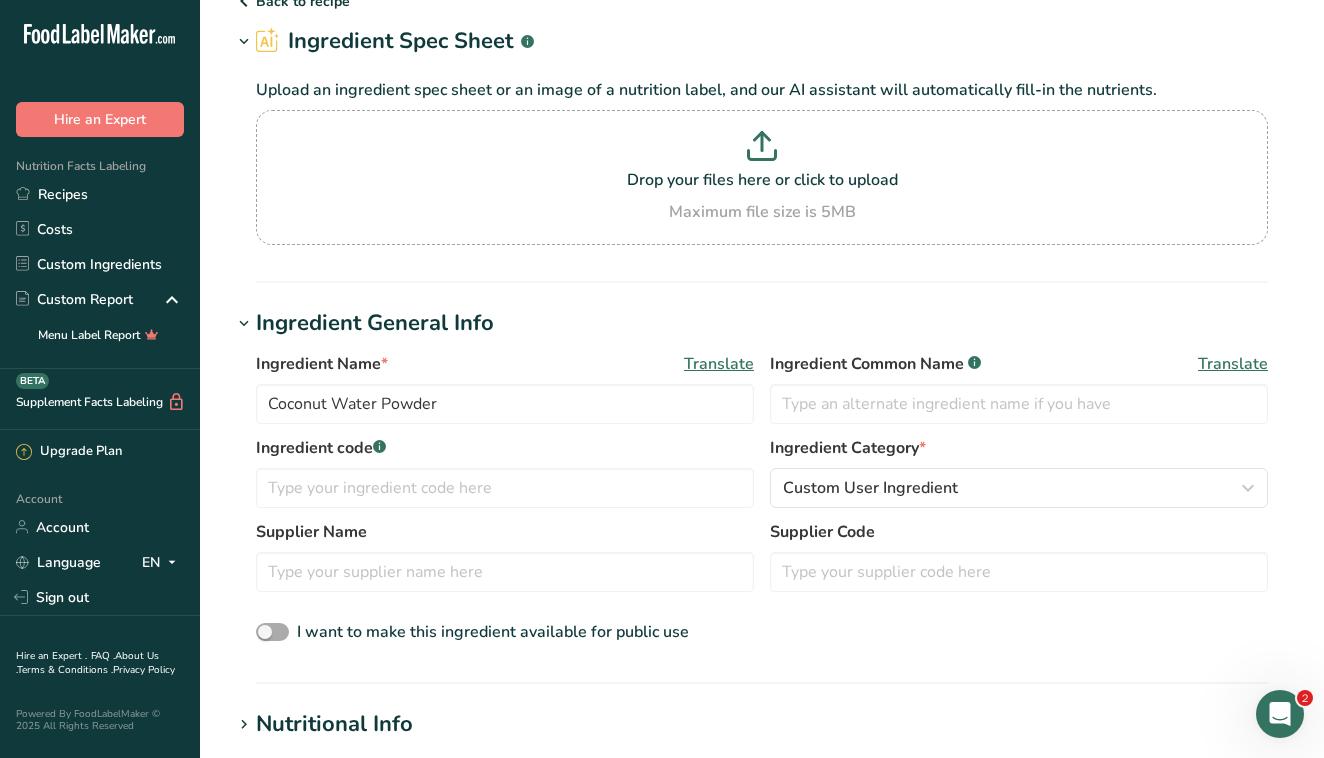 click at bounding box center (272, 632) 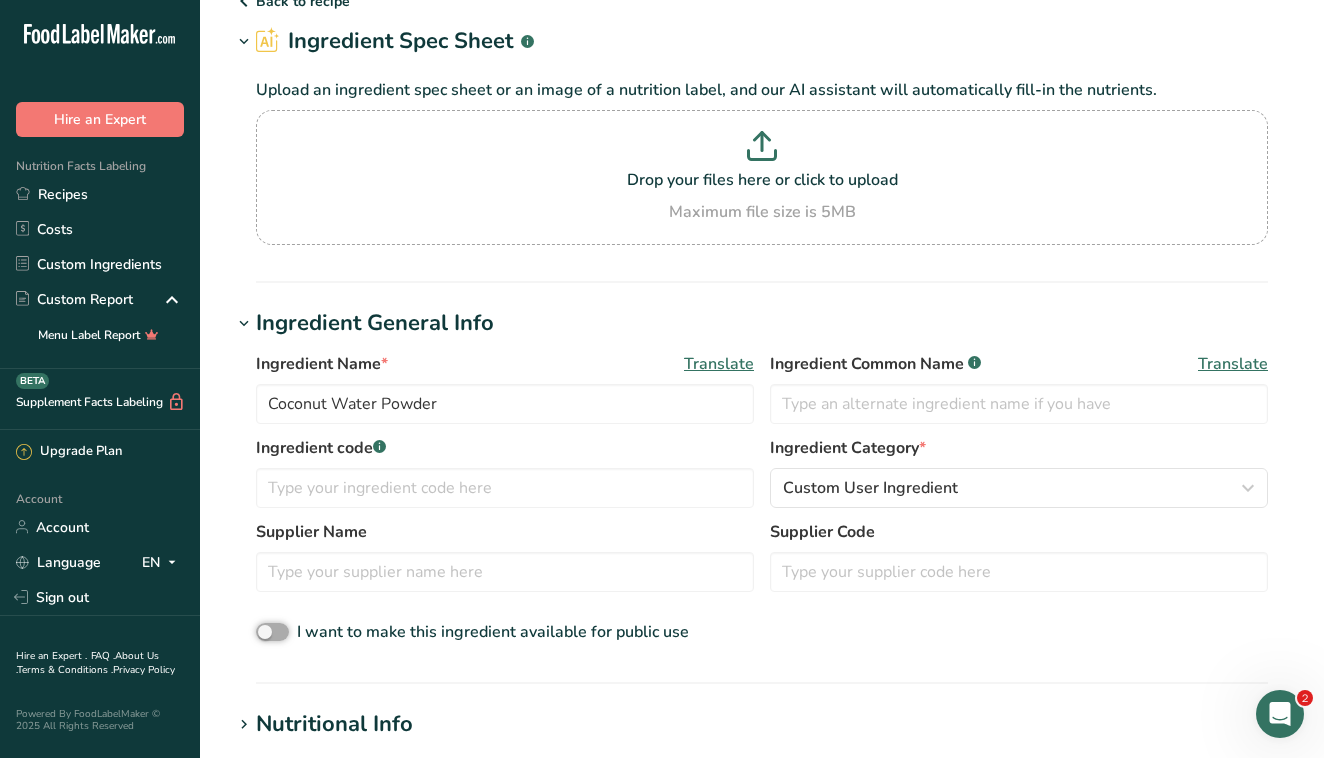 checkbox on "true" 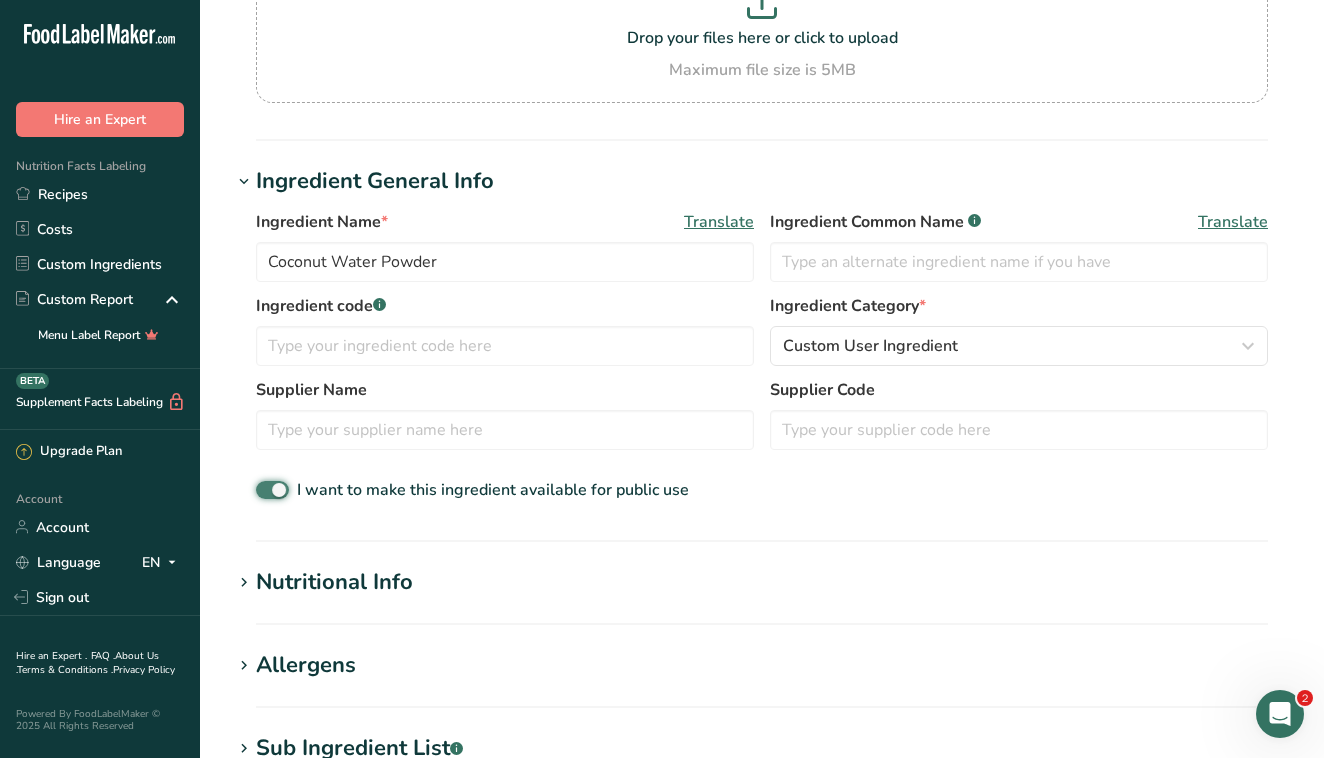 scroll, scrollTop: 235, scrollLeft: 0, axis: vertical 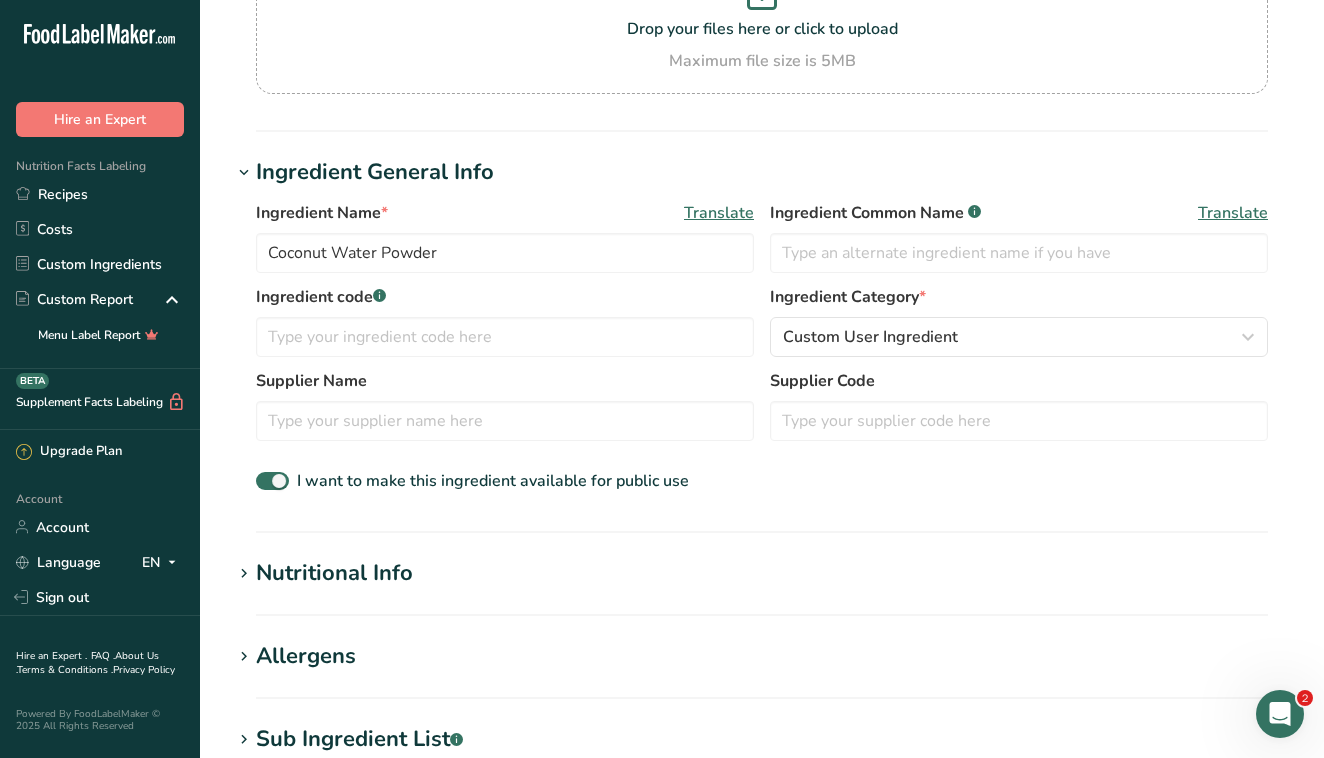 click at bounding box center [244, 574] 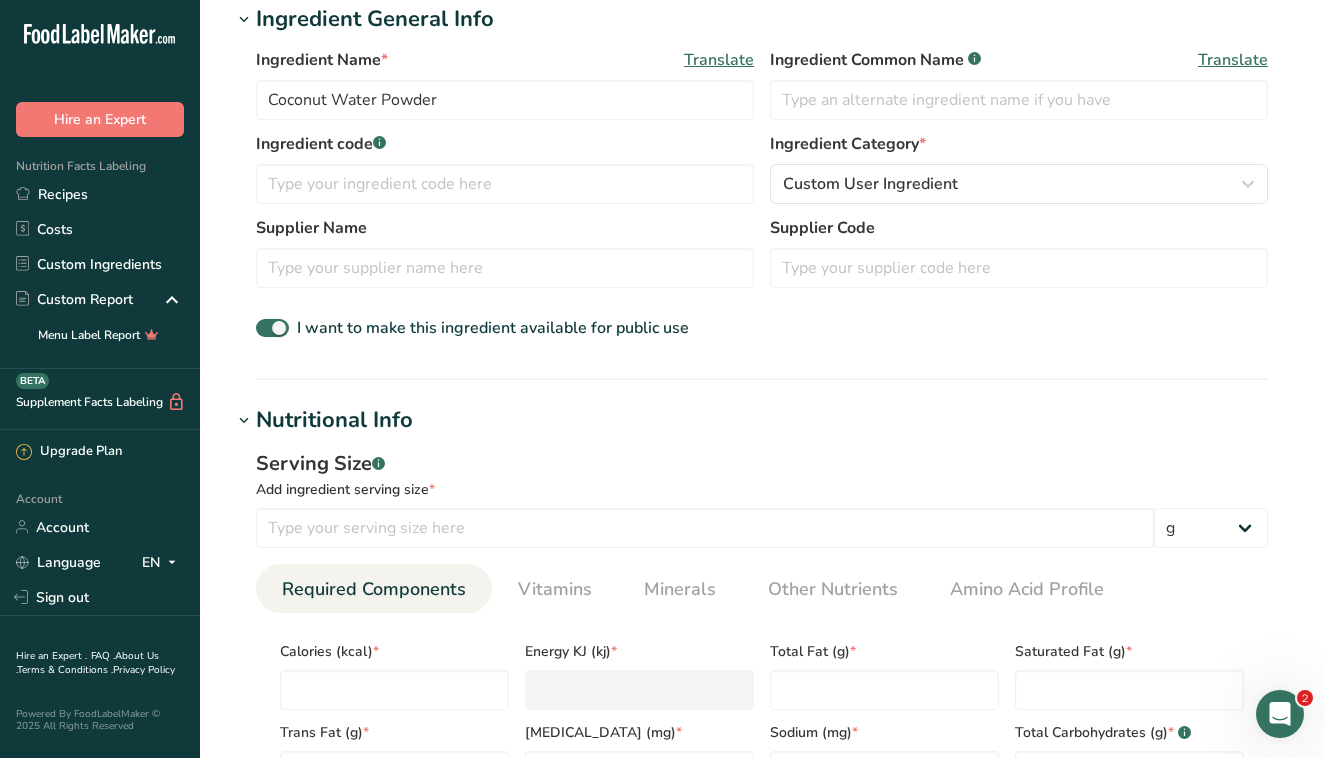 scroll, scrollTop: 425, scrollLeft: 0, axis: vertical 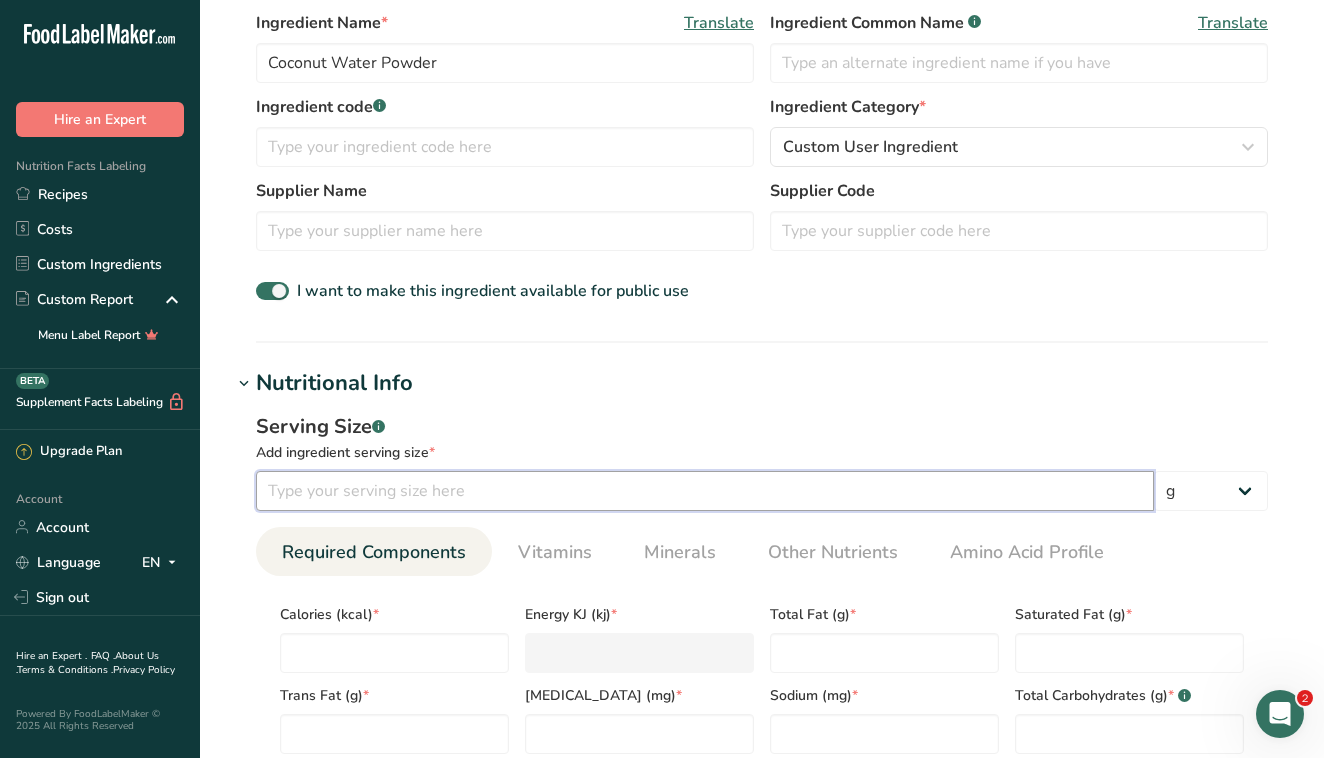 click at bounding box center (705, 491) 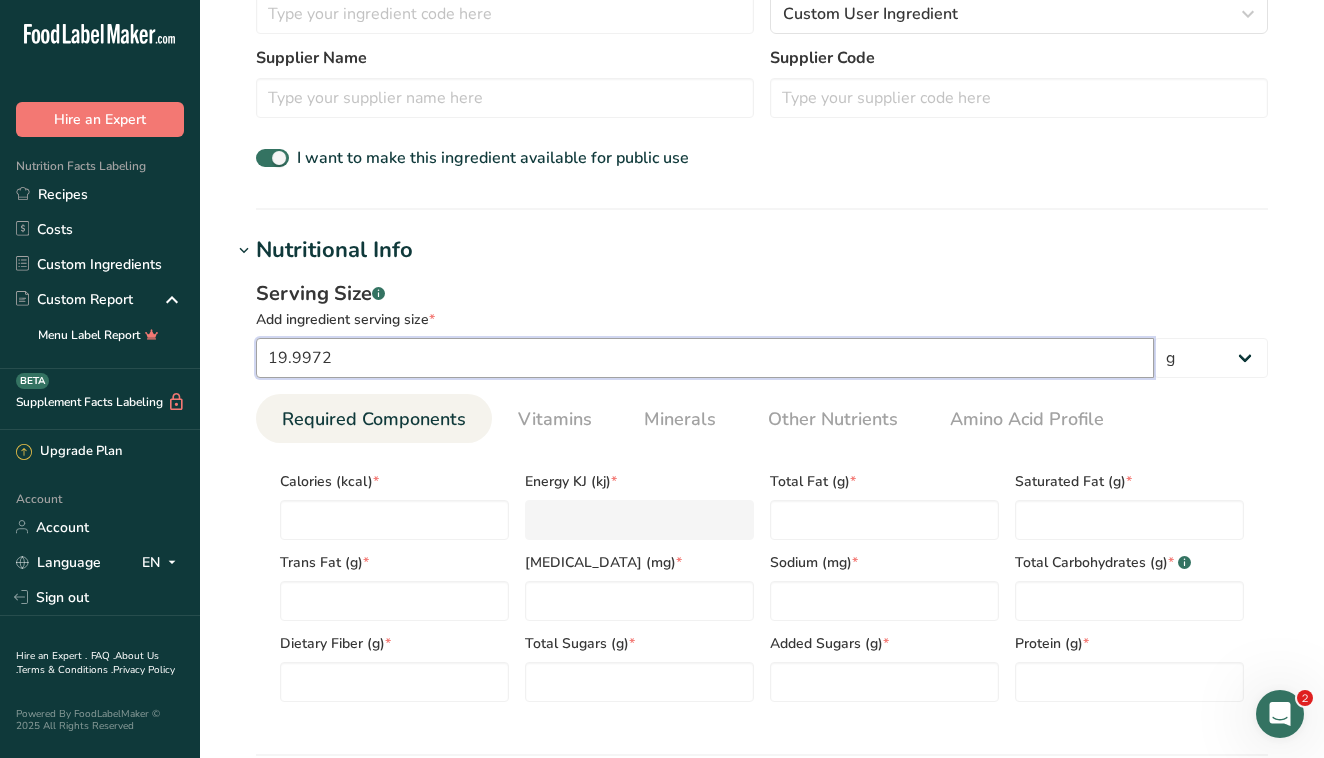 scroll, scrollTop: 564, scrollLeft: 0, axis: vertical 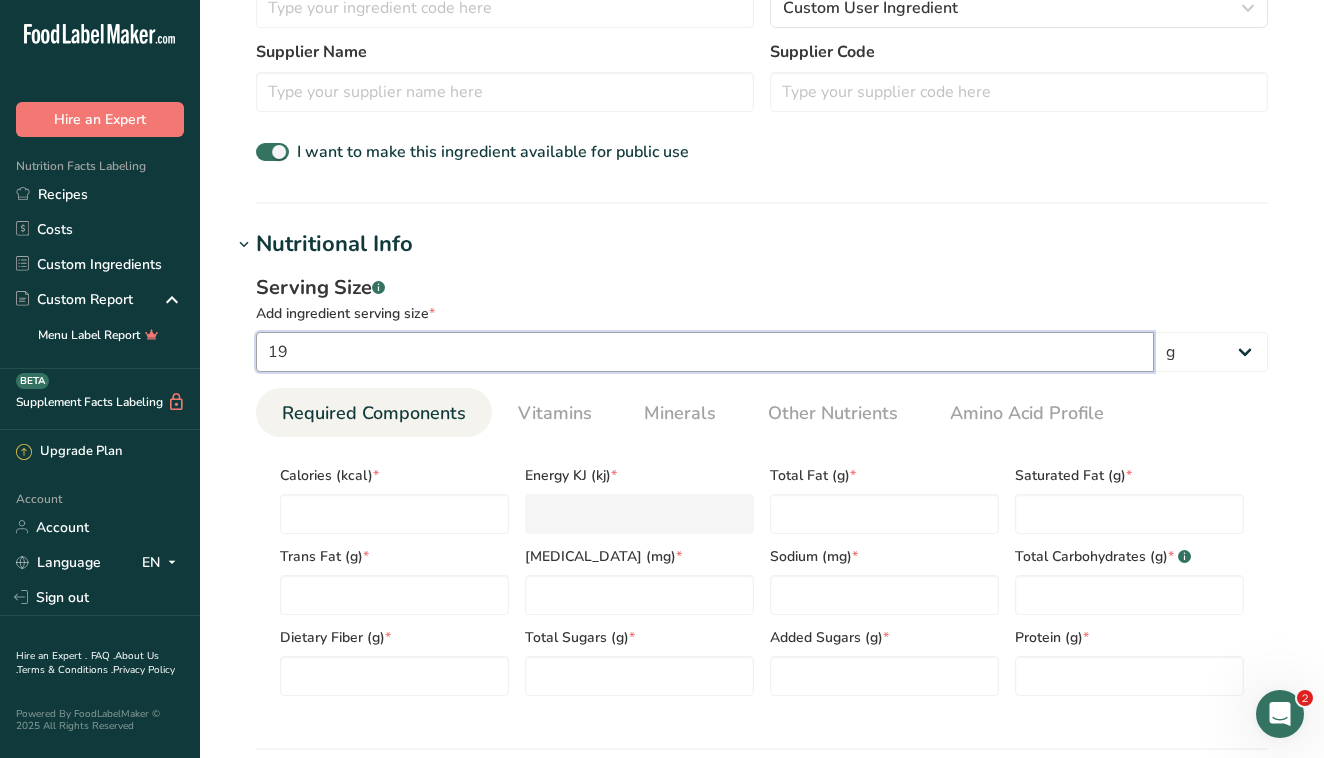 type on "1" 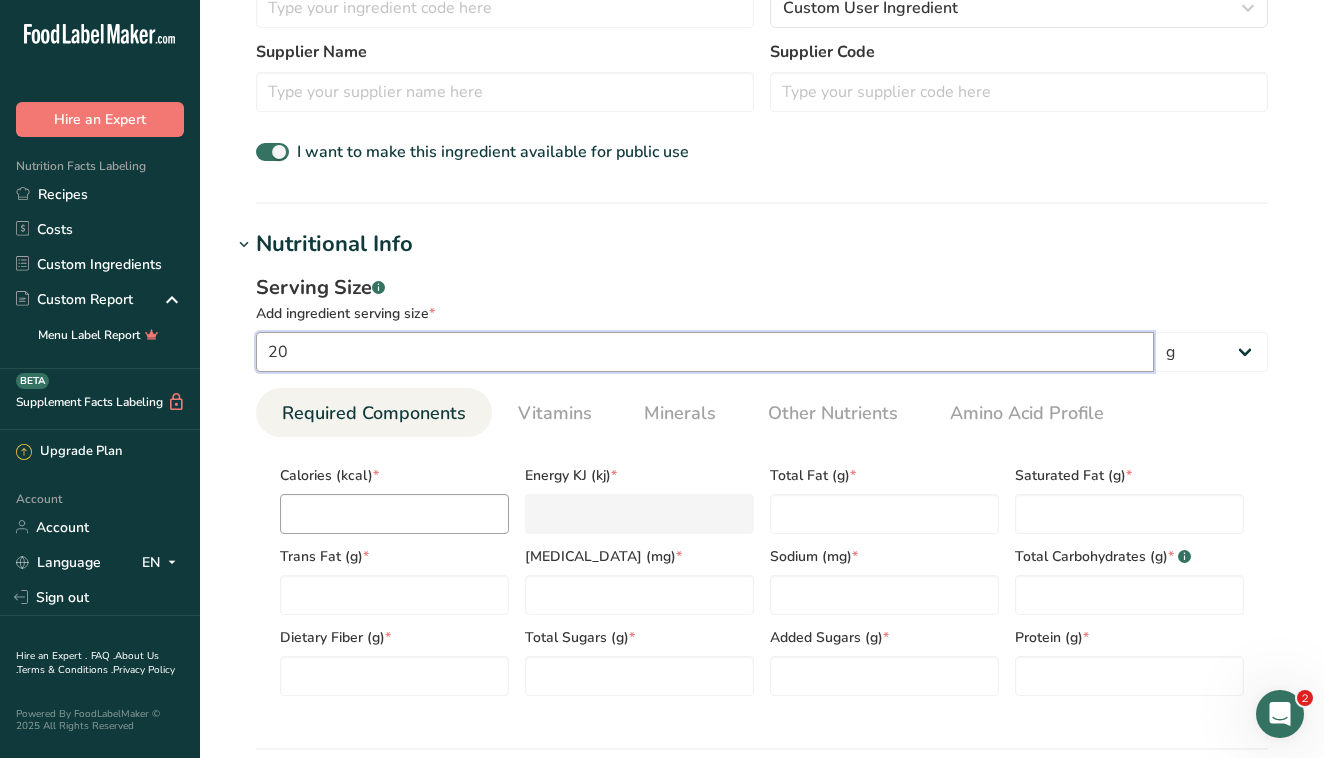 type on "20" 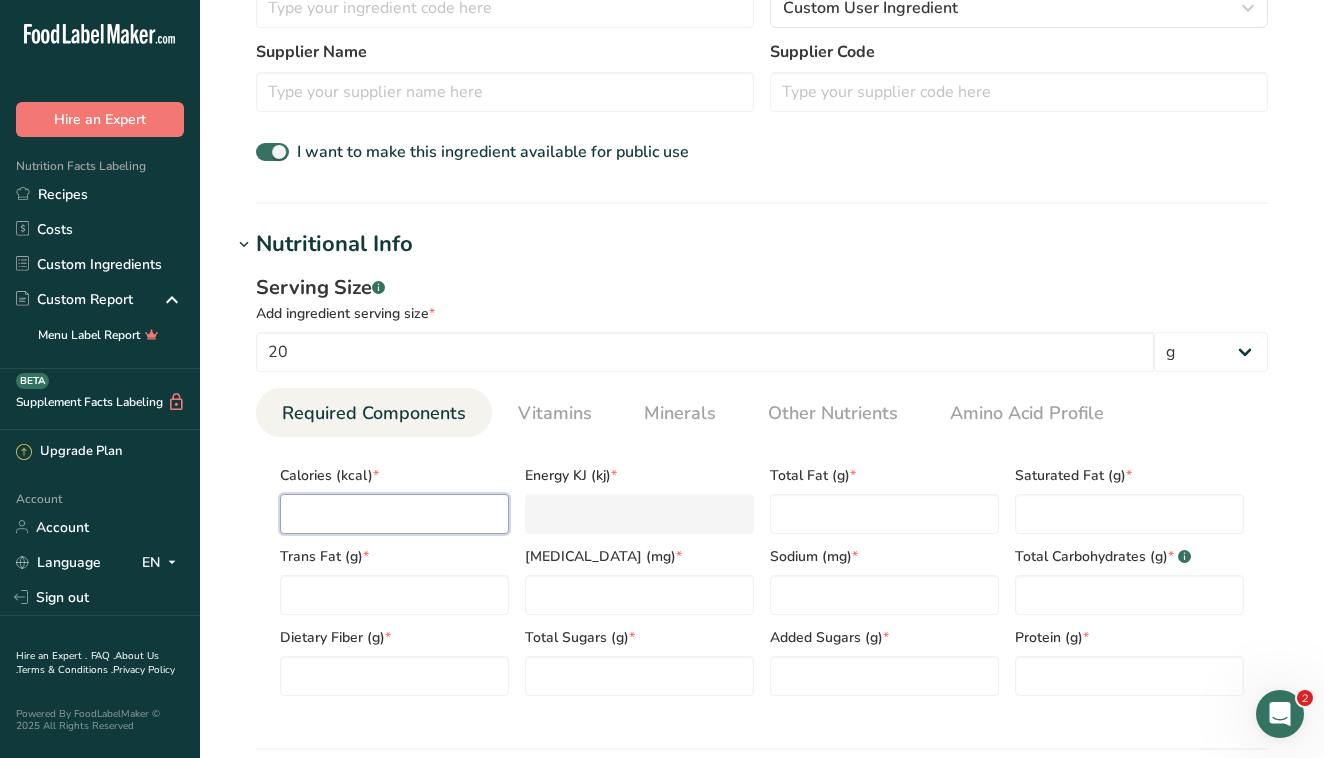 click at bounding box center (394, 514) 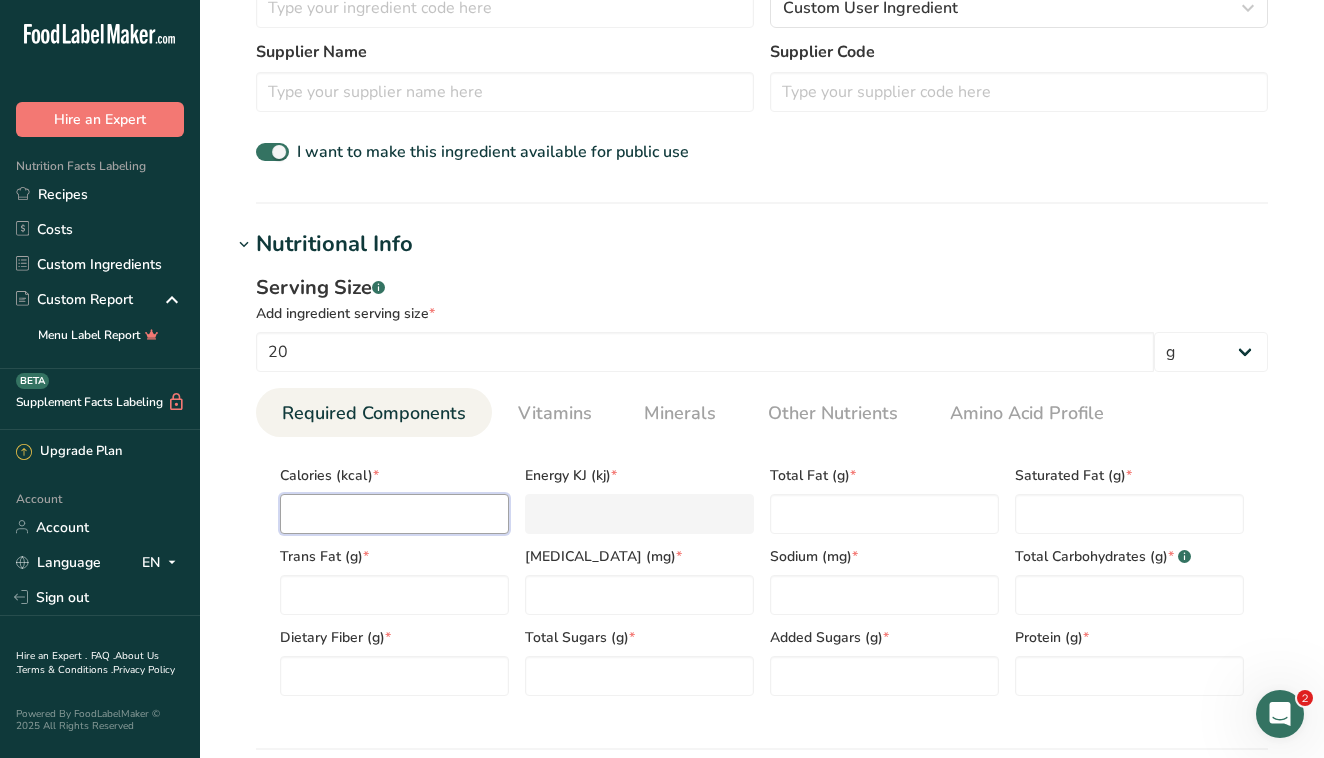 type on "6" 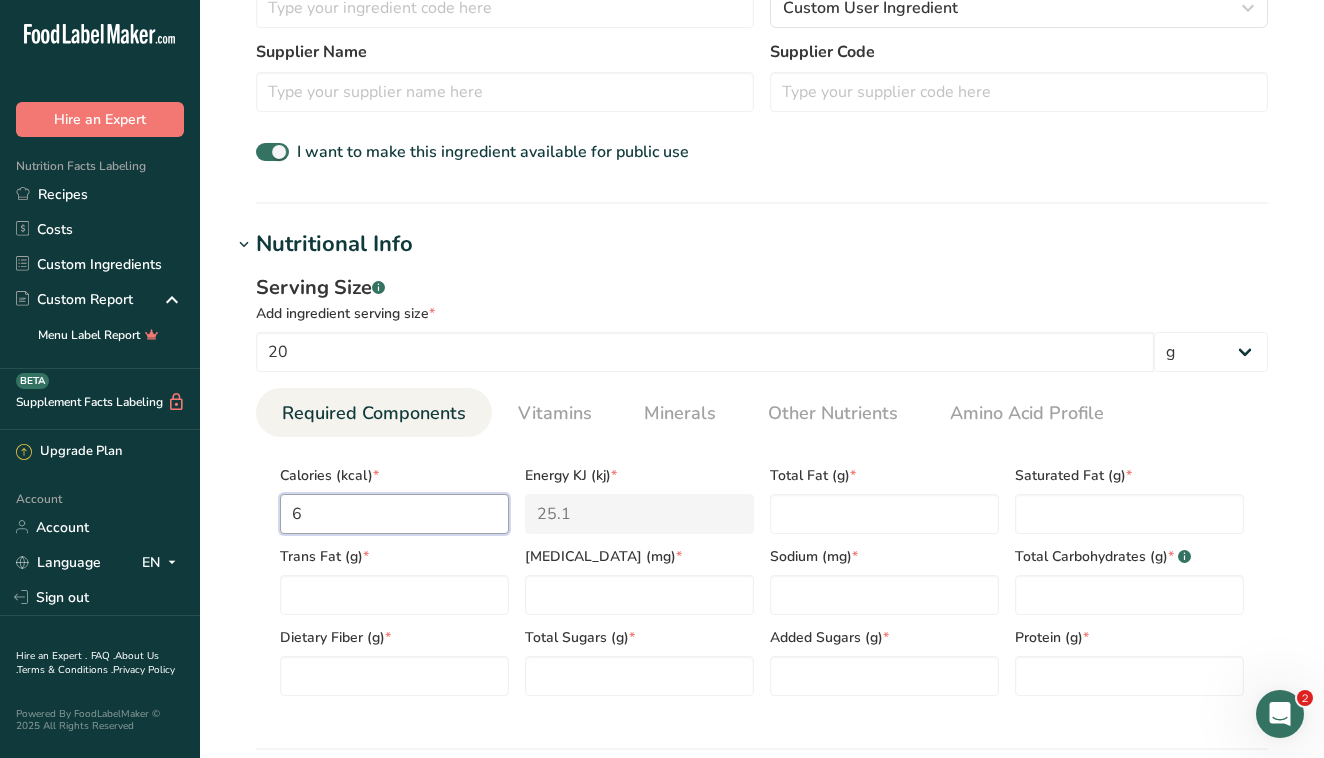 type on "68" 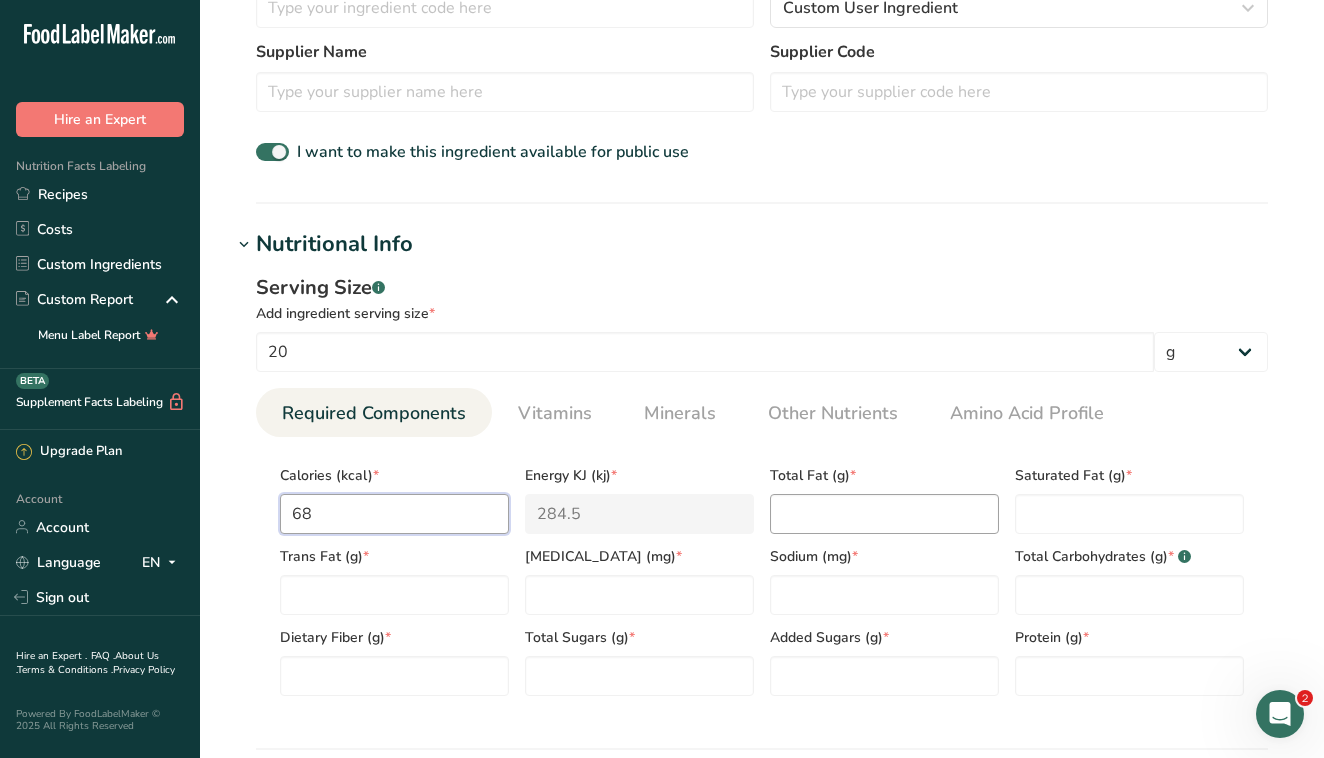 type on "68" 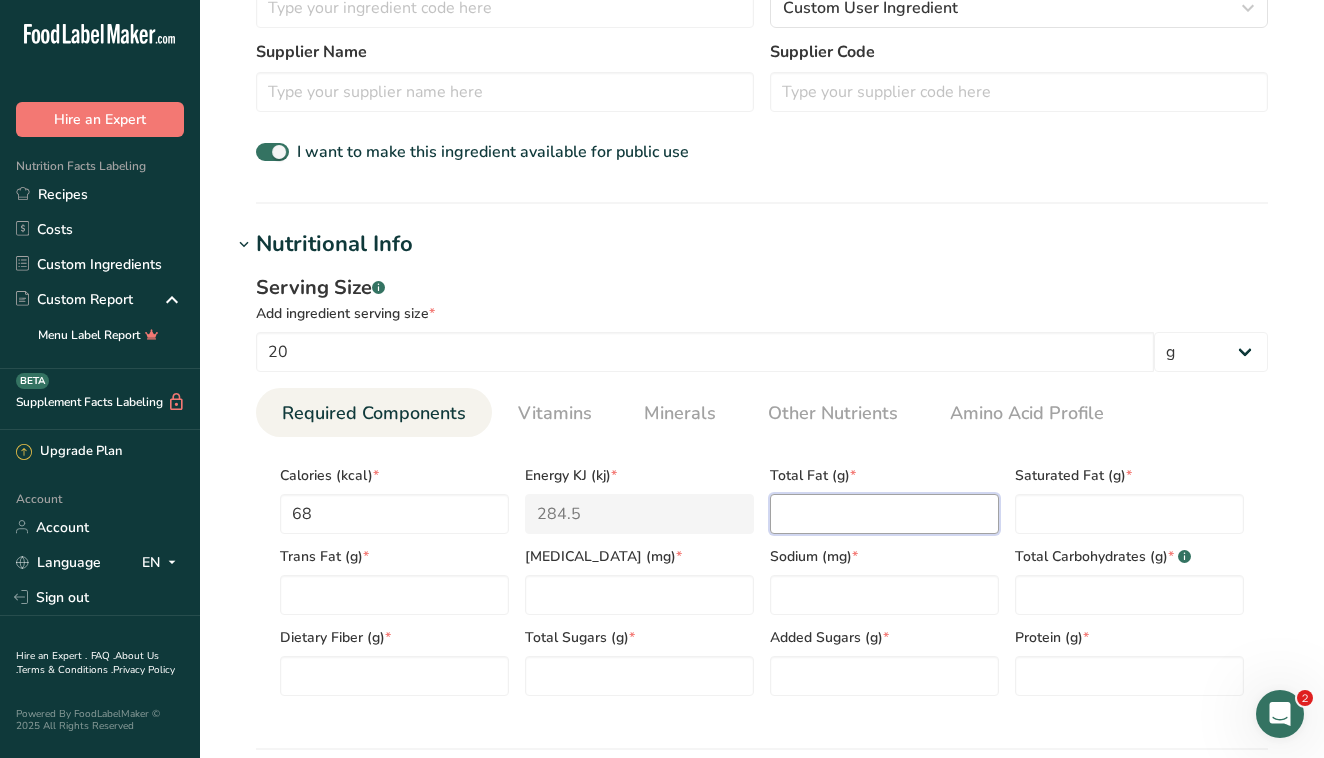 click at bounding box center [884, 514] 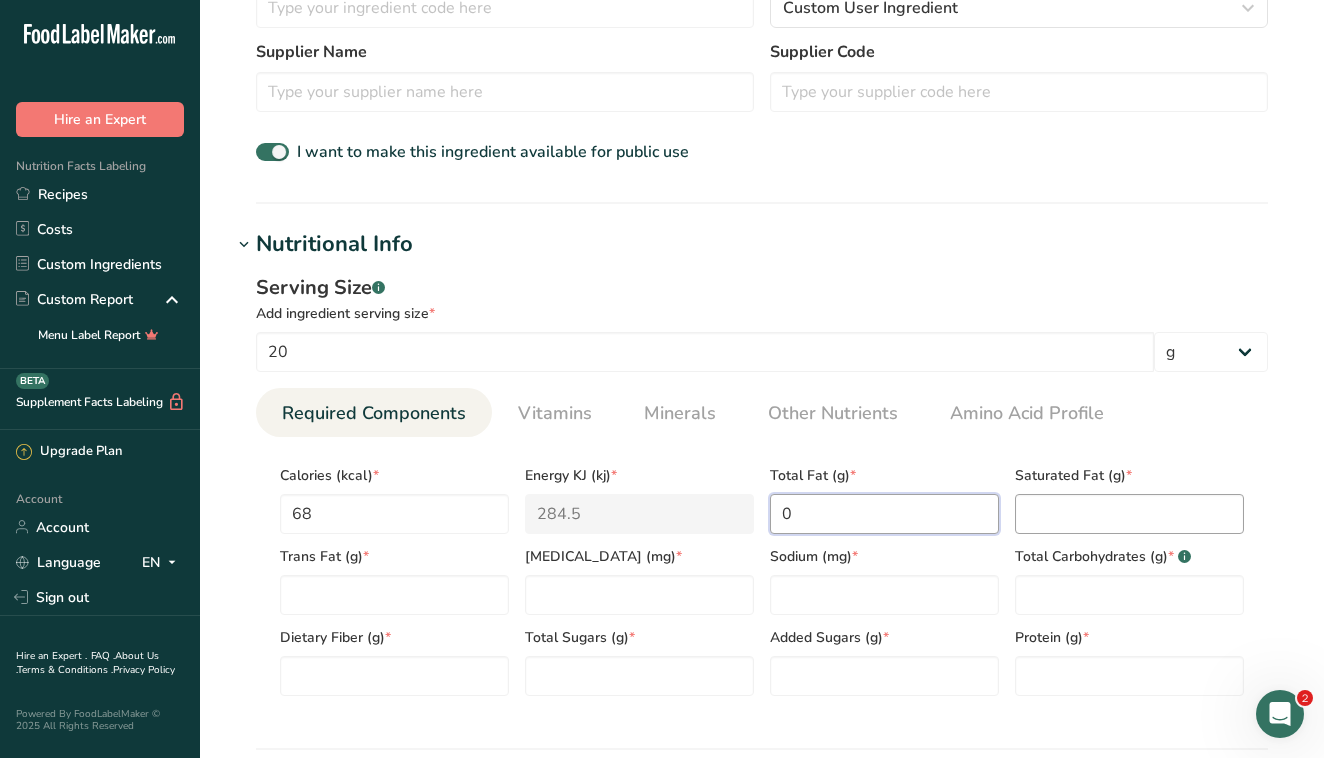 type on "0" 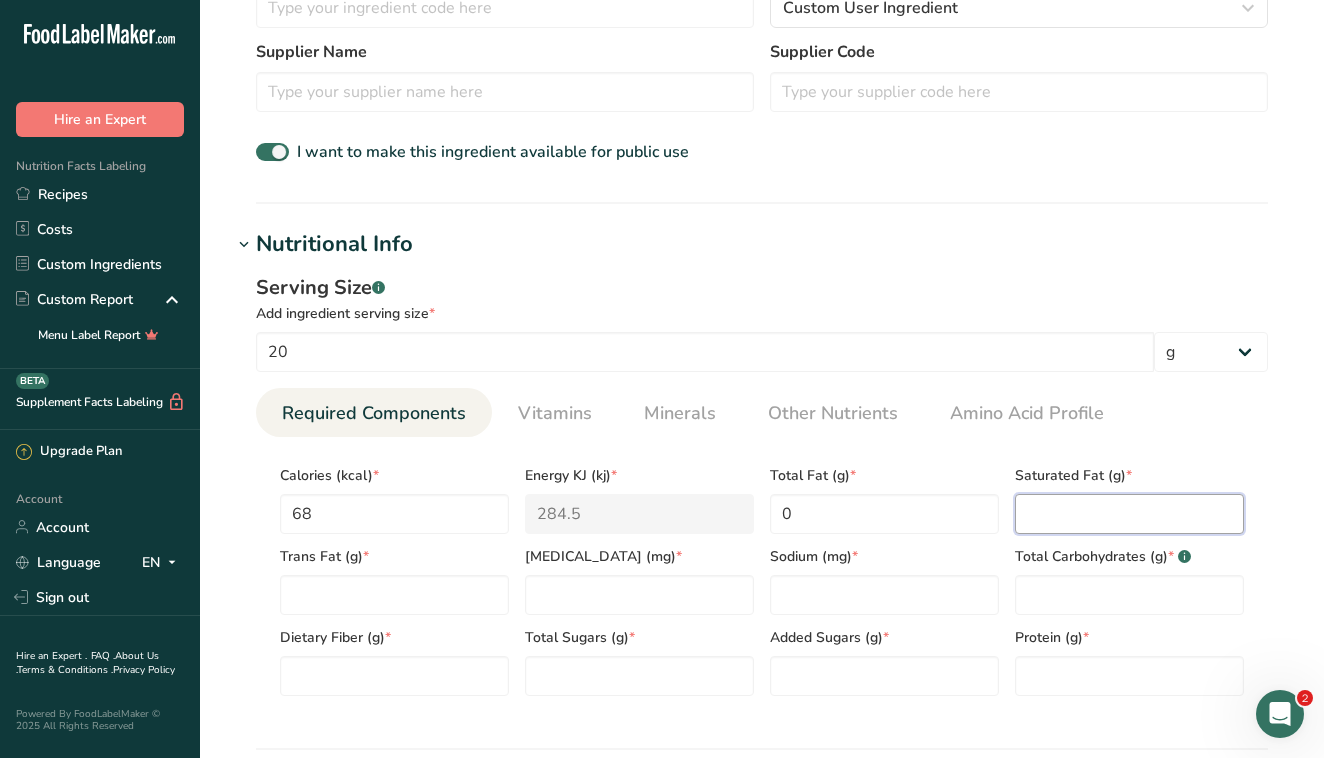 click at bounding box center [1129, 514] 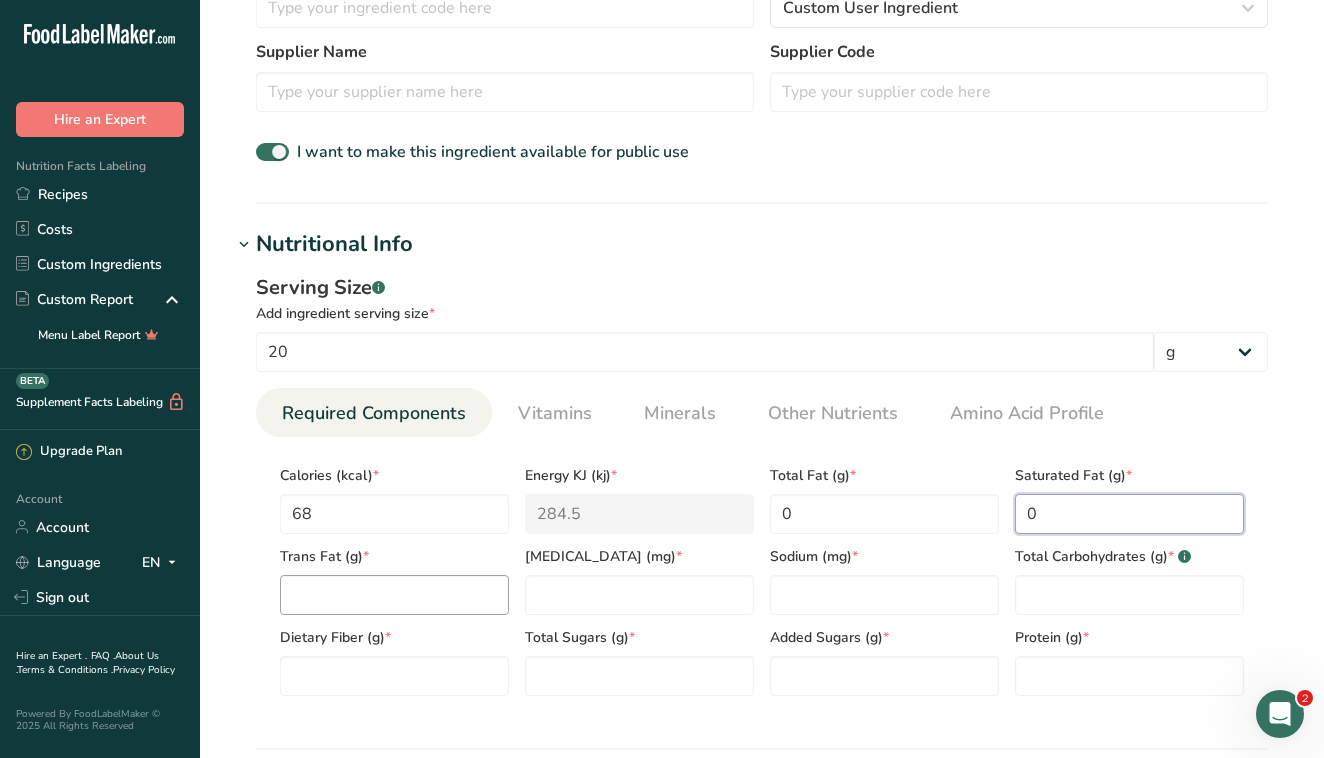type on "0" 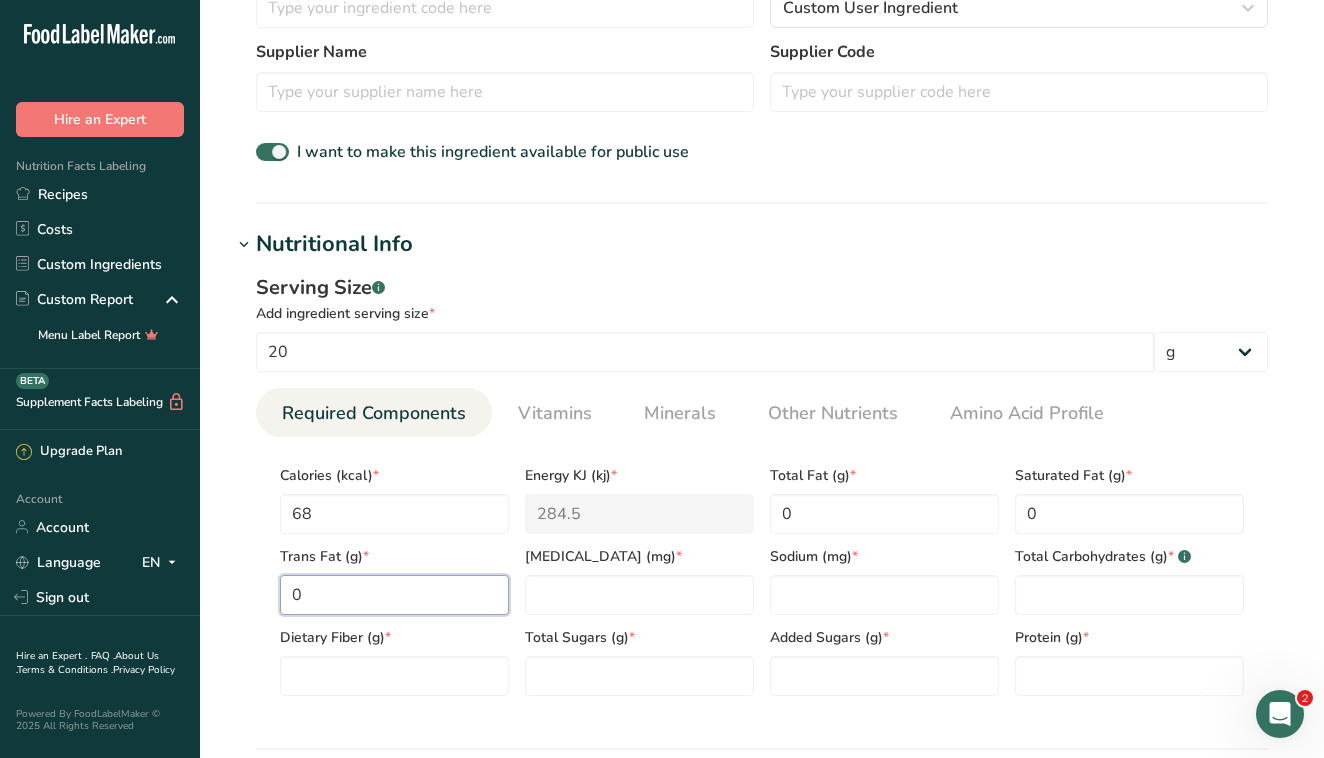 click on "0" at bounding box center [394, 595] 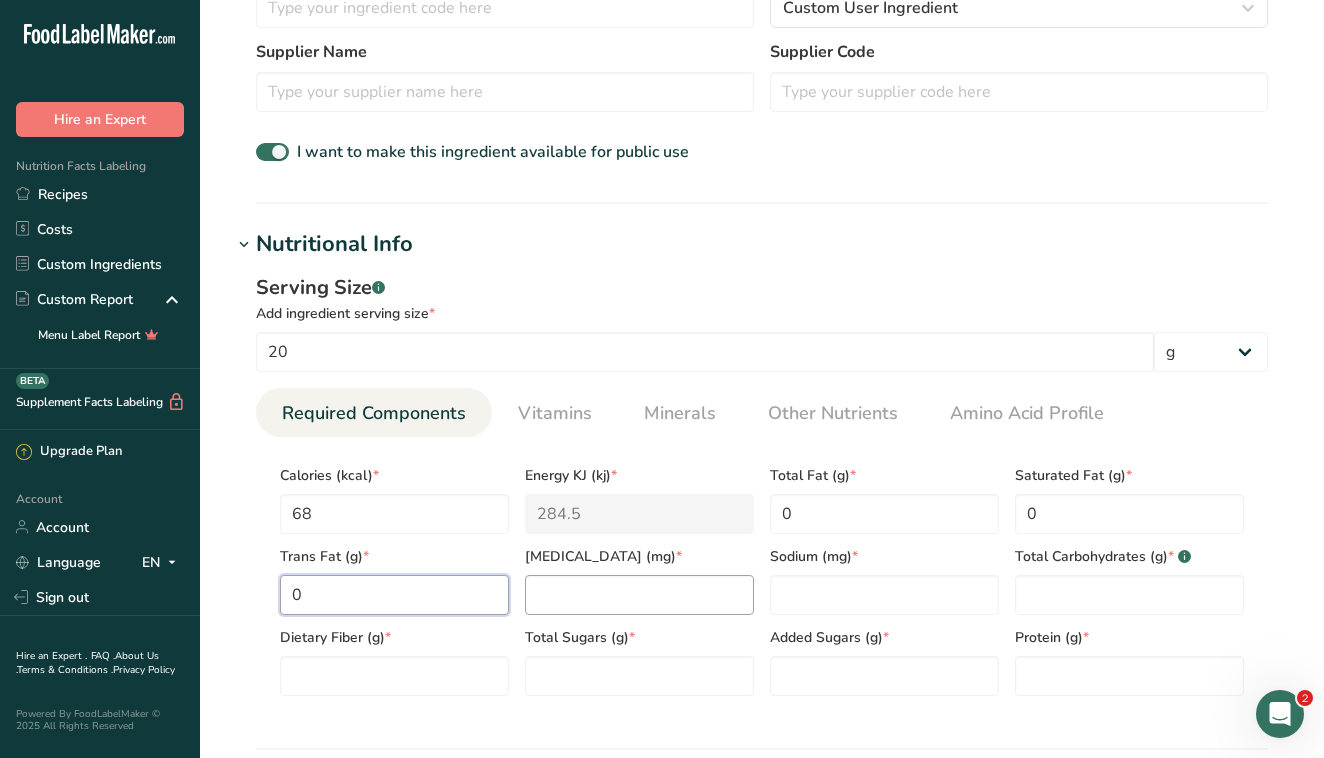 type on "0" 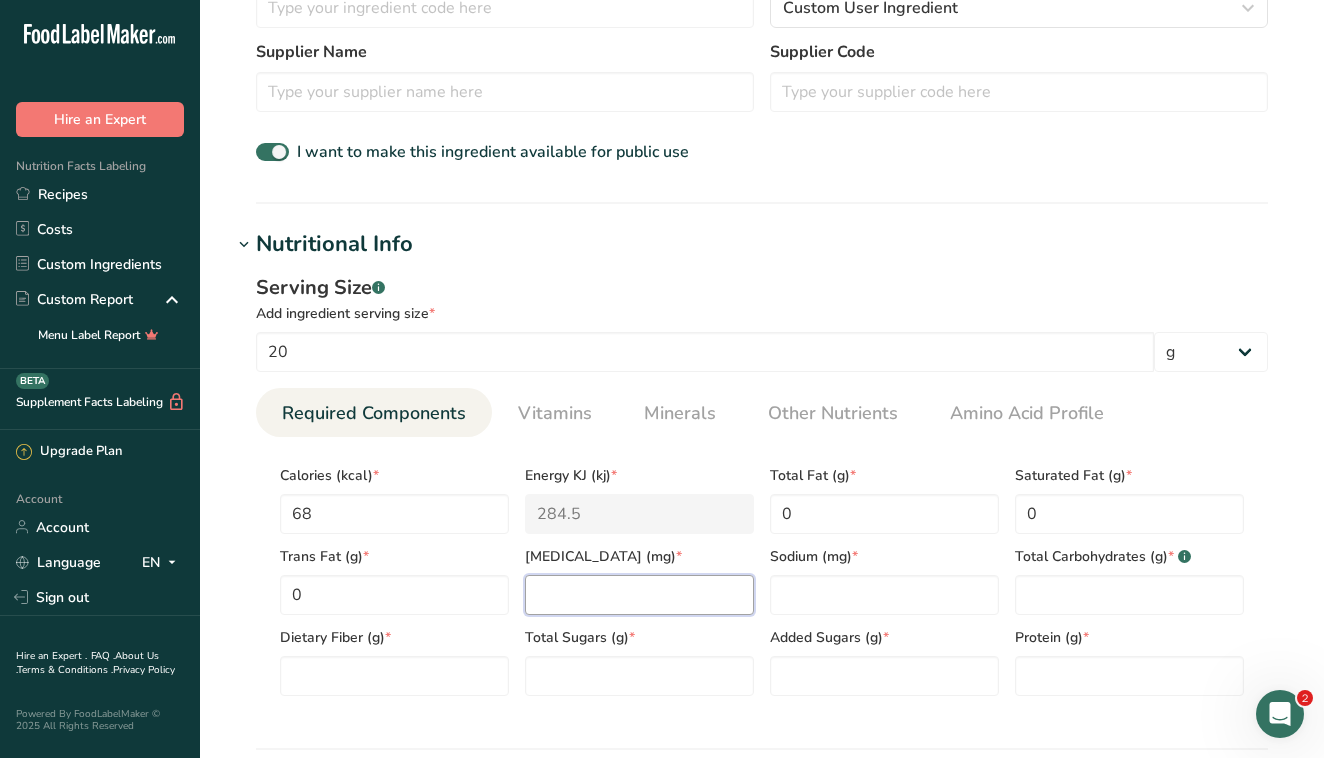 click at bounding box center (639, 595) 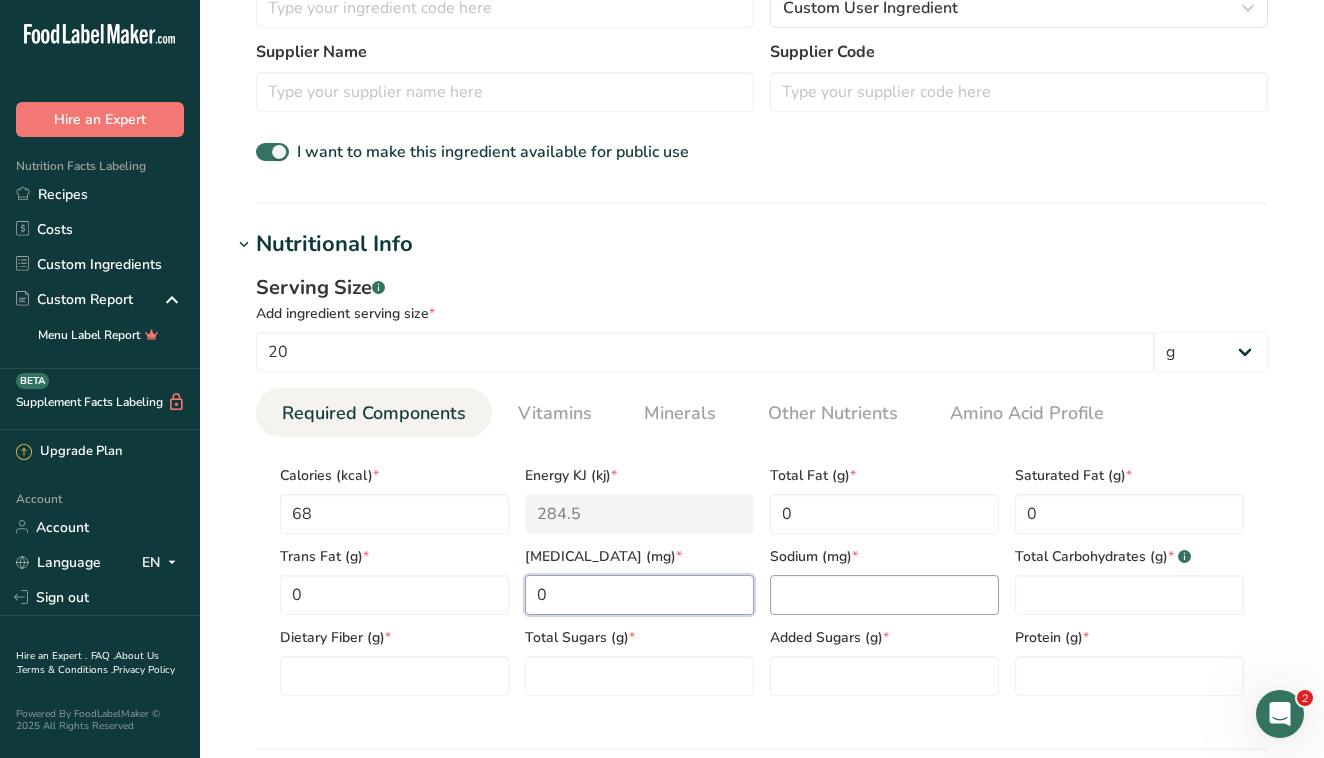 type on "0" 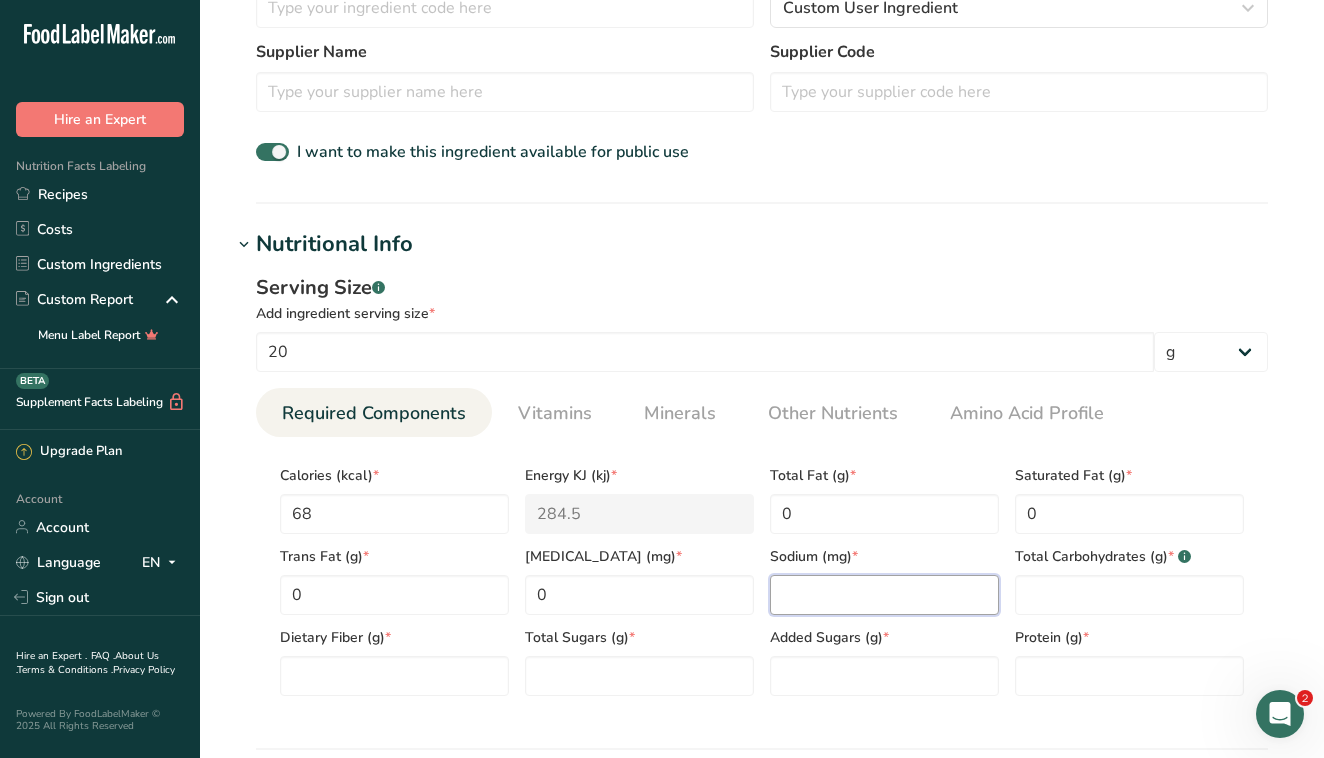 click at bounding box center (884, 595) 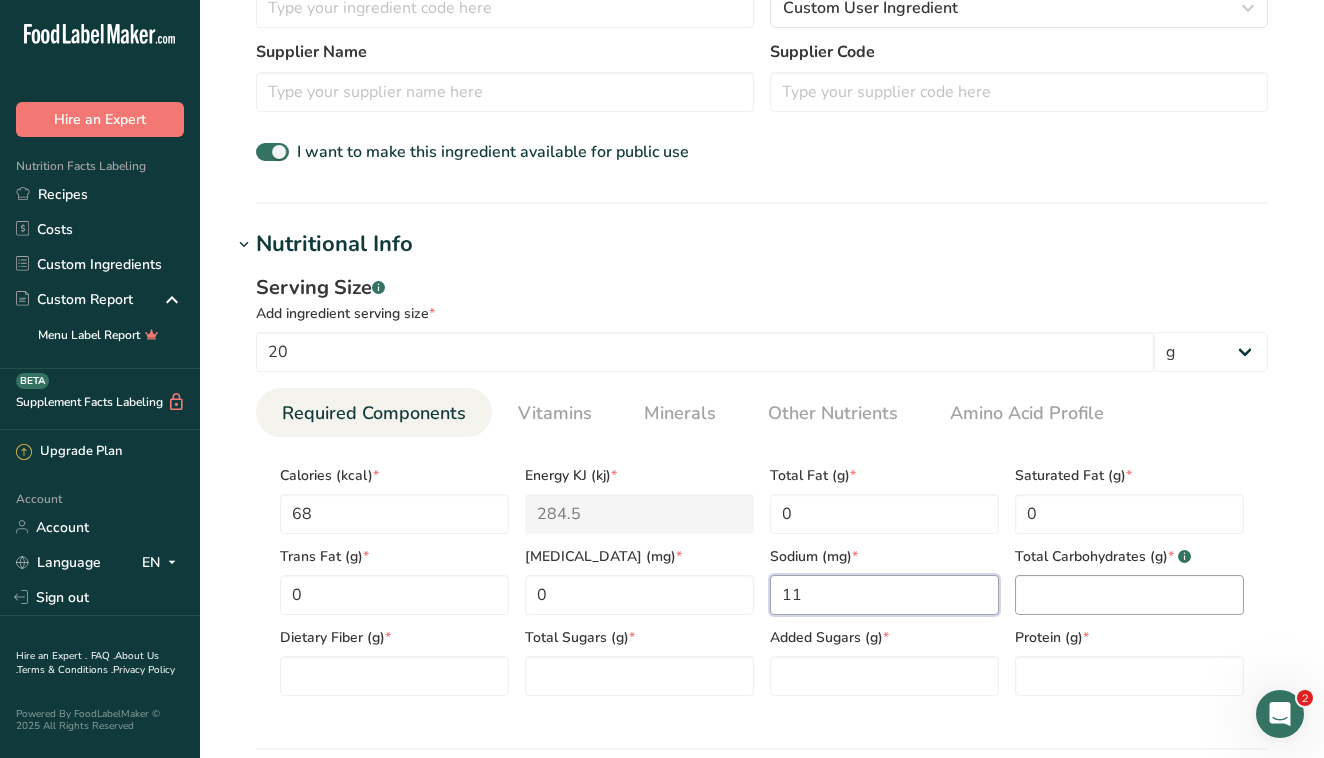 type on "11" 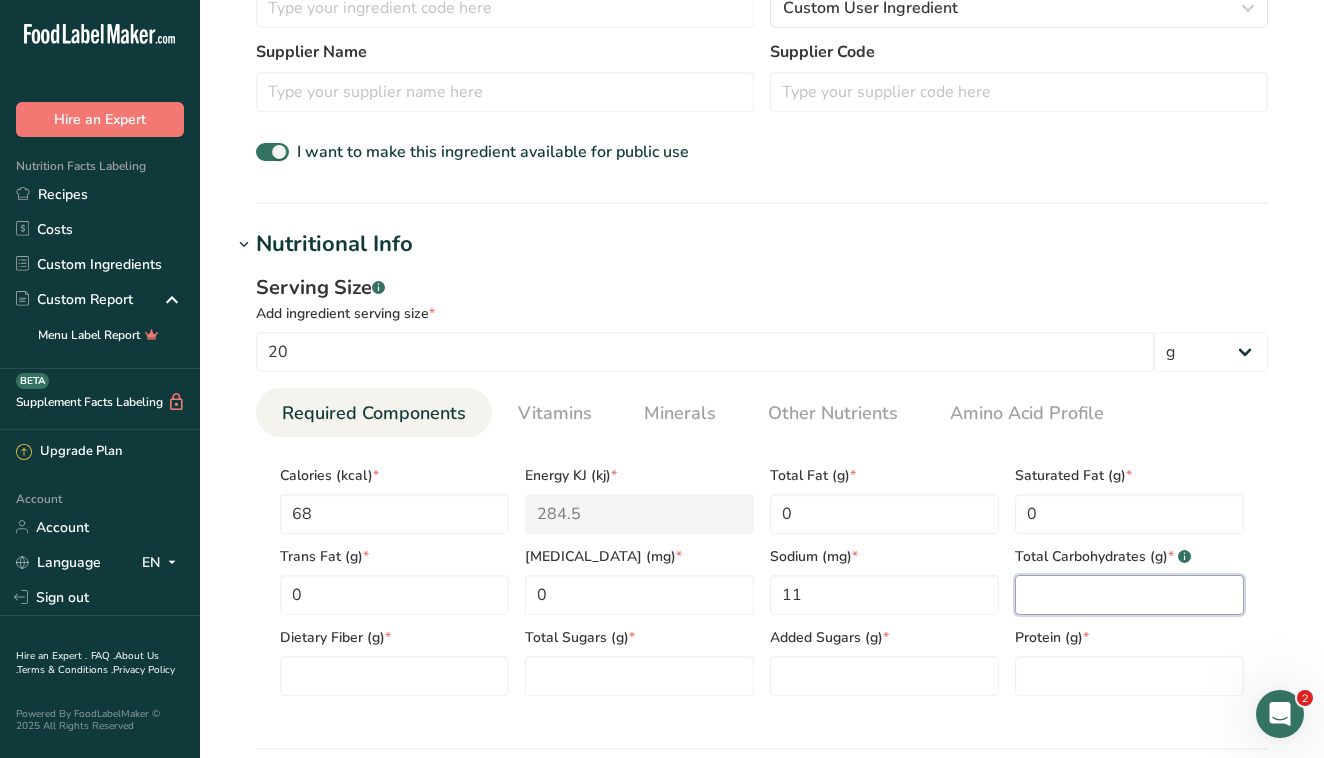 click at bounding box center [1129, 595] 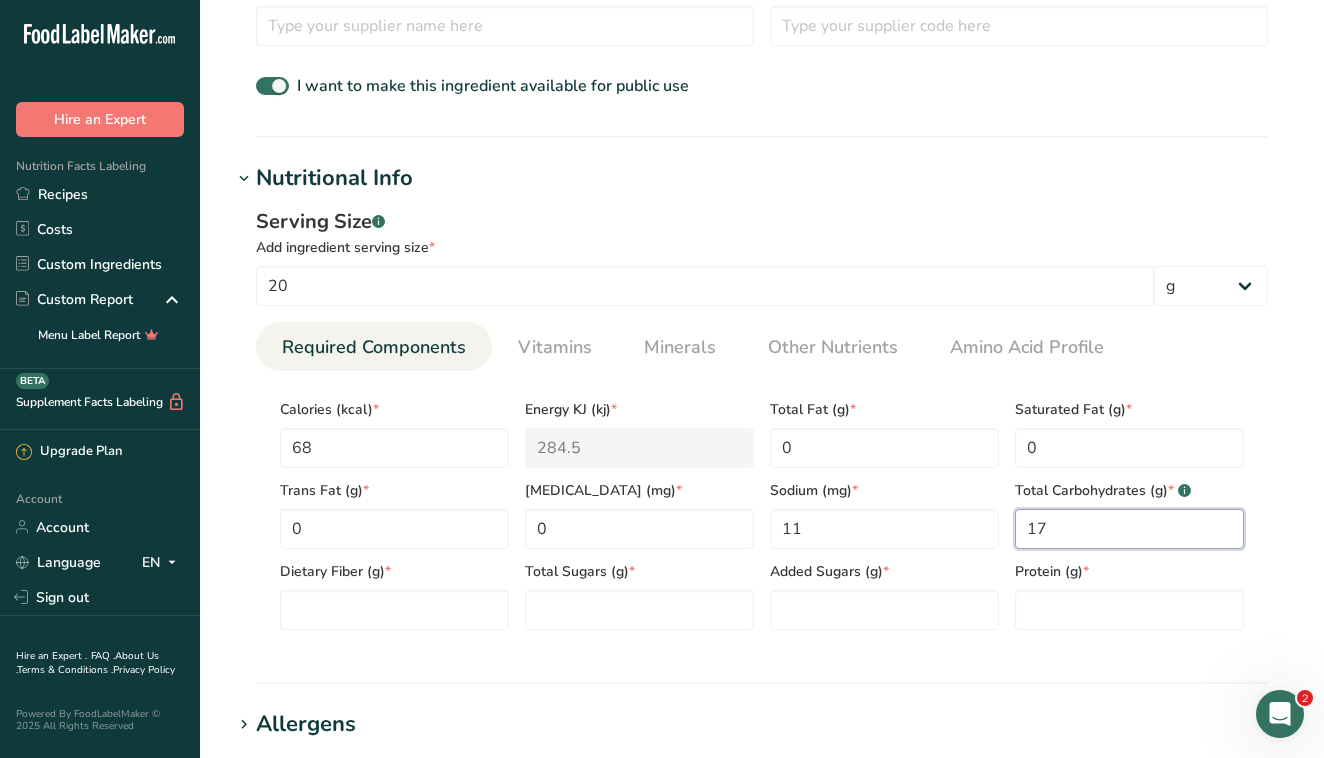 scroll, scrollTop: 651, scrollLeft: 0, axis: vertical 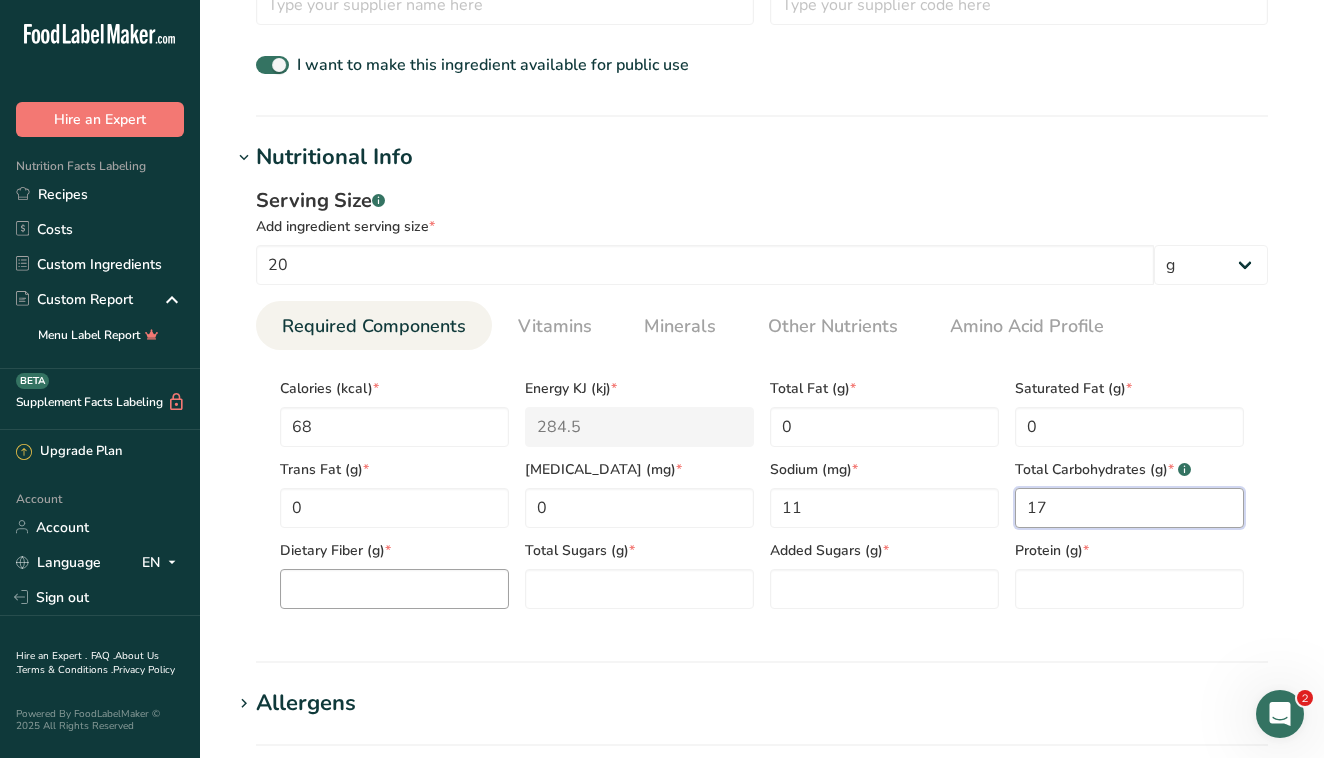 type on "17" 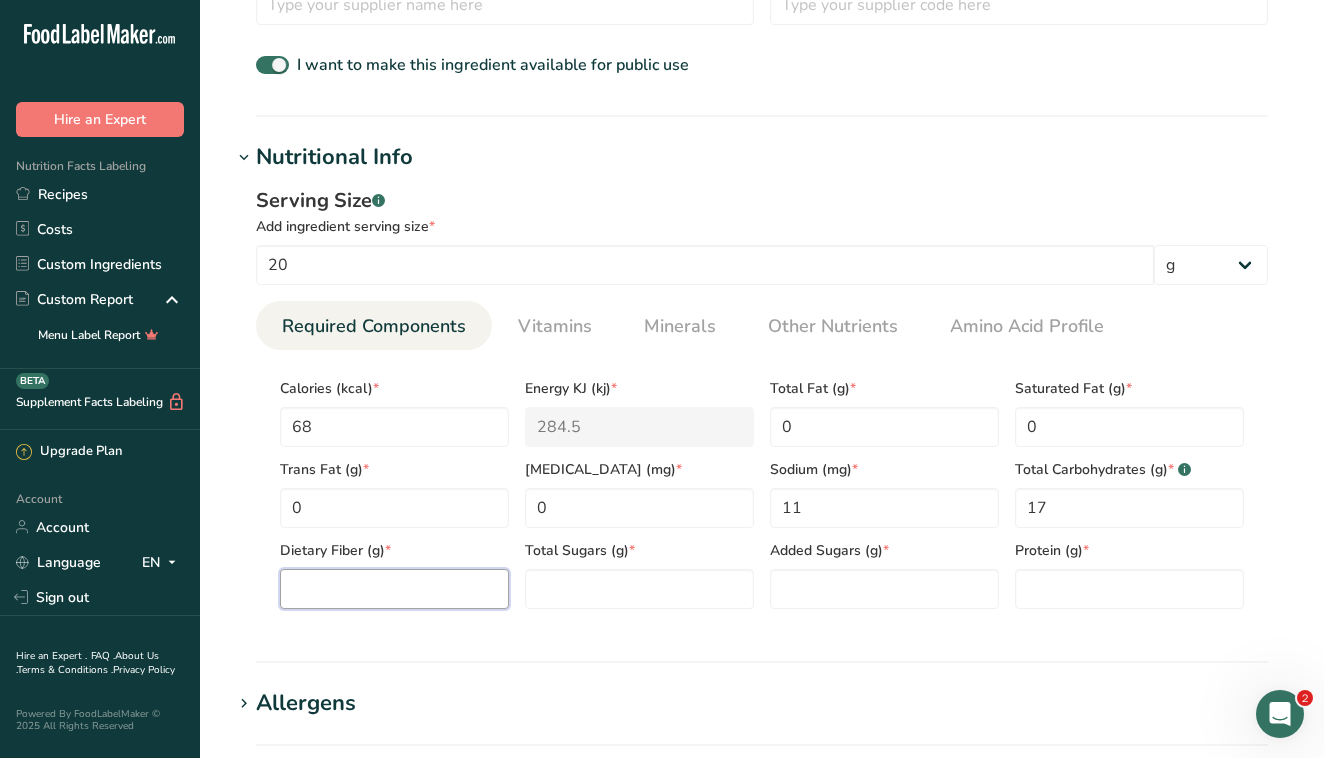 click at bounding box center [394, 589] 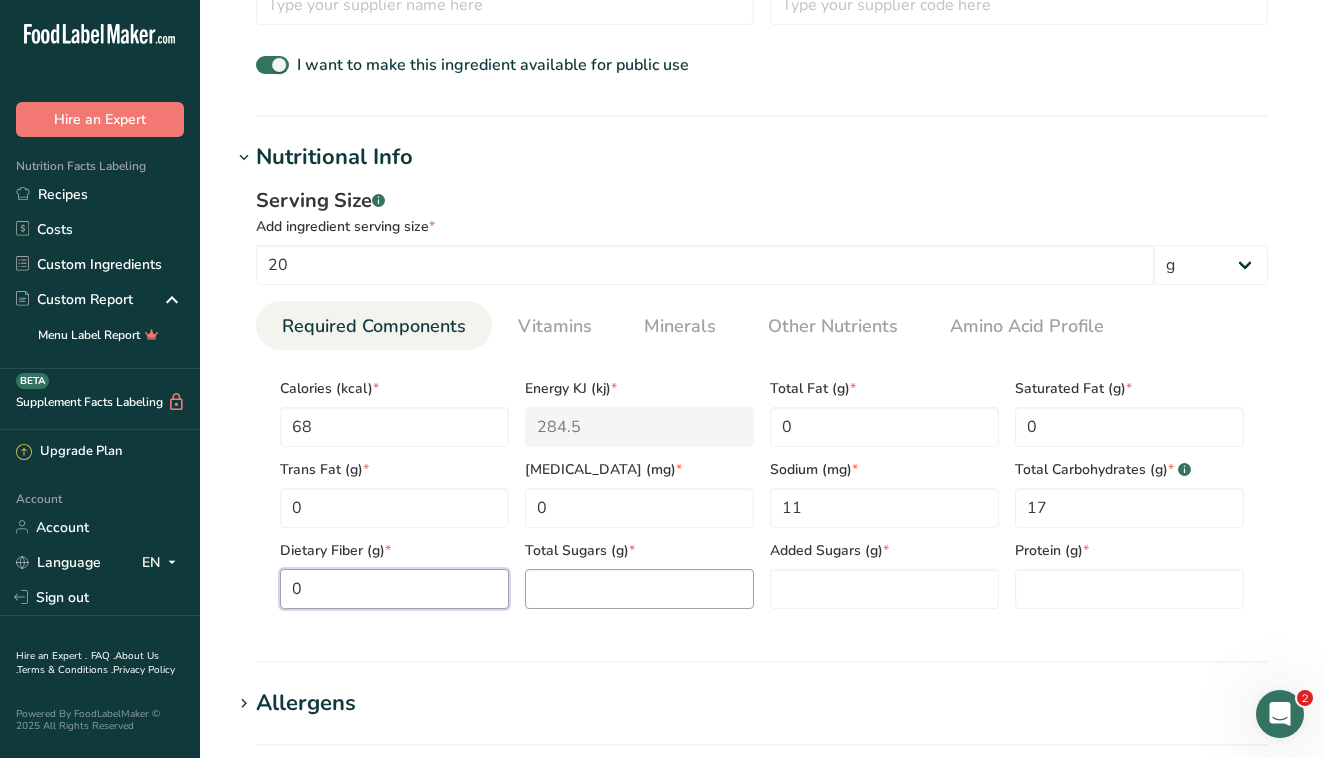 type on "0" 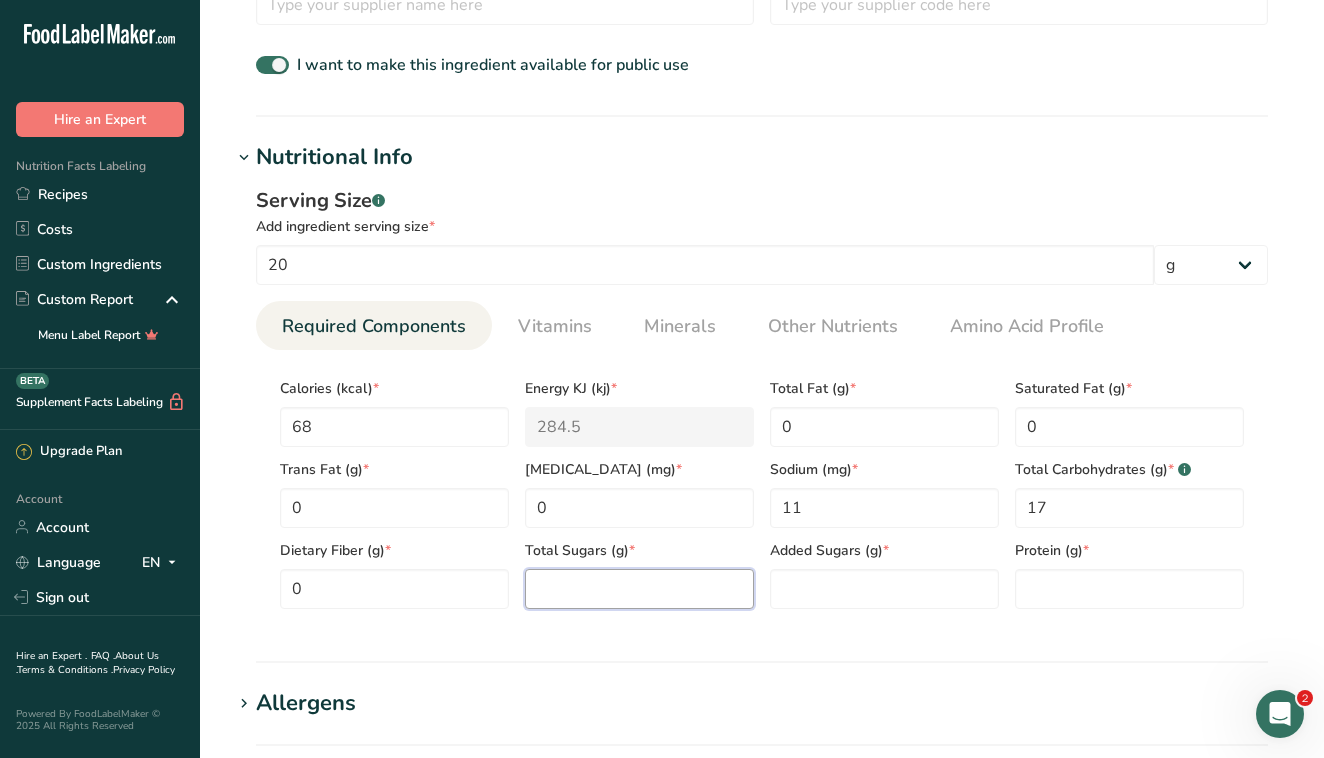 click at bounding box center (639, 589) 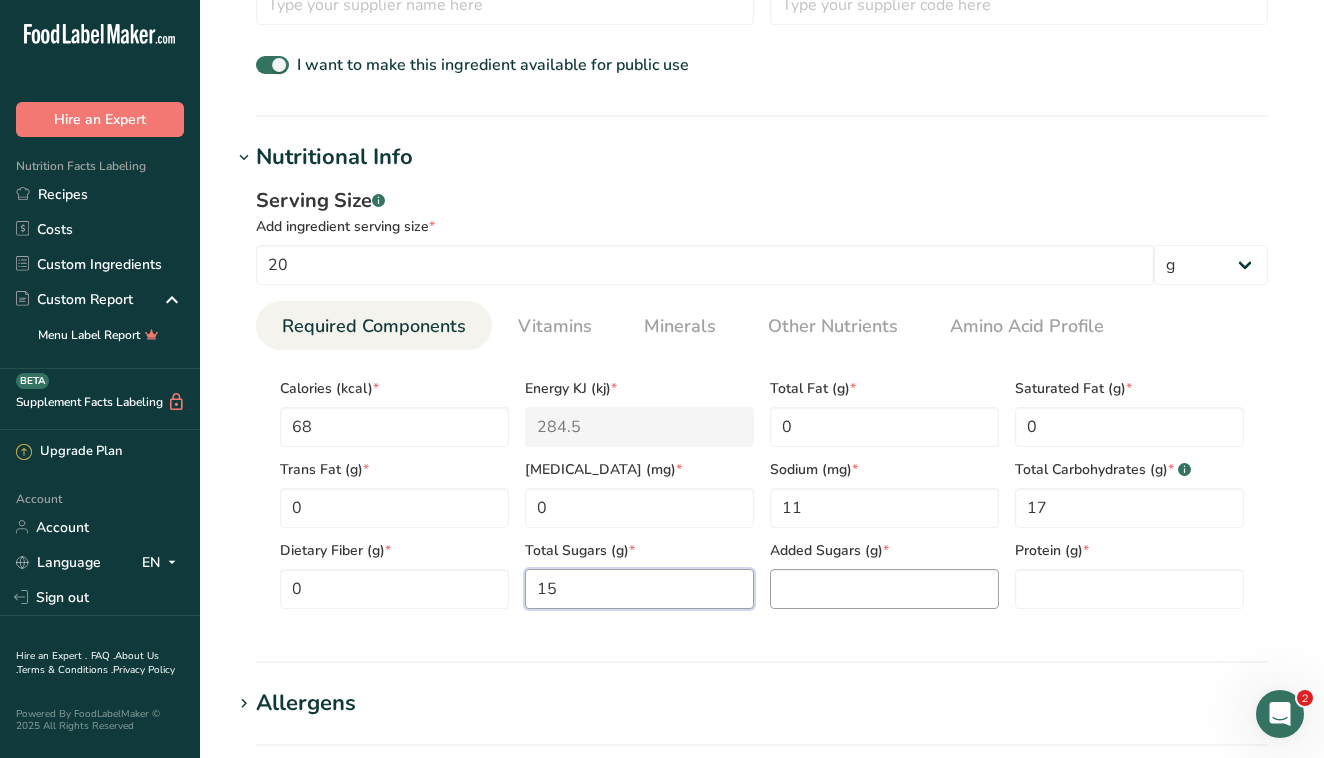 type on "15" 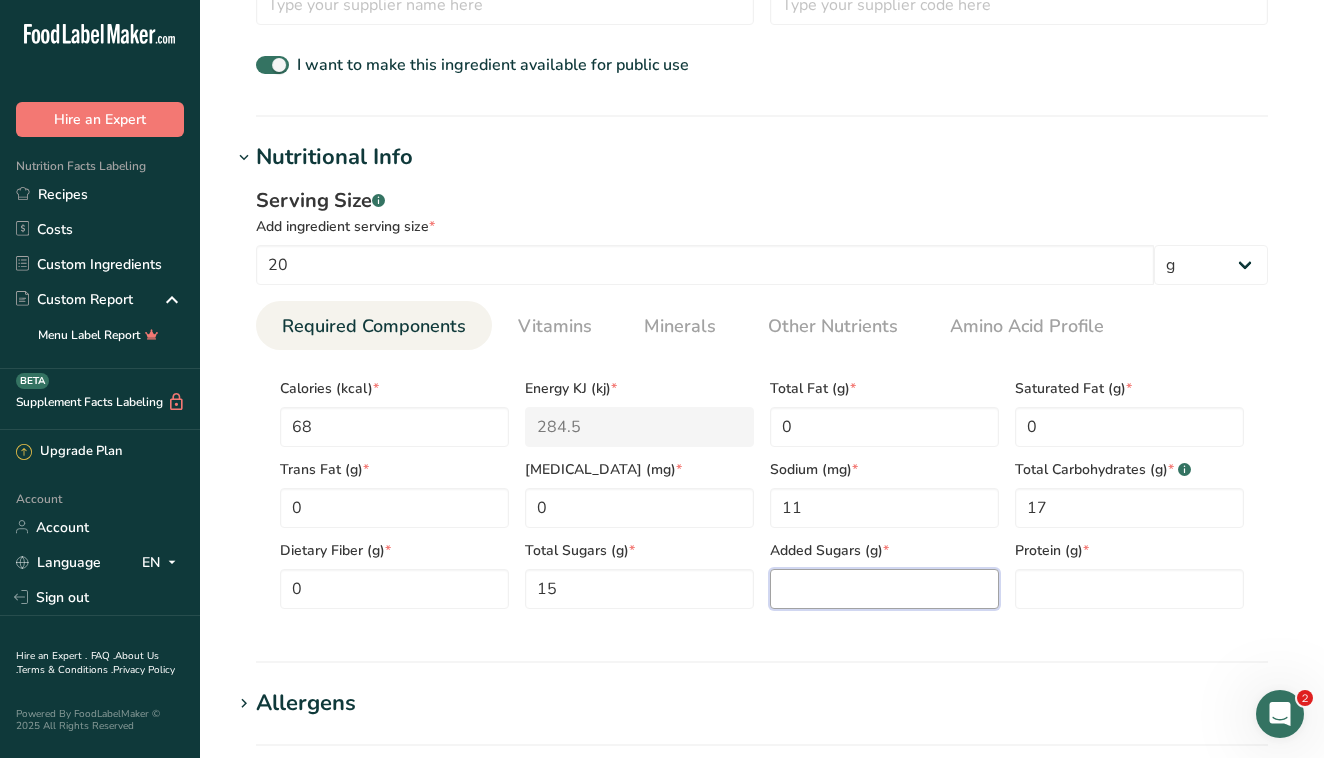 click at bounding box center (884, 589) 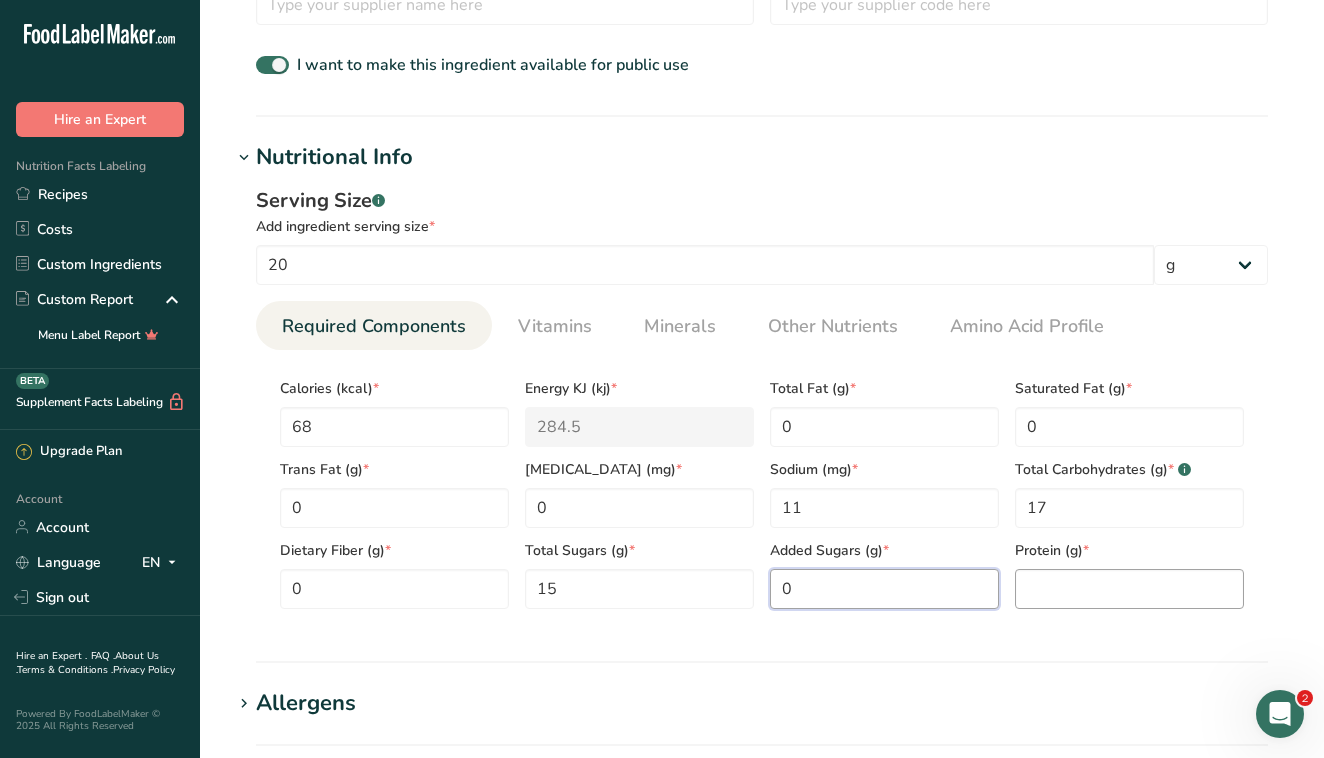type on "0" 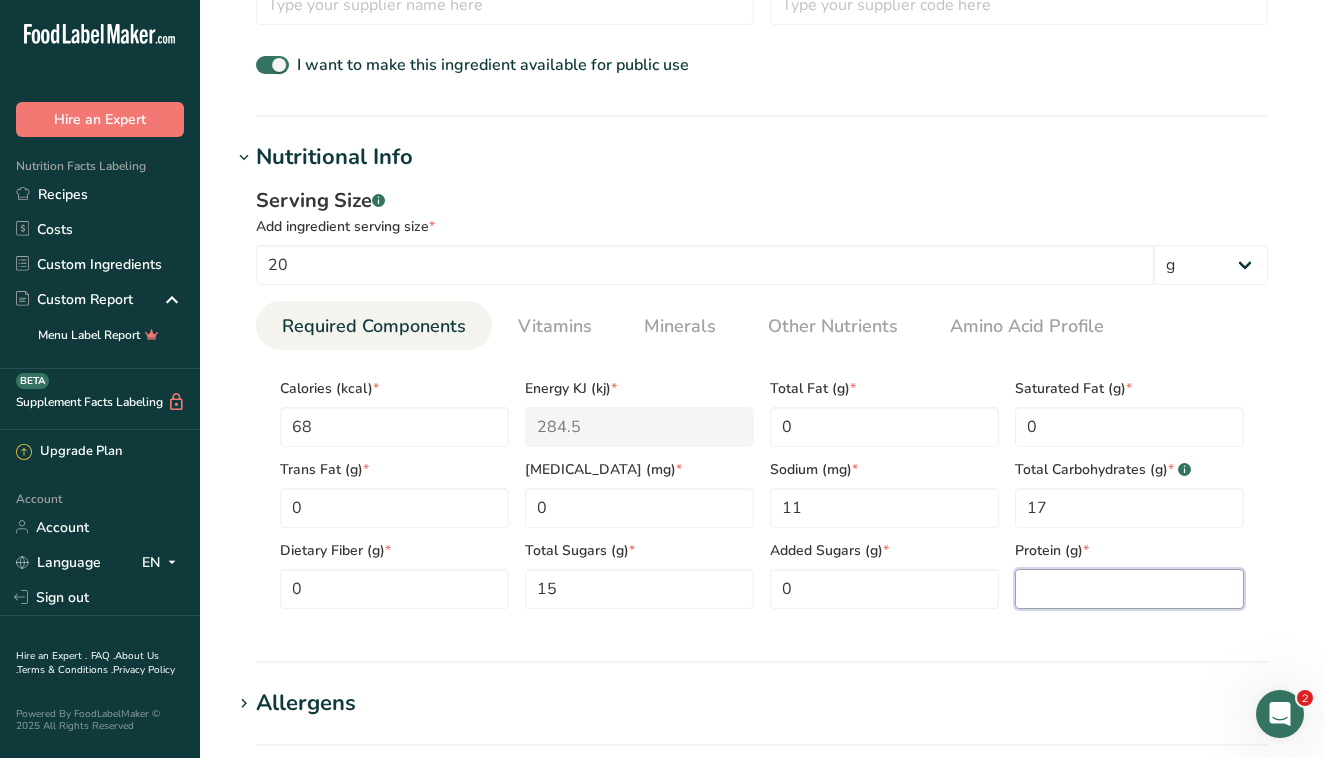 click at bounding box center [1129, 589] 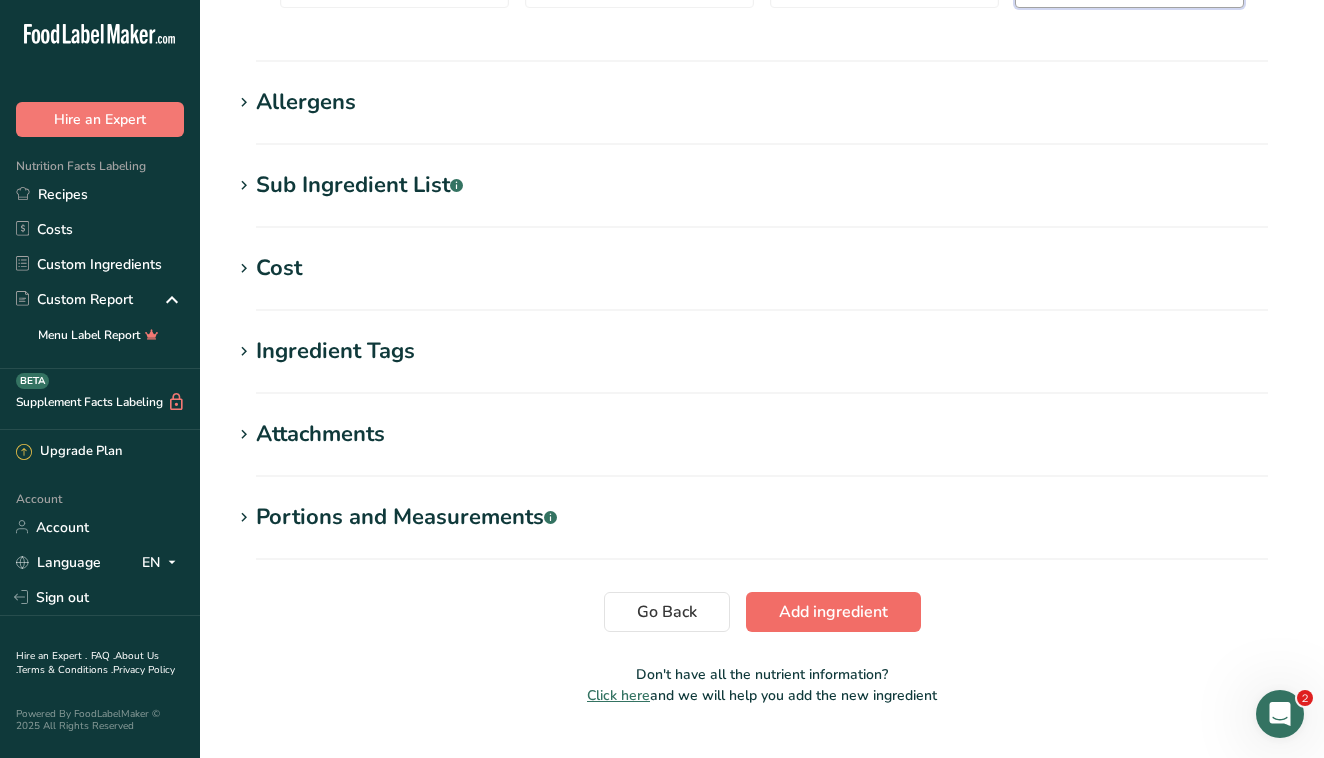 type on "1" 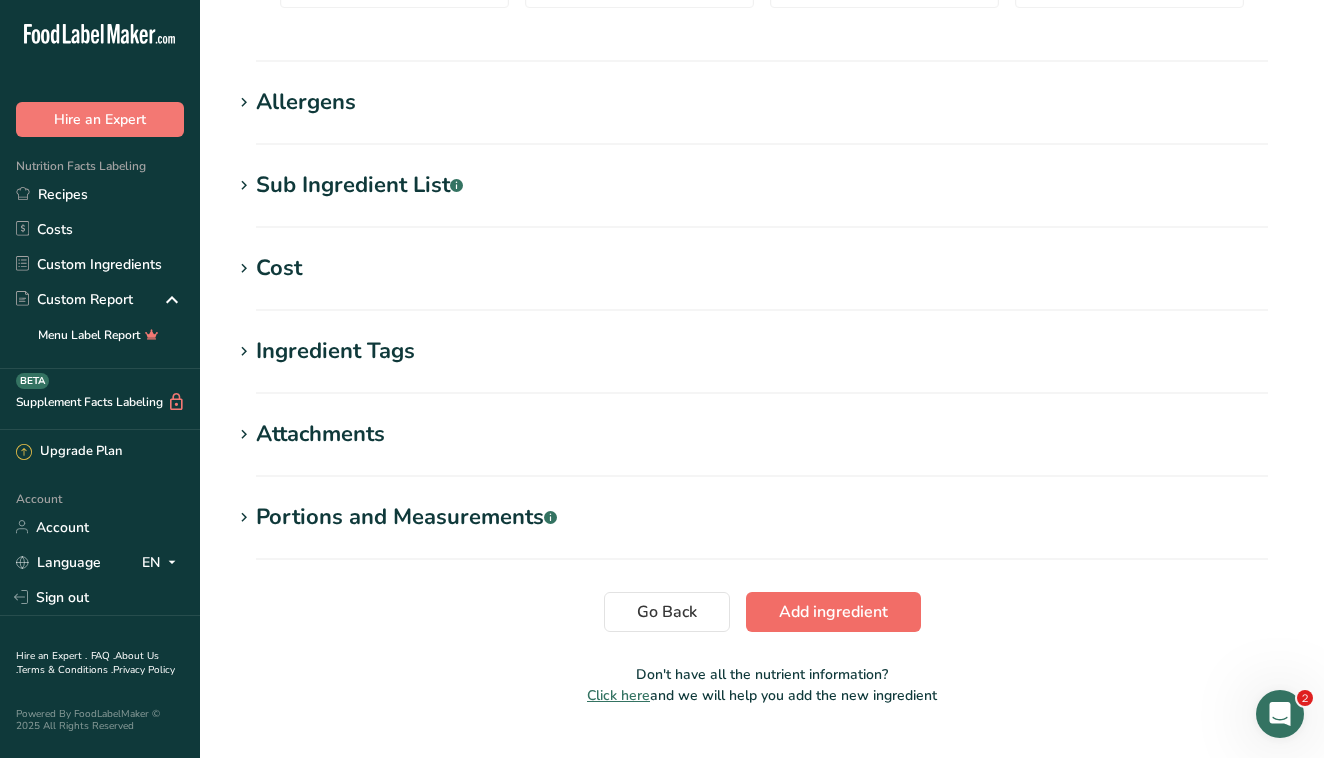 click on "Add ingredient" at bounding box center (833, 612) 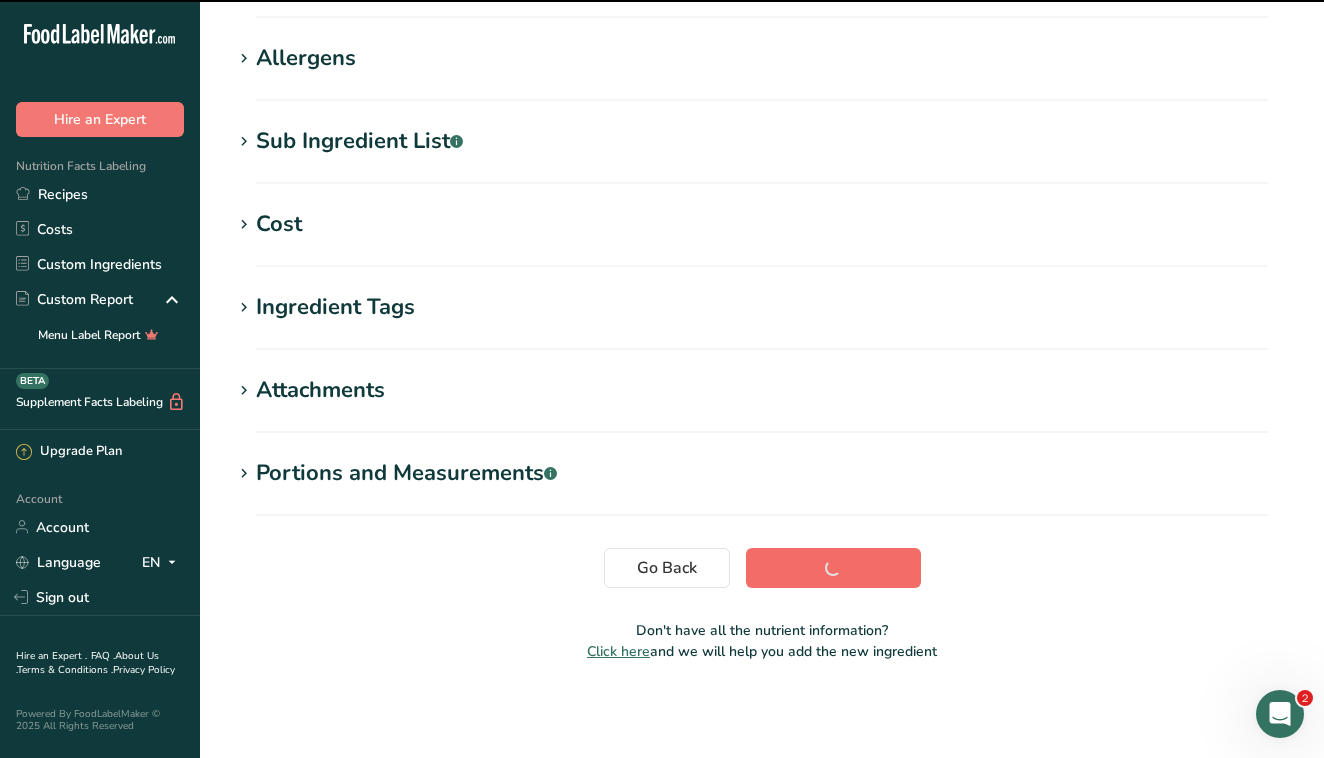 scroll, scrollTop: 316, scrollLeft: 0, axis: vertical 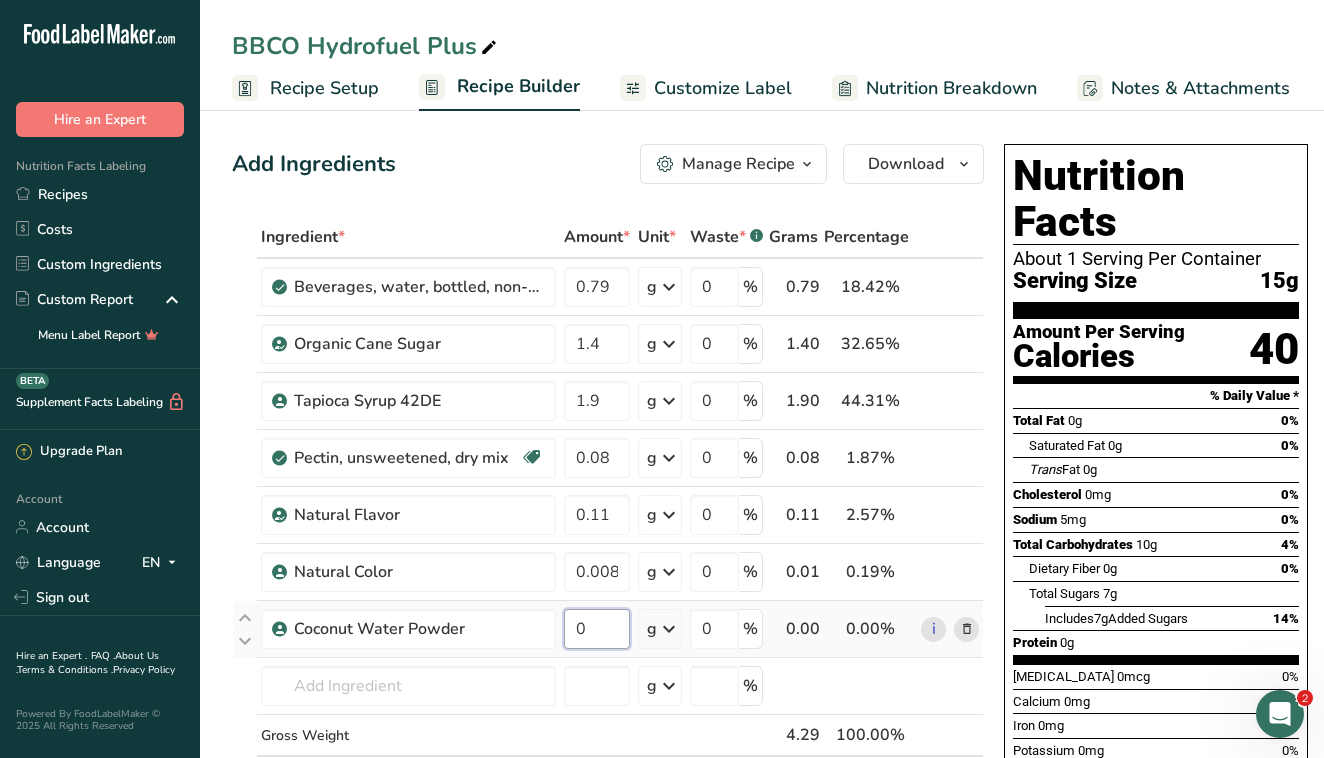 click on "0" at bounding box center (597, 629) 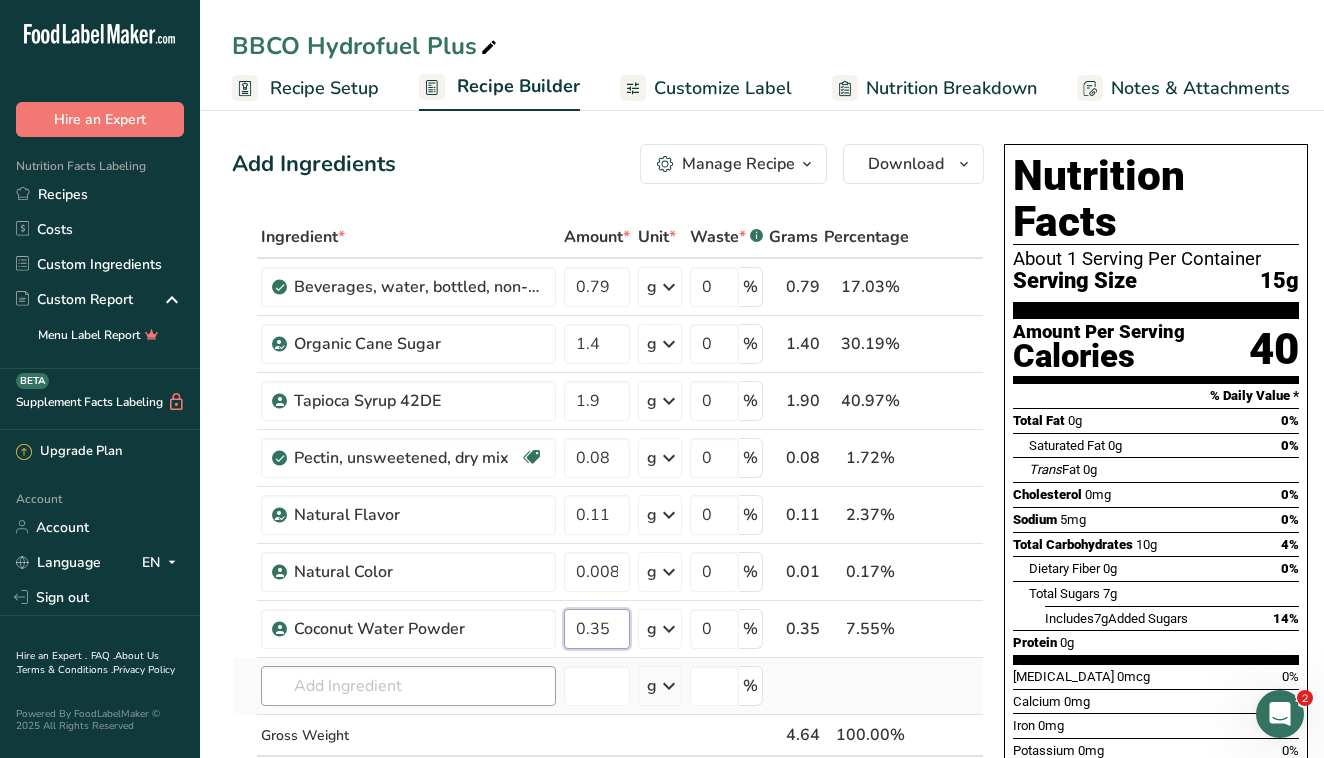 type on "0.35" 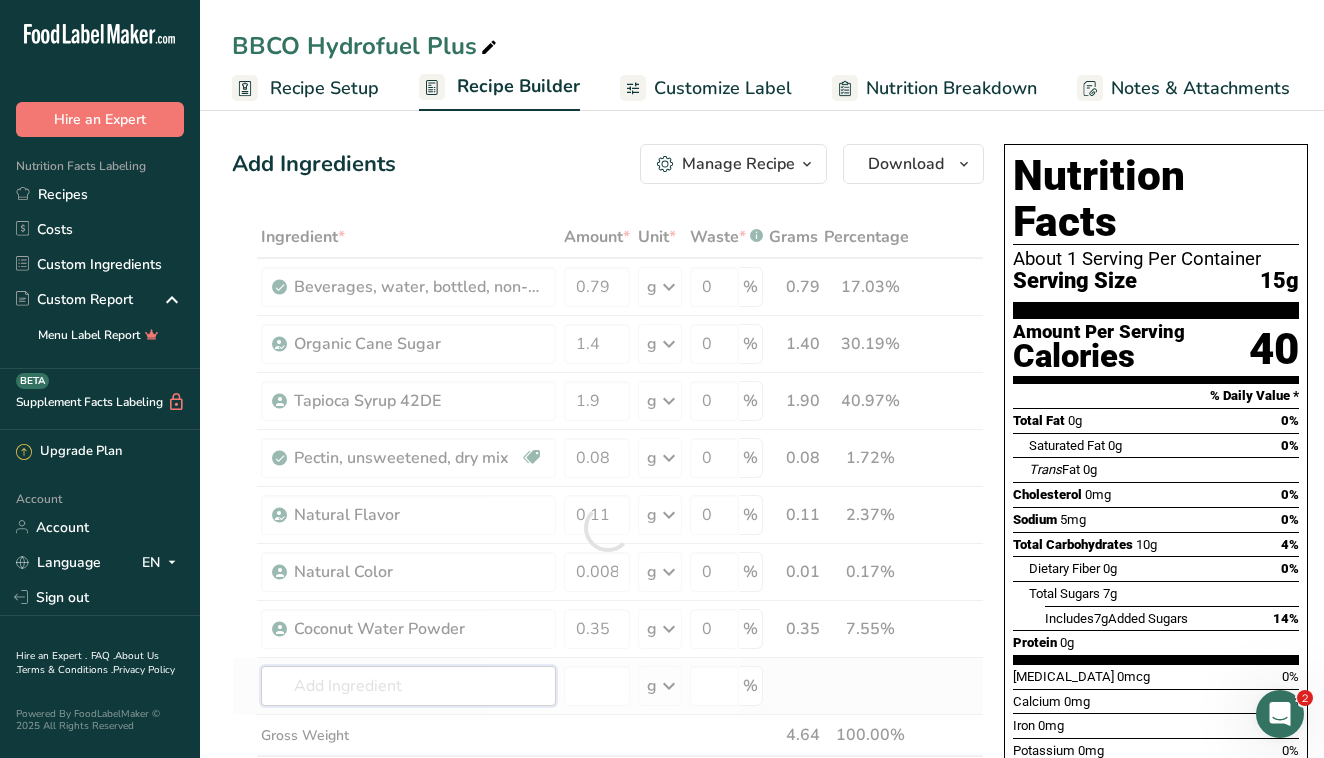 click on "Ingredient *
Amount *
Unit *
Waste *   .a-a{fill:#347362;}.b-a{fill:#fff;}          Grams
Percentage
Beverages, water, bottled, non-carbonated, CALISTOGA
0.79
g
Portions
1 fl oz
1 bottle 16.9 fl oz
1 bottle 24 fl oz
Weight Units
g
kg
mg
See more
Volume Units
l
Volume units require a density conversion. If you know your ingredient's density enter it below. Otherwise, click on "RIA" our AI Regulatory bot - she will be able to help you
lb/ft3
g/cm3
Confirm
mL
lb/ft3
g/cm3
0" at bounding box center [608, 528] 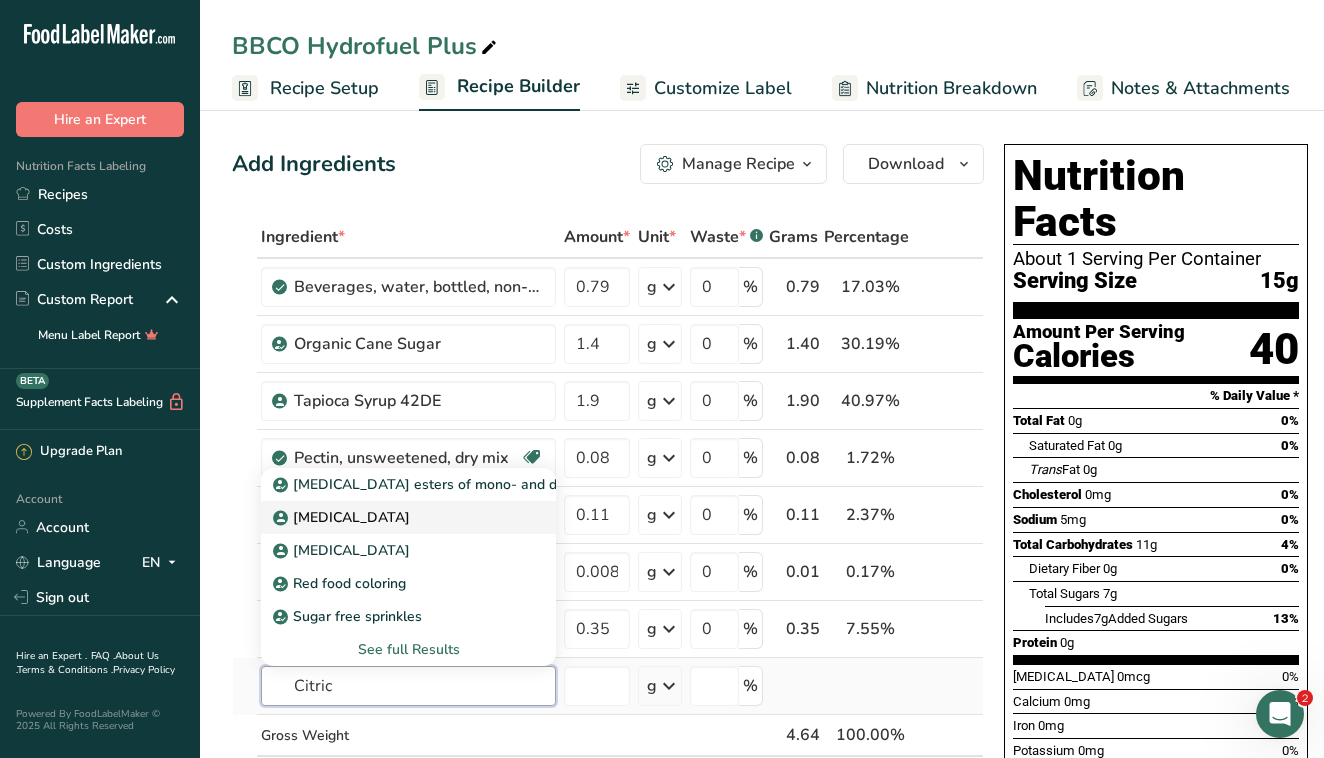 type on "Citric" 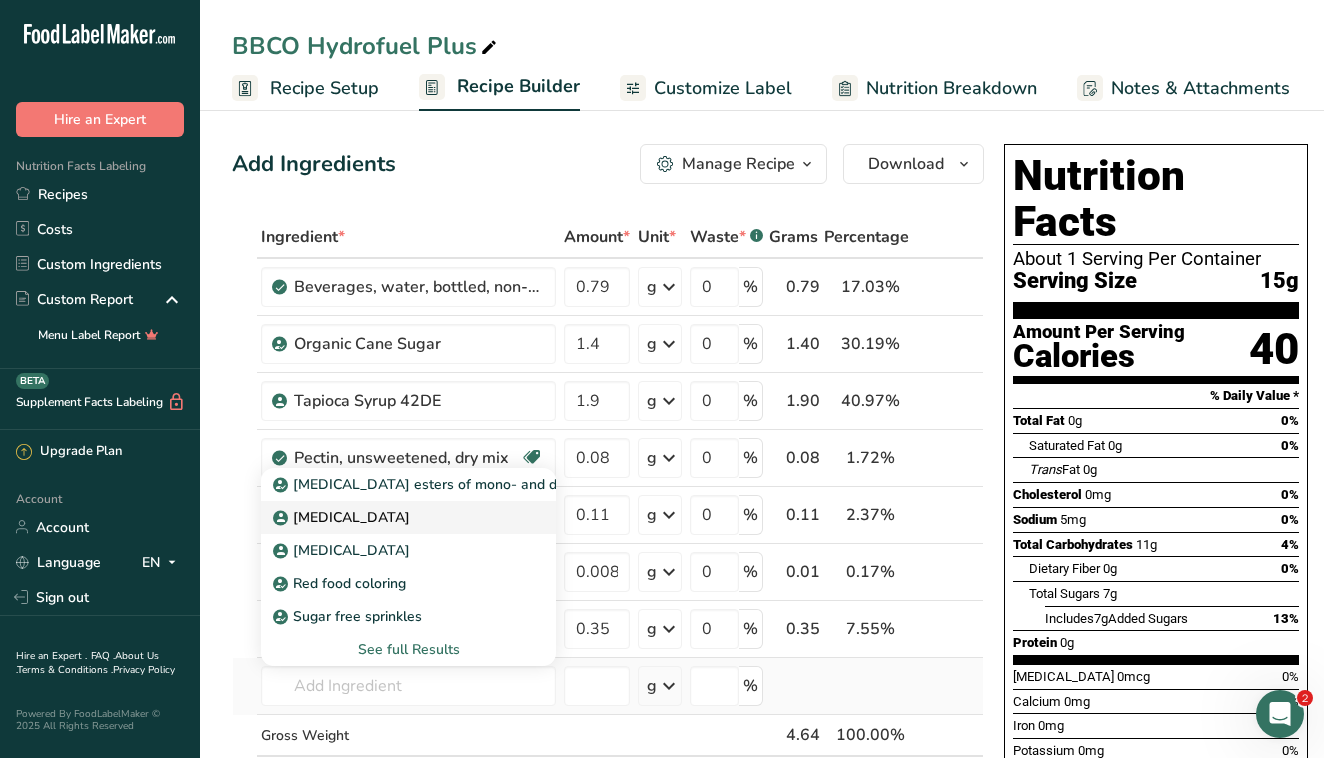 click on "[MEDICAL_DATA]" at bounding box center (408, 517) 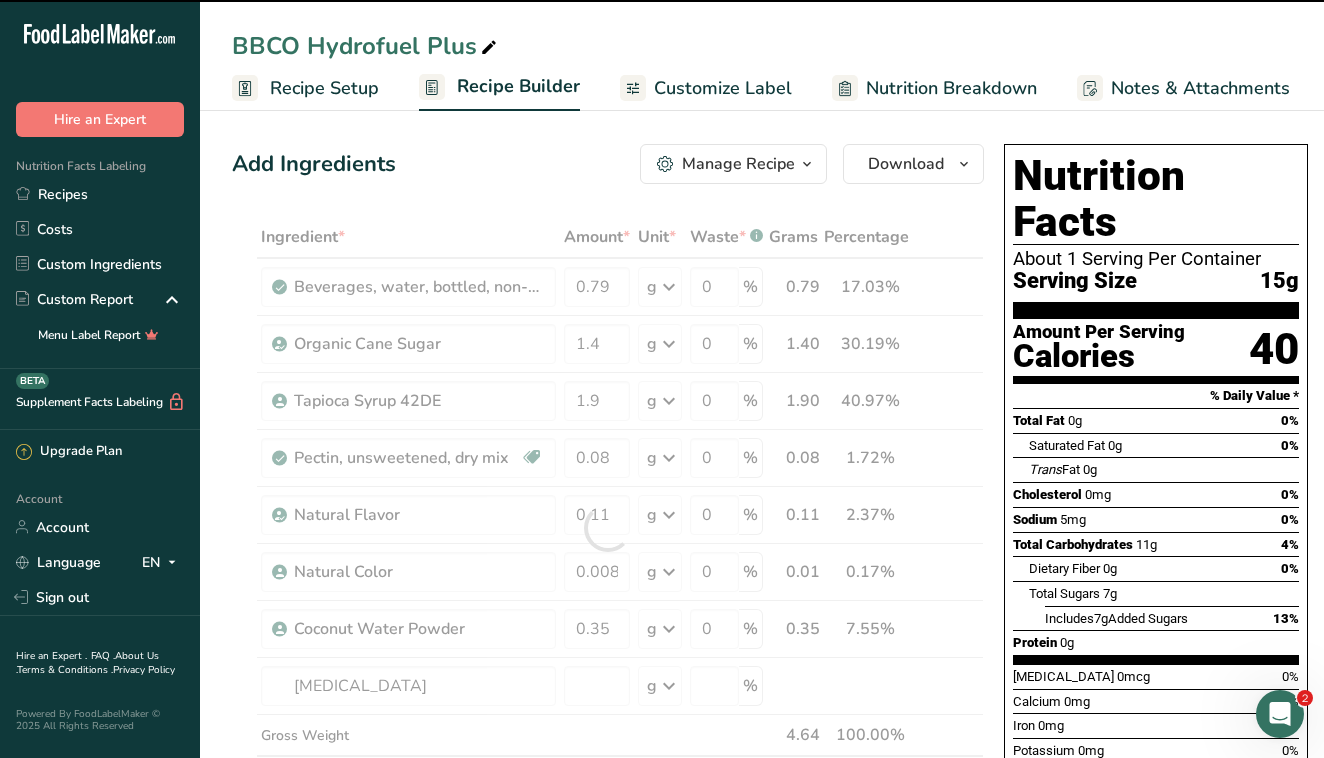 type on "0" 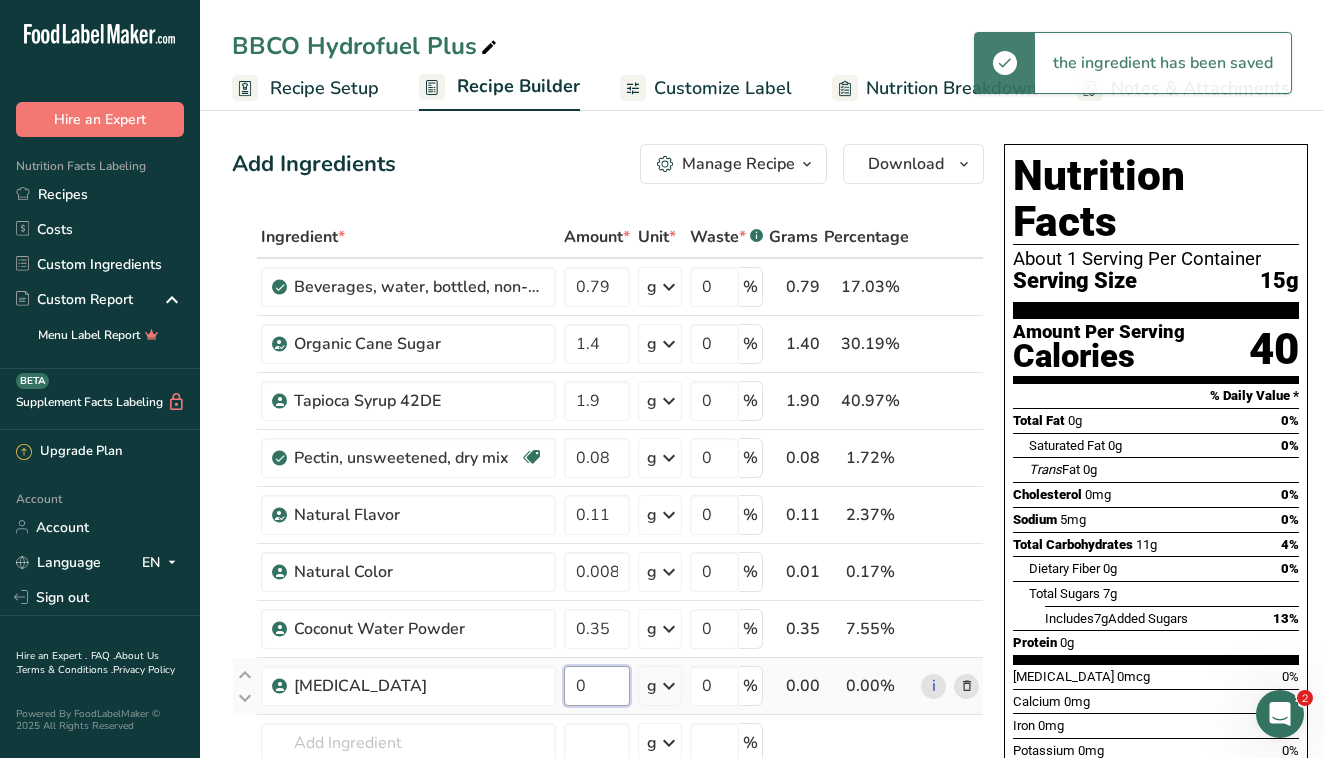 click on "0" at bounding box center [597, 686] 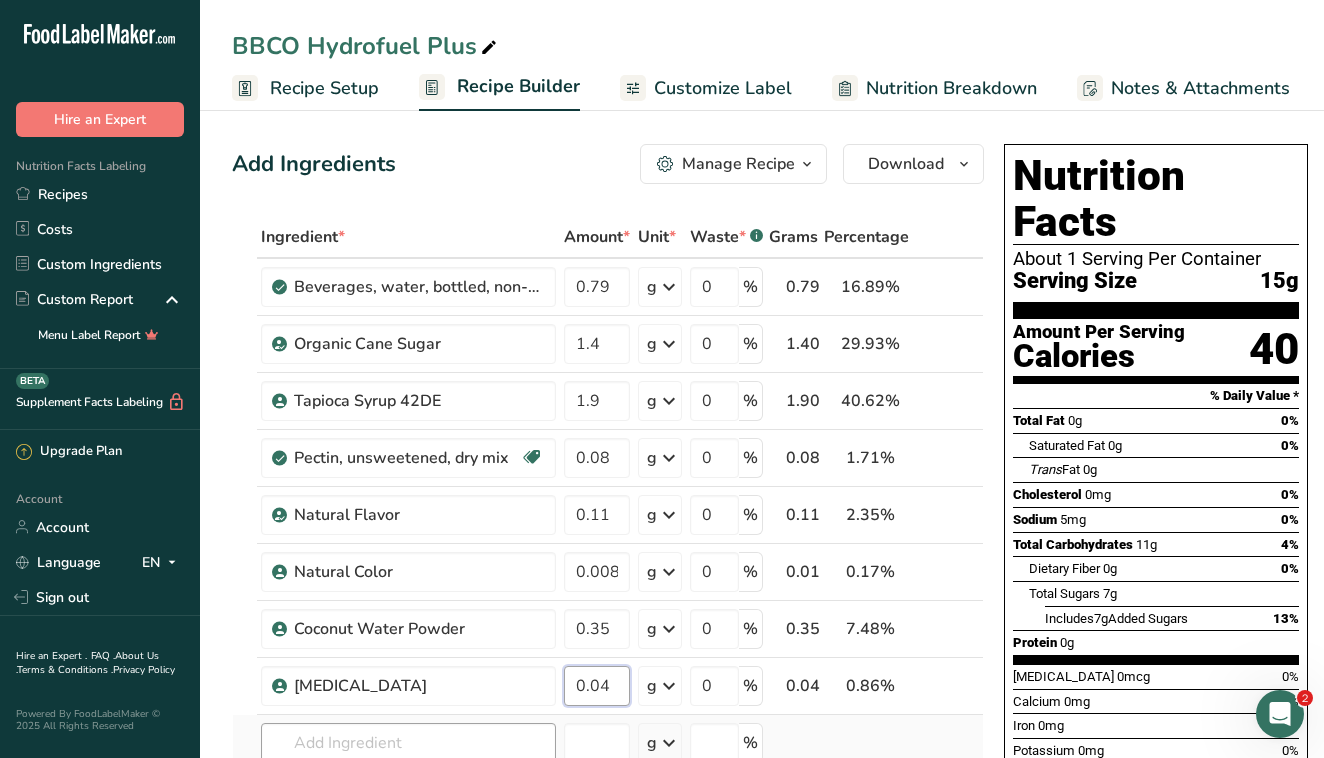 type on "0.04" 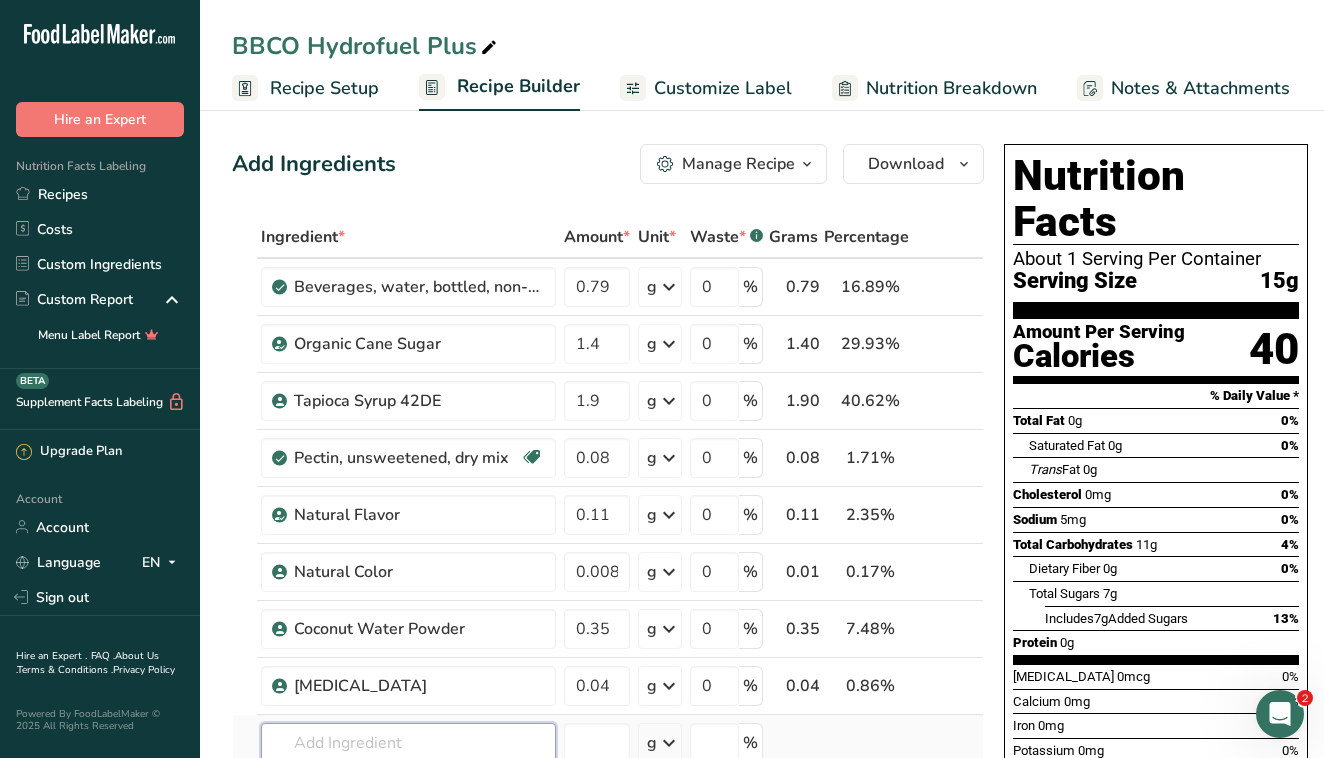 click on "Ingredient *
Amount *
Unit *
Waste *   .a-a{fill:#347362;}.b-a{fill:#fff;}          Grams
Percentage
Beverages, water, bottled, non-carbonated, CALISTOGA
0.79
g
Portions
1 fl oz
1 bottle 16.9 fl oz
1 bottle 24 fl oz
Weight Units
g
kg
mg
See more
Volume Units
l
Volume units require a density conversion. If you know your ingredient's density enter it below. Otherwise, click on "RIA" our AI Regulatory bot - she will be able to help you
lb/ft3
g/cm3
Confirm
mL
lb/ft3
g/cm3
0" at bounding box center (608, 556) 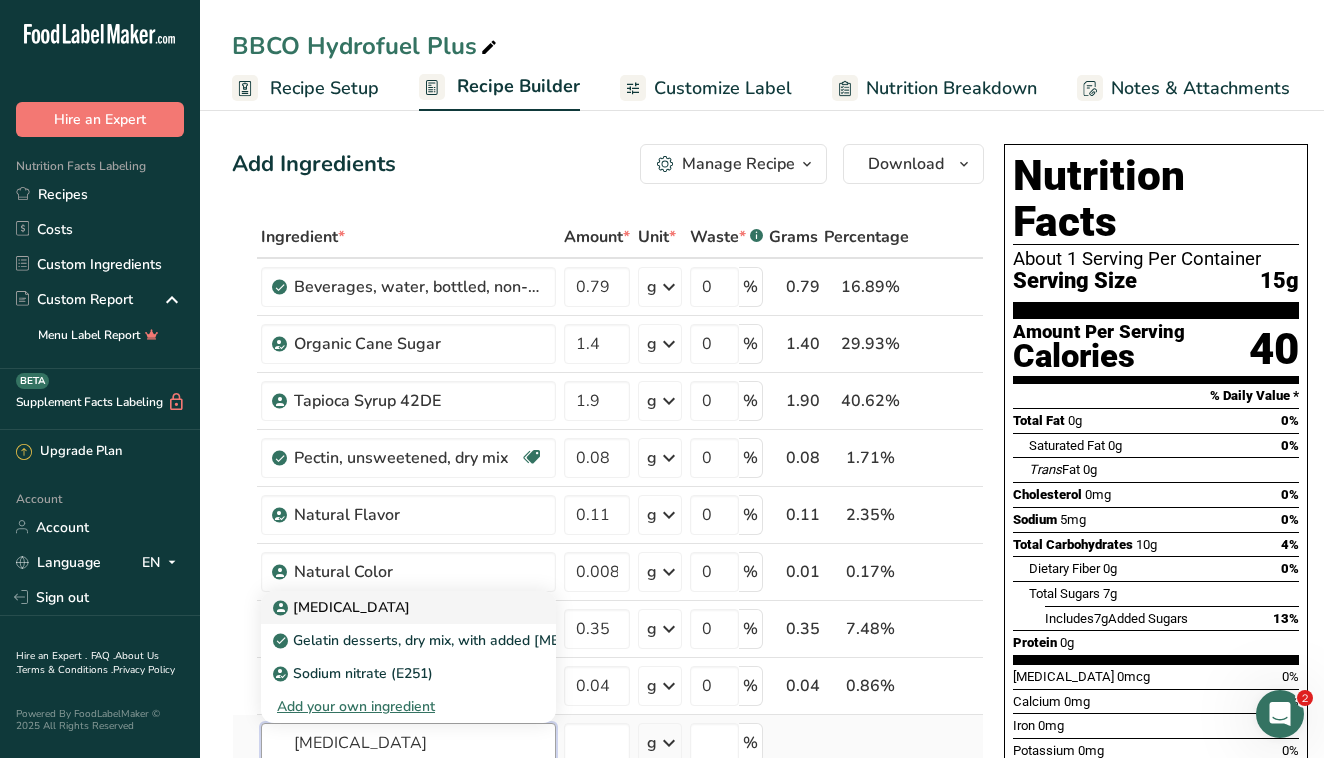 type on "[MEDICAL_DATA]" 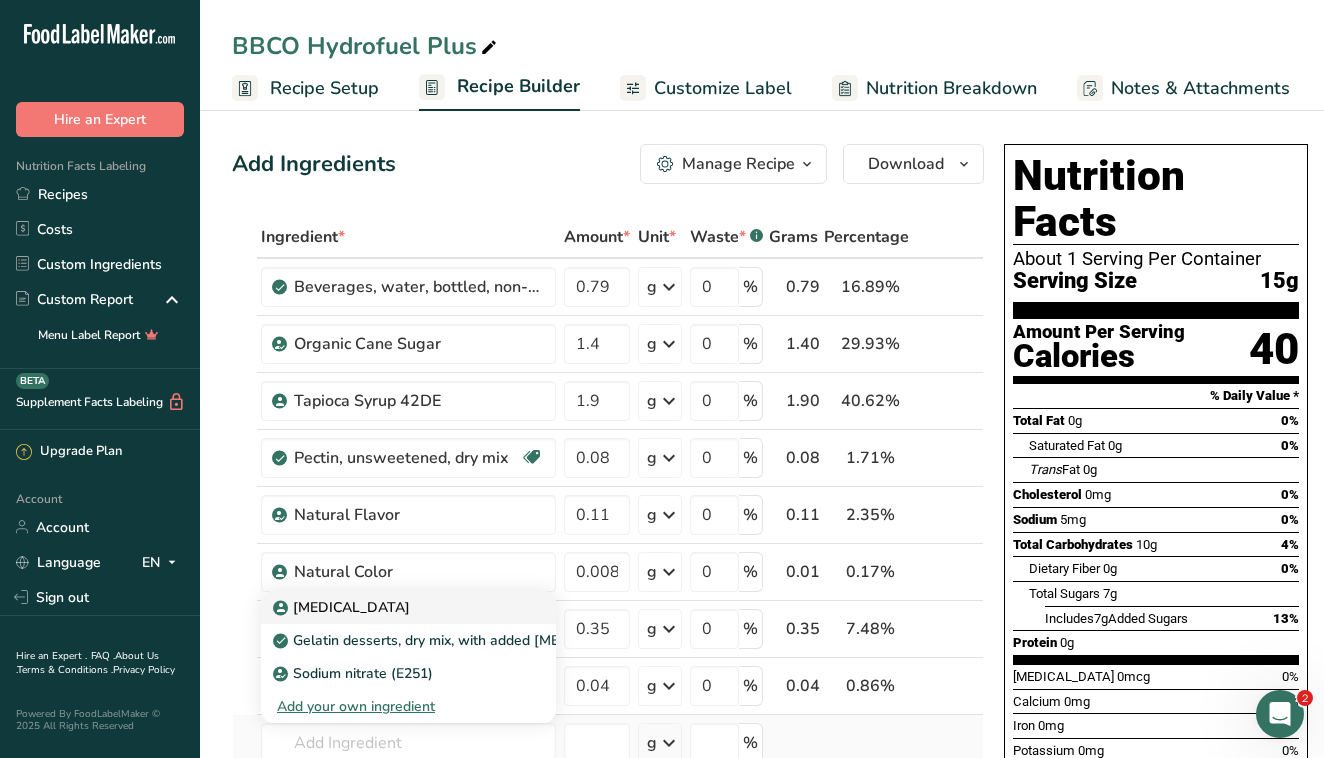 click on "[MEDICAL_DATA]" at bounding box center [392, 607] 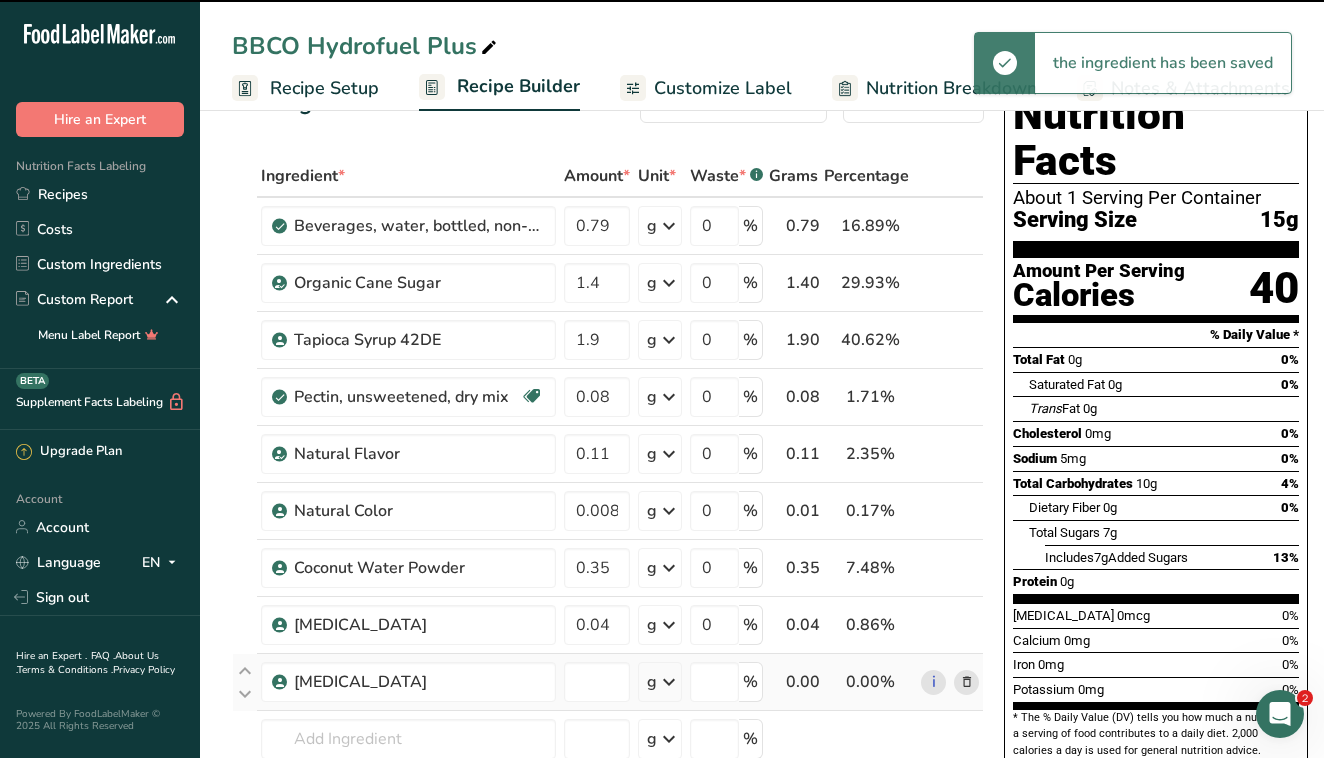 type on "0" 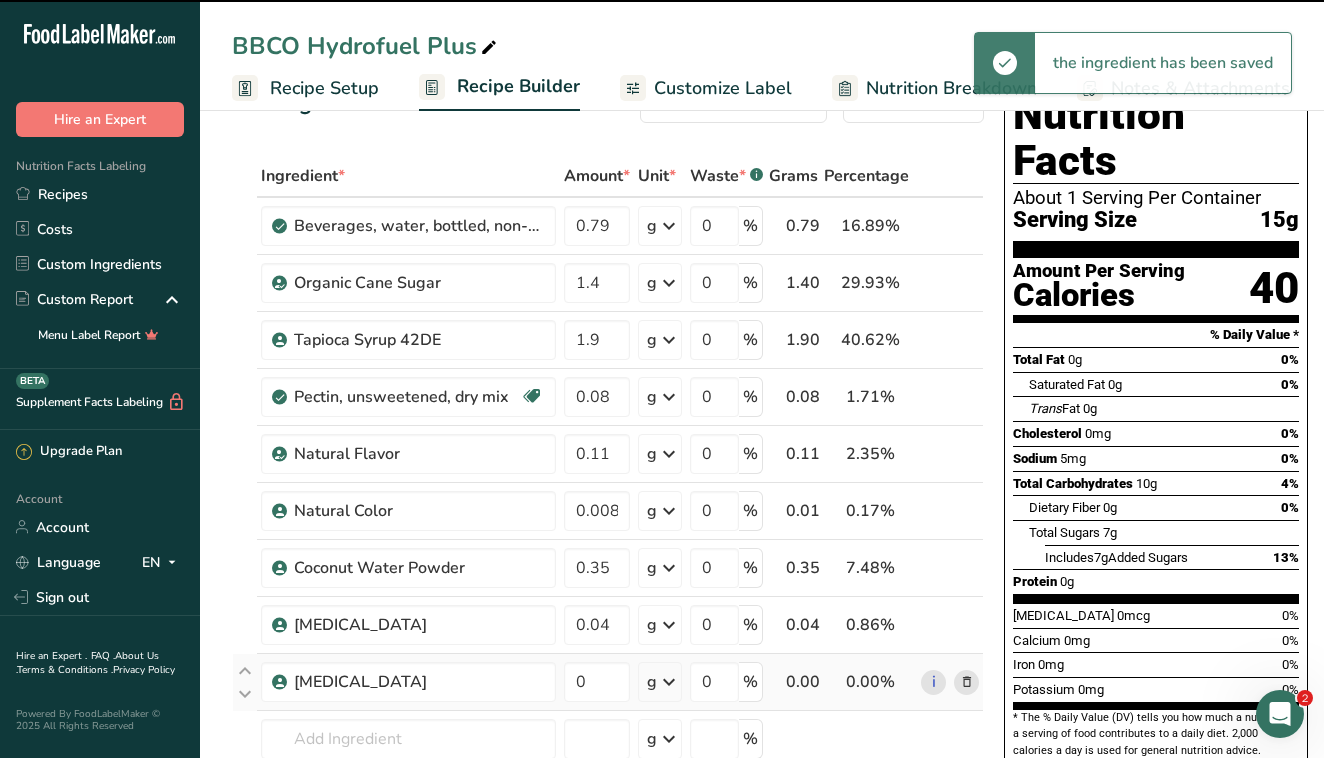 scroll, scrollTop: 123, scrollLeft: 0, axis: vertical 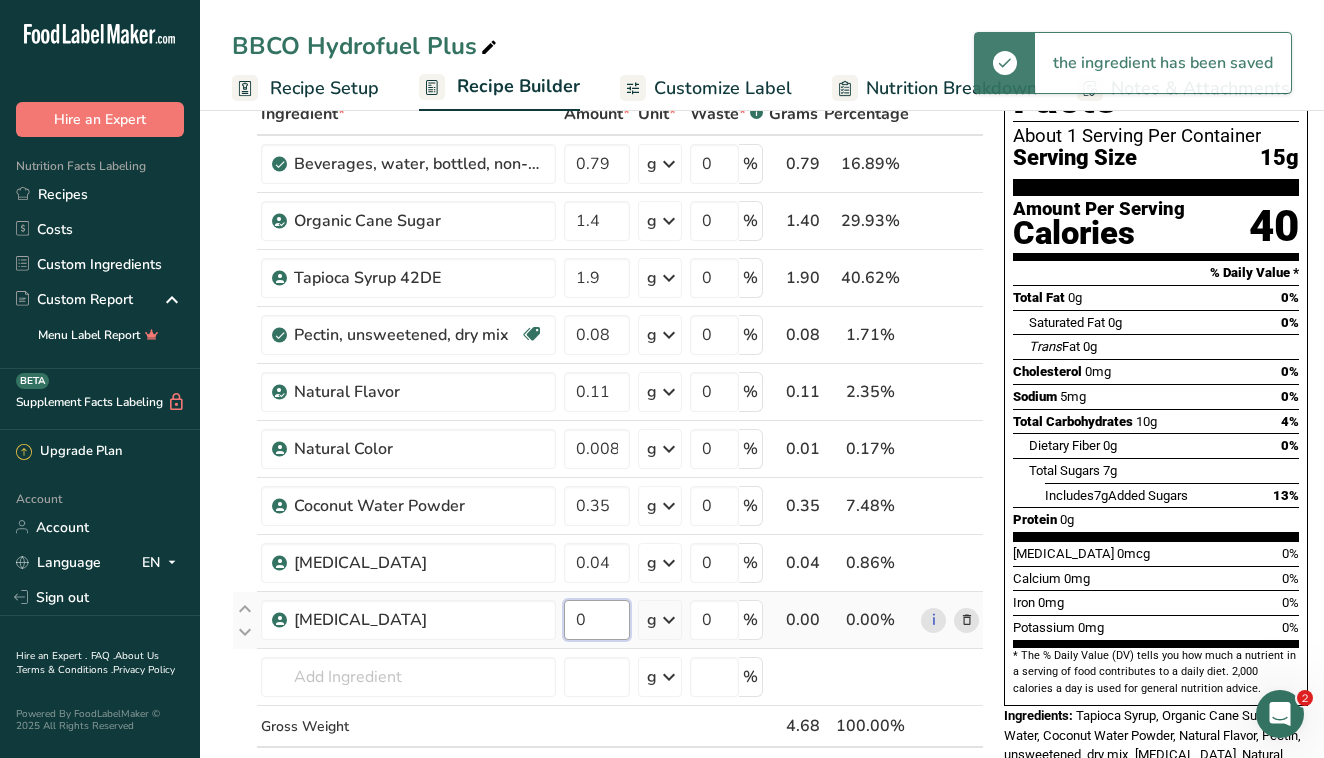 click on "0" at bounding box center (597, 620) 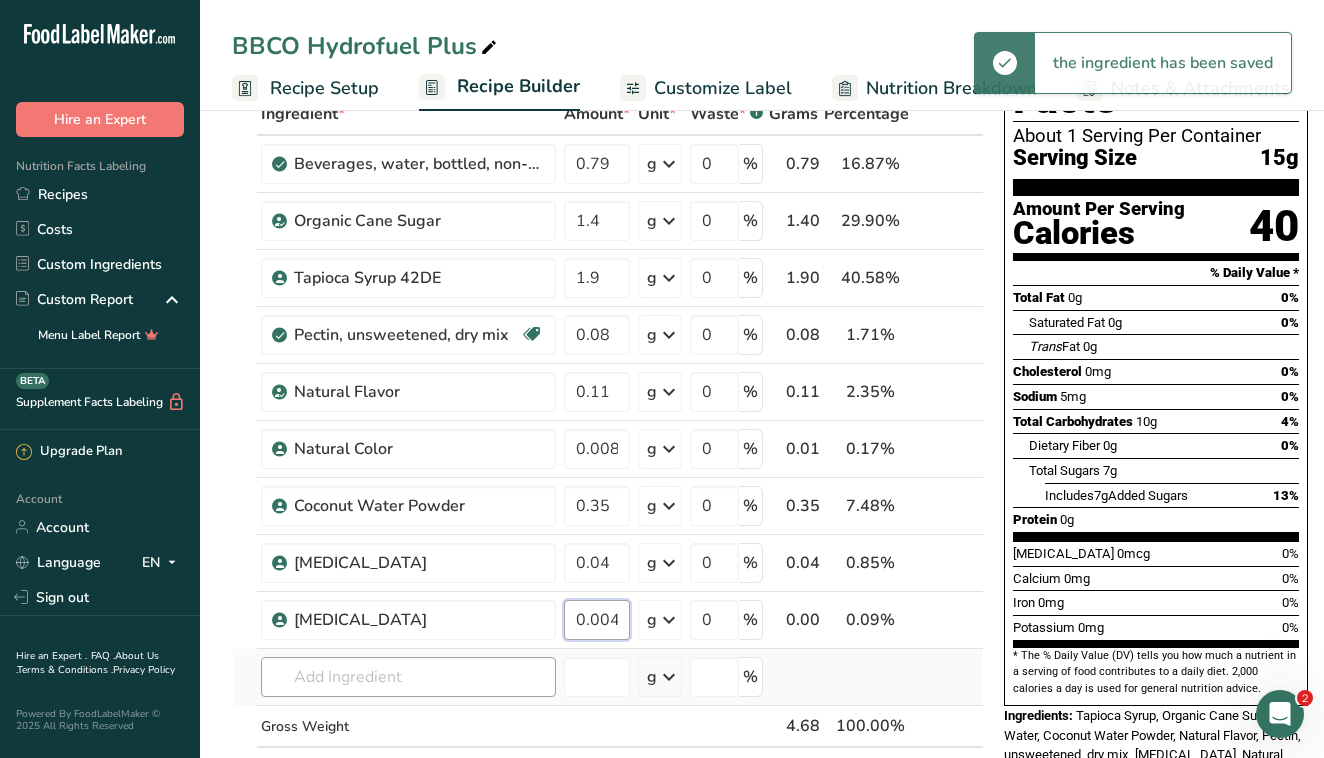 type on "0.004" 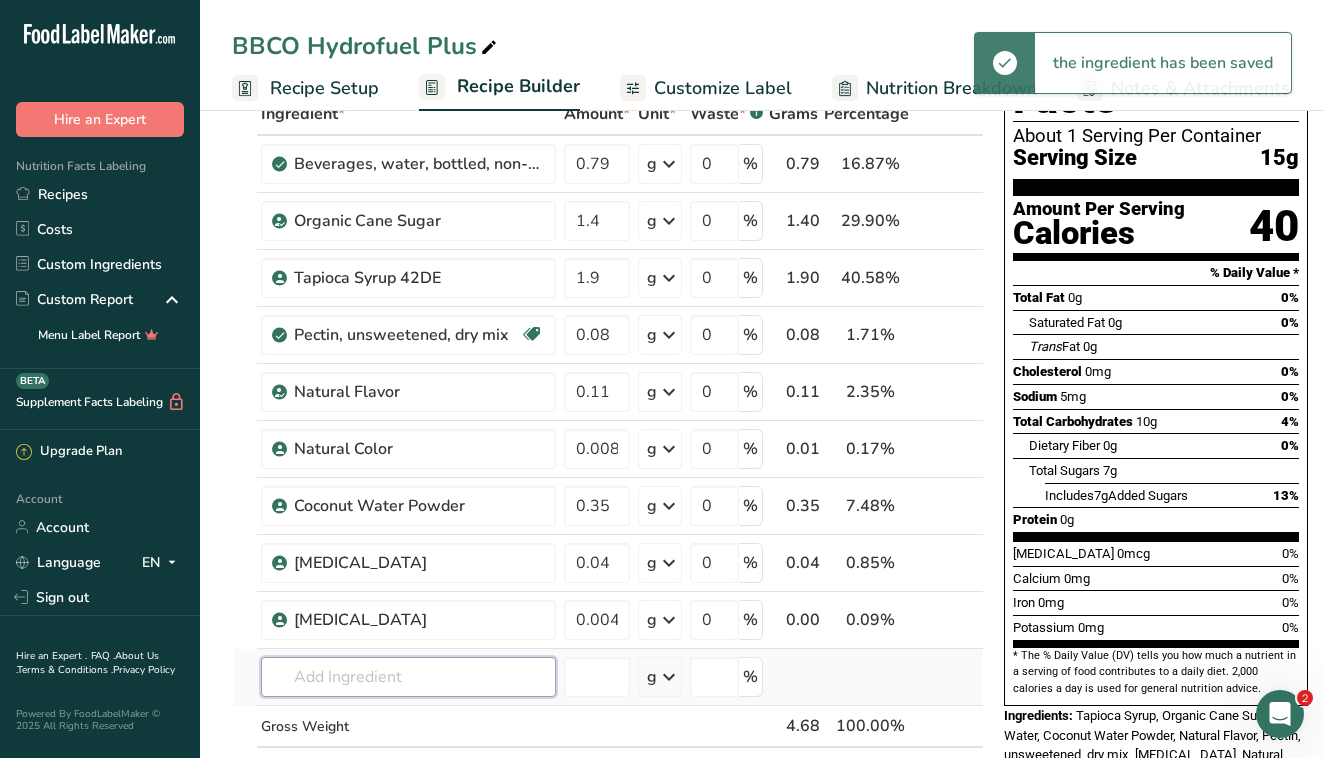click on "Ingredient *
Amount *
Unit *
Waste *   .a-a{fill:#347362;}.b-a{fill:#fff;}          Grams
Percentage
Beverages, water, bottled, non-carbonated, CALISTOGA
0.79
g
Portions
1 fl oz
1 bottle 16.9 fl oz
1 bottle 24 fl oz
Weight Units
g
kg
mg
See more
Volume Units
l
Volume units require a density conversion. If you know your ingredient's density enter it below. Otherwise, click on "RIA" our AI Regulatory bot - she will be able to help you
lb/ft3
g/cm3
Confirm
mL
lb/ft3
g/cm3
0" at bounding box center [608, 462] 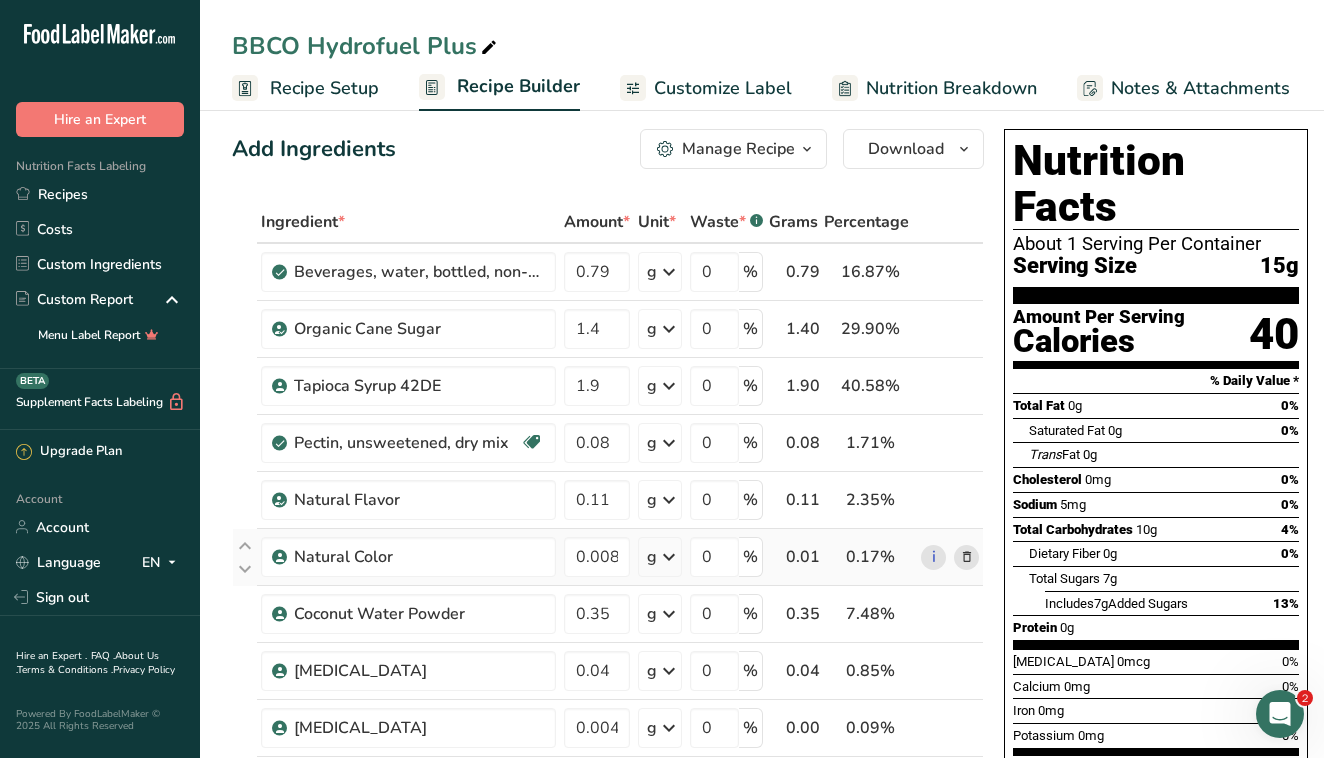 scroll, scrollTop: 11, scrollLeft: 0, axis: vertical 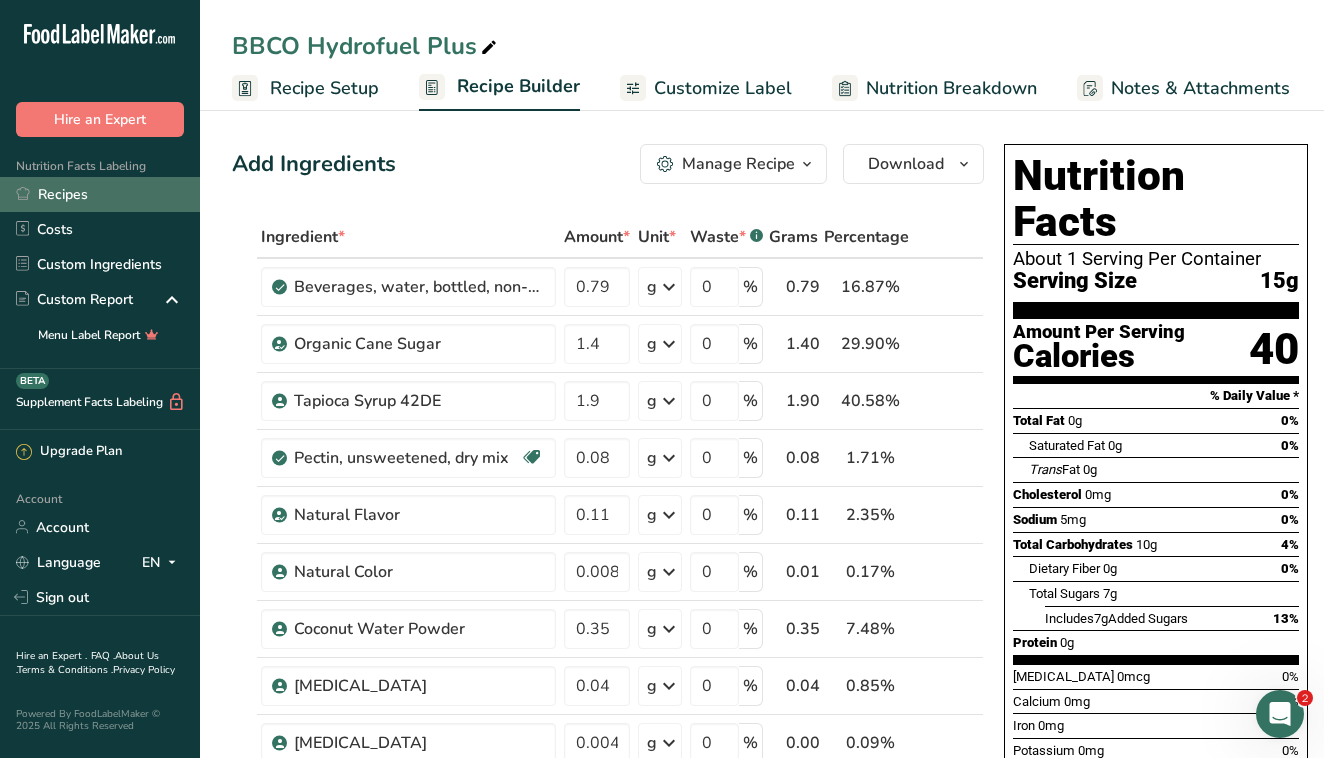 click on "Recipes" at bounding box center [100, 194] 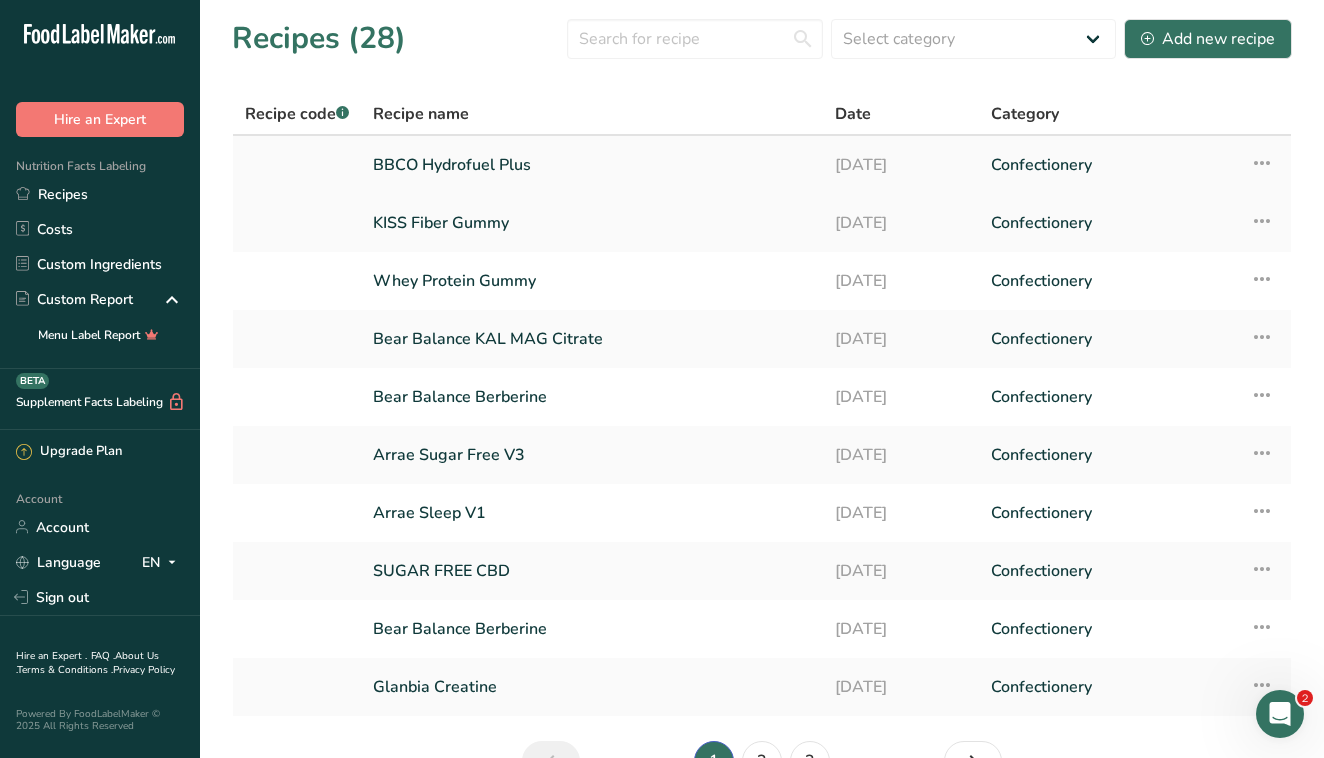 scroll, scrollTop: 0, scrollLeft: 0, axis: both 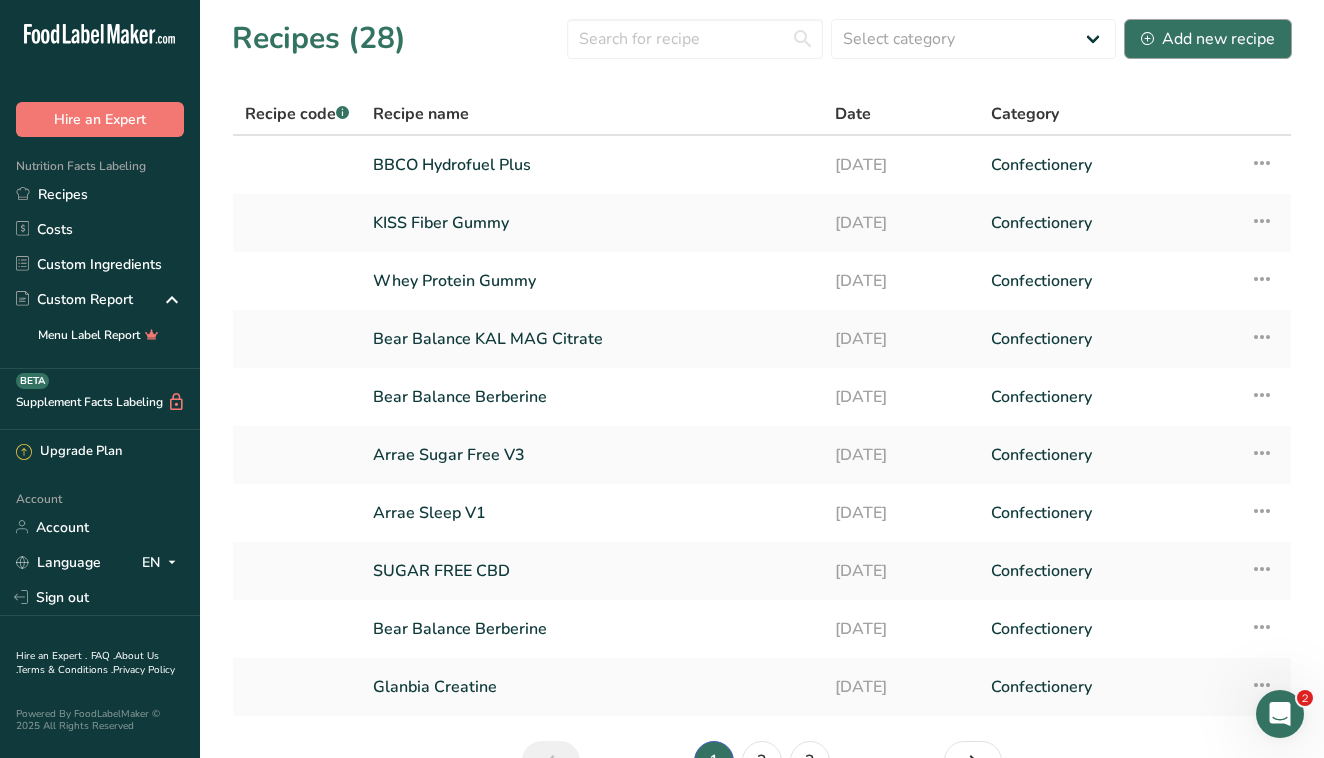 click on "Add new recipe" at bounding box center [1208, 39] 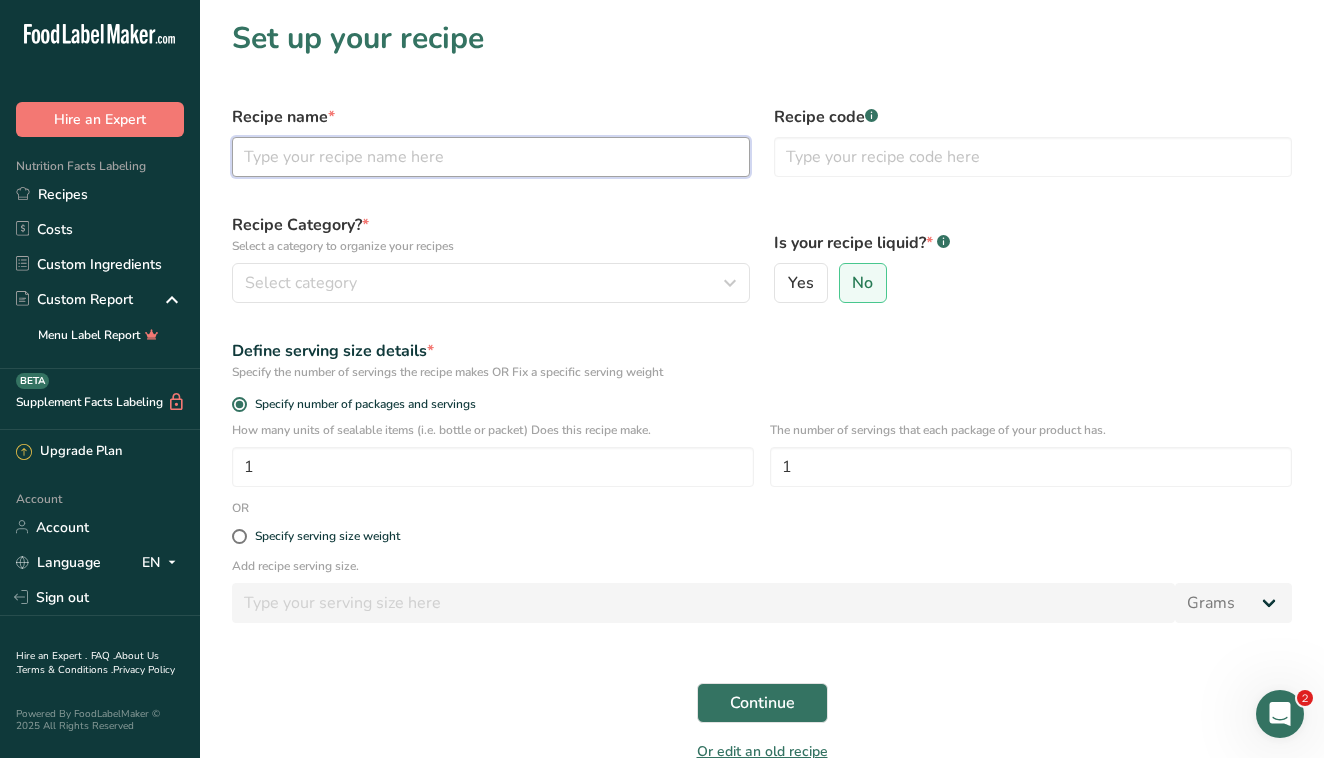 click at bounding box center [491, 157] 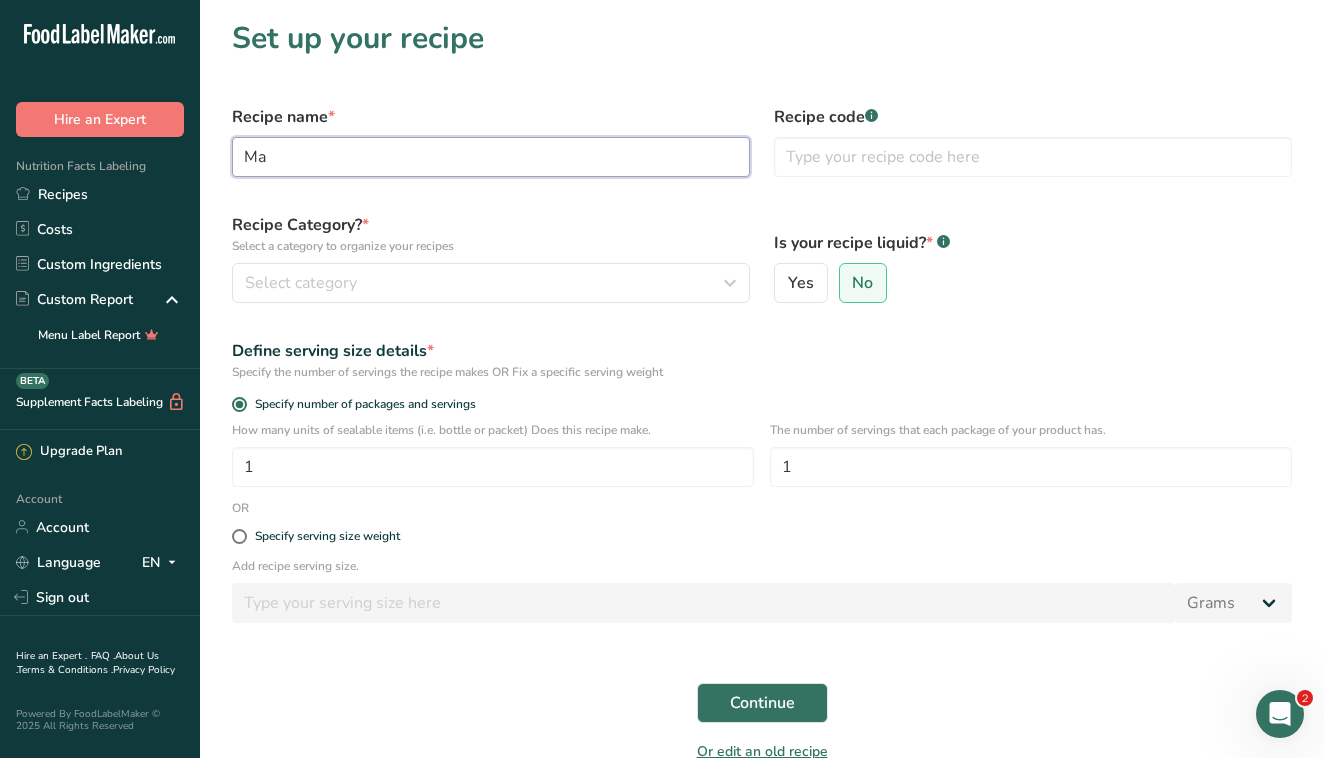 type on "M" 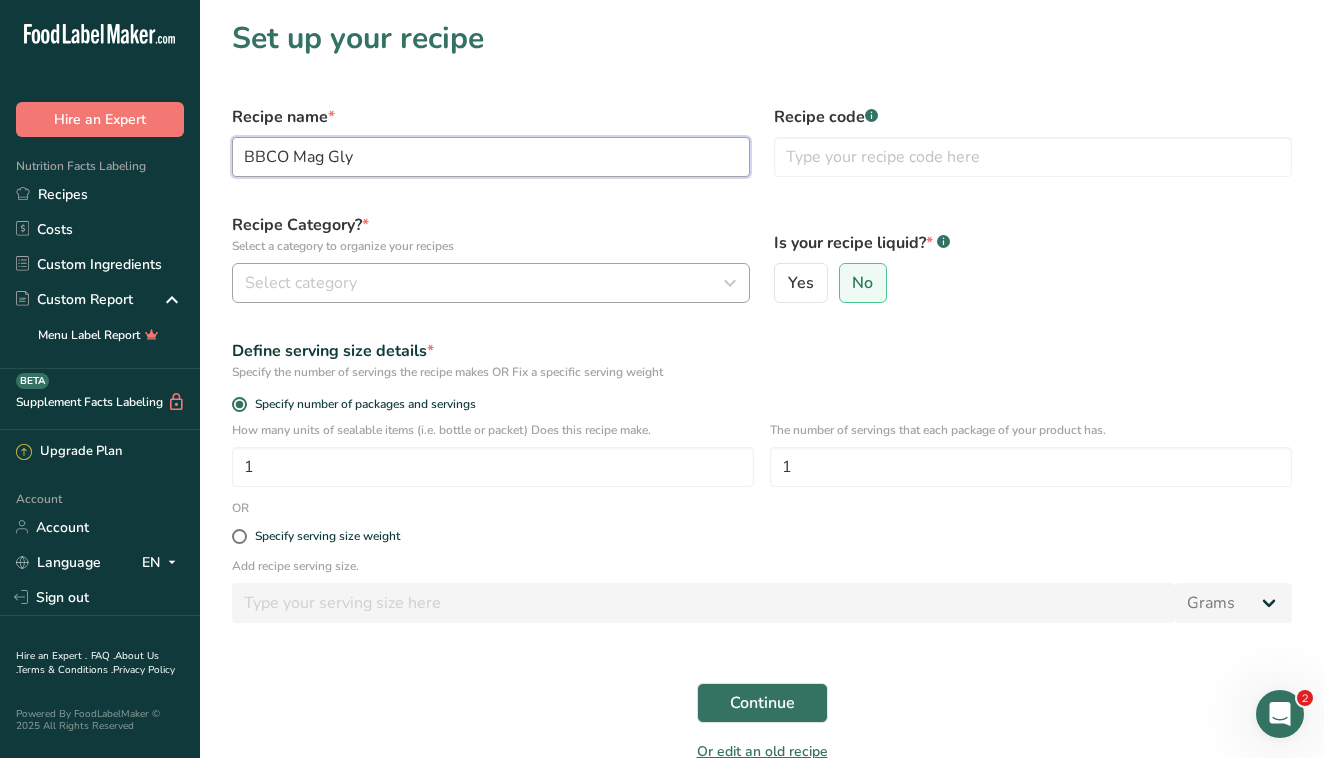 type on "BBCO Mag Gly" 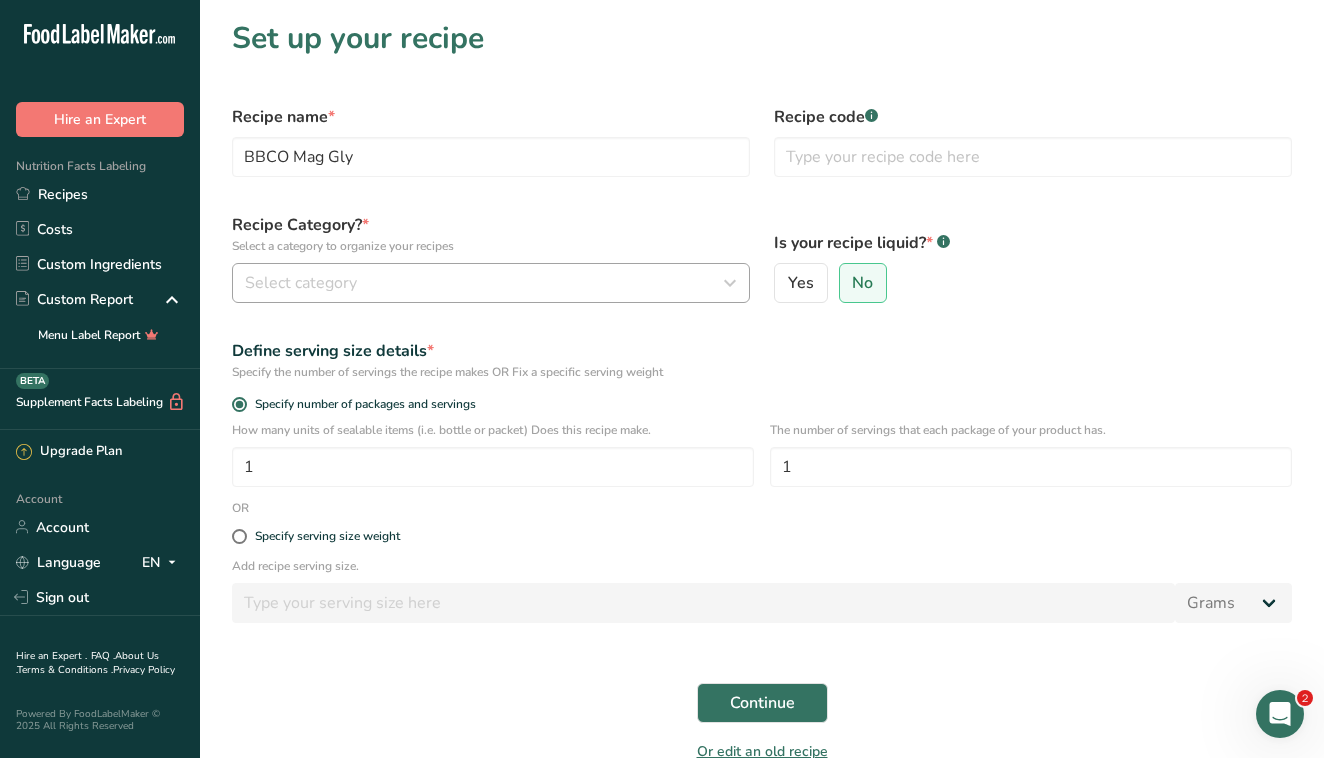 click on "Select category" at bounding box center [485, 283] 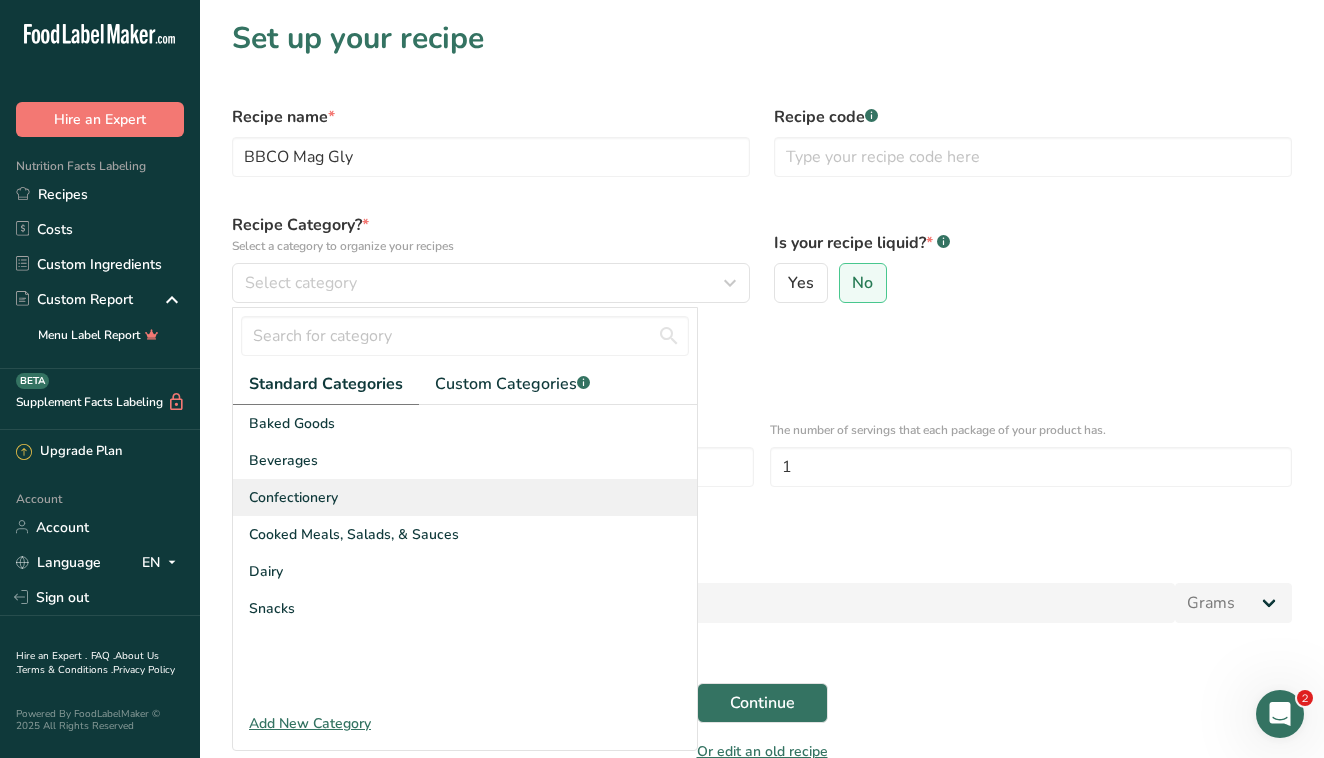 click on "Confectionery" at bounding box center (465, 497) 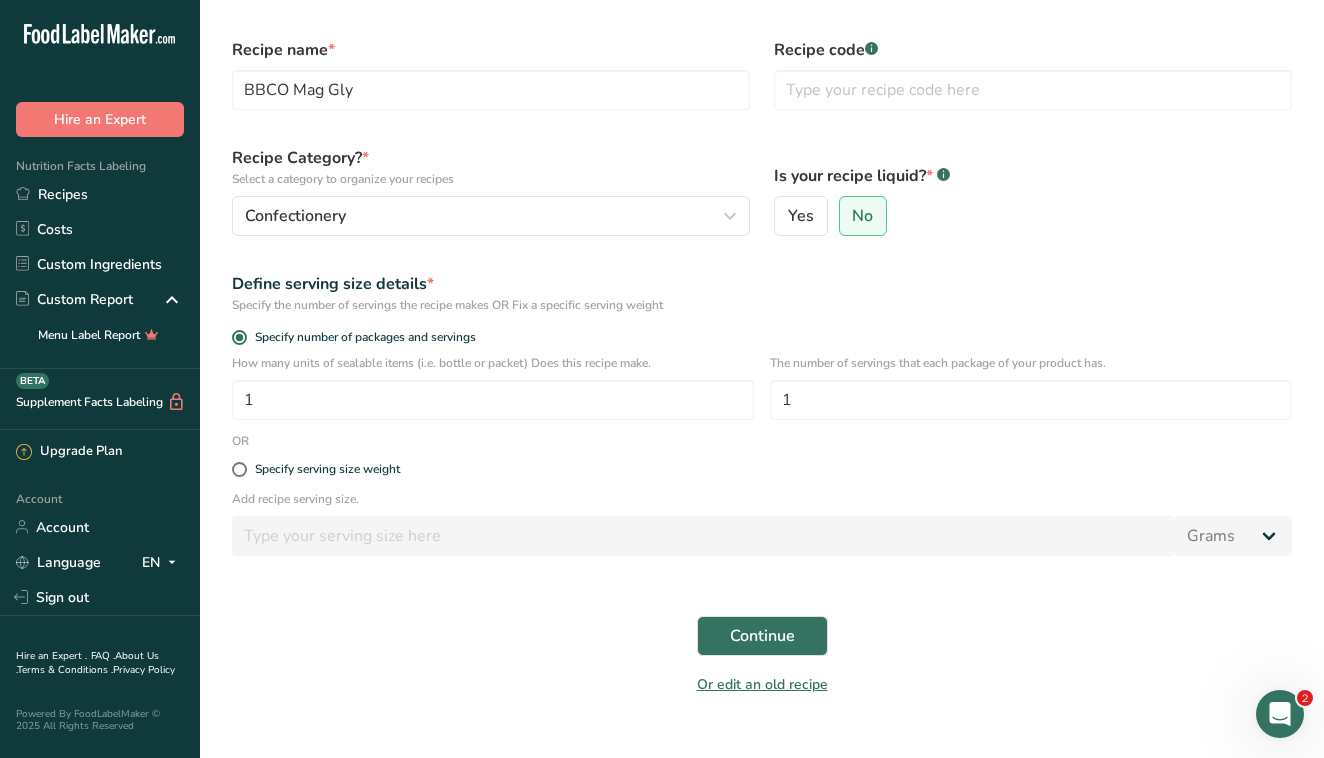 scroll, scrollTop: 73, scrollLeft: 0, axis: vertical 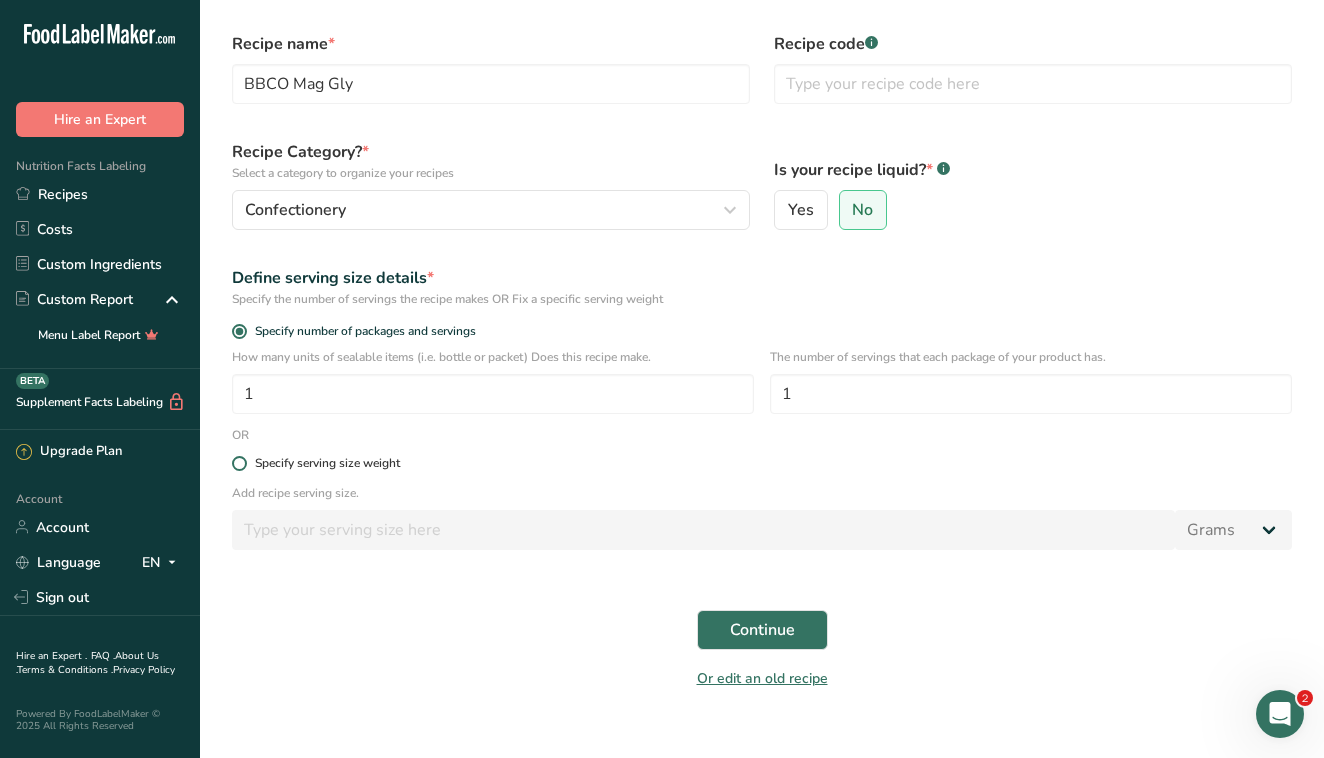 click at bounding box center (239, 463) 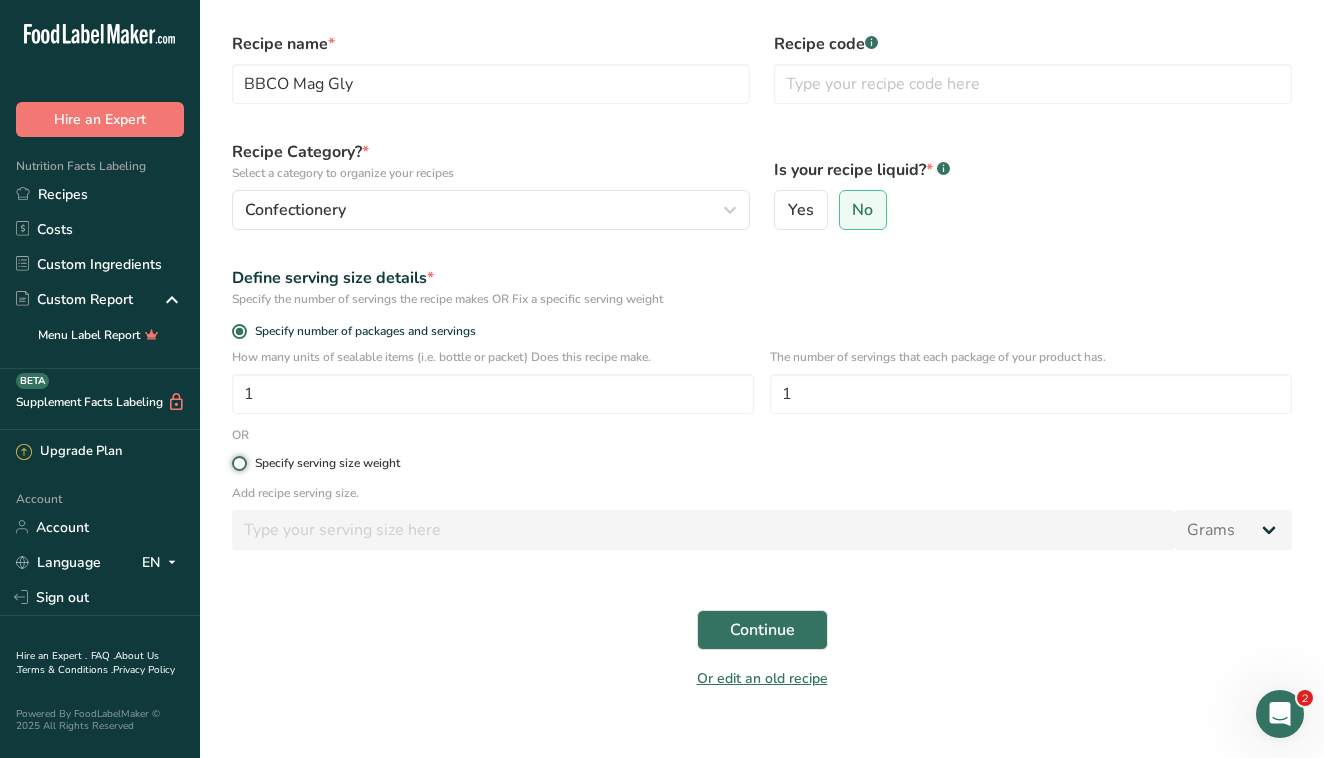radio on "true" 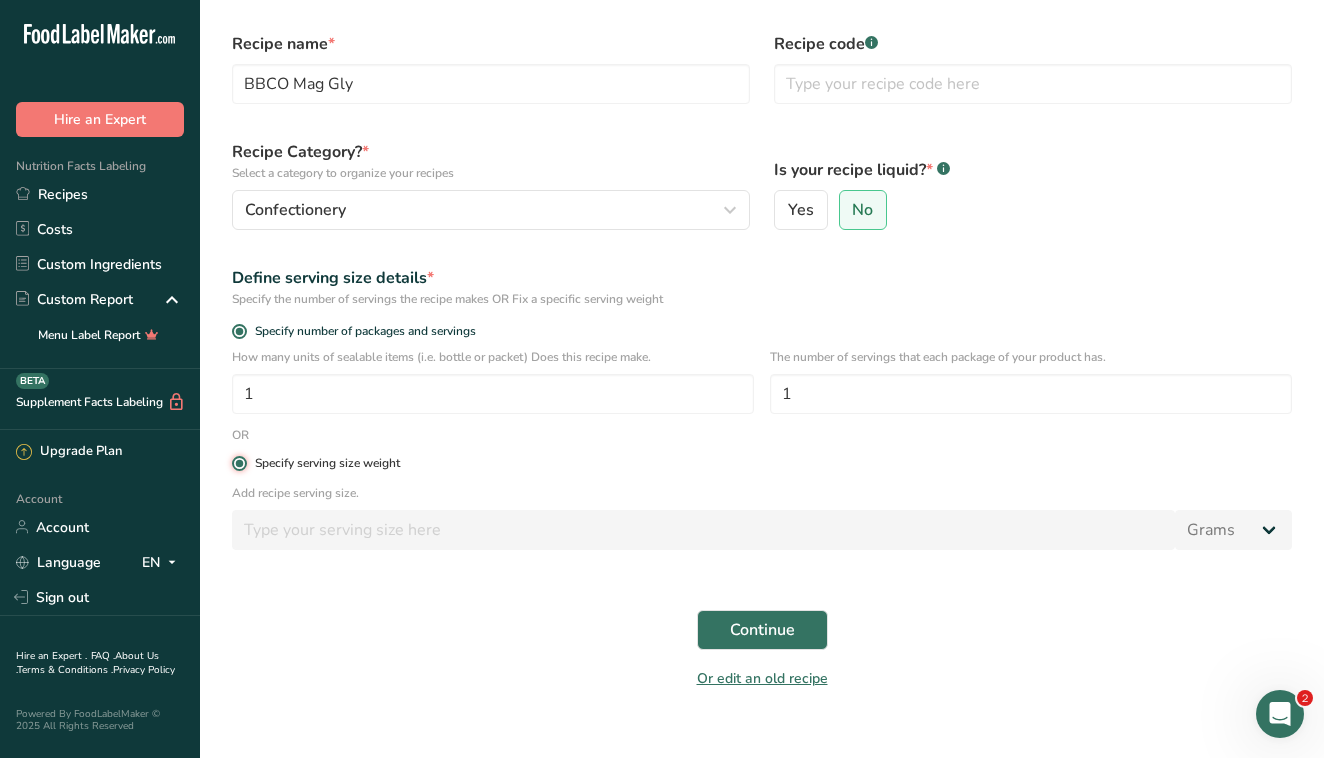 radio on "false" 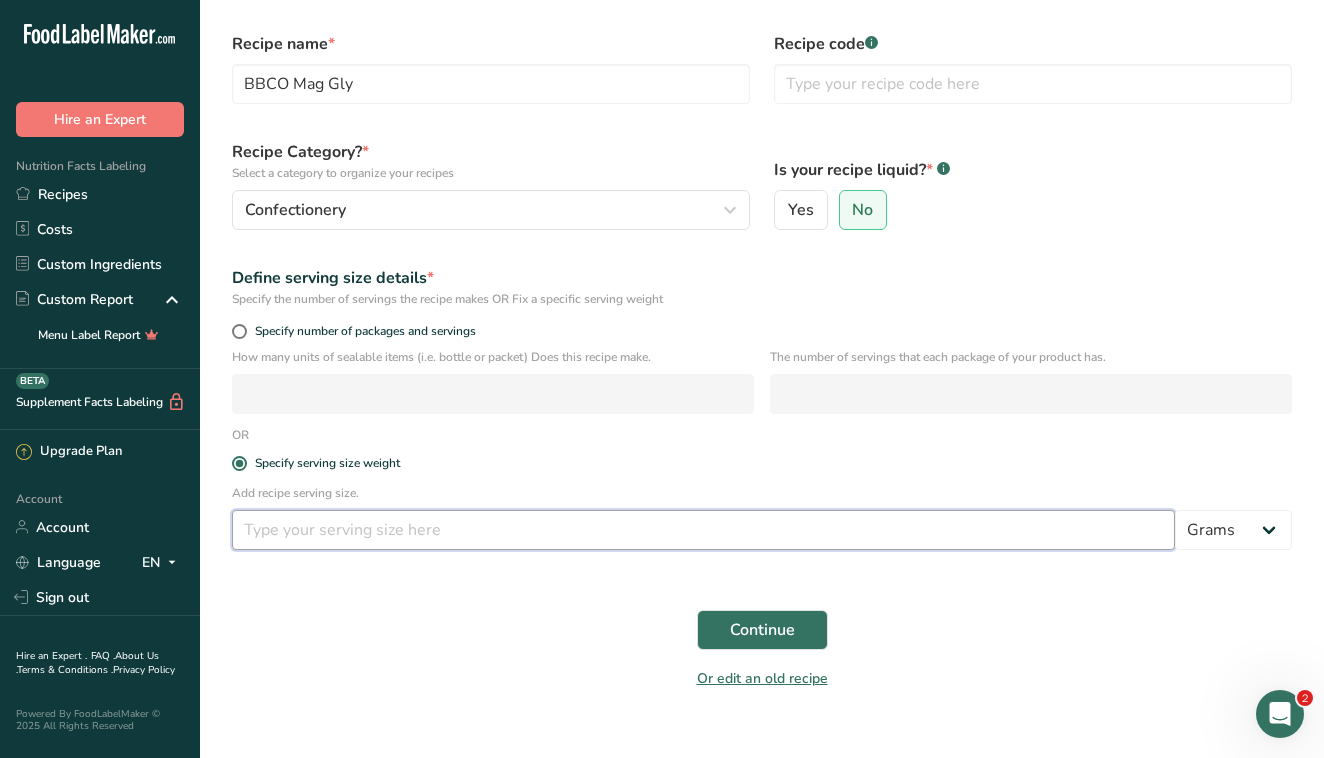 click at bounding box center [703, 530] 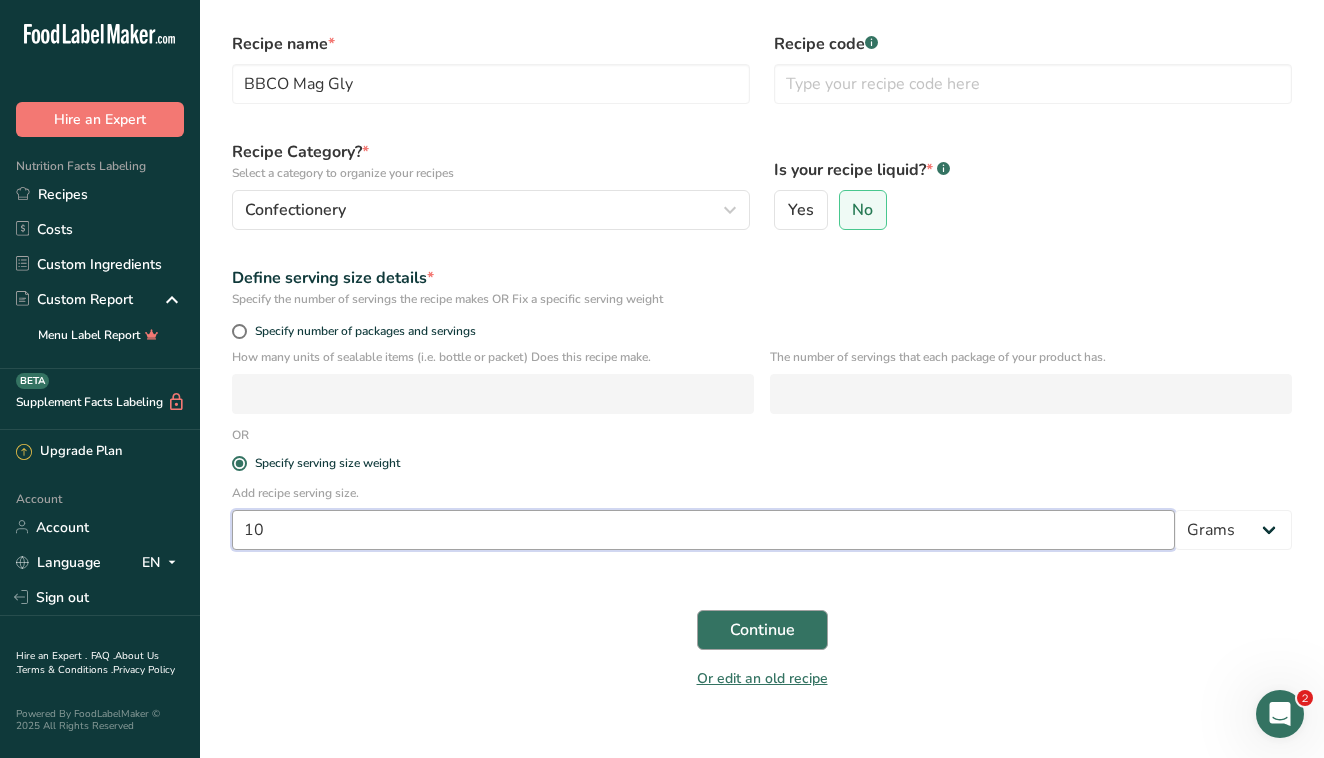 type on "10" 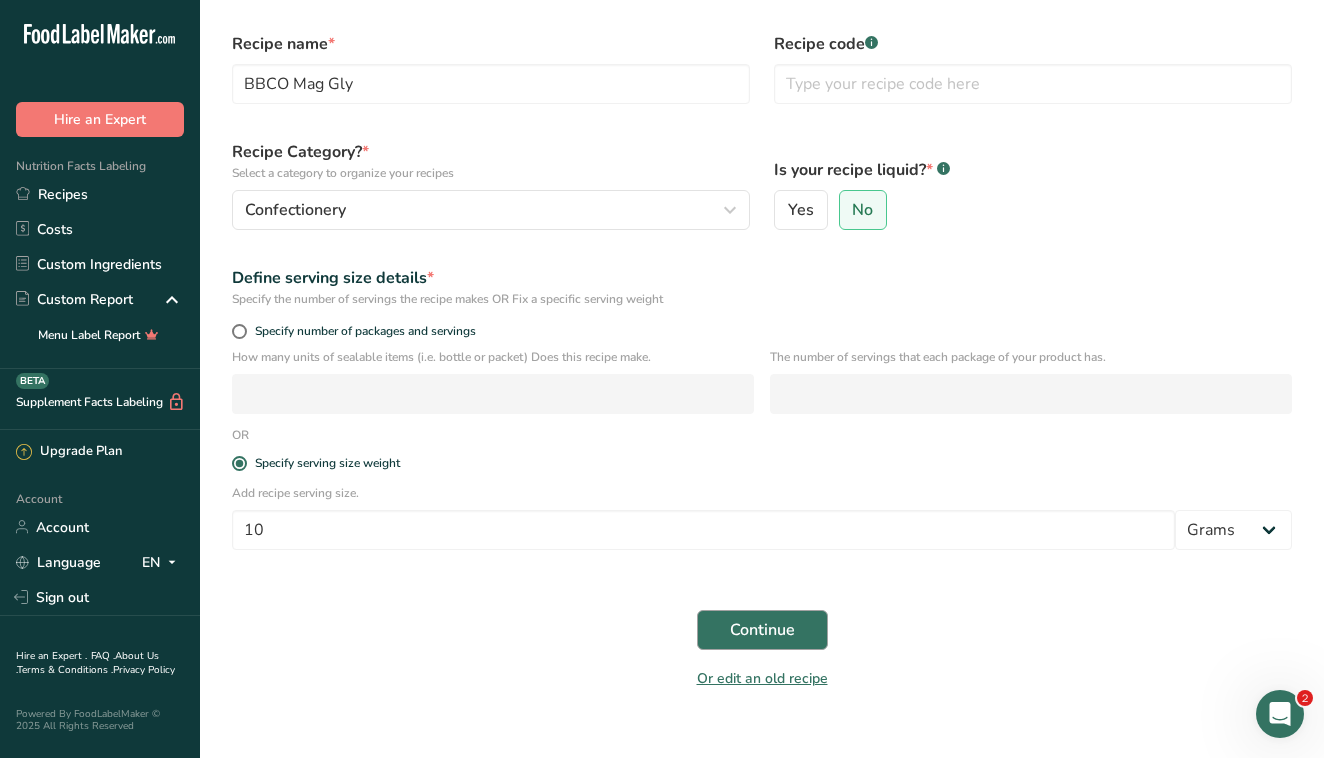 click on "Continue" at bounding box center [762, 630] 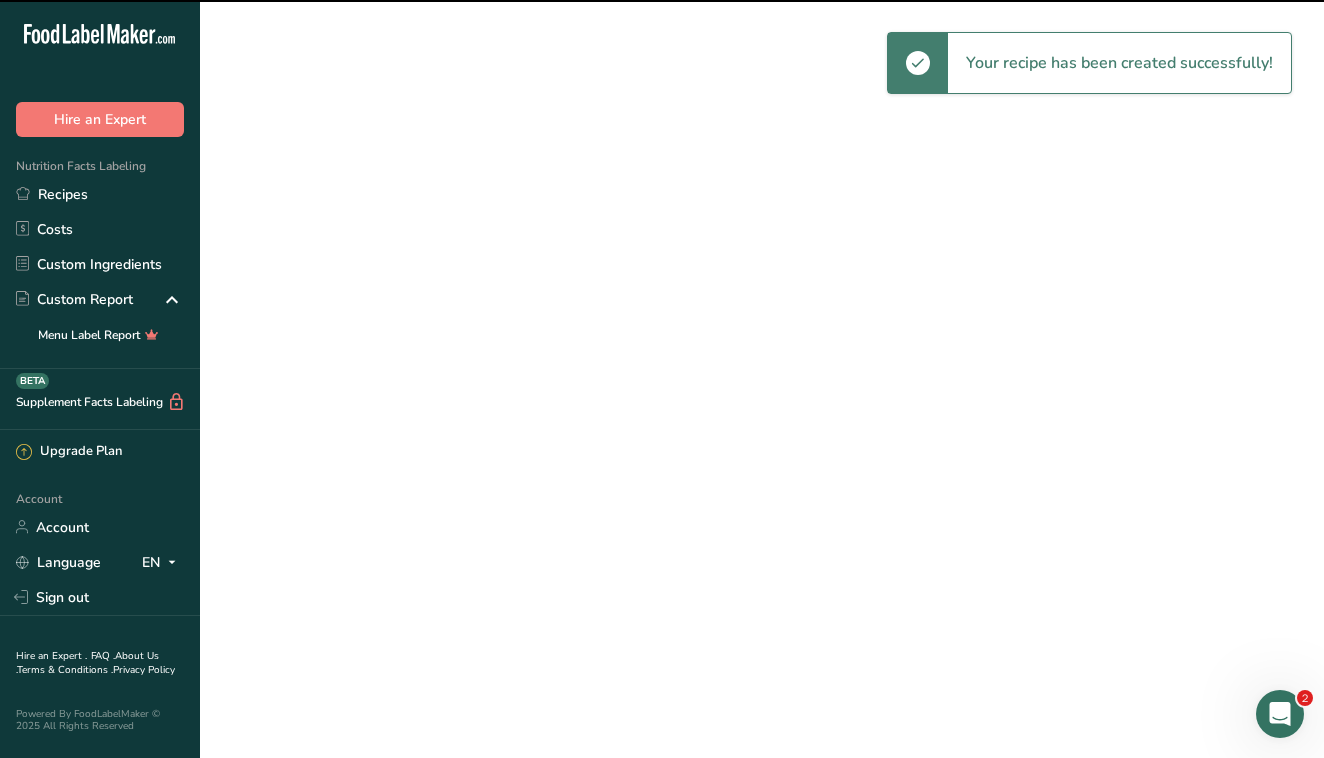 scroll, scrollTop: 0, scrollLeft: 0, axis: both 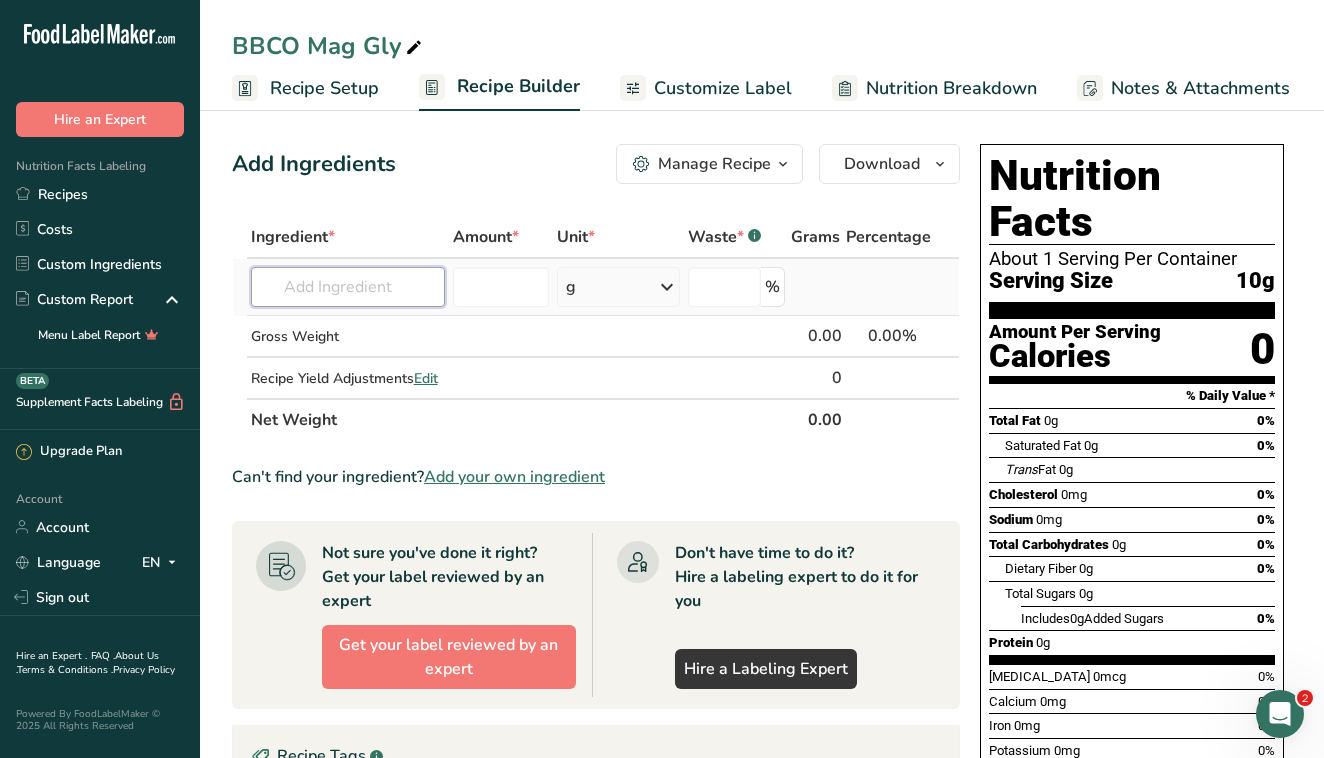 click at bounding box center [348, 287] 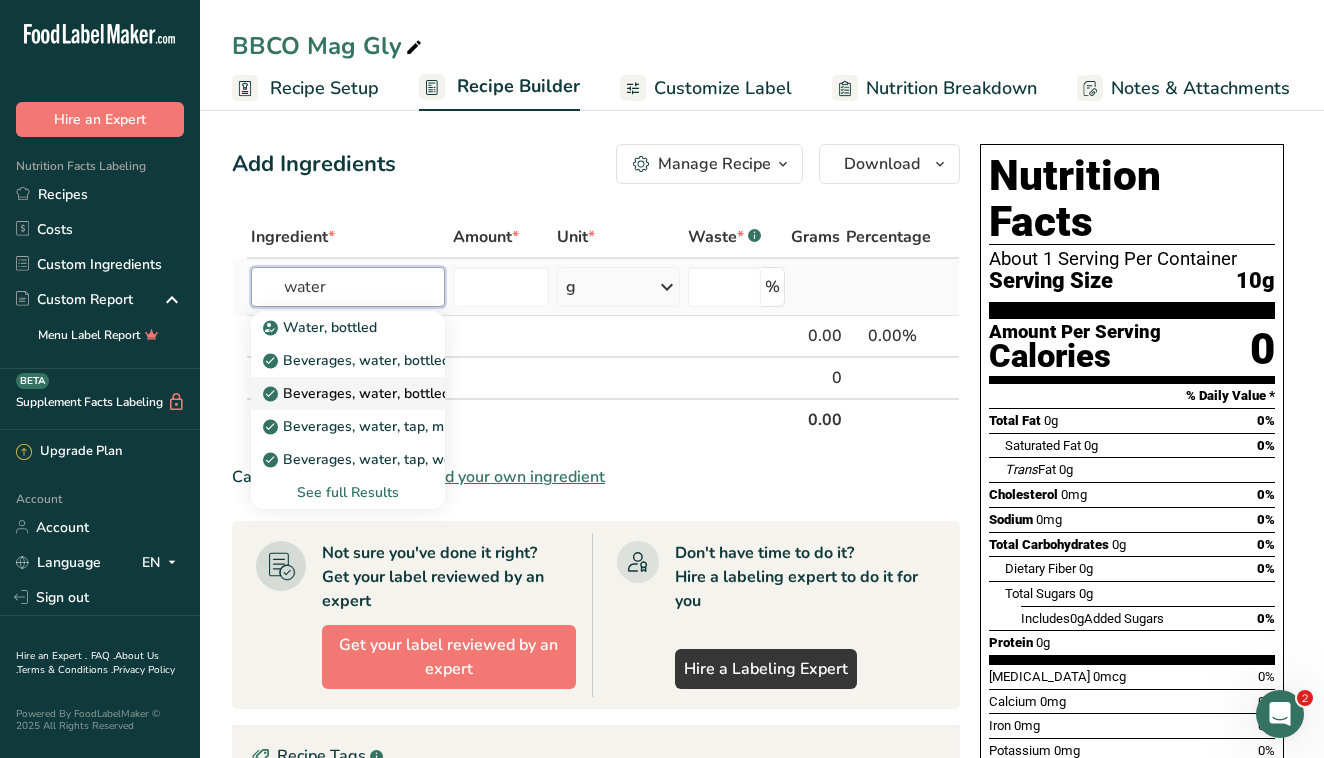 type on "water" 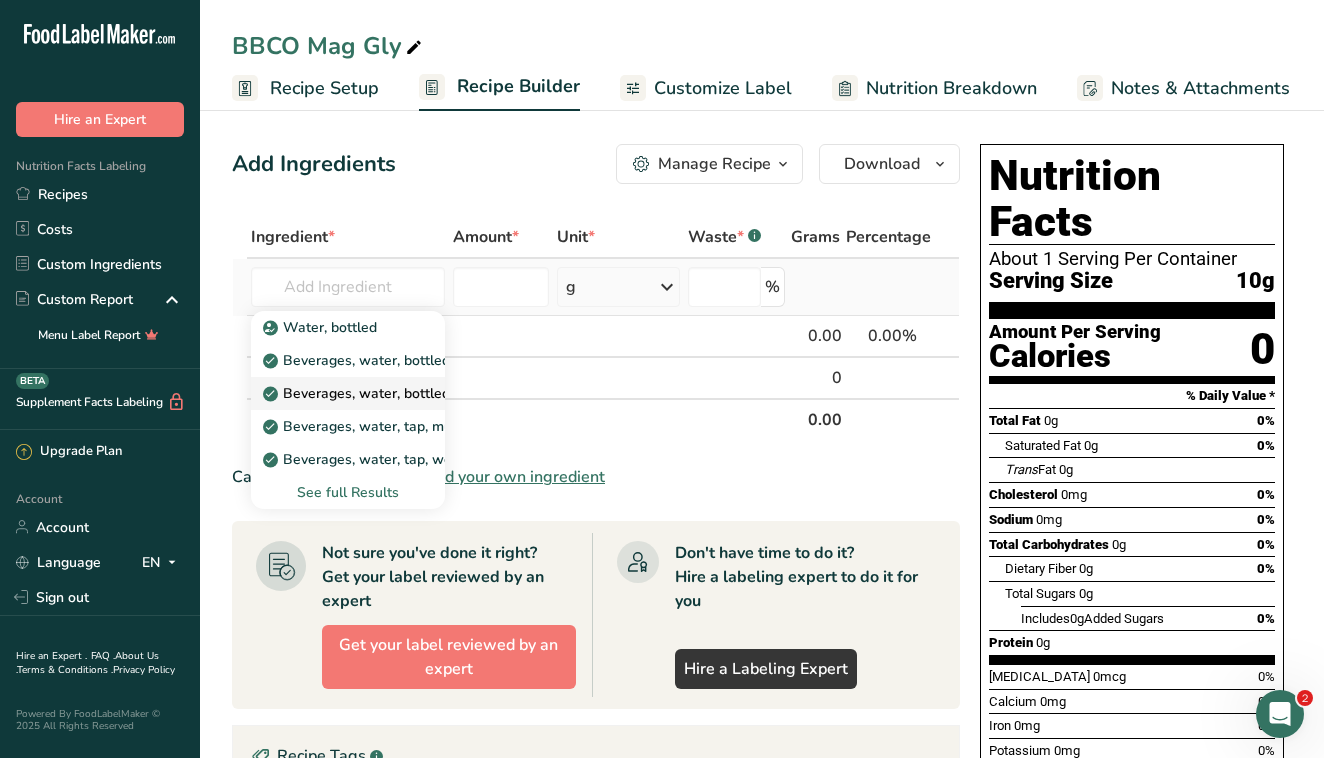 click on "Beverages, water, bottled, non-carbonated, CALISTOGA" at bounding box center (456, 393) 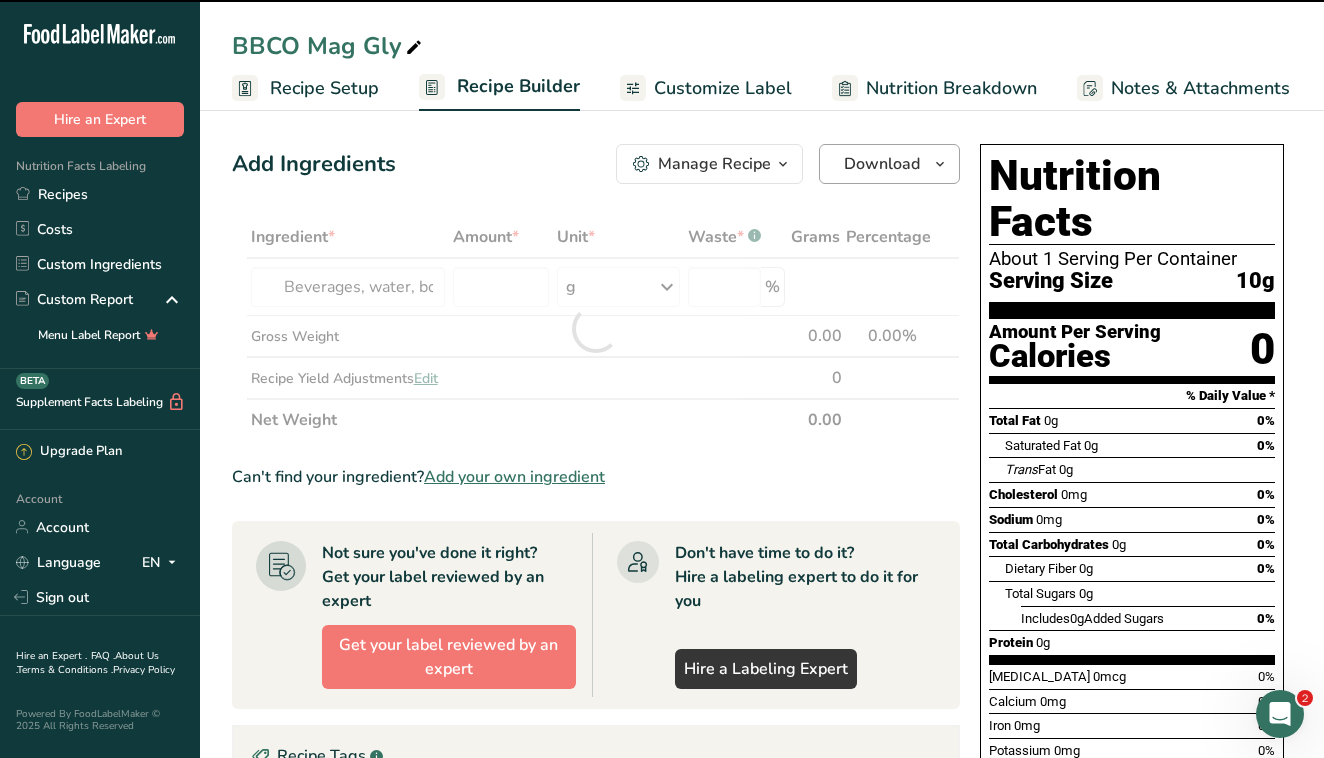 type on "0" 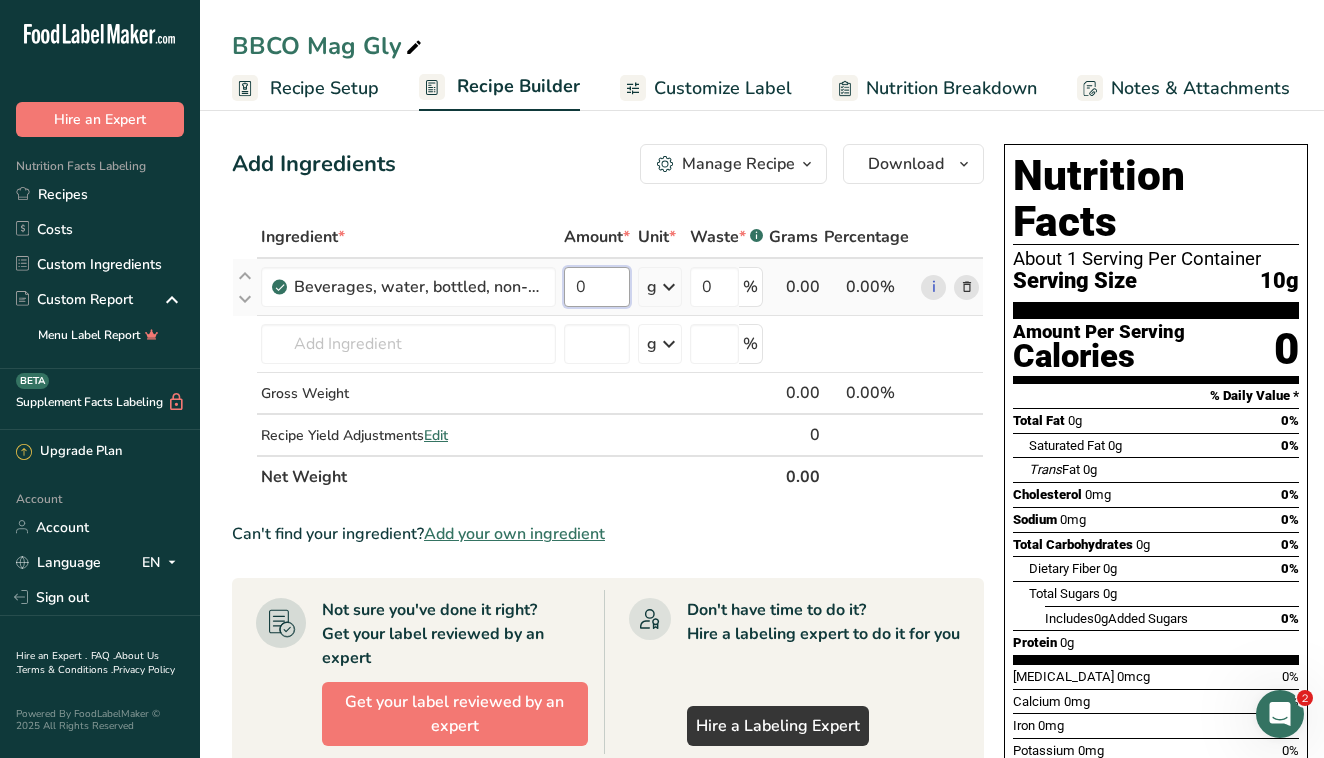 click on "0" at bounding box center [597, 287] 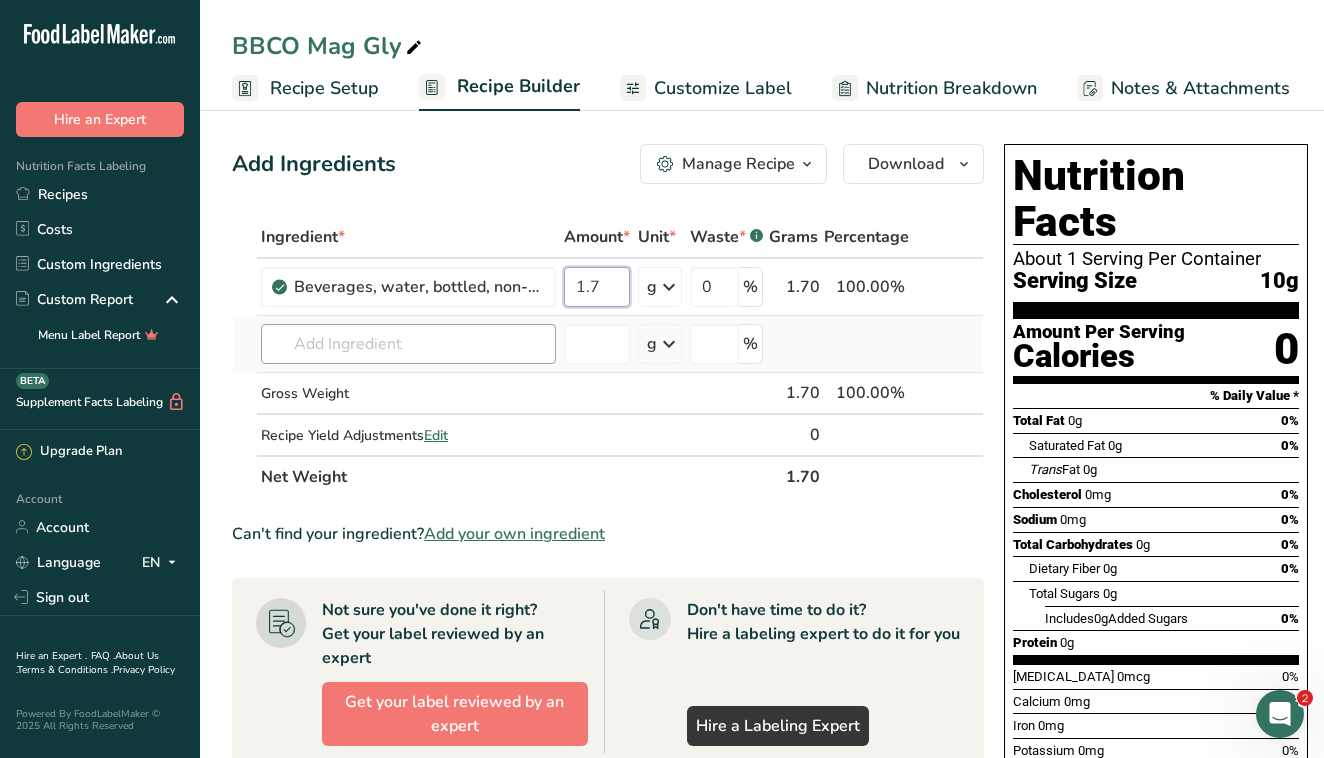 type on "1.7" 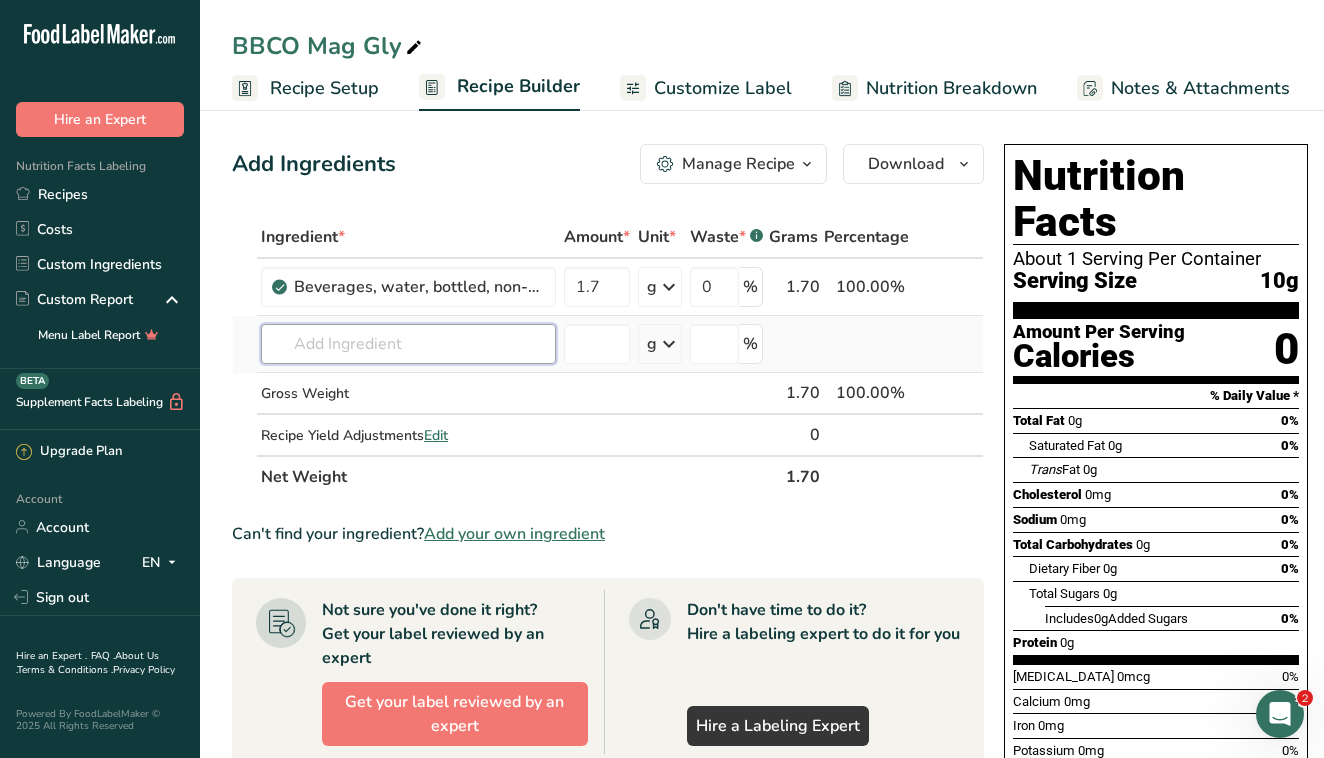 click on "Ingredient *
Amount *
Unit *
Waste *   .a-a{fill:#347362;}.b-a{fill:#fff;}          Grams
Percentage
Beverages, water, bottled, non-carbonated, CALISTOGA
1.7
g
Portions
1 fl oz
1 bottle 16.9 fl oz
1 bottle 24 fl oz
Weight Units
g
kg
mg
See more
Volume Units
l
Volume units require a density conversion. If you know your ingredient's density enter it below. Otherwise, click on "RIA" our AI Regulatory bot - she will be able to help you
lb/ft3
g/cm3
Confirm
mL
lb/ft3
g/cm3
0" at bounding box center [608, 357] 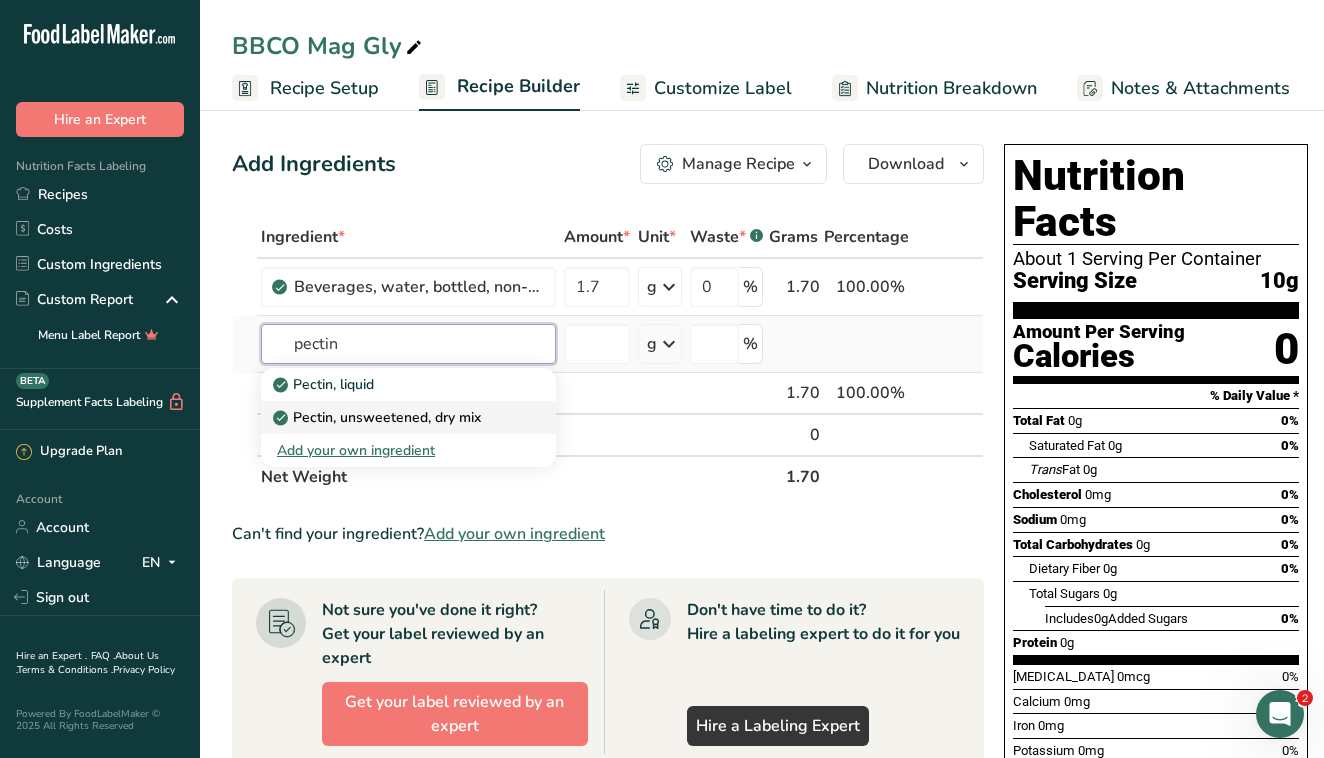 type on "pectin" 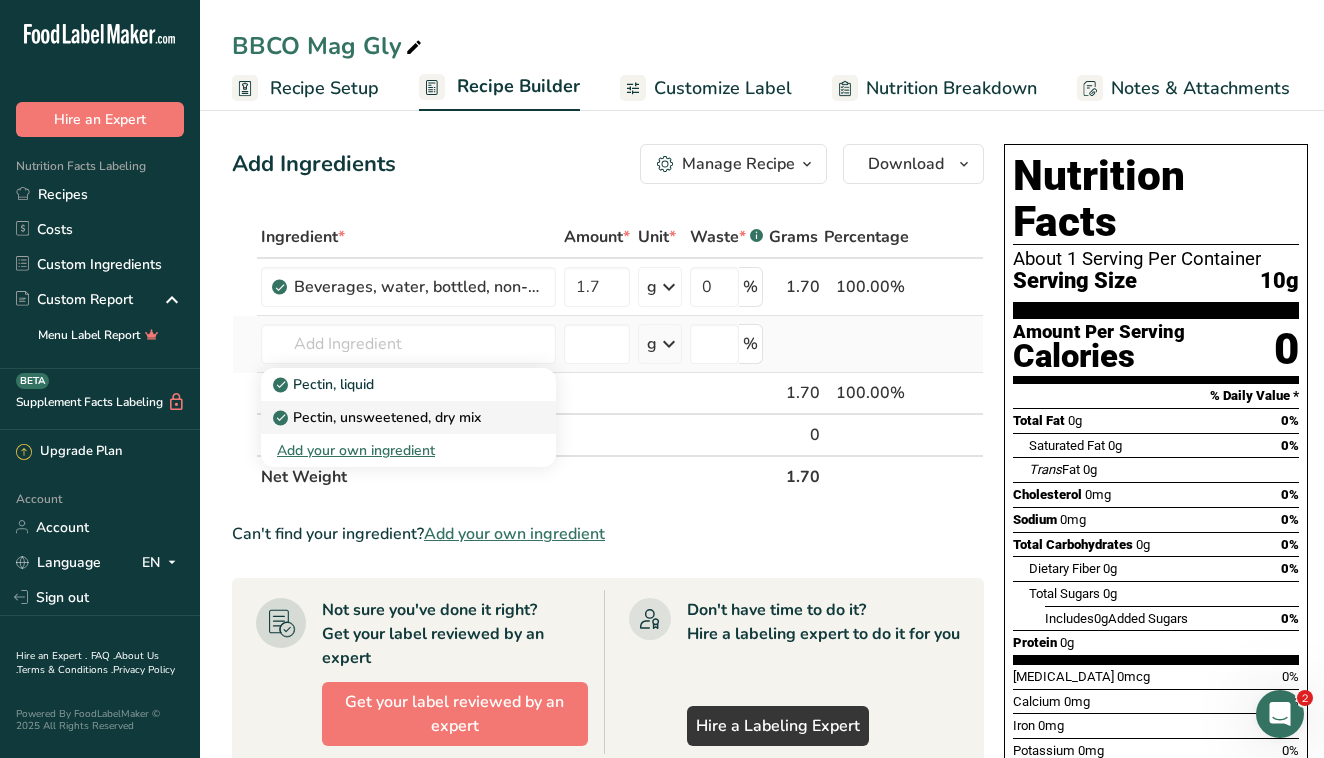 click on "Pectin, unsweetened, dry mix" at bounding box center (379, 417) 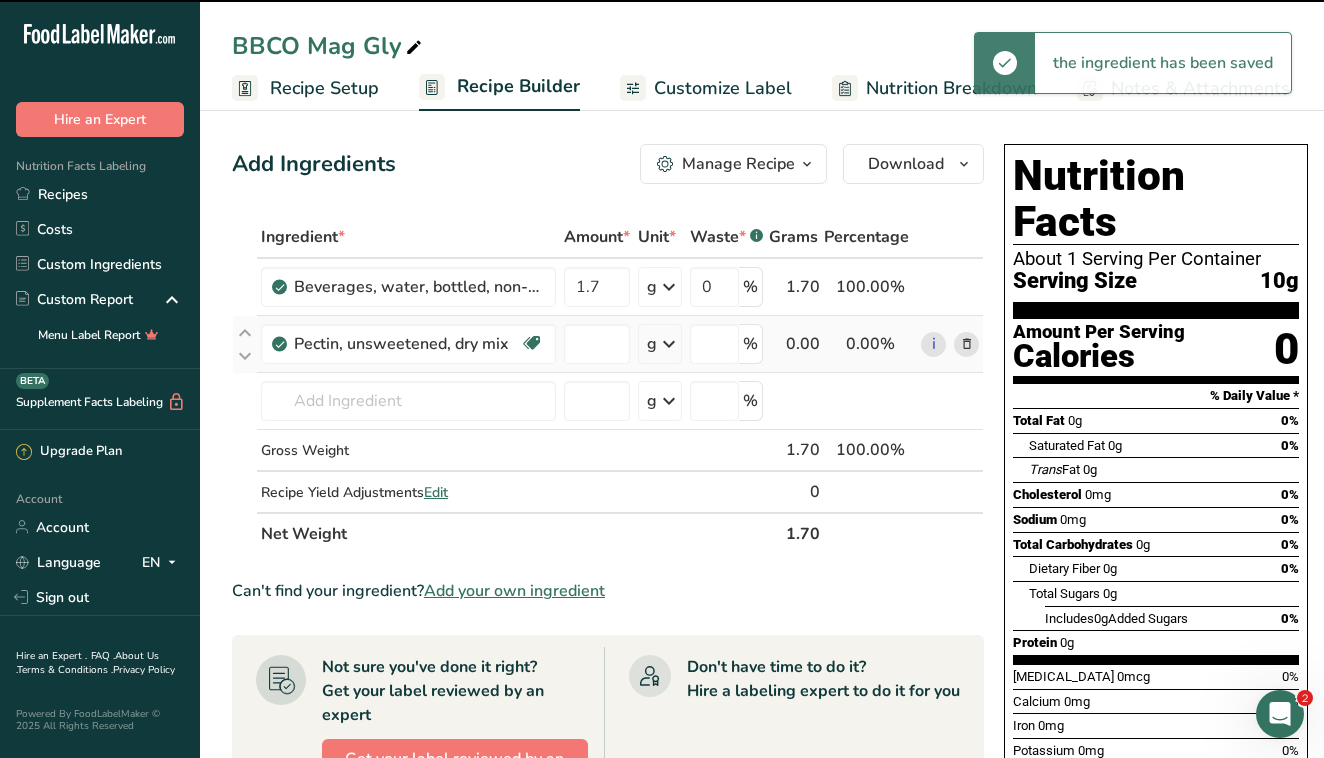 type on "0" 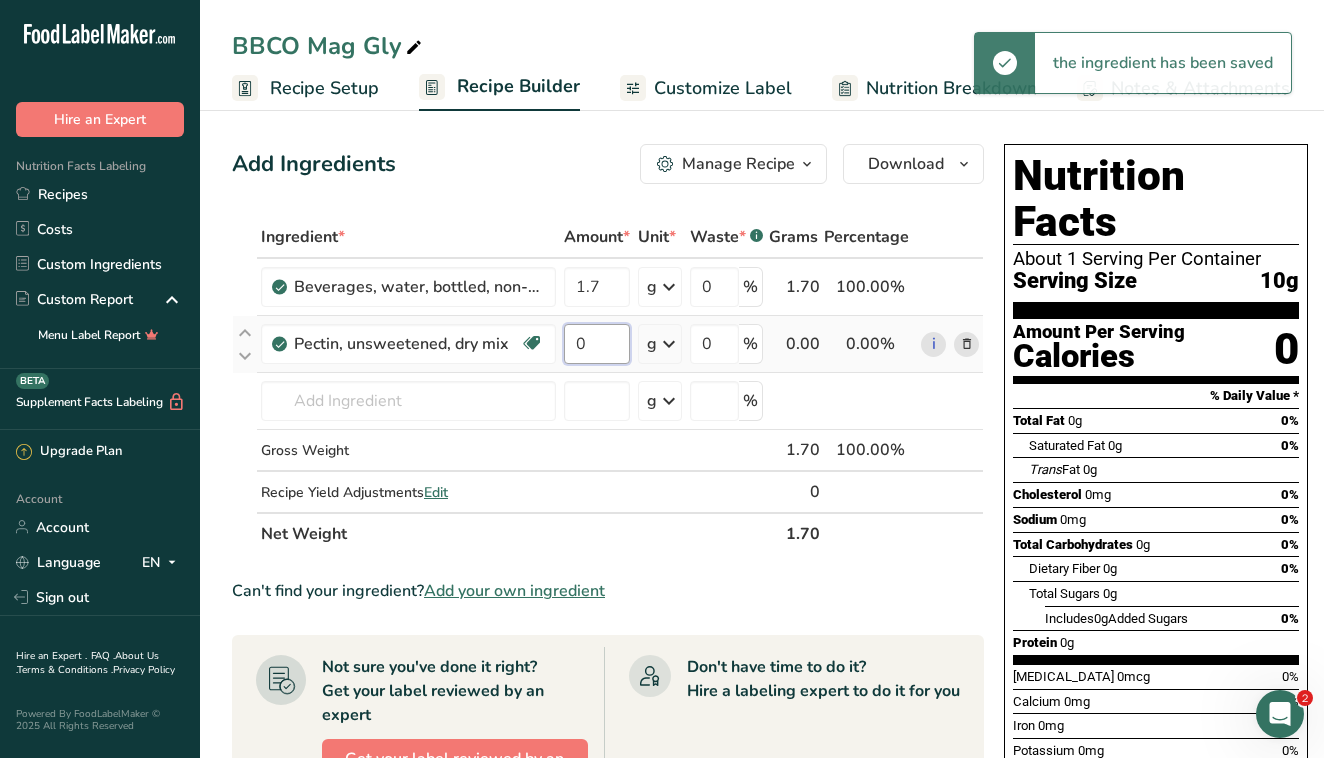click on "0" at bounding box center [597, 344] 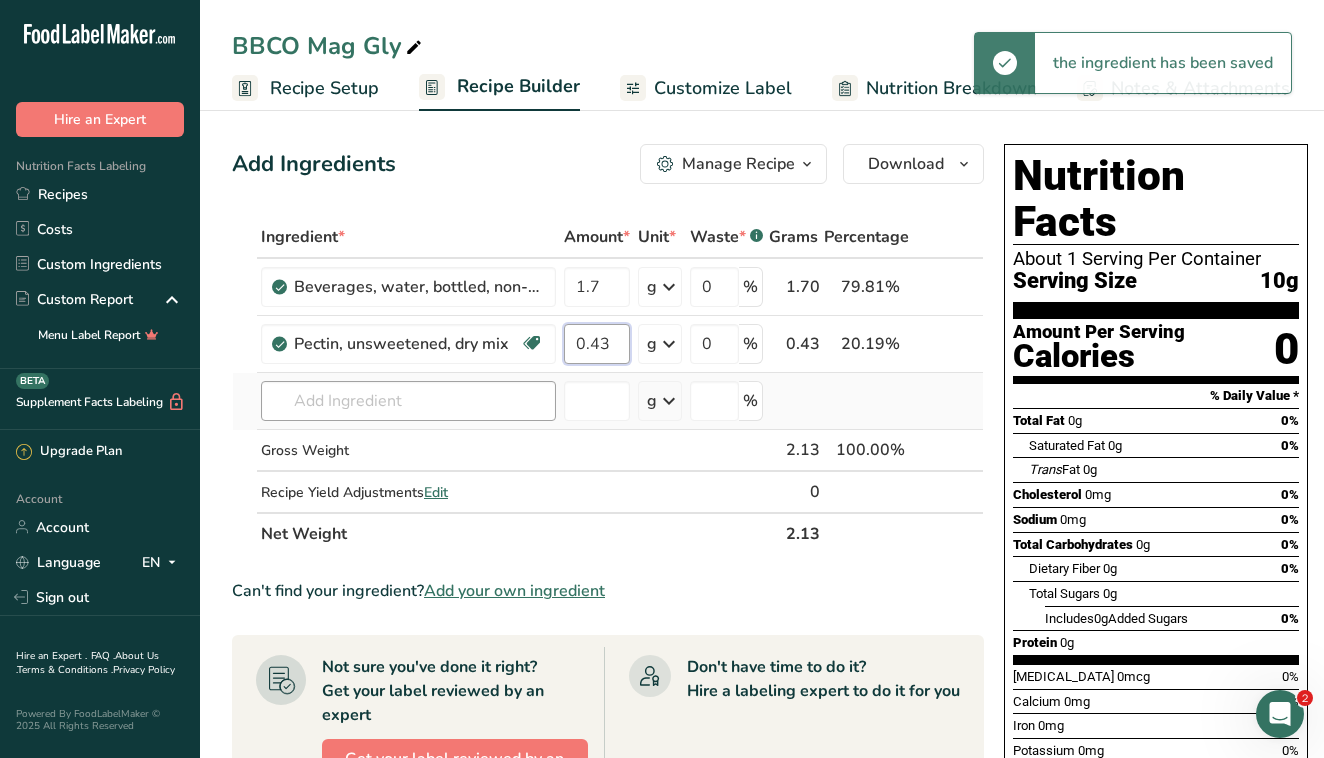 type on "0.43" 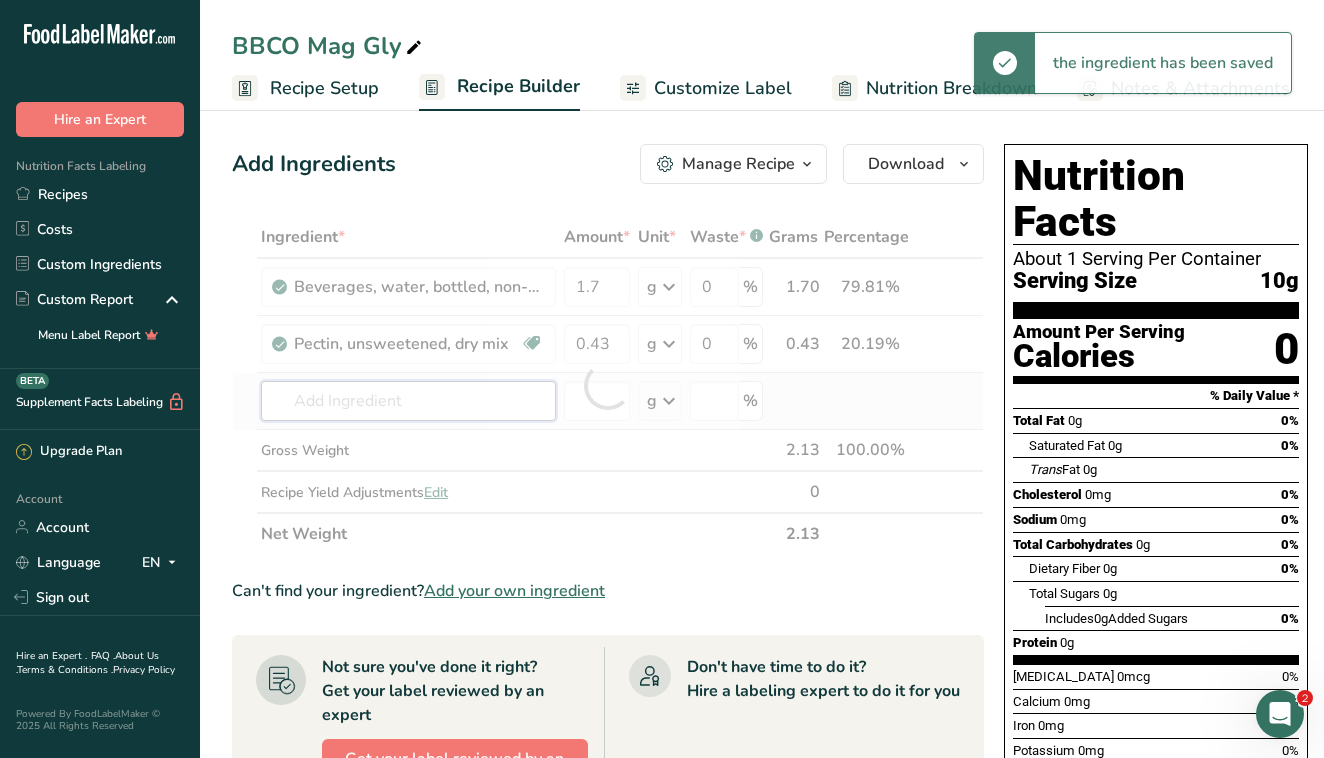 click on "Ingredient *
Amount *
Unit *
Waste *   .a-a{fill:#347362;}.b-a{fill:#fff;}          Grams
Percentage
Beverages, water, bottled, non-carbonated, CALISTOGA
1.7
g
Portions
1 fl oz
1 bottle 16.9 fl oz
1 bottle 24 fl oz
Weight Units
g
kg
mg
See more
Volume Units
l
Volume units require a density conversion. If you know your ingredient's density enter it below. Otherwise, click on "RIA" our AI Regulatory bot - she will be able to help you
lb/ft3
g/cm3
Confirm
mL
lb/ft3
g/cm3
0" at bounding box center [608, 385] 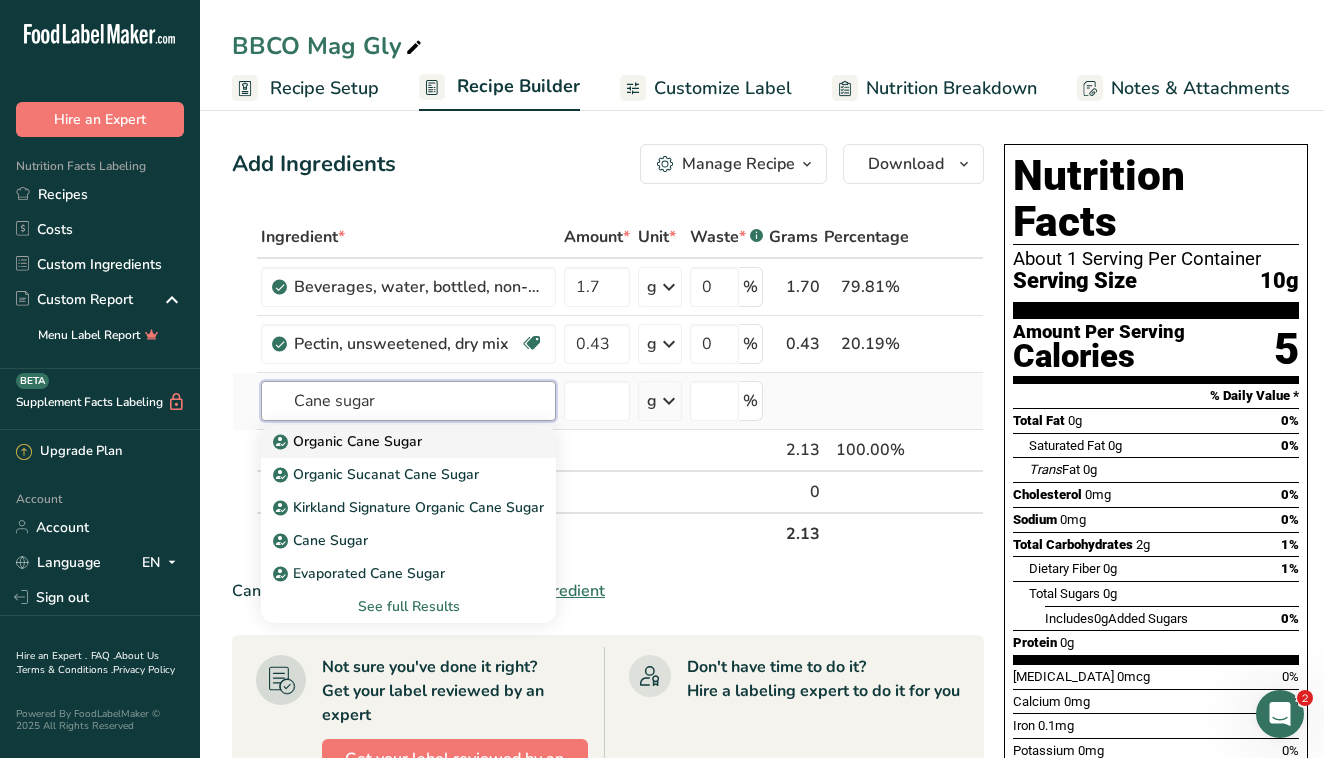 type on "Cane sugar" 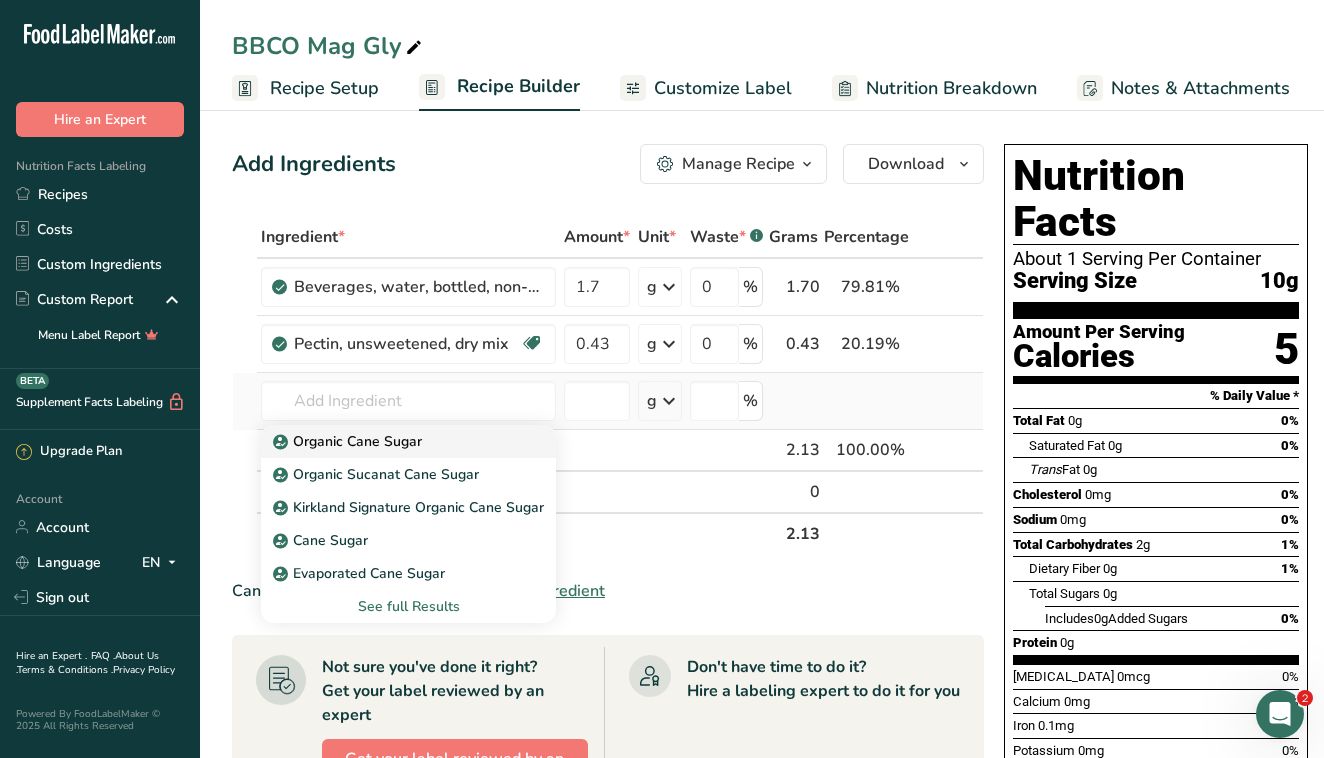 click on "Organic Cane Sugar" at bounding box center (392, 441) 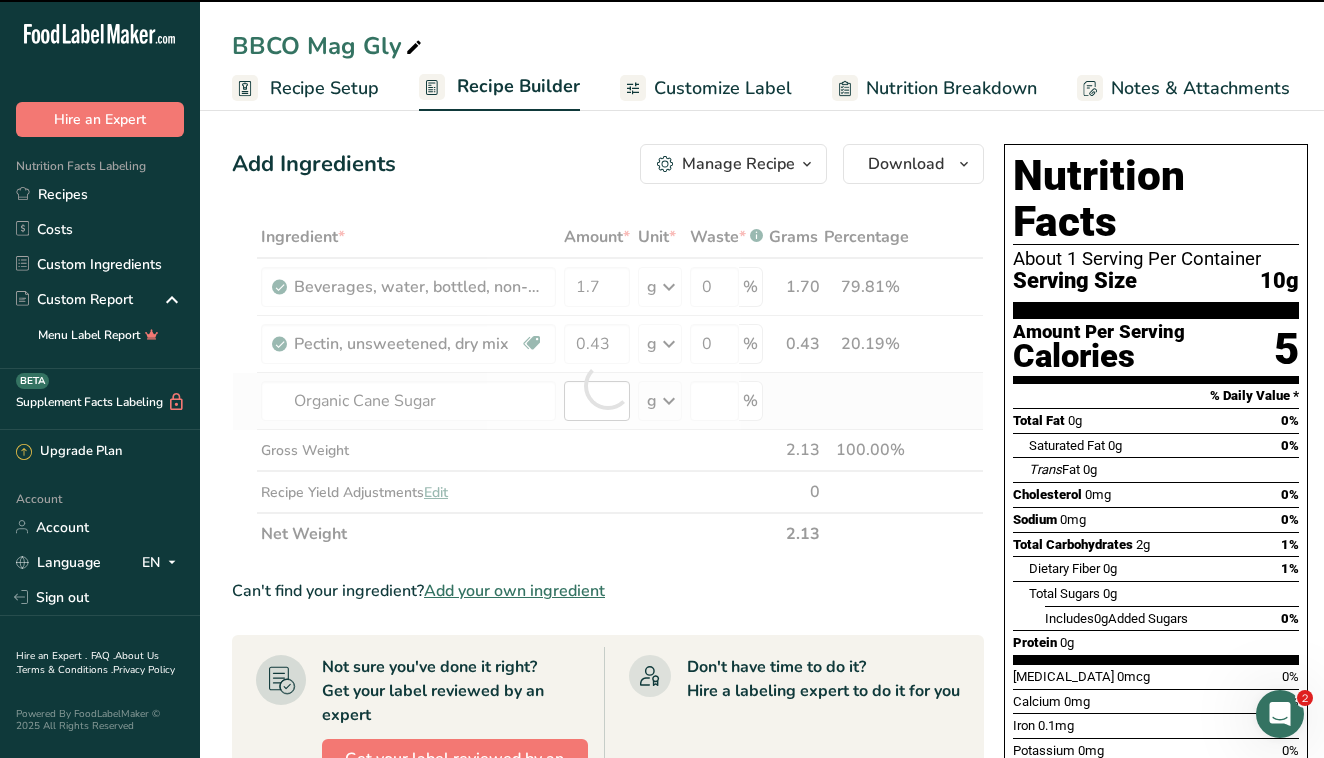 type on "0" 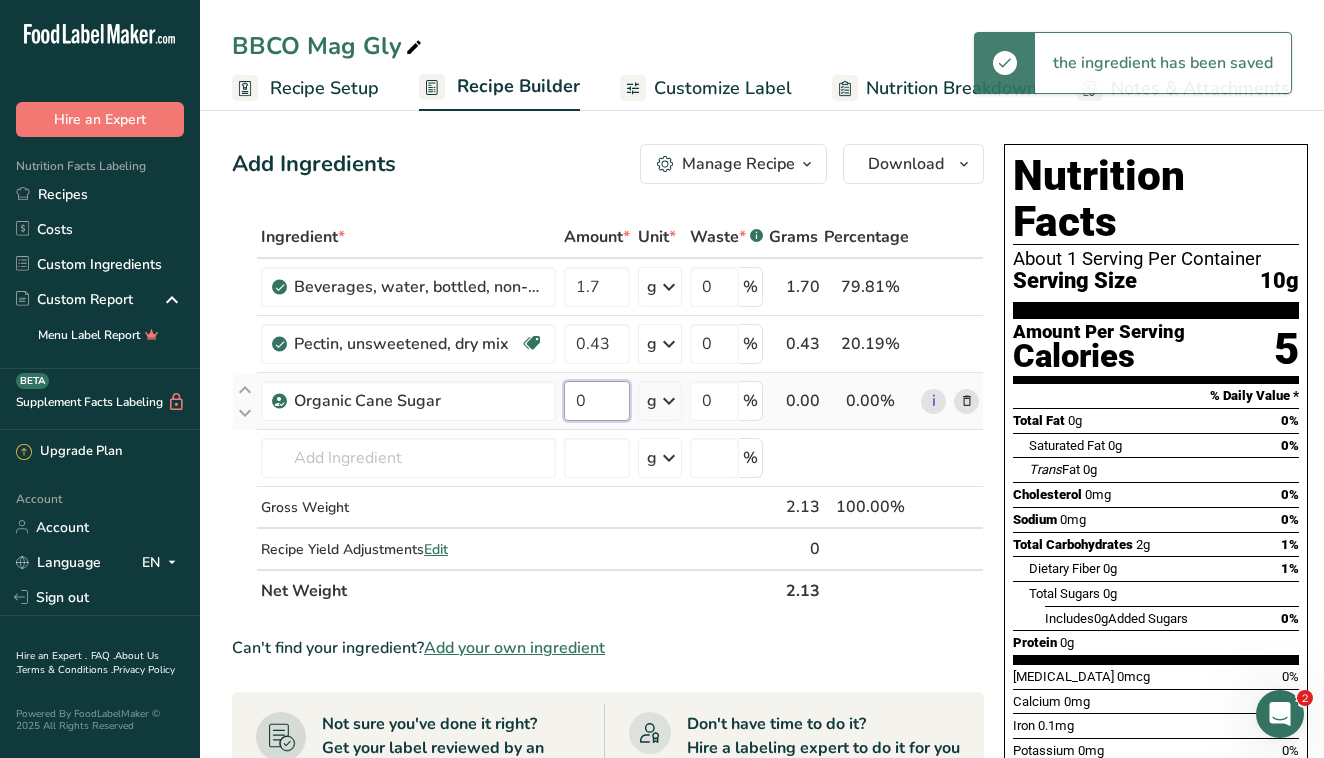 click on "0" at bounding box center (597, 401) 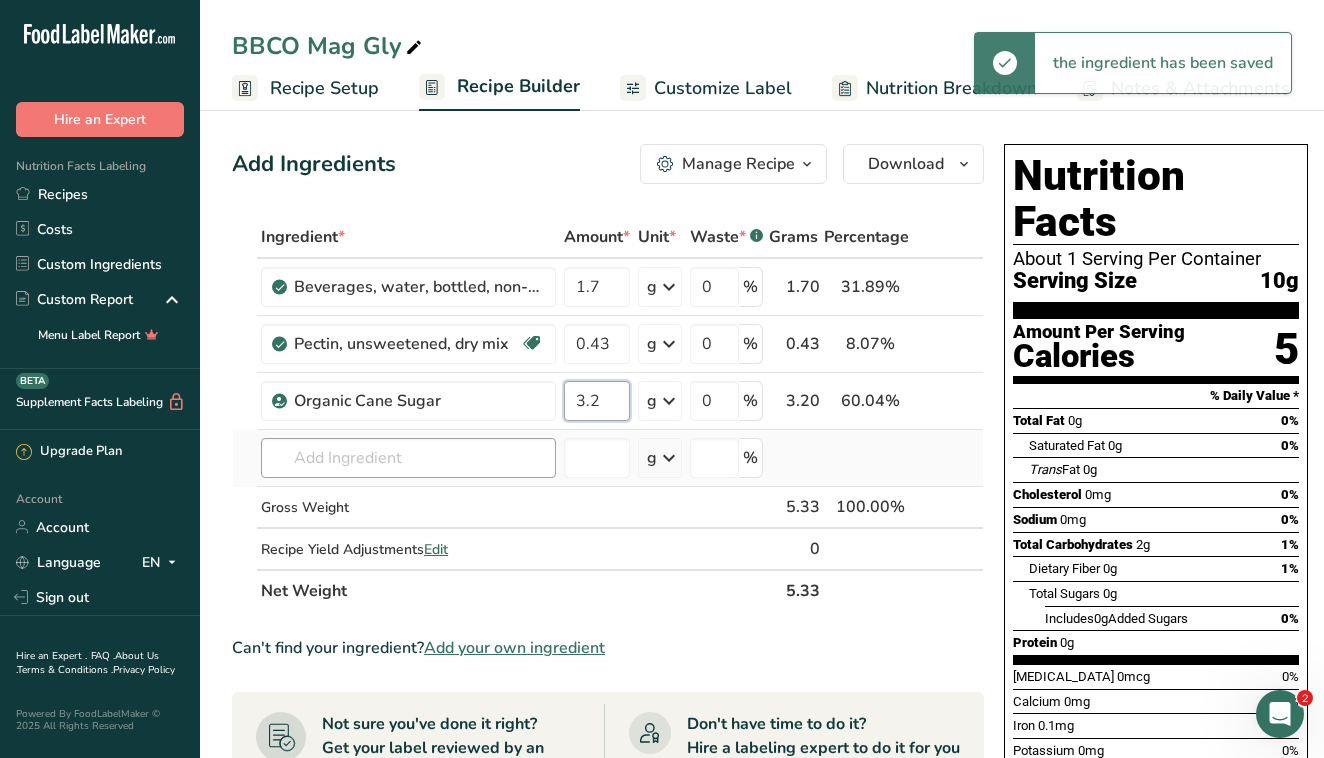 type on "3.2" 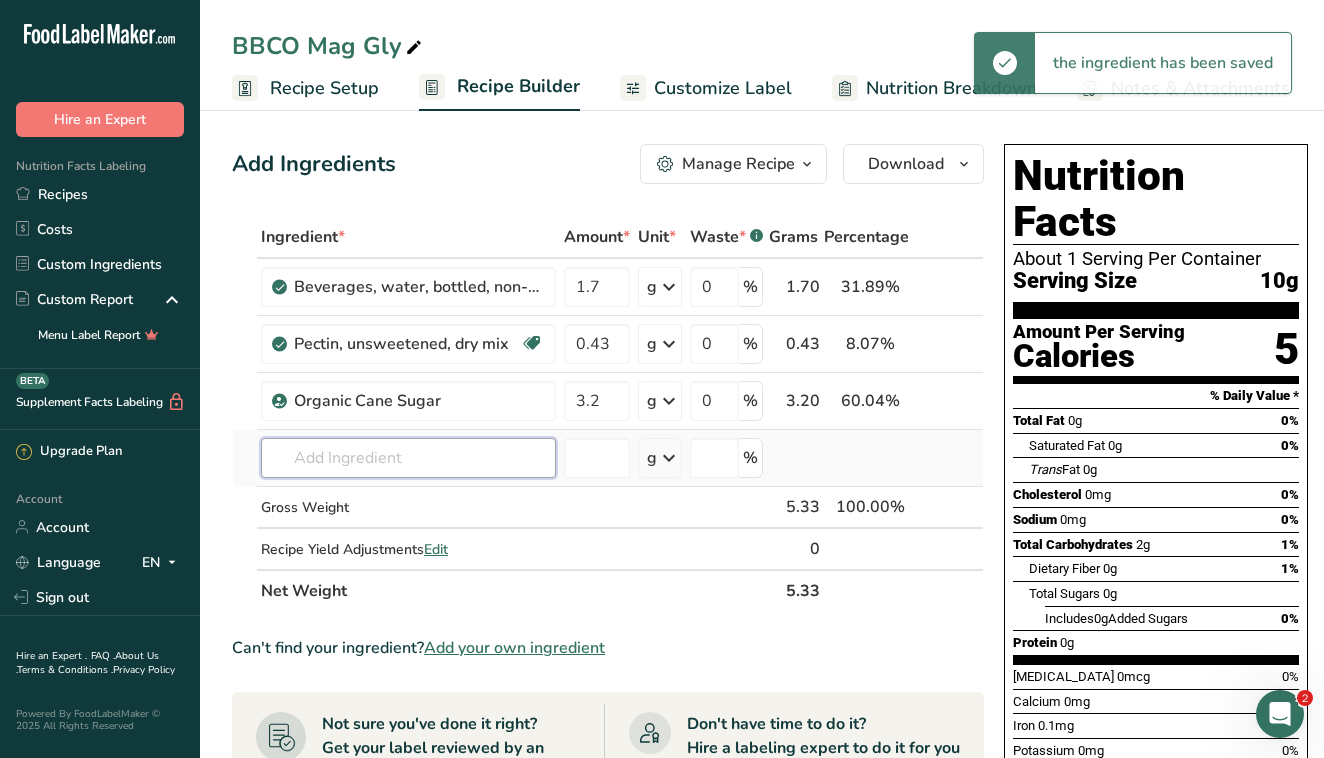 click on "Ingredient *
Amount *
Unit *
Waste *   .a-a{fill:#347362;}.b-a{fill:#fff;}          Grams
Percentage
Beverages, water, bottled, non-carbonated, CALISTOGA
1.7
g
Portions
1 fl oz
1 bottle 16.9 fl oz
1 bottle 24 fl oz
Weight Units
g
kg
mg
See more
Volume Units
l
Volume units require a density conversion. If you know your ingredient's density enter it below. Otherwise, click on "RIA" our AI Regulatory bot - she will be able to help you
lb/ft3
g/cm3
Confirm
mL
lb/ft3
g/cm3
0" at bounding box center (608, 414) 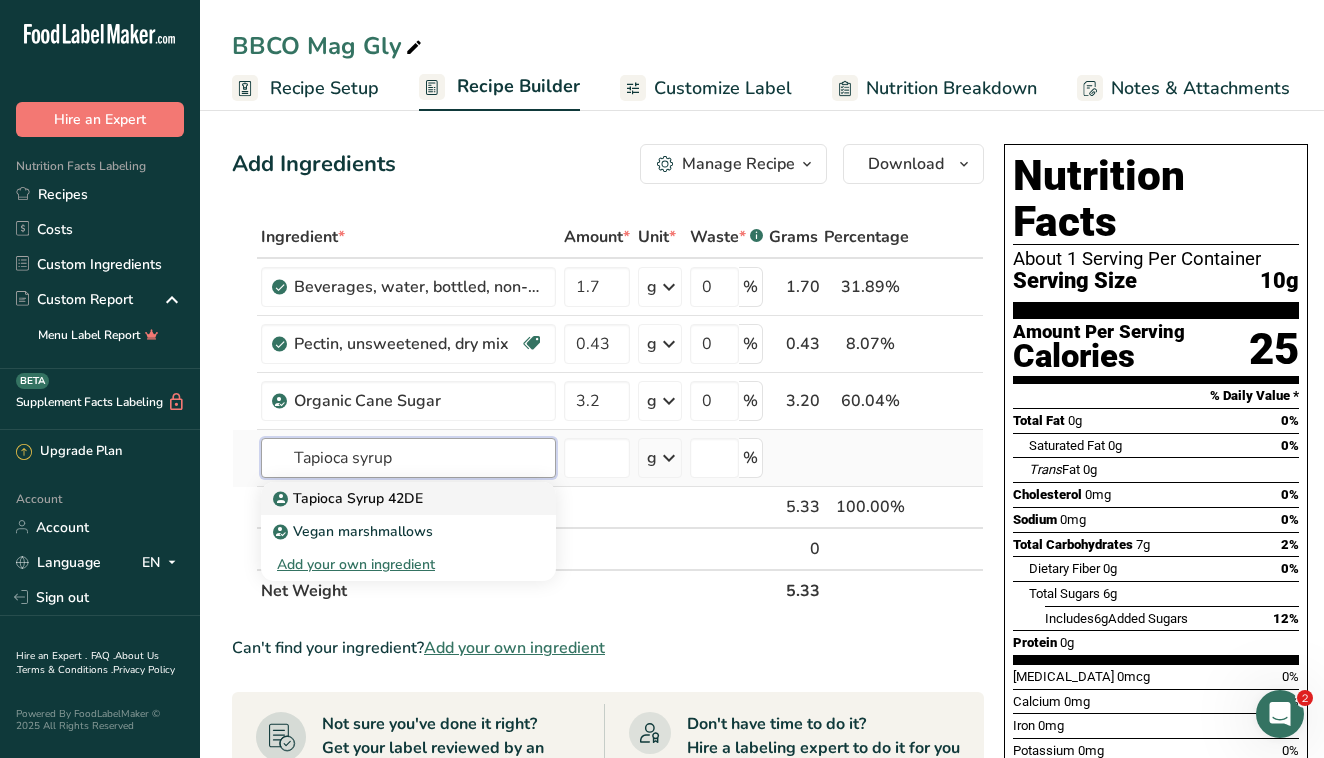 type on "Tapioca syrup" 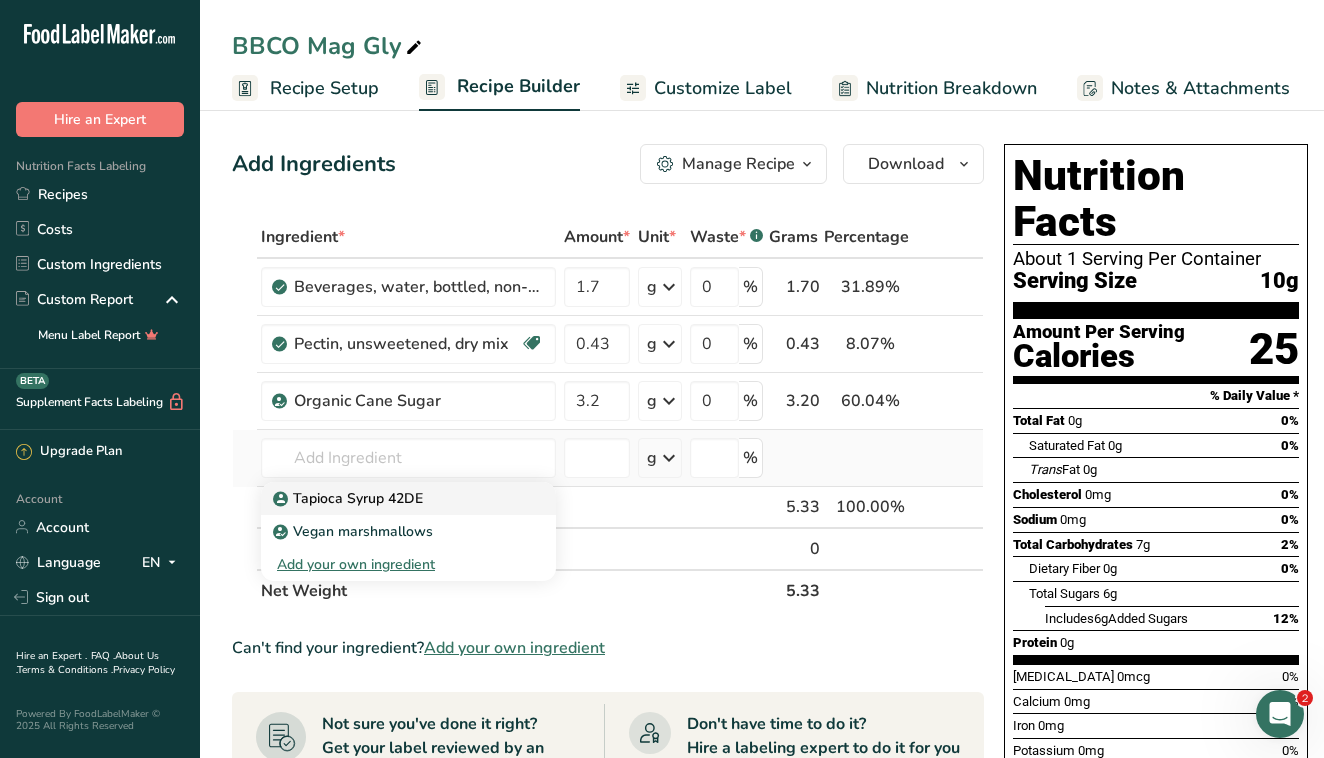 click on "Tapioca Syrup 42DE" at bounding box center [408, 498] 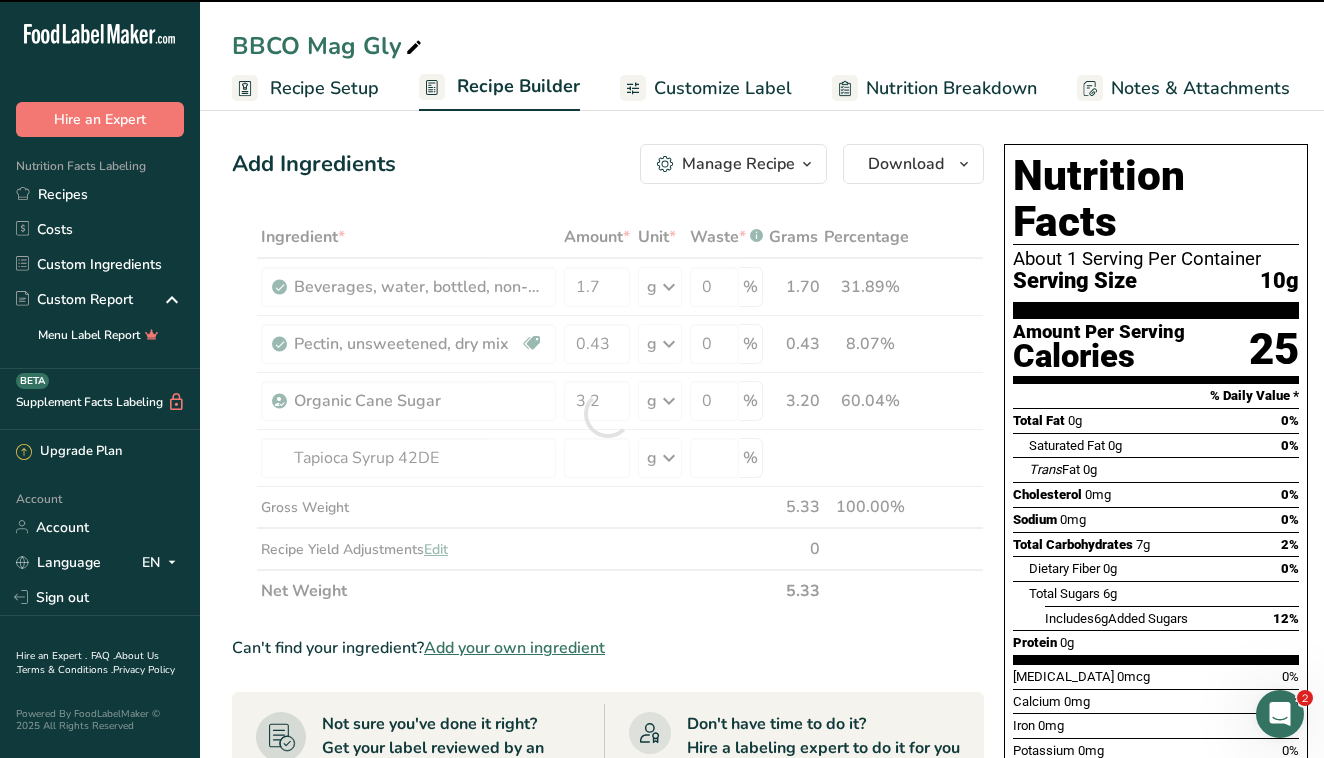type on "0" 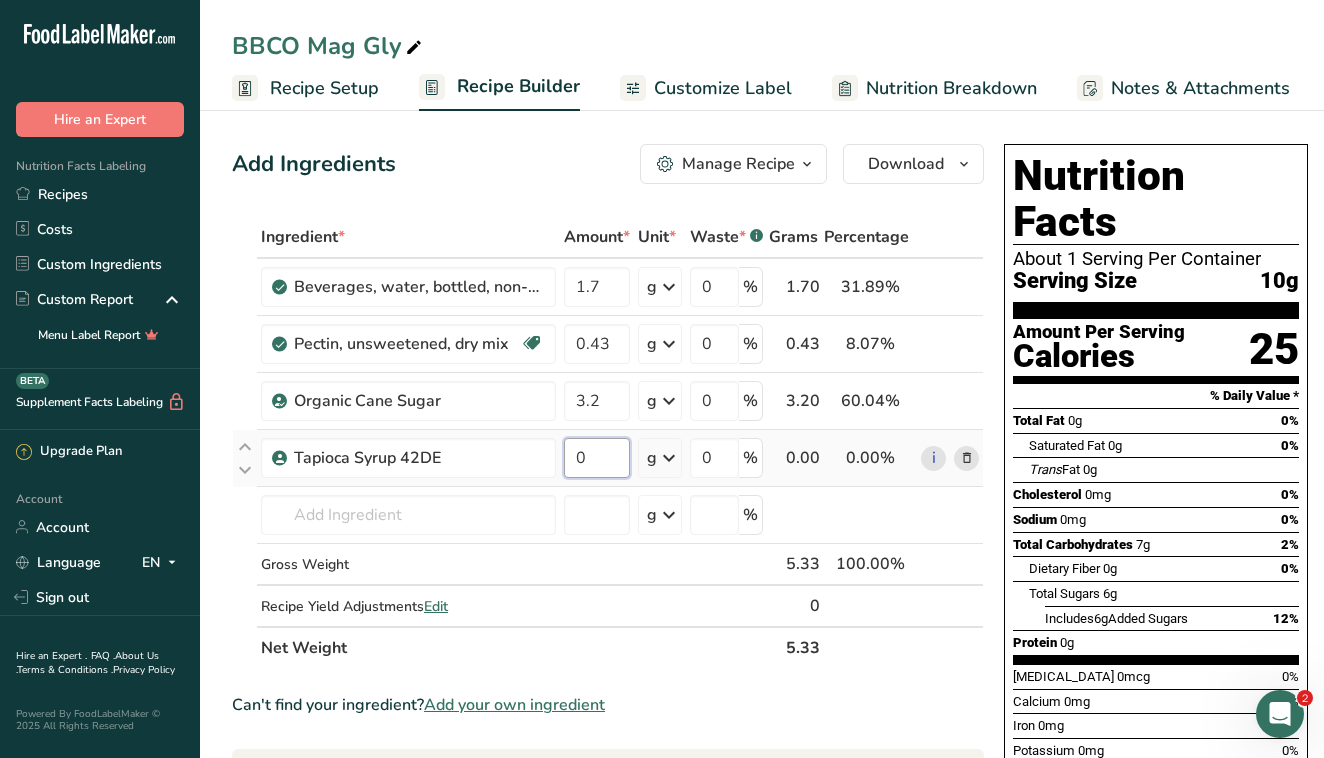 click on "0" at bounding box center [597, 458] 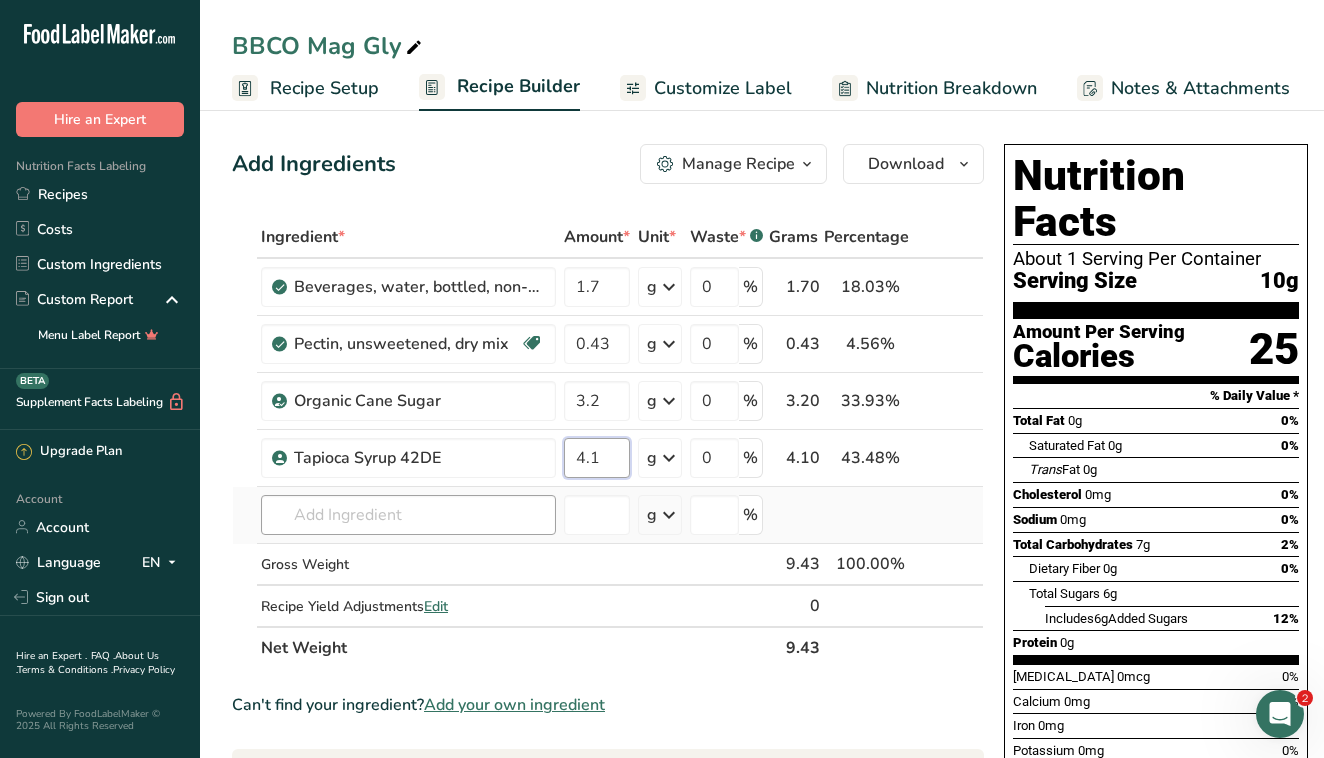 type on "4.1" 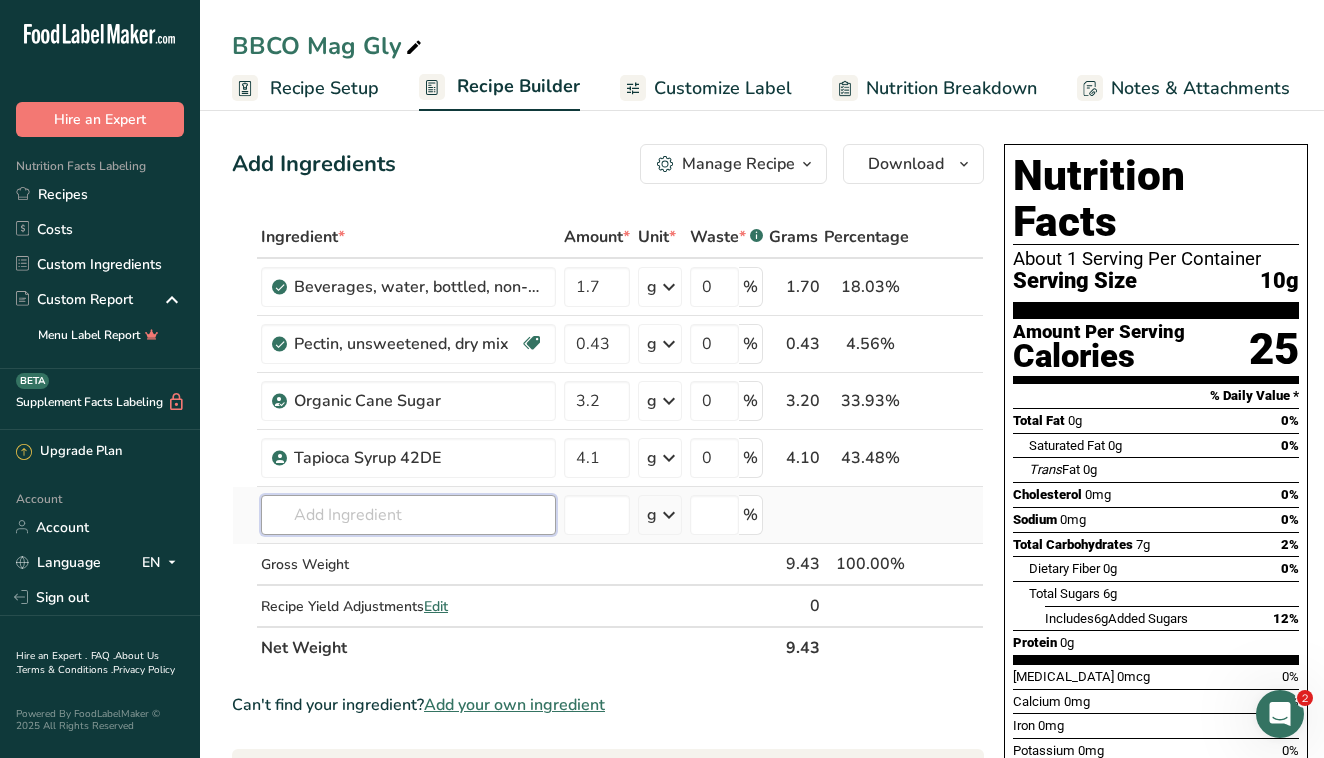 click on "Ingredient *
Amount *
Unit *
Waste *   .a-a{fill:#347362;}.b-a{fill:#fff;}          Grams
Percentage
Beverages, water, bottled, non-carbonated, CALISTOGA
1.7
g
Portions
1 fl oz
1 bottle 16.9 fl oz
1 bottle 24 fl oz
Weight Units
g
kg
mg
See more
Volume Units
l
Volume units require a density conversion. If you know your ingredient's density enter it below. Otherwise, click on "RIA" our AI Regulatory bot - she will be able to help you
lb/ft3
g/cm3
Confirm
mL
lb/ft3
g/cm3
0" at bounding box center (608, 442) 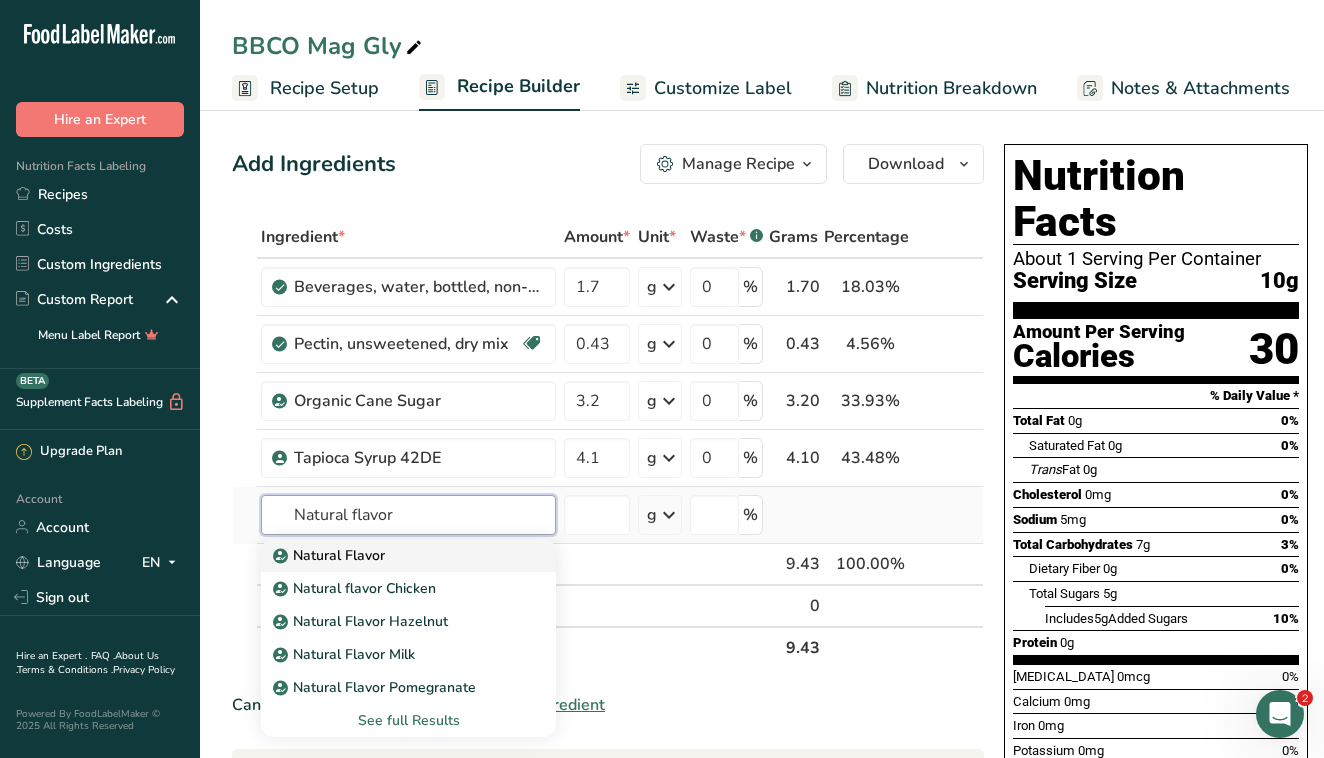 type on "Natural flavor" 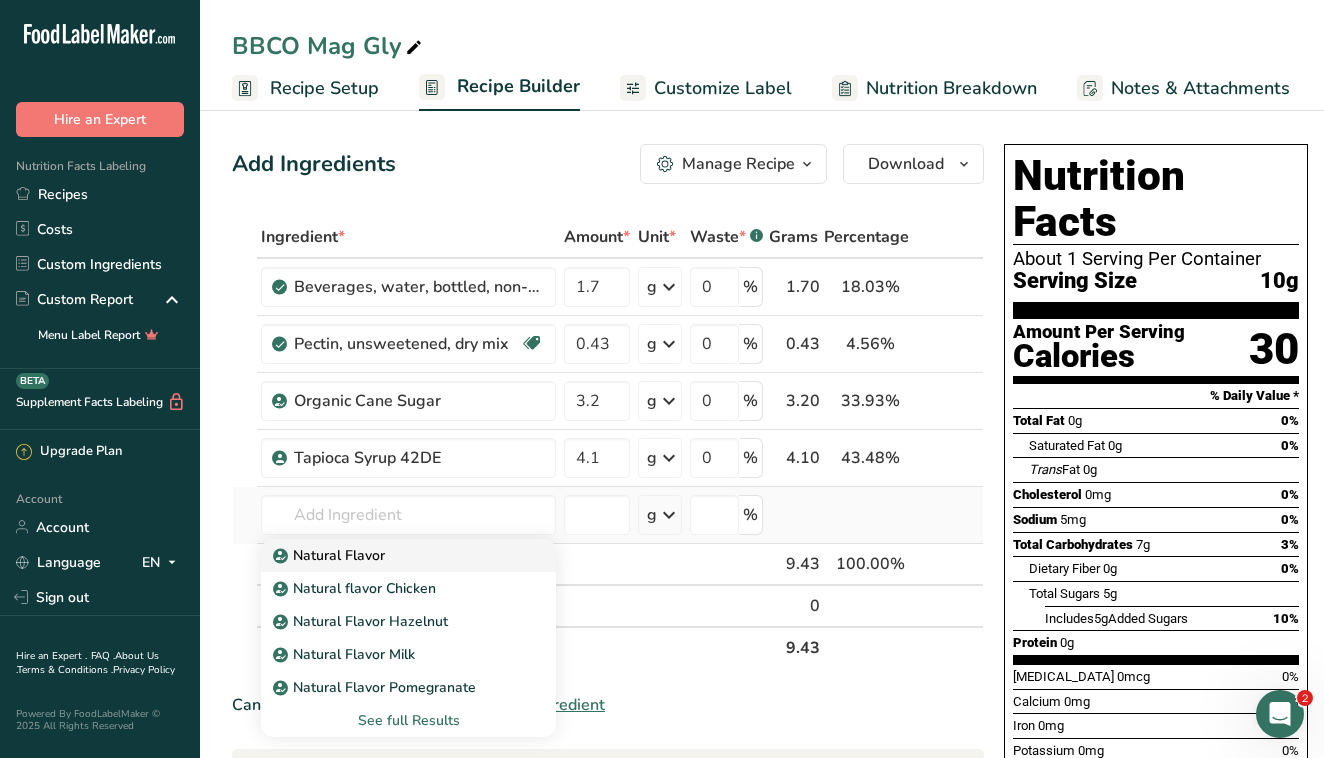 click on "Natural Flavor" at bounding box center [392, 555] 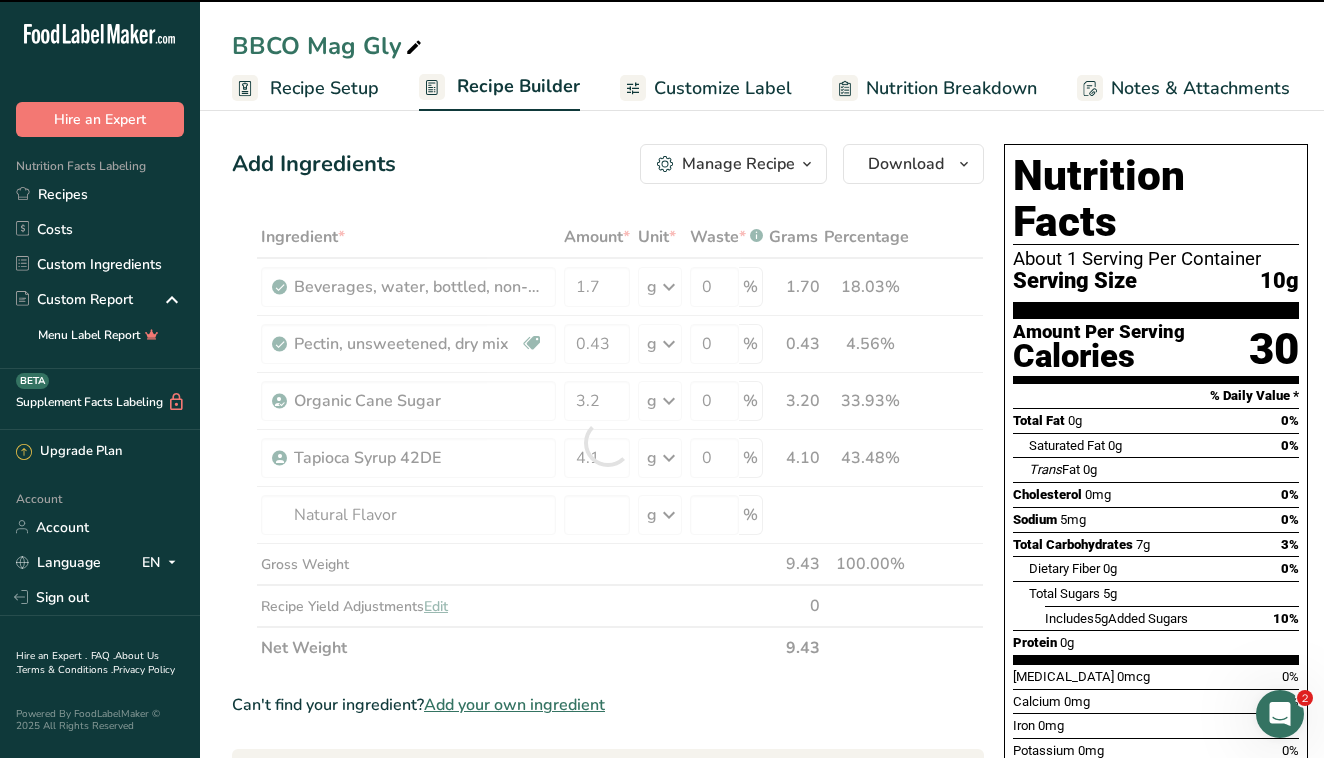 type on "0" 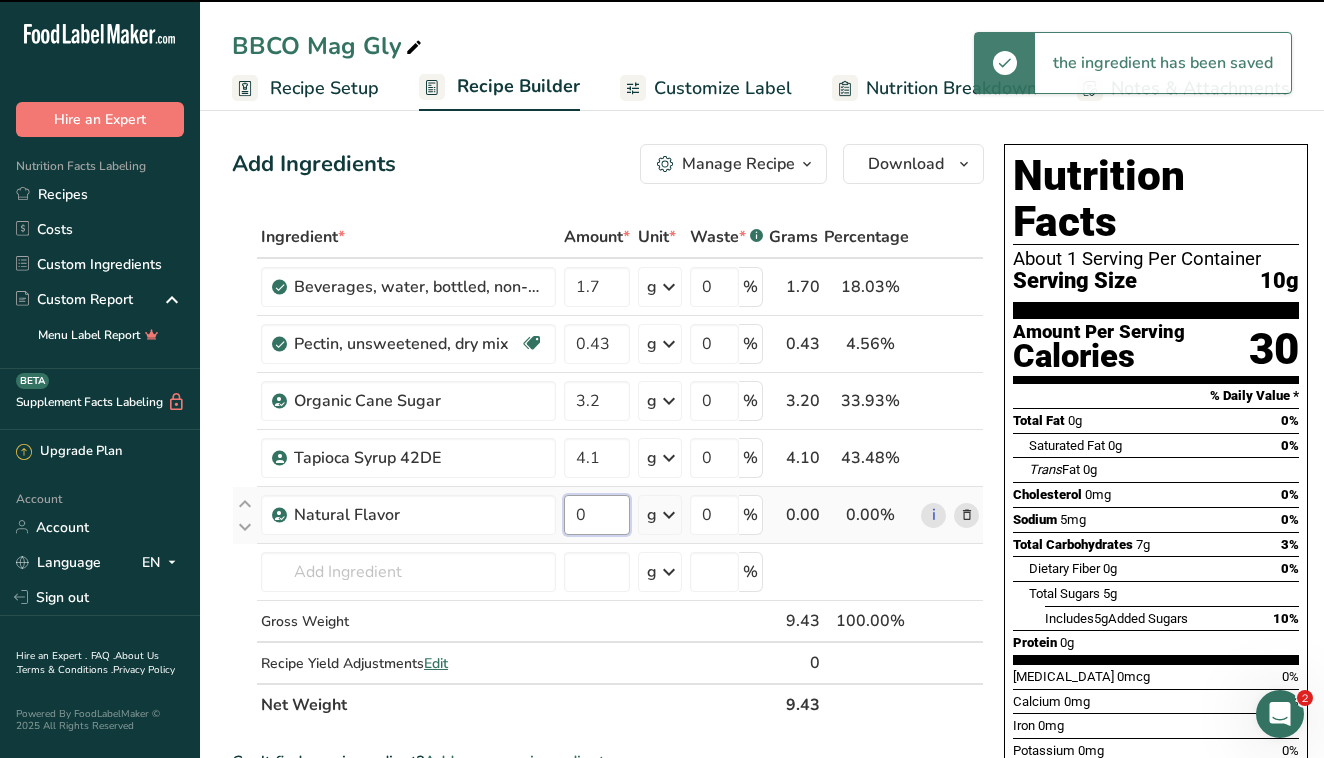 click on "0" at bounding box center (597, 515) 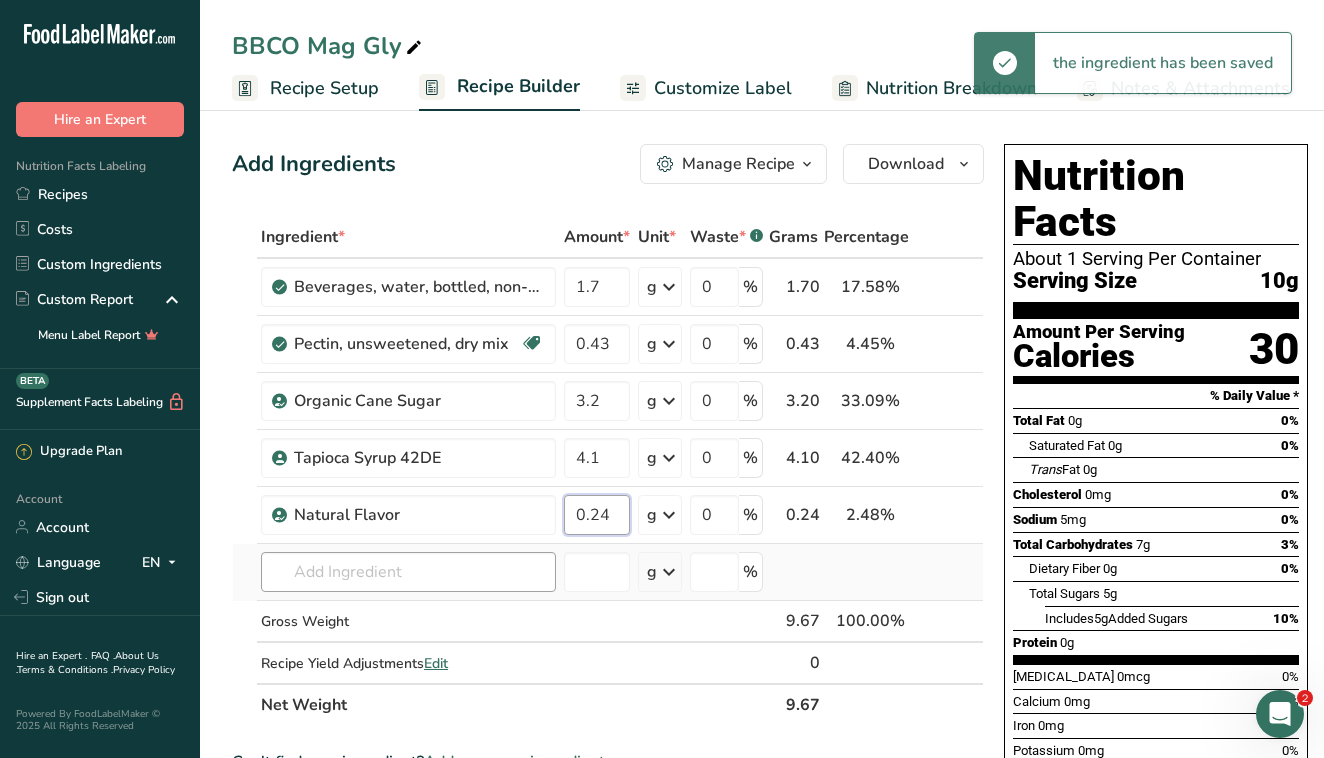 type on "0.24" 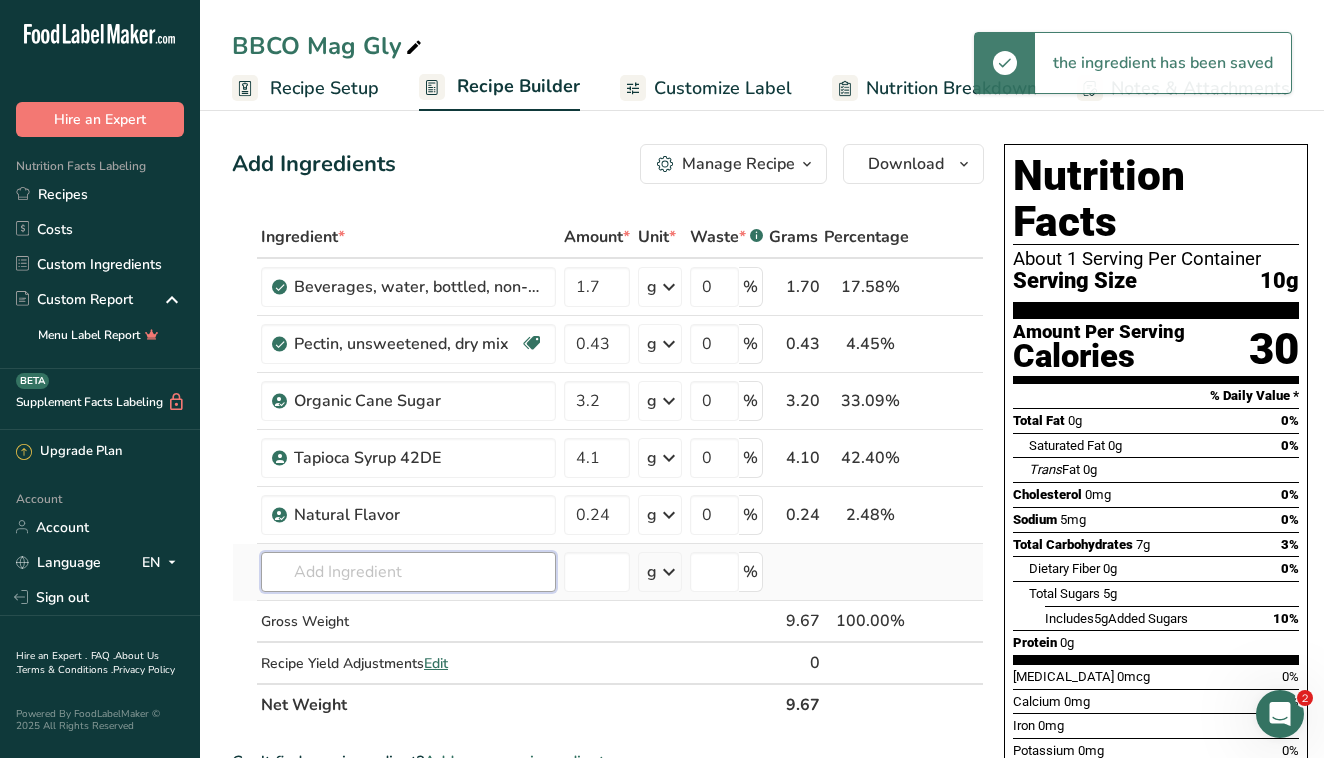 click on "Ingredient *
Amount *
Unit *
Waste *   .a-a{fill:#347362;}.b-a{fill:#fff;}          Grams
Percentage
Beverages, water, bottled, non-carbonated, CALISTOGA
1.7
g
Portions
1 fl oz
1 bottle 16.9 fl oz
1 bottle 24 fl oz
Weight Units
g
kg
mg
See more
Volume Units
l
Volume units require a density conversion. If you know your ingredient's density enter it below. Otherwise, click on "RIA" our AI Regulatory bot - she will be able to help you
lb/ft3
g/cm3
Confirm
mL
lb/ft3
g/cm3
0" at bounding box center [608, 471] 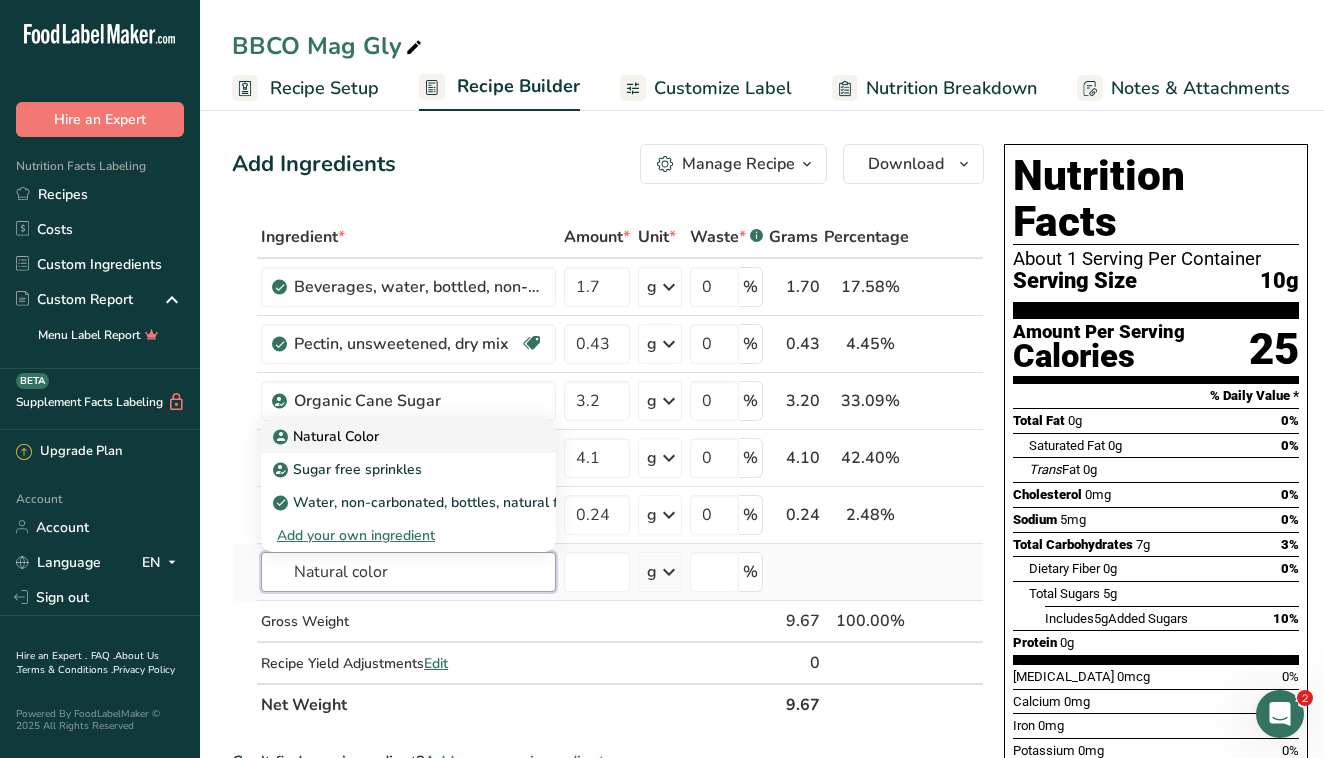 type on "Natural color" 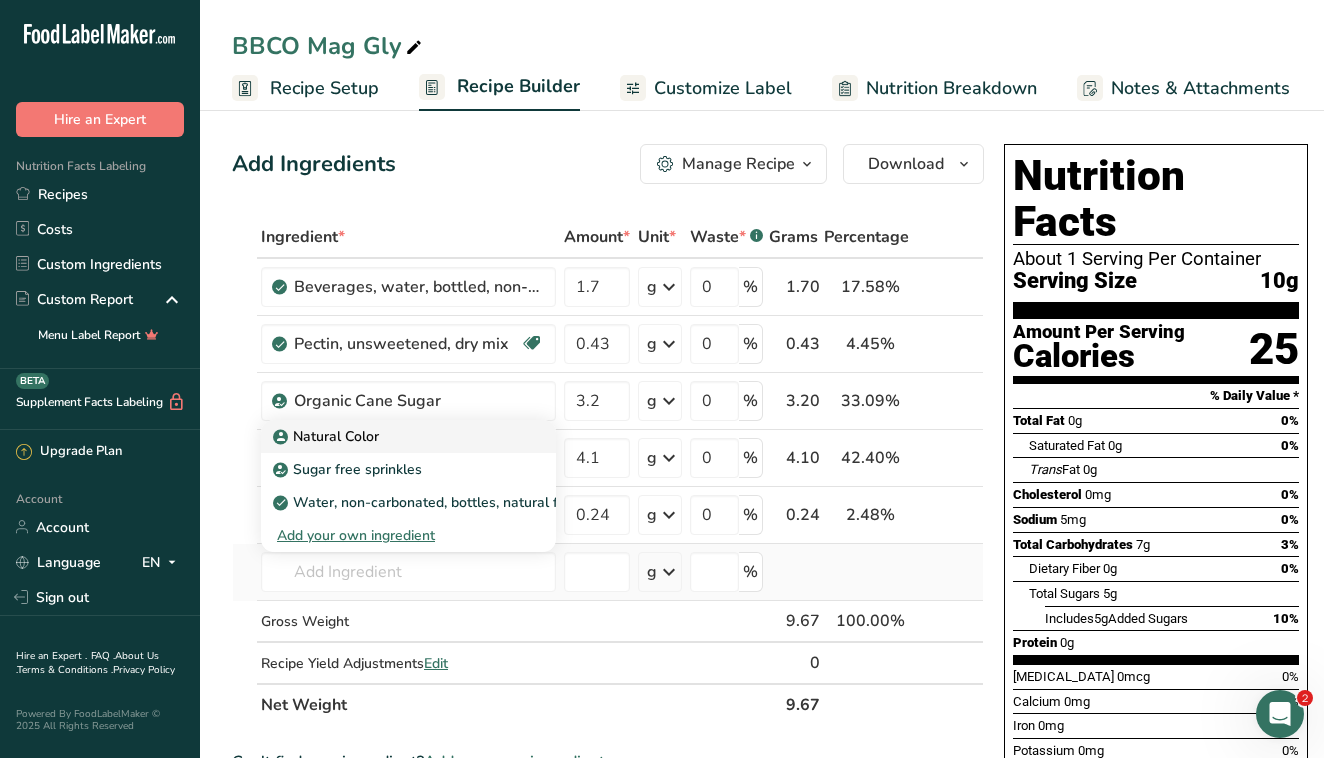 click on "Natural Color" at bounding box center [392, 436] 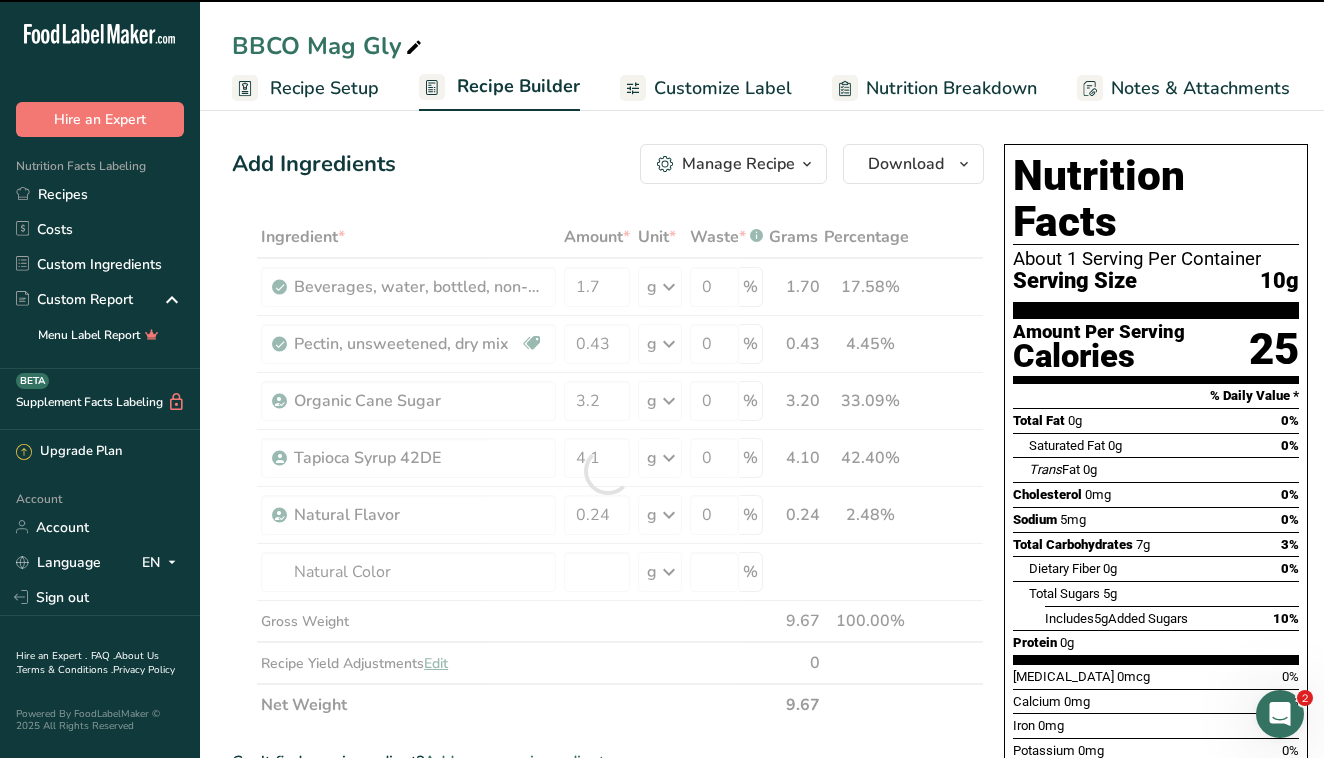 type on "0" 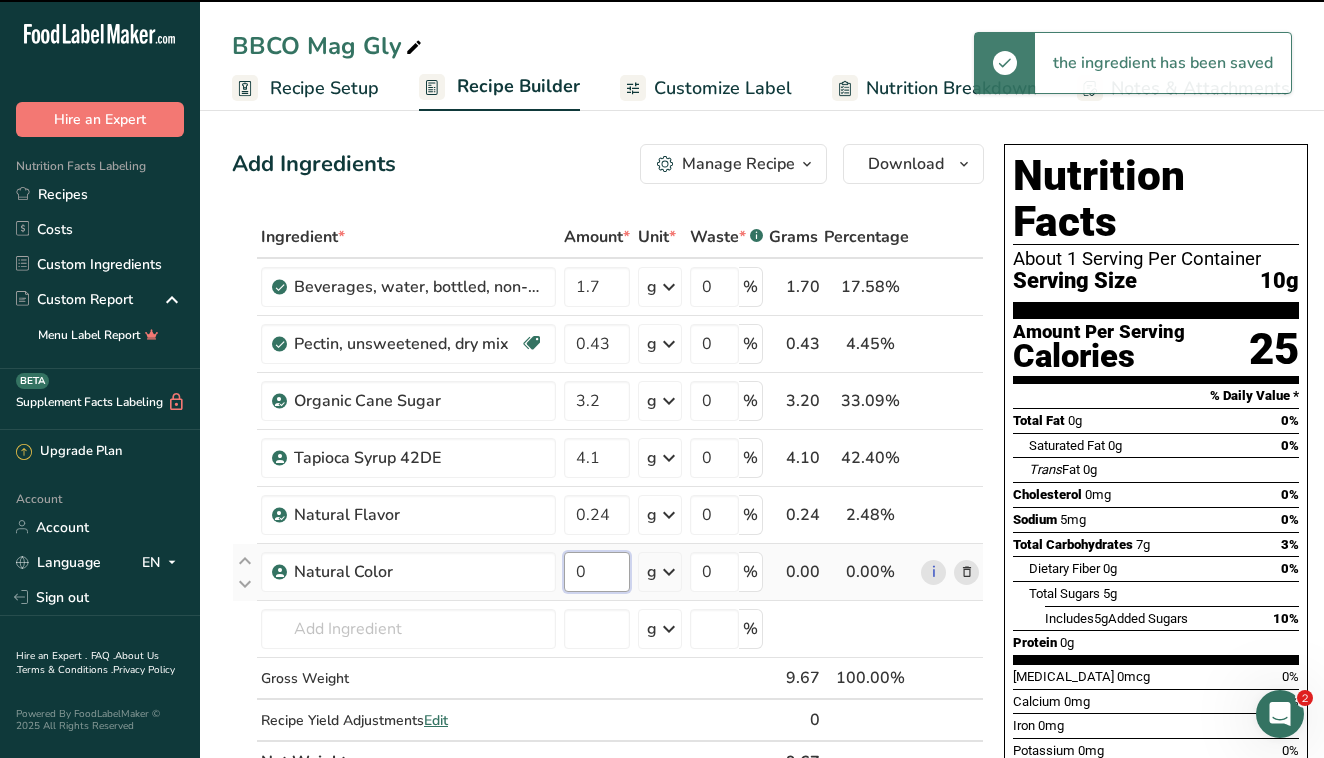 click on "0" at bounding box center [597, 572] 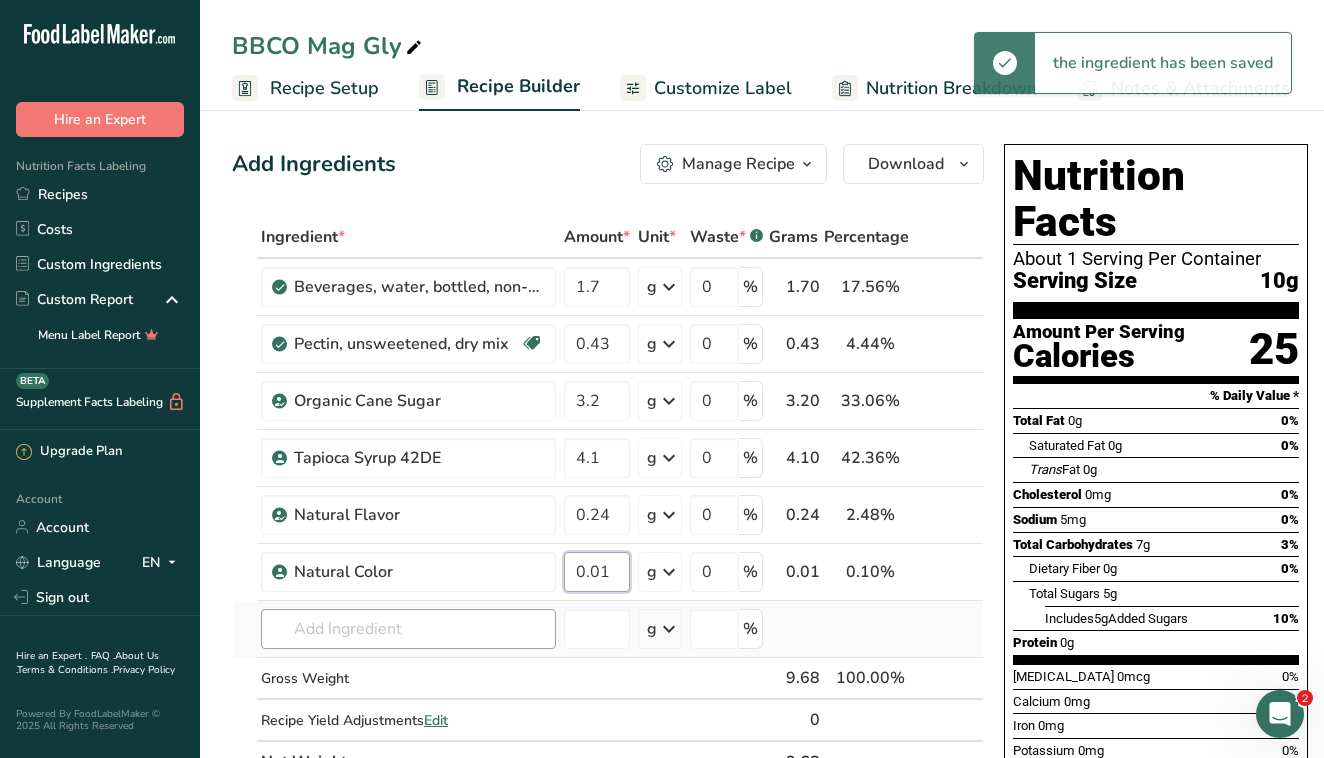 type on "0.01" 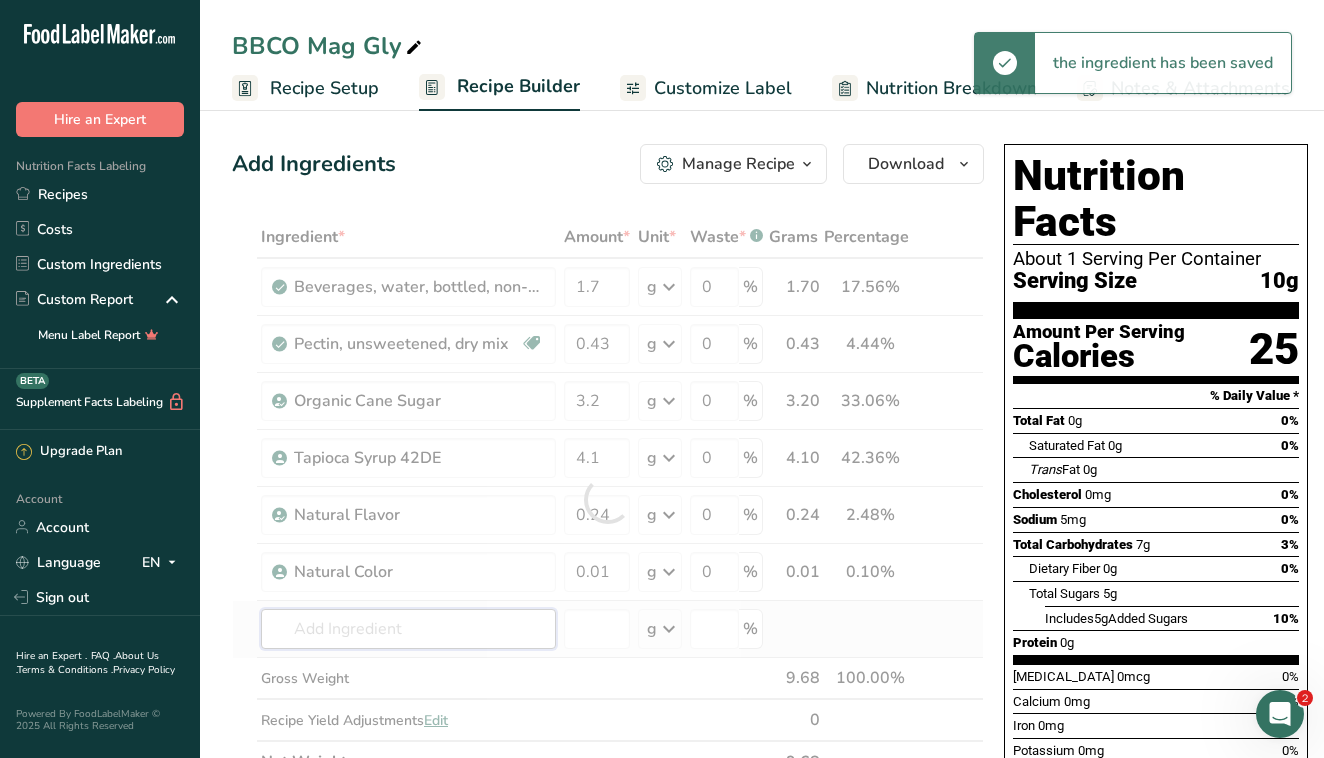 click on "Ingredient *
Amount *
Unit *
Waste *   .a-a{fill:#347362;}.b-a{fill:#fff;}          Grams
Percentage
Beverages, water, bottled, non-carbonated, CALISTOGA
1.7
g
Portions
1 fl oz
1 bottle 16.9 fl oz
1 bottle 24 fl oz
Weight Units
g
kg
mg
See more
Volume Units
l
Volume units require a density conversion. If you know your ingredient's density enter it below. Otherwise, click on "RIA" our AI Regulatory bot - she will be able to help you
lb/ft3
g/cm3
Confirm
mL
lb/ft3
g/cm3
0" at bounding box center (608, 499) 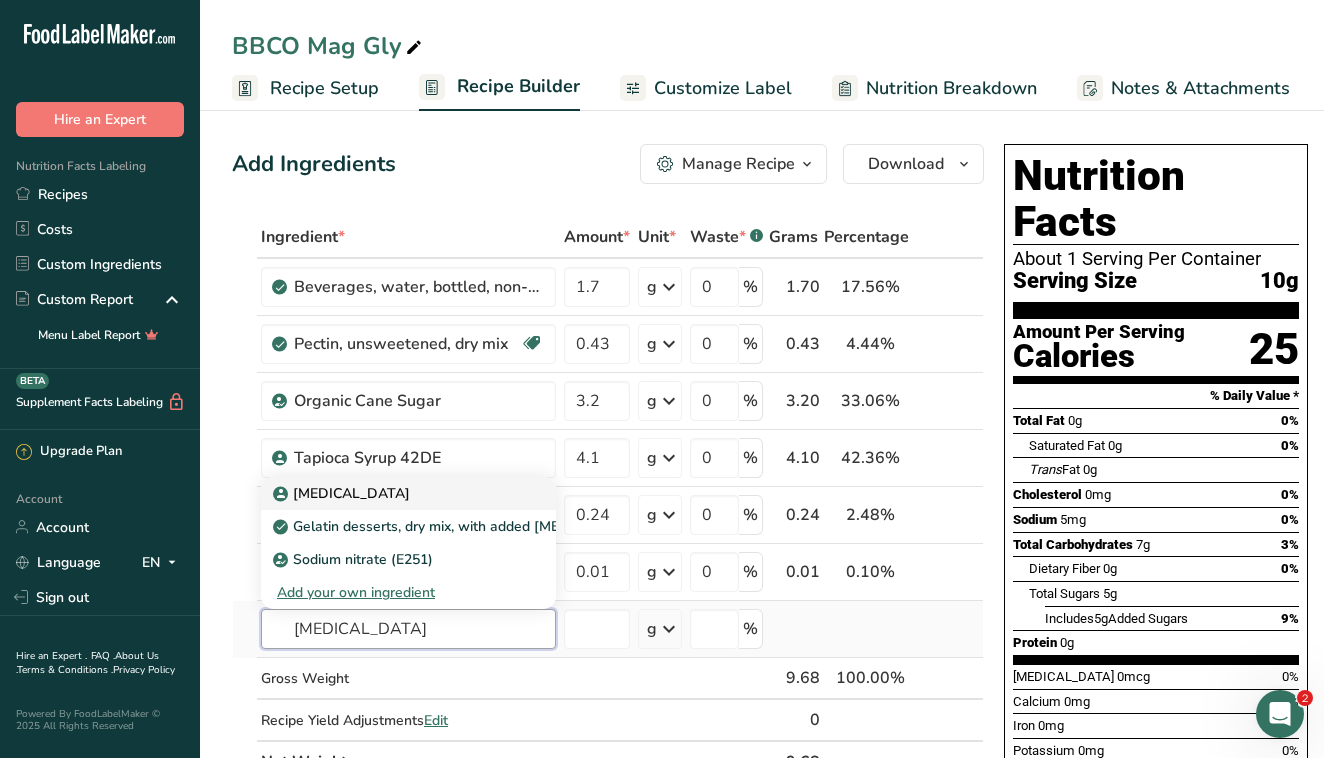 type on "[MEDICAL_DATA]" 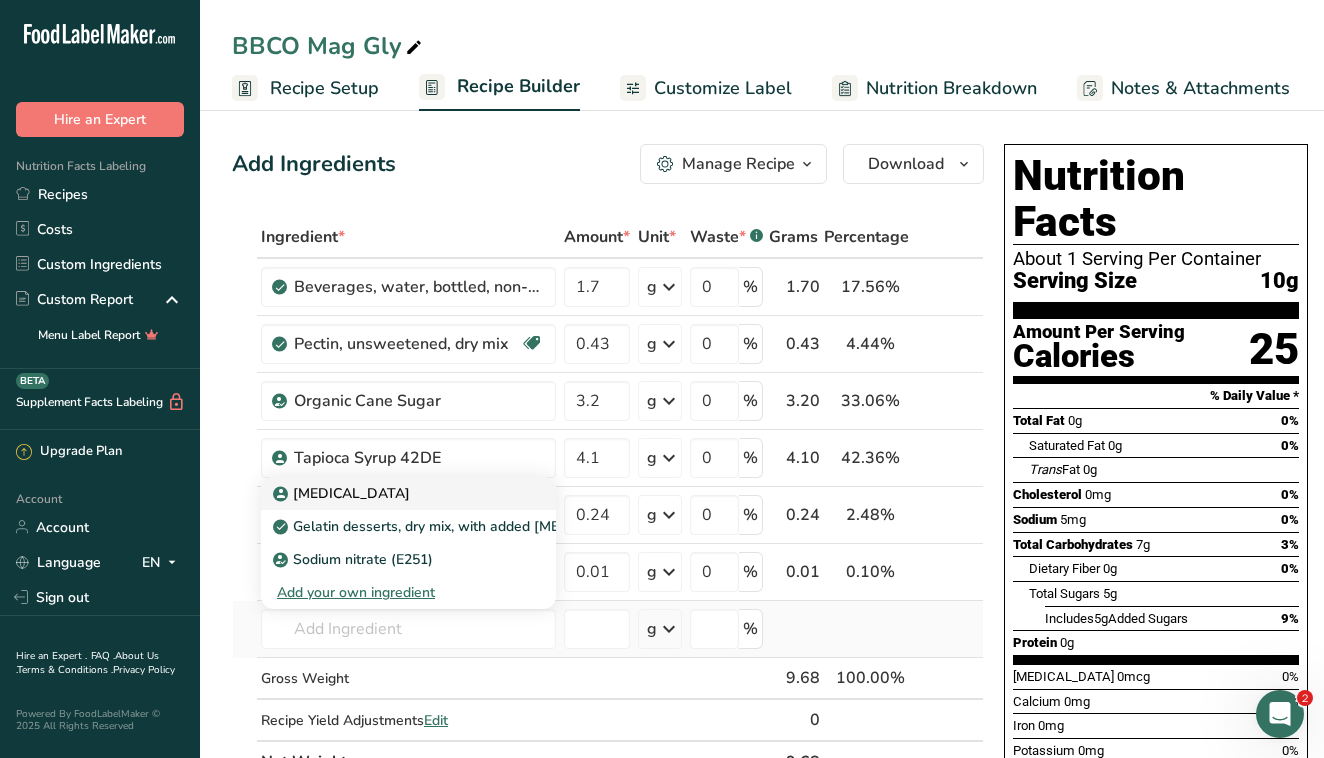 click on "[MEDICAL_DATA]" at bounding box center (392, 493) 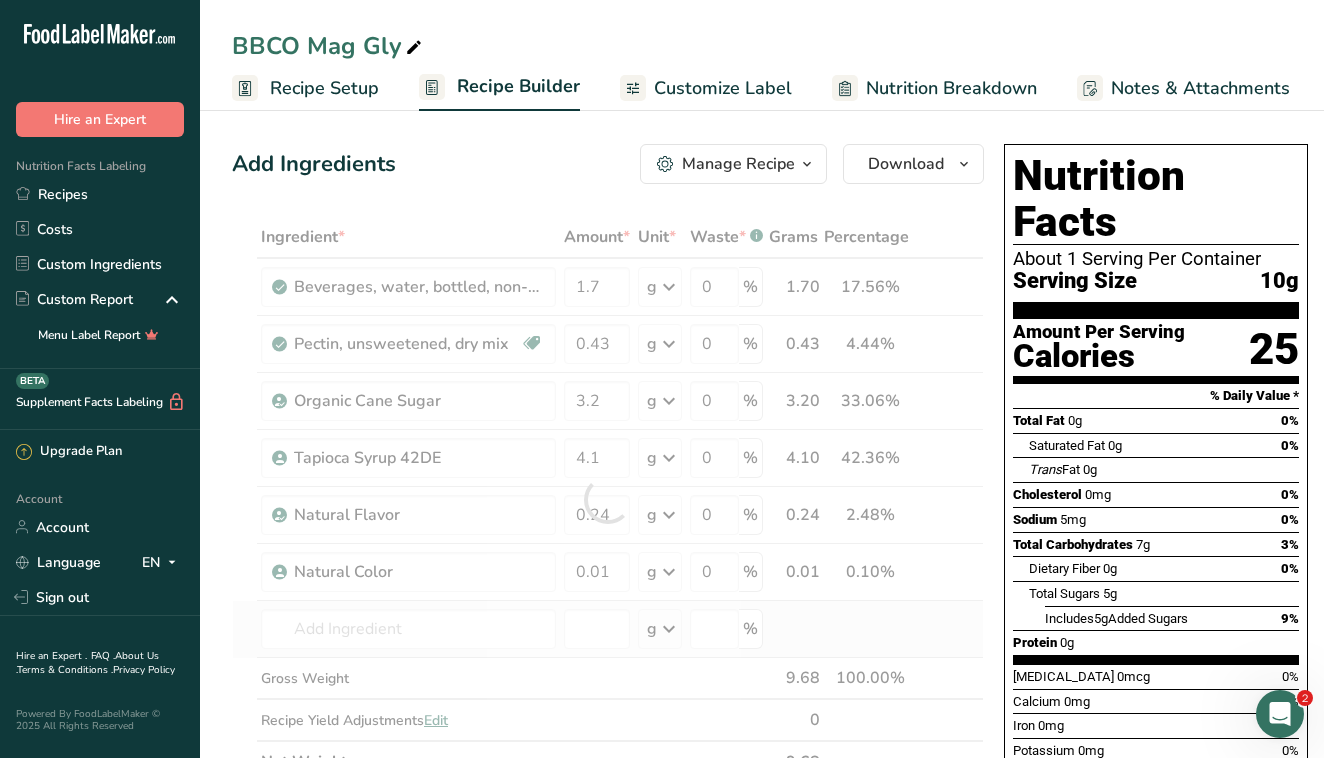 type on "[MEDICAL_DATA]" 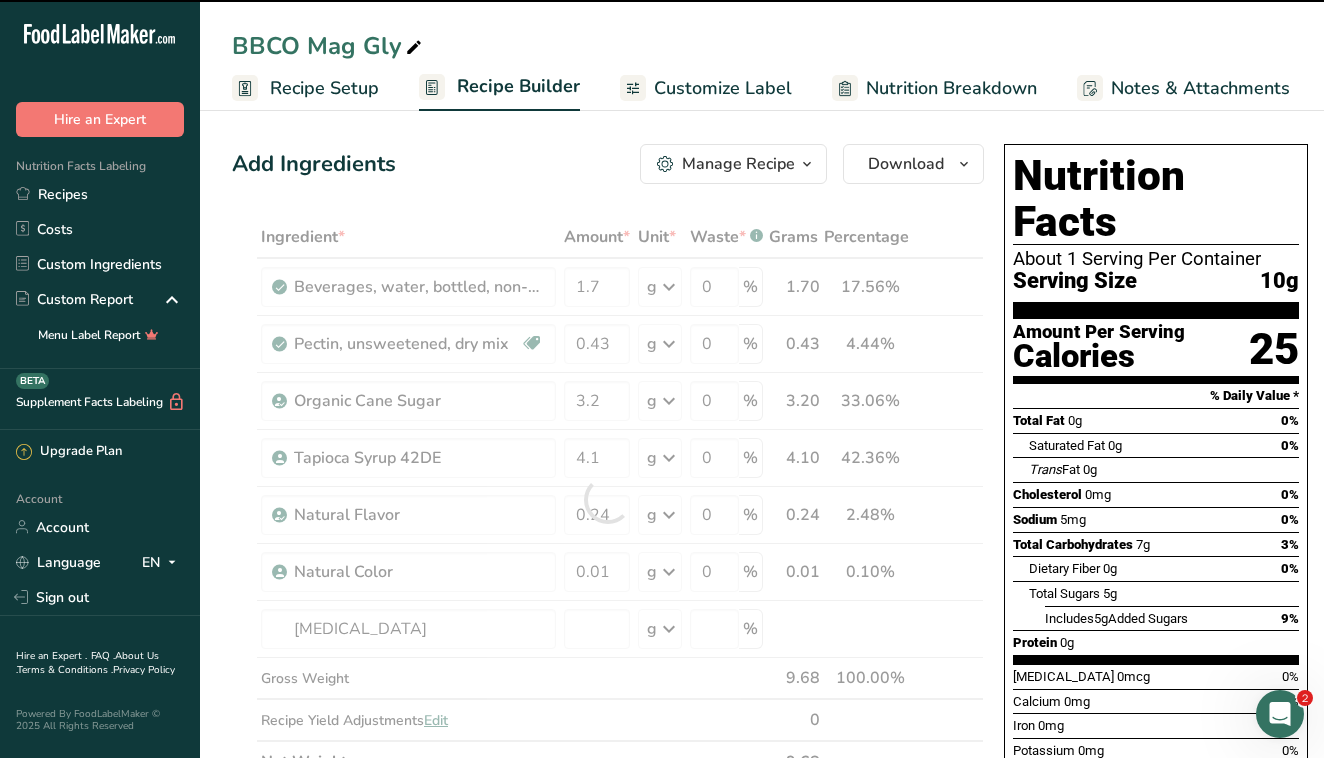 type on "0" 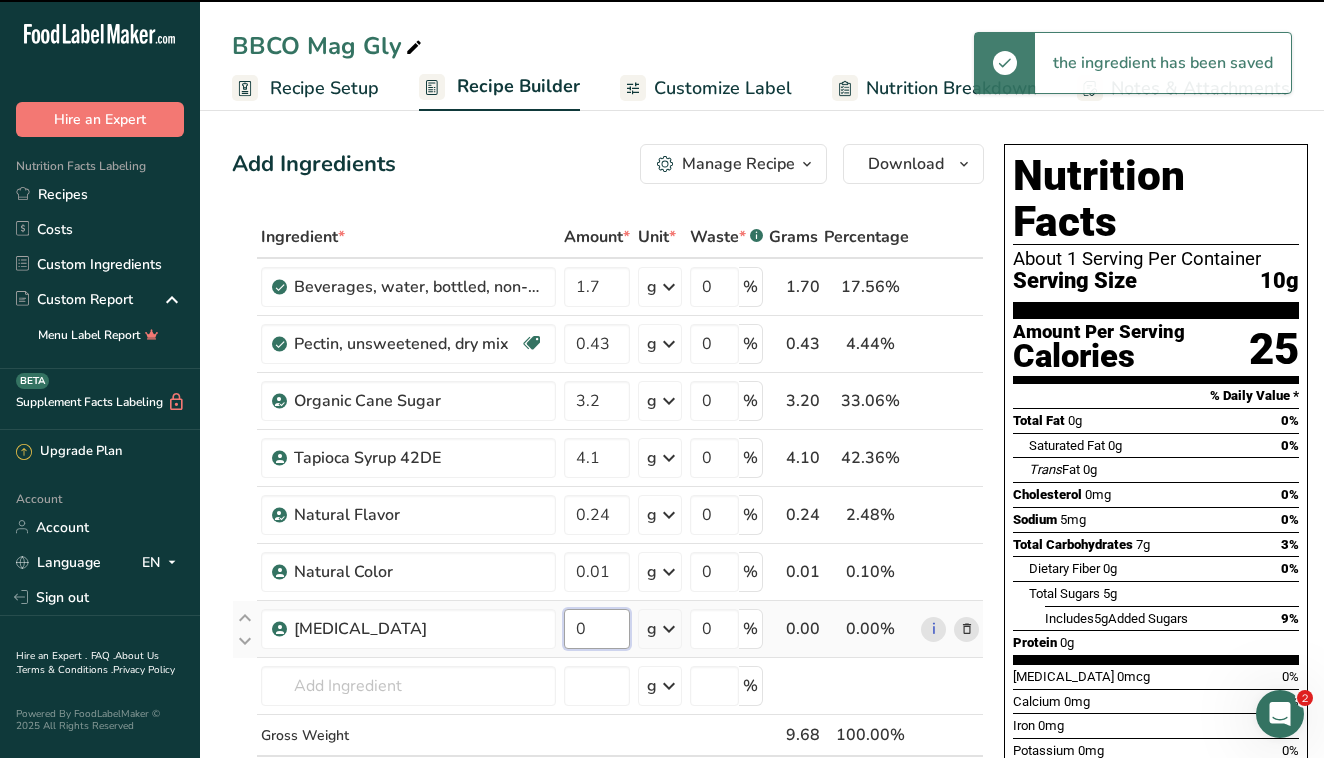 click on "0" at bounding box center (597, 629) 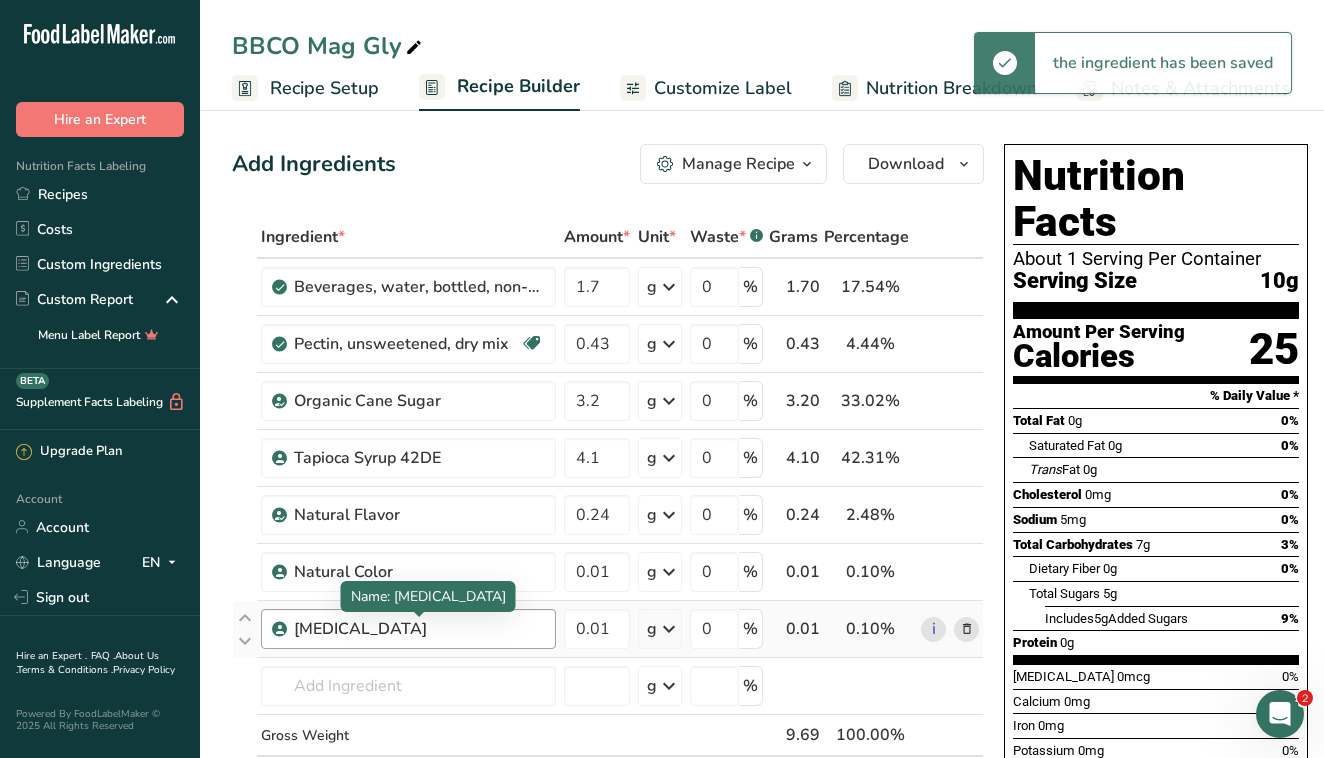 click on "Ingredient *
Amount *
Unit *
Waste *   .a-a{fill:#347362;}.b-a{fill:#fff;}          Grams
Percentage
Beverages, water, bottled, non-carbonated, CALISTOGA
1.7
g
Portions
1 fl oz
1 bottle 16.9 fl oz
1 bottle 24 fl oz
Weight Units
g
kg
mg
See more
Volume Units
l
Volume units require a density conversion. If you know your ingredient's density enter it below. Otherwise, click on "RIA" our AI Regulatory bot - she will be able to help you
lb/ft3
g/cm3
Confirm
mL
lb/ft3
g/cm3
0" at bounding box center [608, 528] 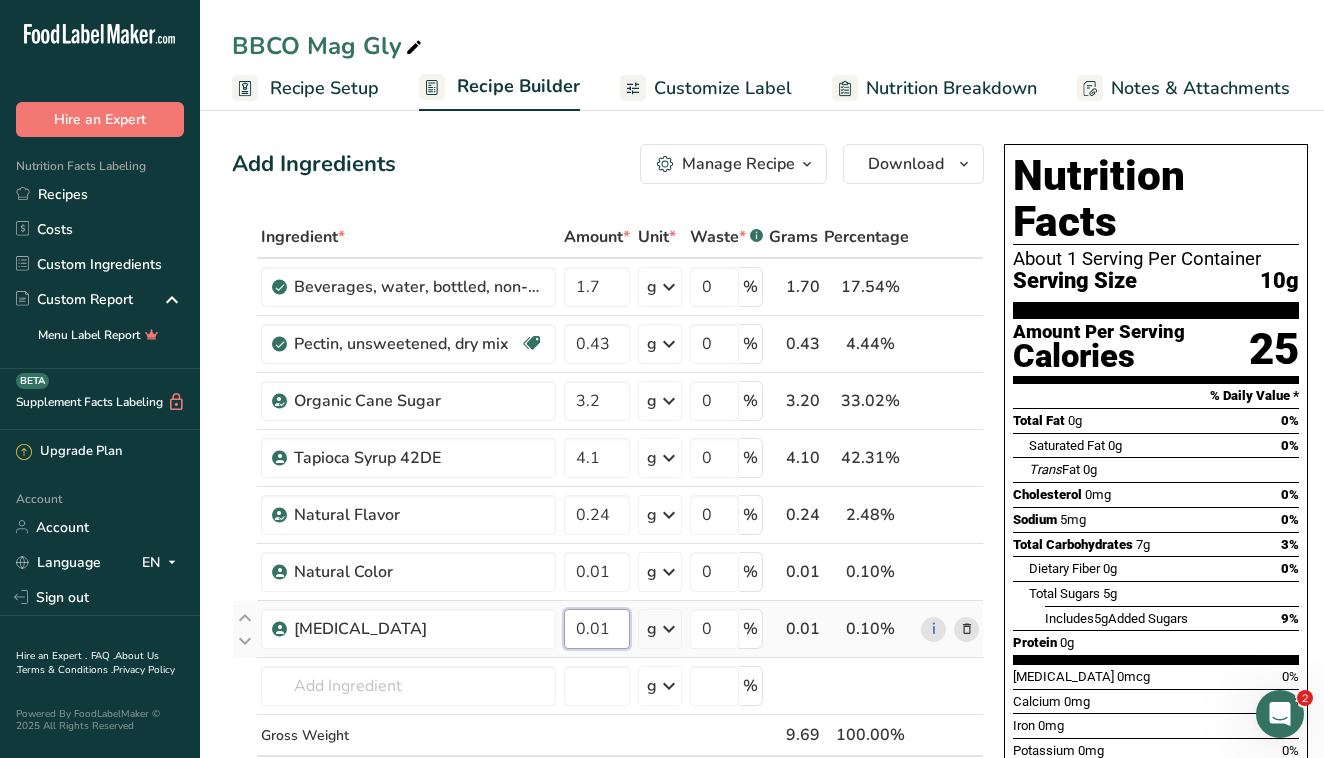 click on "0.01" at bounding box center (597, 629) 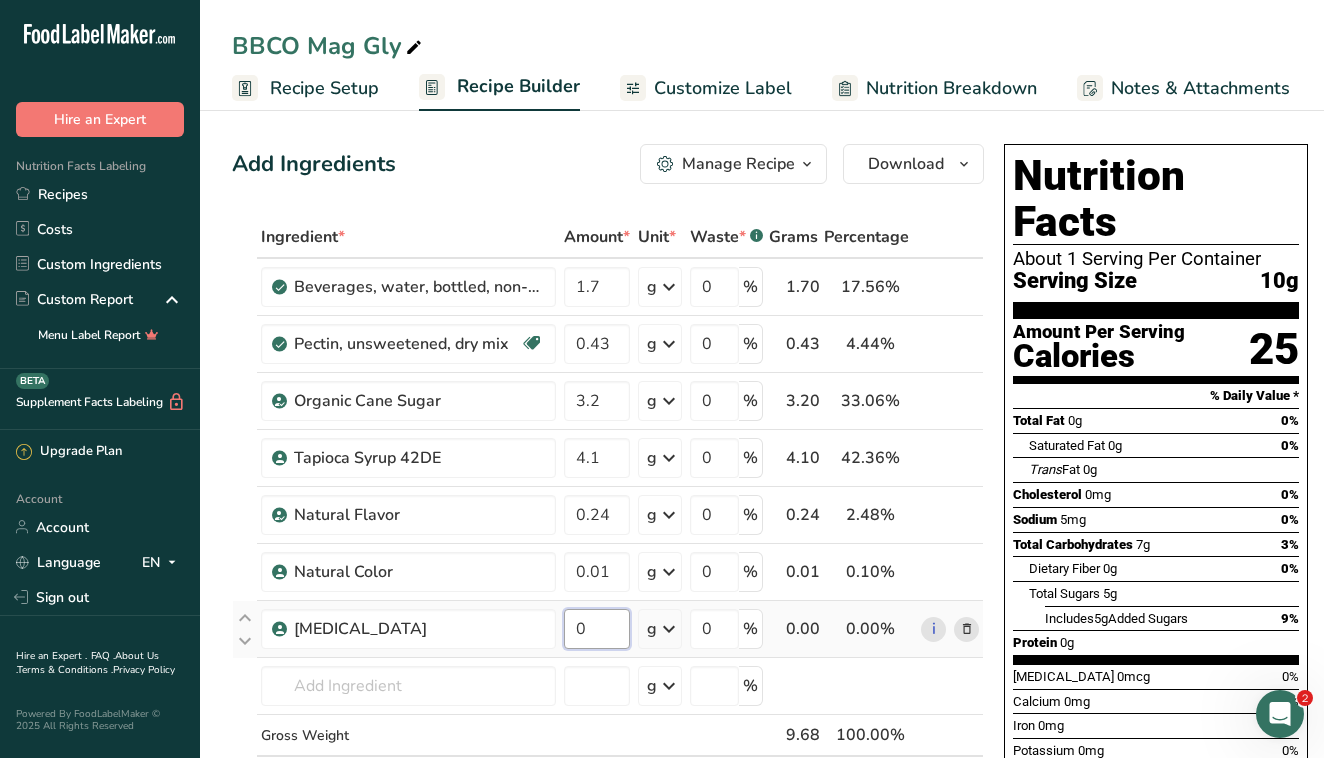 type on "2" 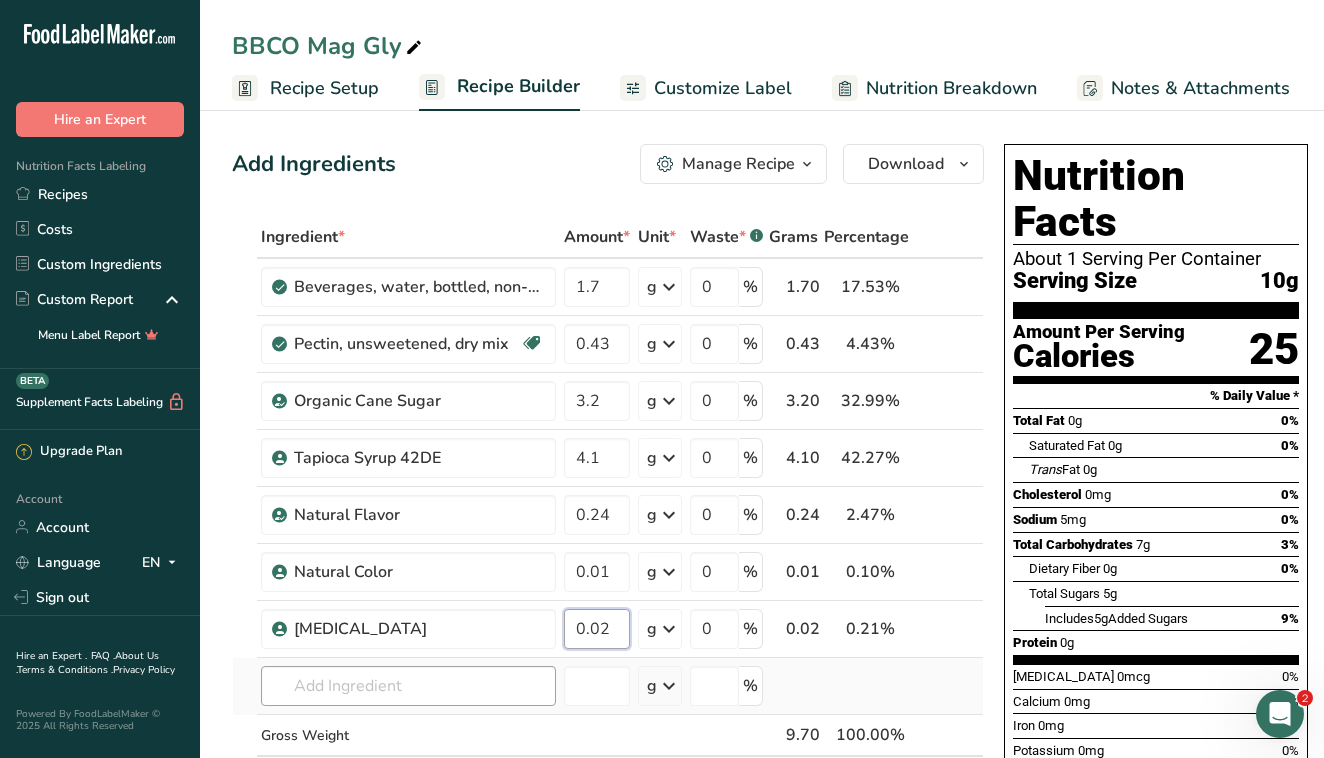 type on "0.02" 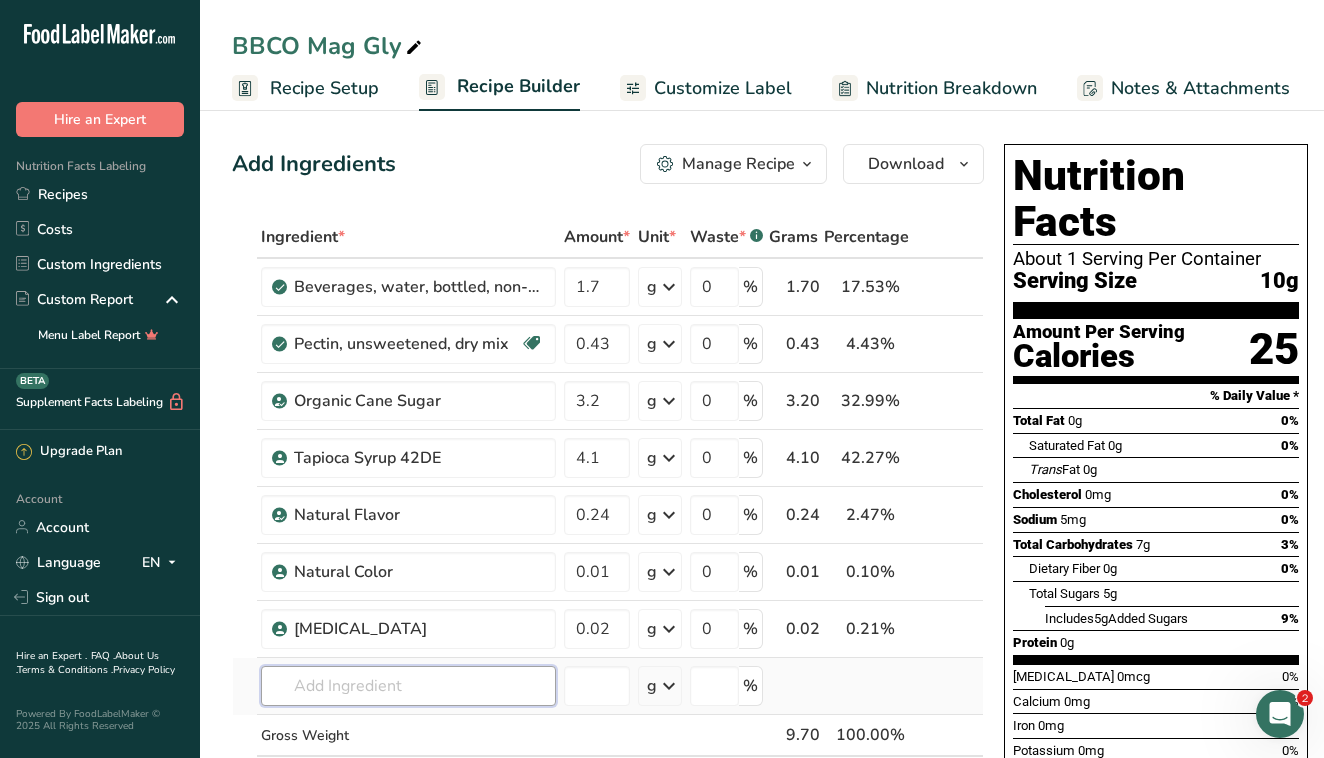 click on "Ingredient *
Amount *
Unit *
Waste *   .a-a{fill:#347362;}.b-a{fill:#fff;}          Grams
Percentage
Beverages, water, bottled, non-carbonated, CALISTOGA
1.7
g
Portions
1 fl oz
1 bottle 16.9 fl oz
1 bottle 24 fl oz
Weight Units
g
kg
mg
See more
Volume Units
l
Volume units require a density conversion. If you know your ingredient's density enter it below. Otherwise, click on "RIA" our AI Regulatory bot - she will be able to help you
lb/ft3
g/cm3
Confirm
mL
lb/ft3
g/cm3
0" at bounding box center (608, 528) 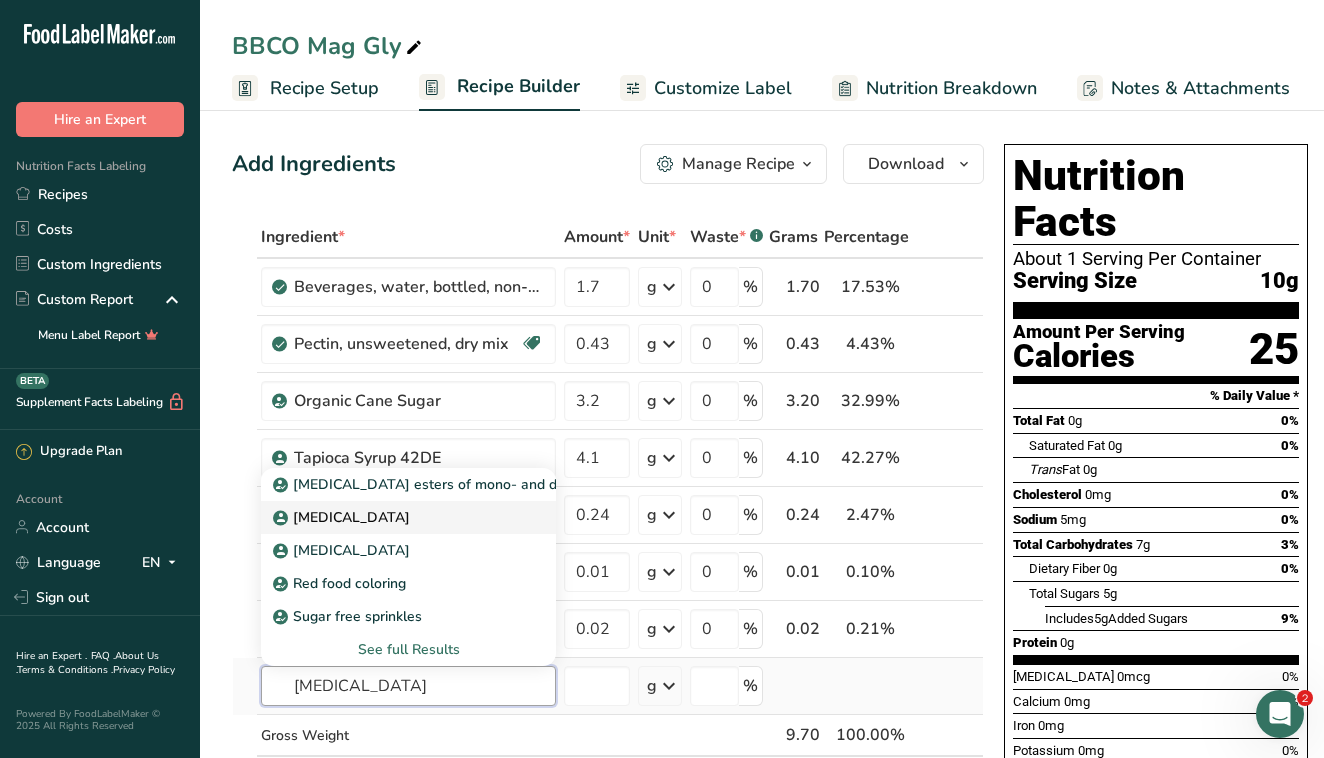 type on "[MEDICAL_DATA]" 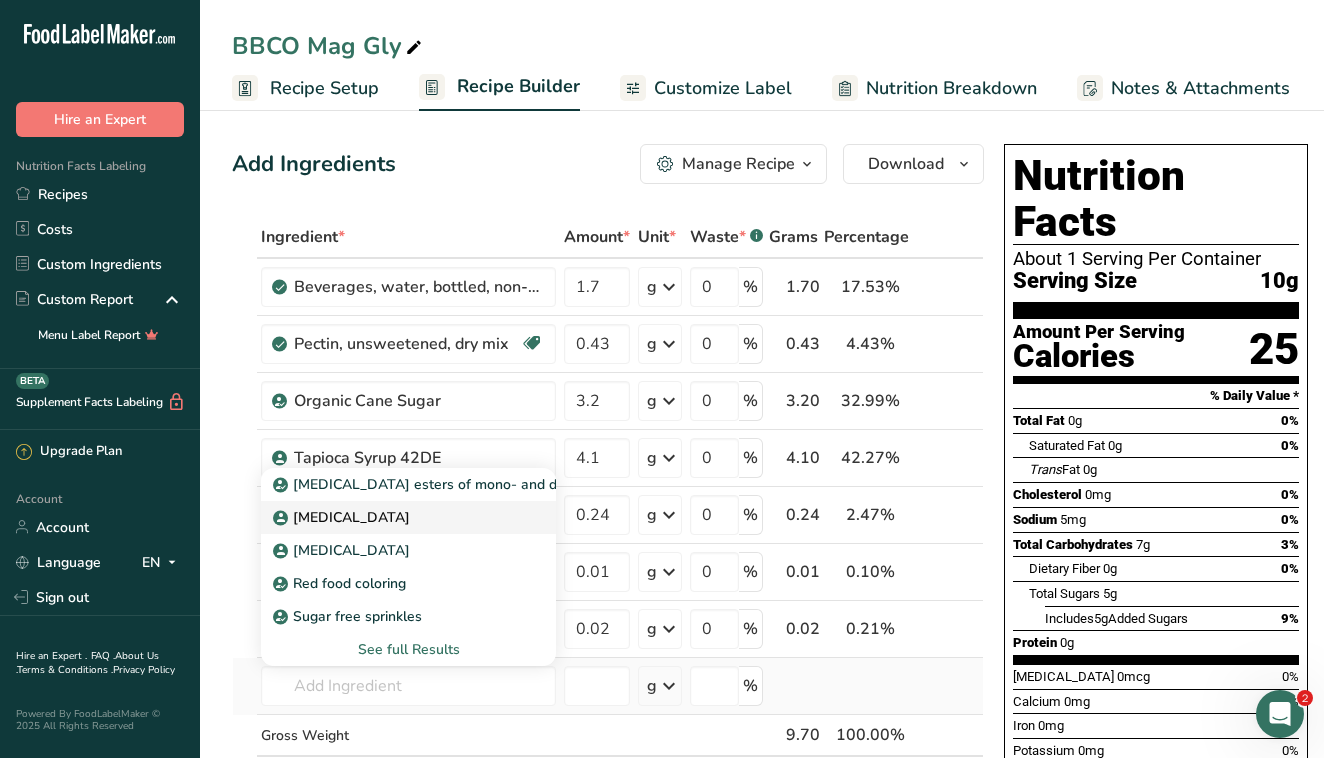 click on "[MEDICAL_DATA]" at bounding box center [392, 517] 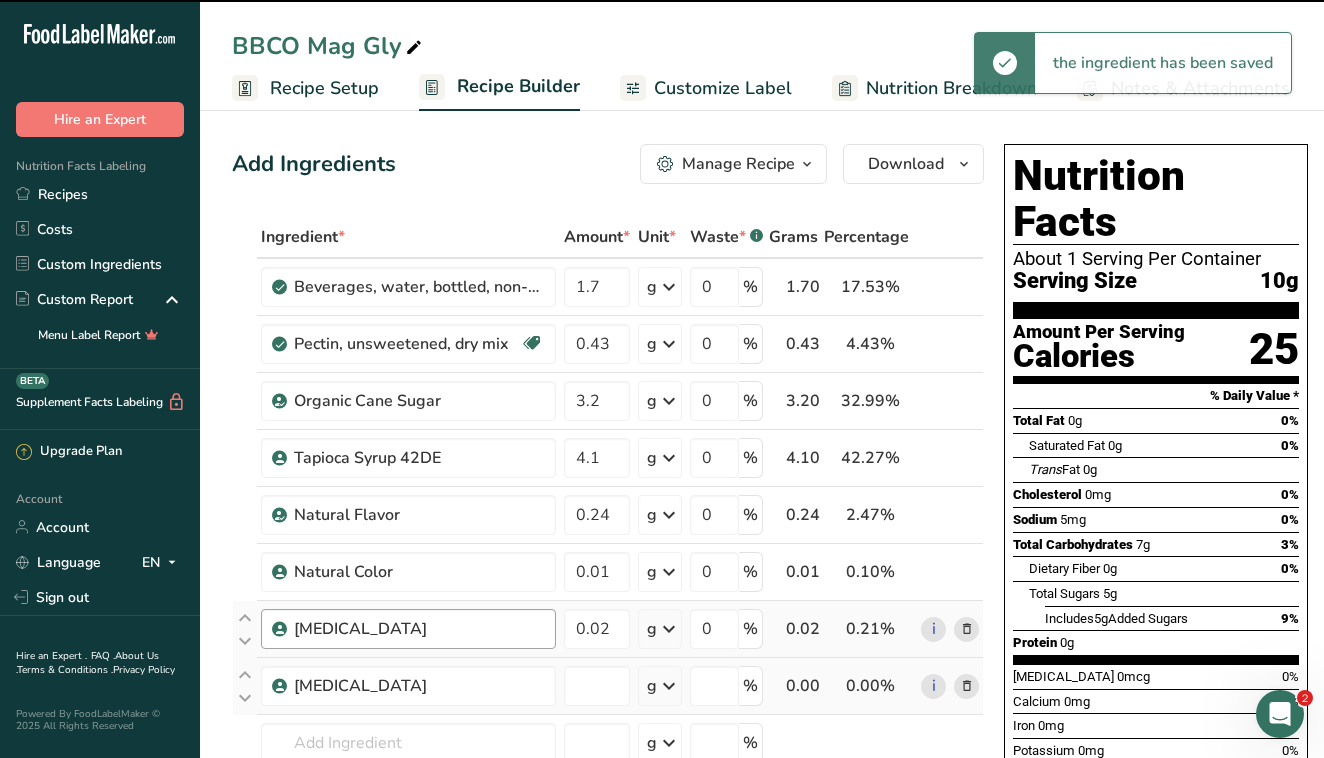 type on "0" 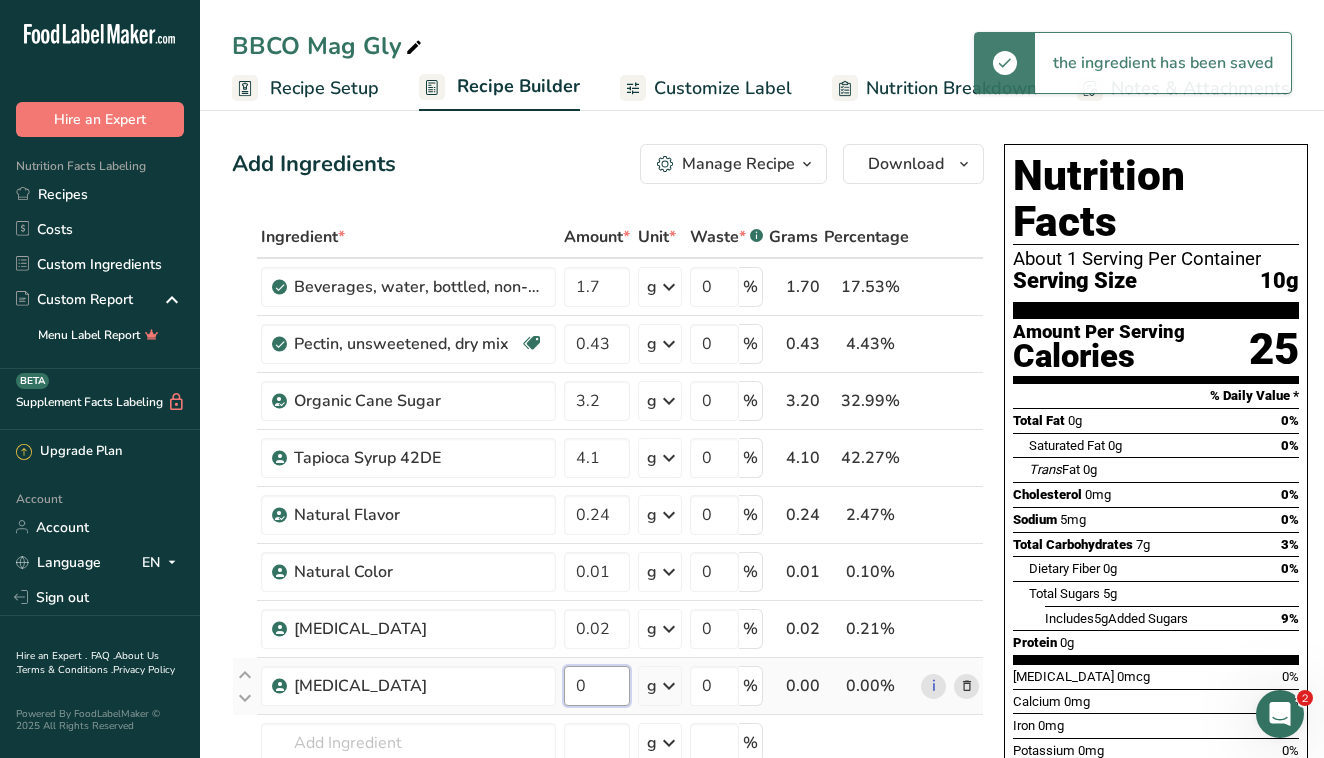 click on "0" at bounding box center [597, 686] 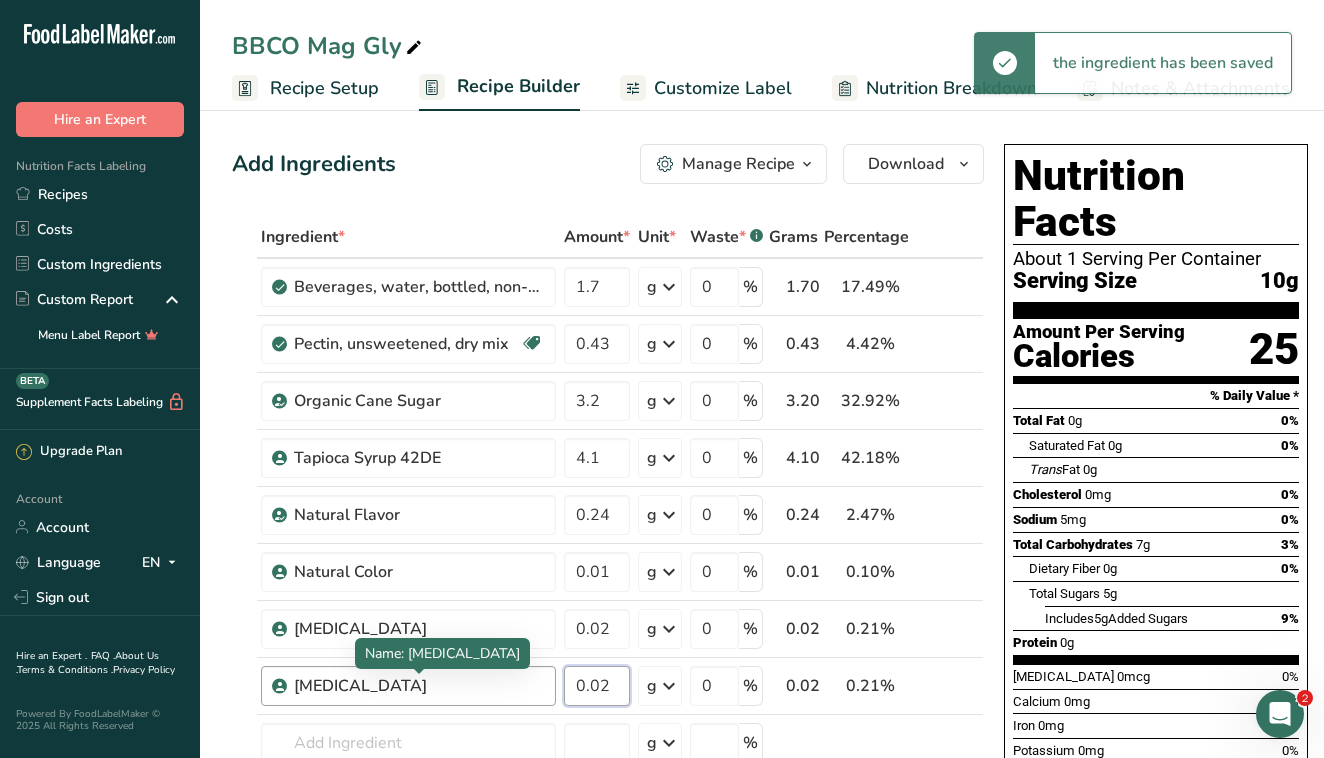 type on "0.02" 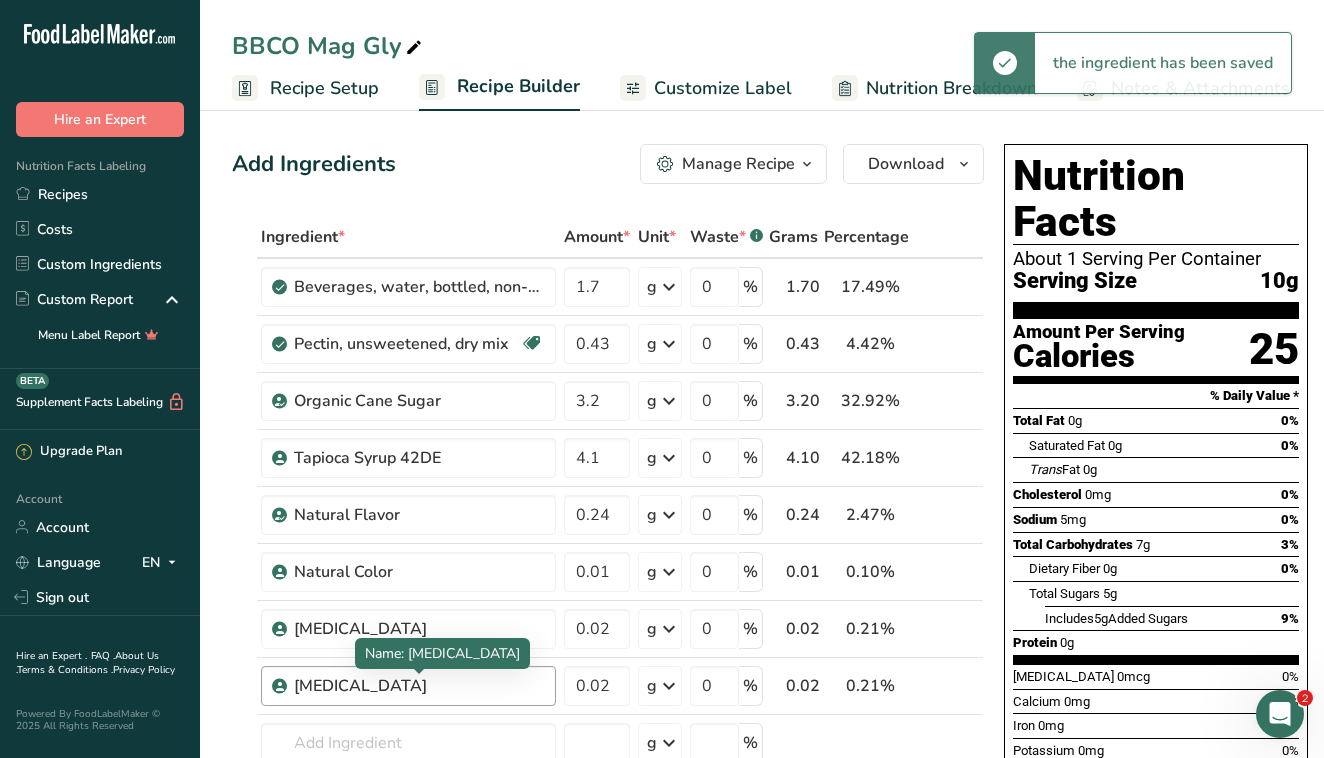 click on "Ingredient *
Amount *
Unit *
Waste *   .a-a{fill:#347362;}.b-a{fill:#fff;}          Grams
Percentage
Beverages, water, bottled, non-carbonated, CALISTOGA
1.7
g
Portions
1 fl oz
1 bottle 16.9 fl oz
1 bottle 24 fl oz
Weight Units
g
kg
mg
See more
Volume Units
l
Volume units require a density conversion. If you know your ingredient's density enter it below. Otherwise, click on "RIA" our AI Regulatory bot - she will be able to help you
lb/ft3
g/cm3
Confirm
mL
lb/ft3
g/cm3
0" at bounding box center (608, 556) 